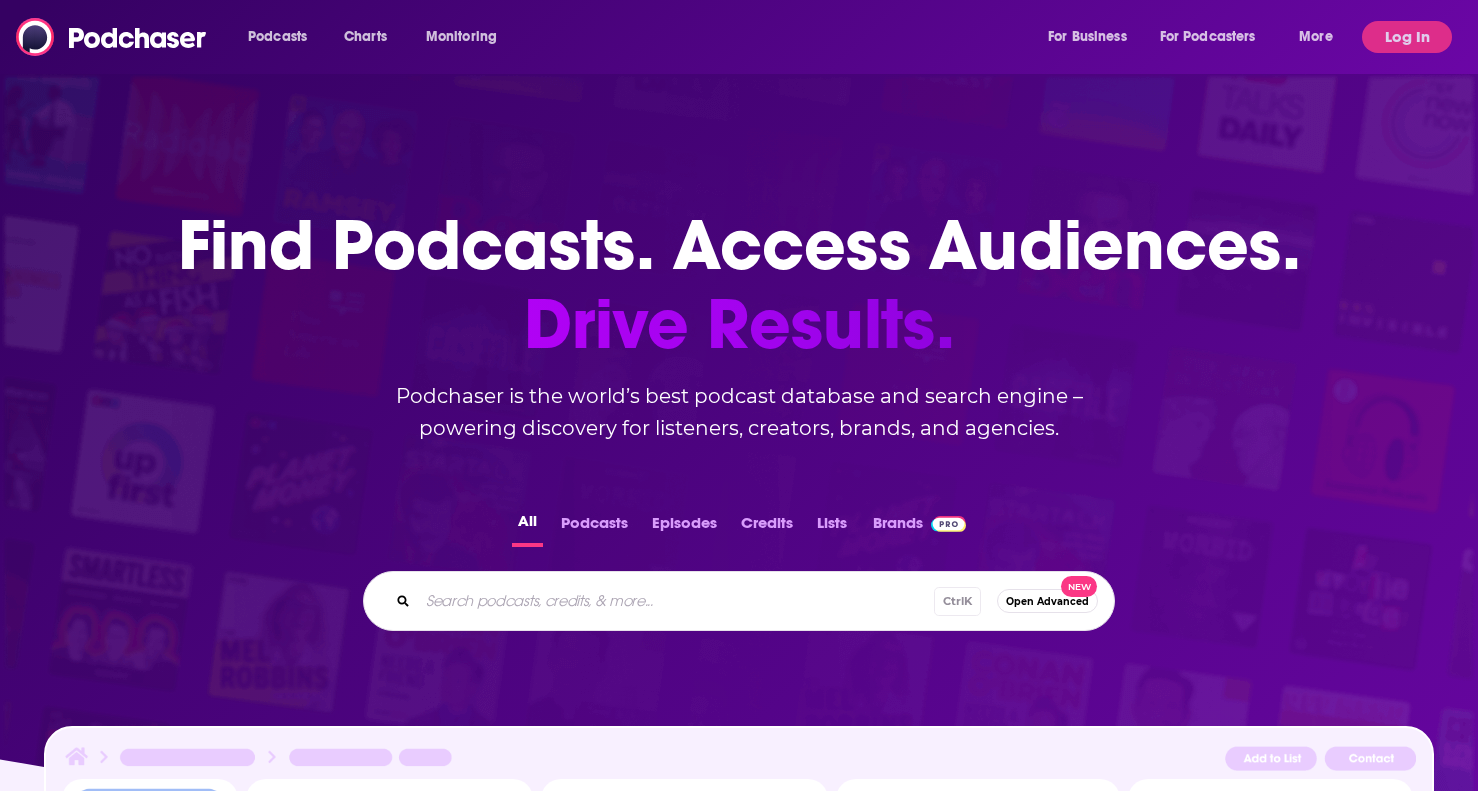 scroll, scrollTop: 0, scrollLeft: 0, axis: both 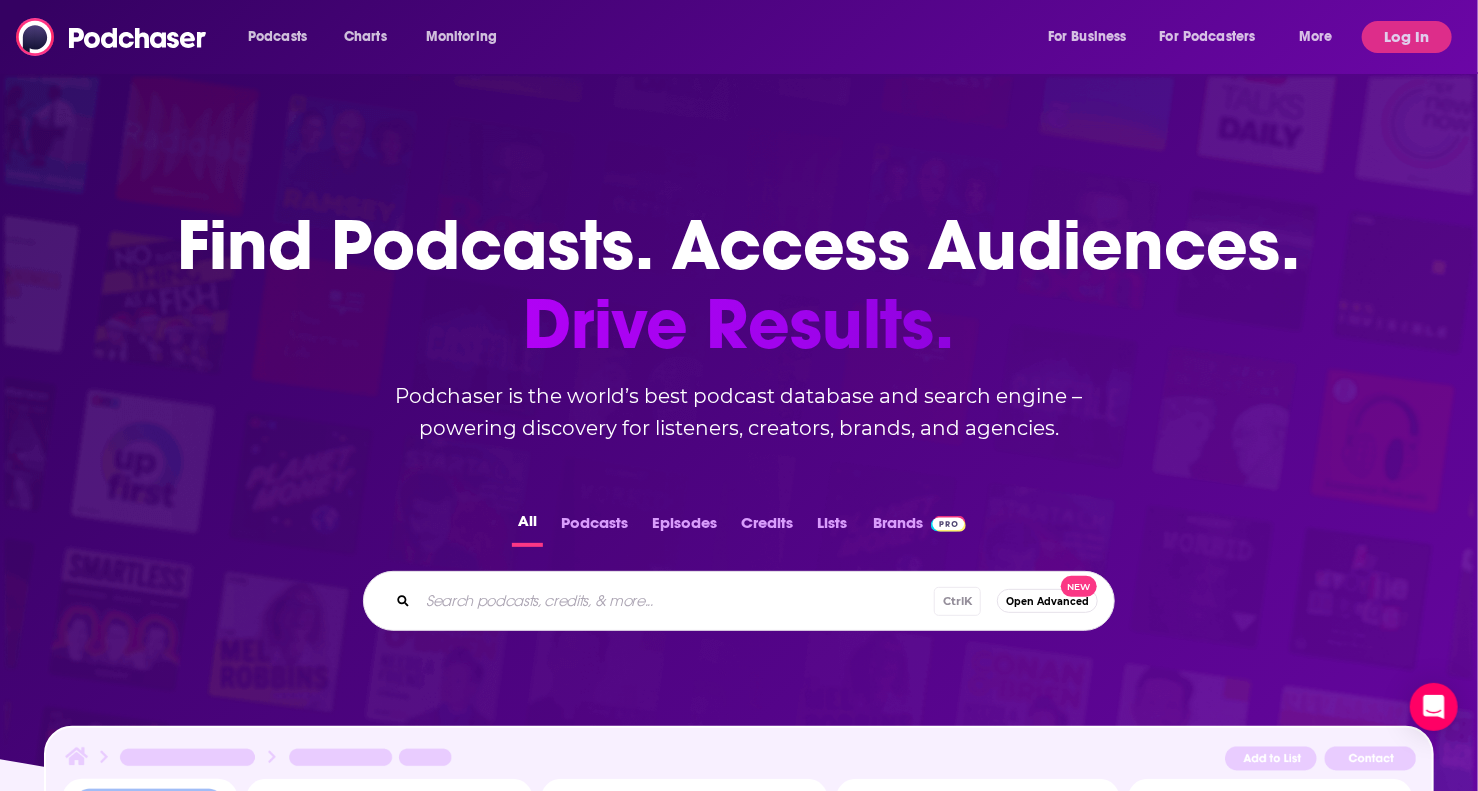 click at bounding box center (676, 601) 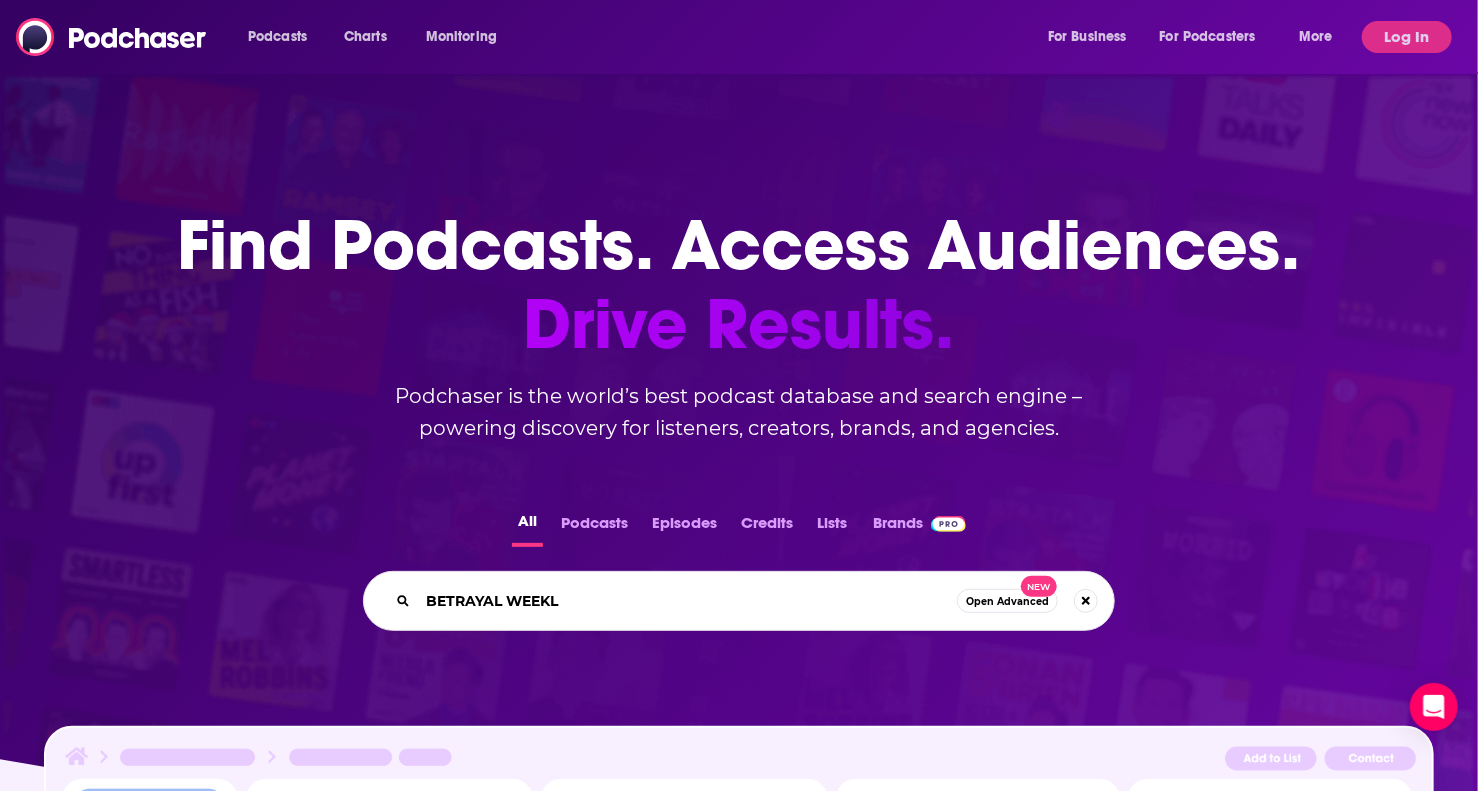 type on "BETRAYAL WEEKLY" 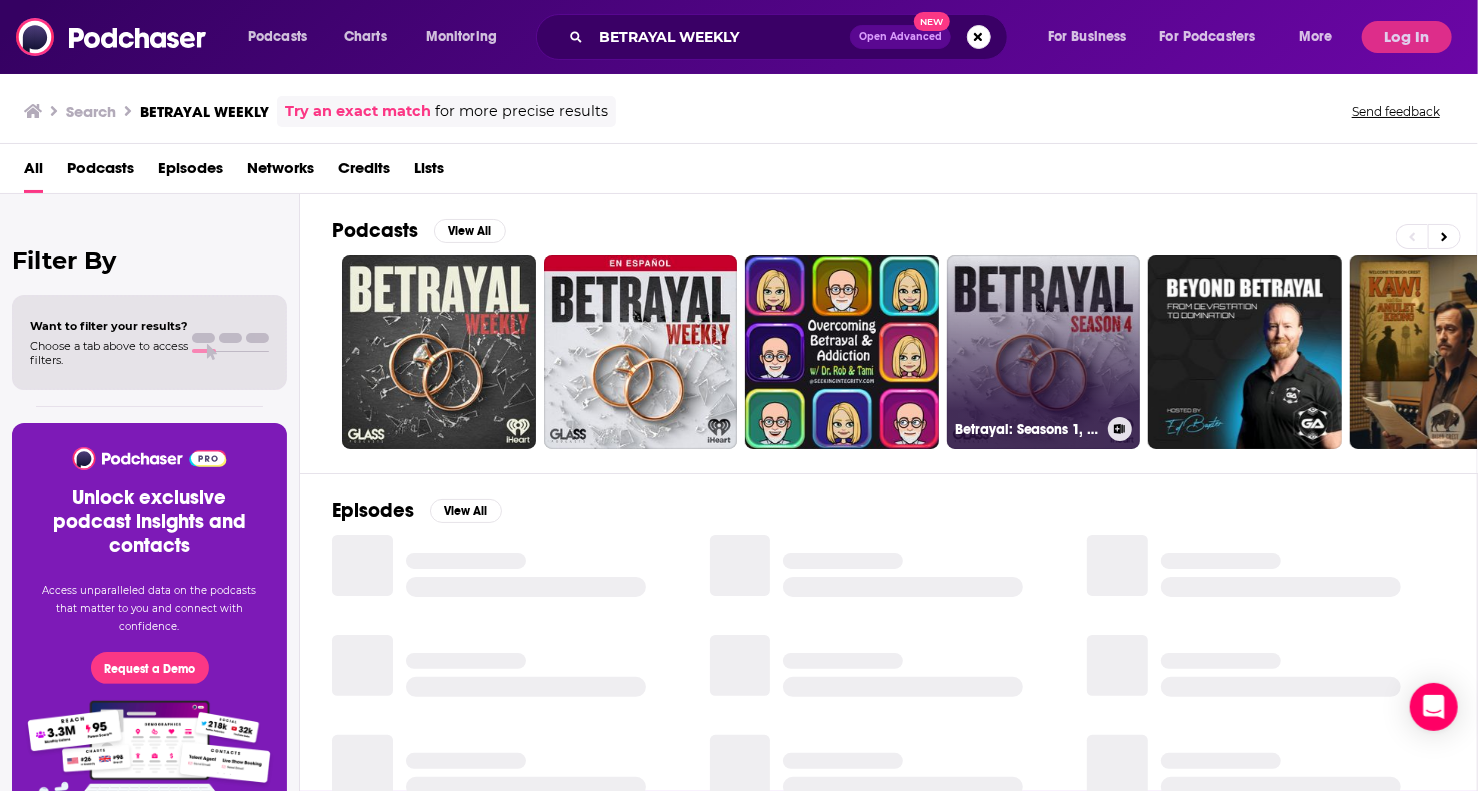 click on "Betrayal: Seasons 1, 2, 3 & 4" at bounding box center [1044, 352] 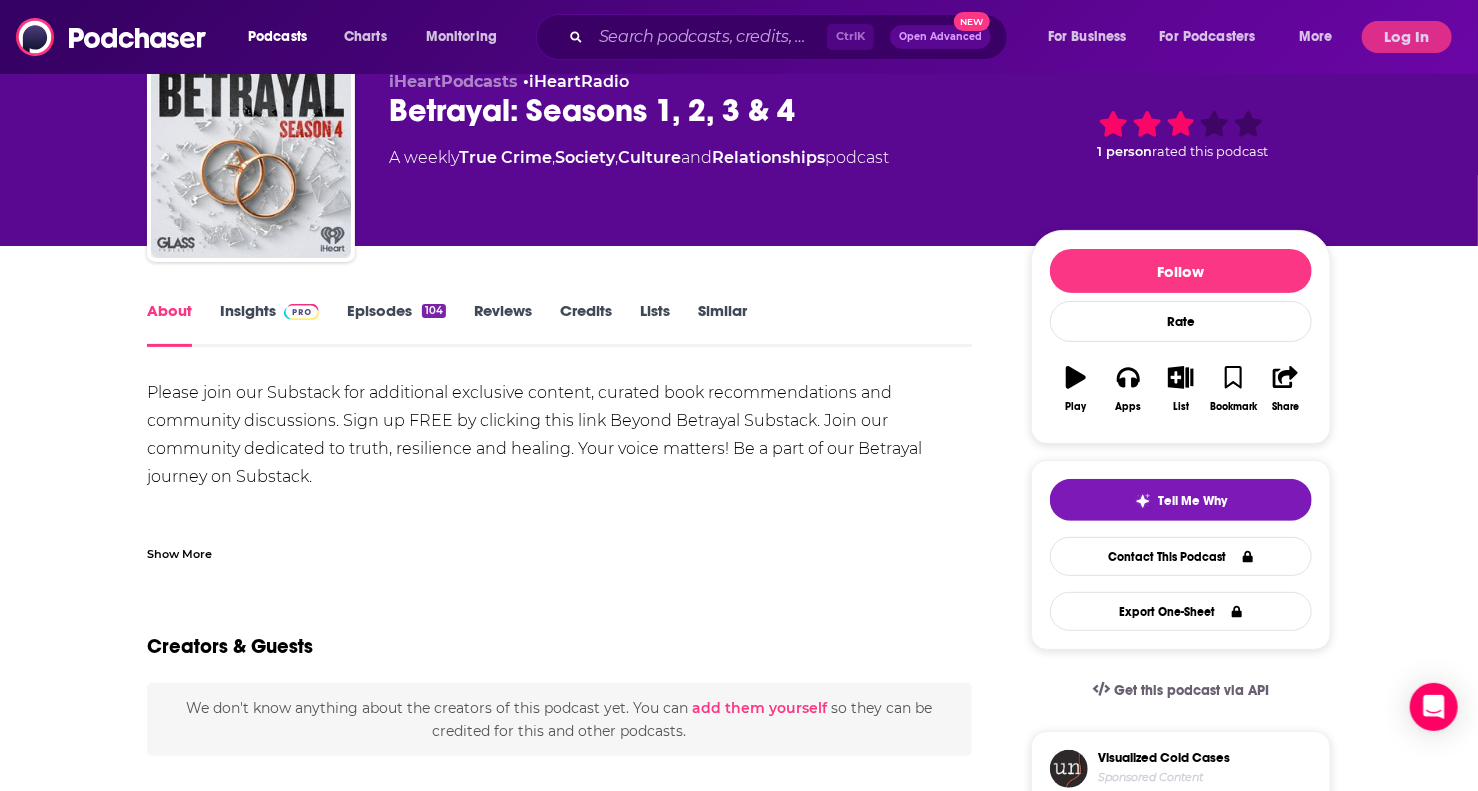 scroll, scrollTop: 0, scrollLeft: 0, axis: both 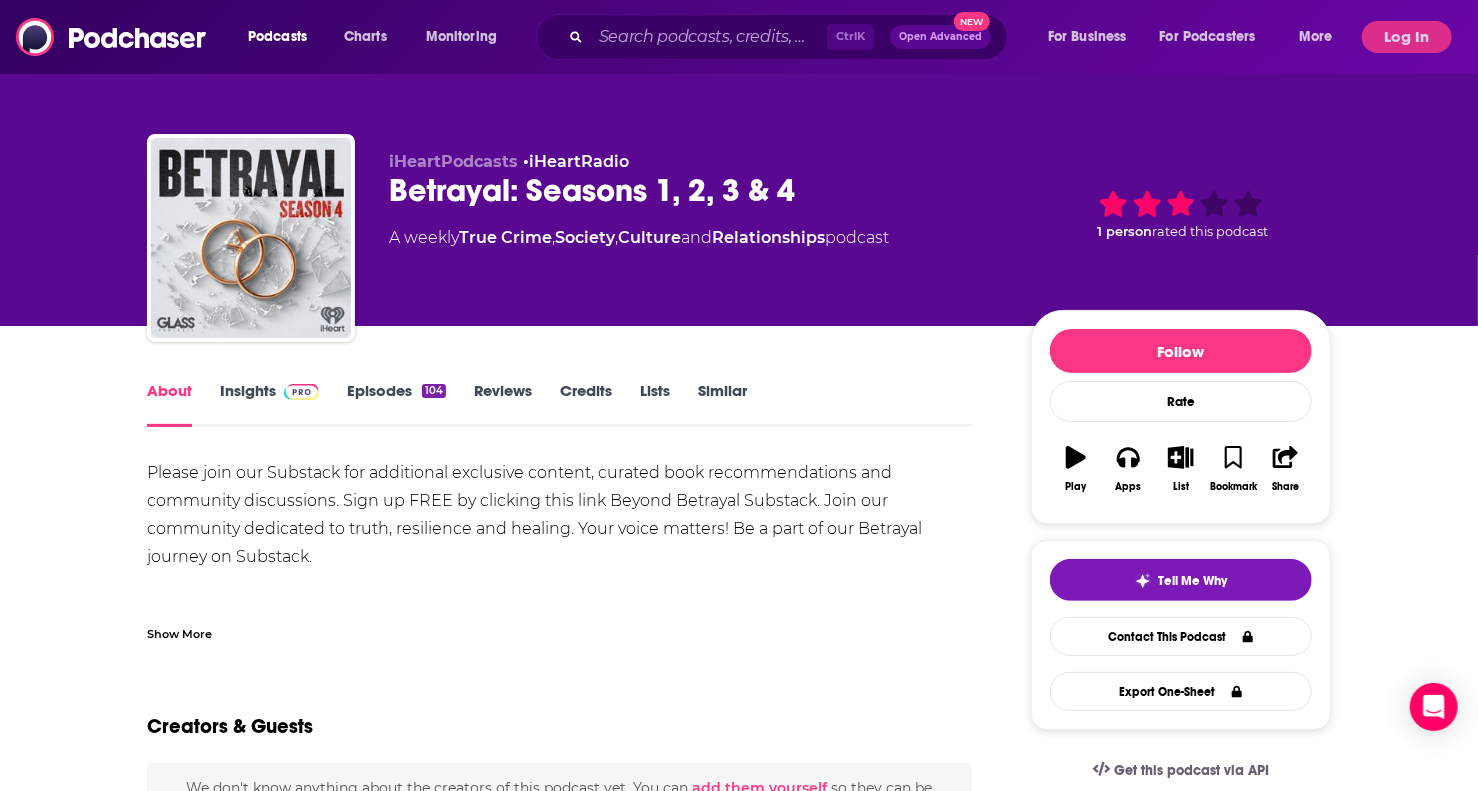 click on "Insights" at bounding box center (269, 404) 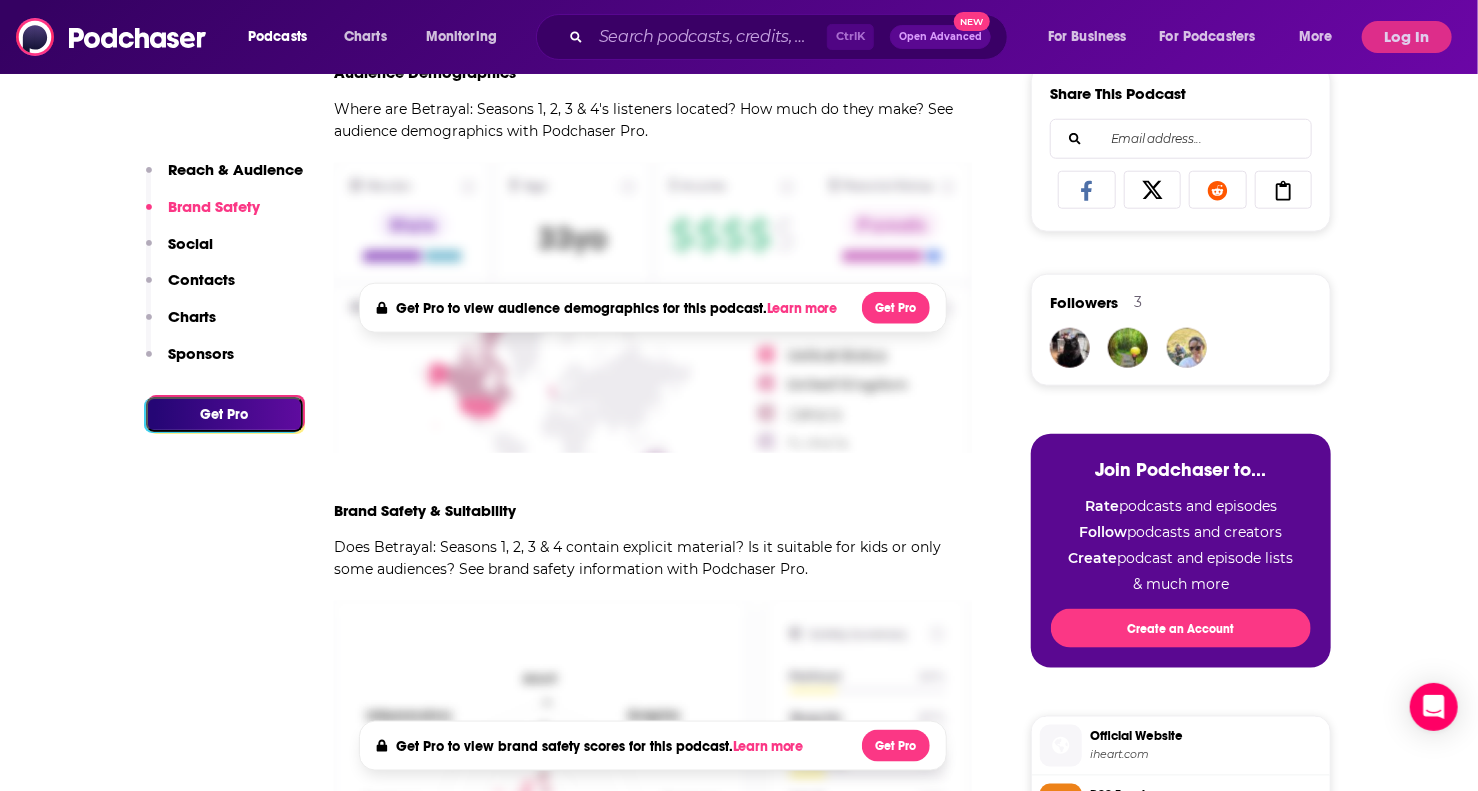 scroll, scrollTop: 900, scrollLeft: 0, axis: vertical 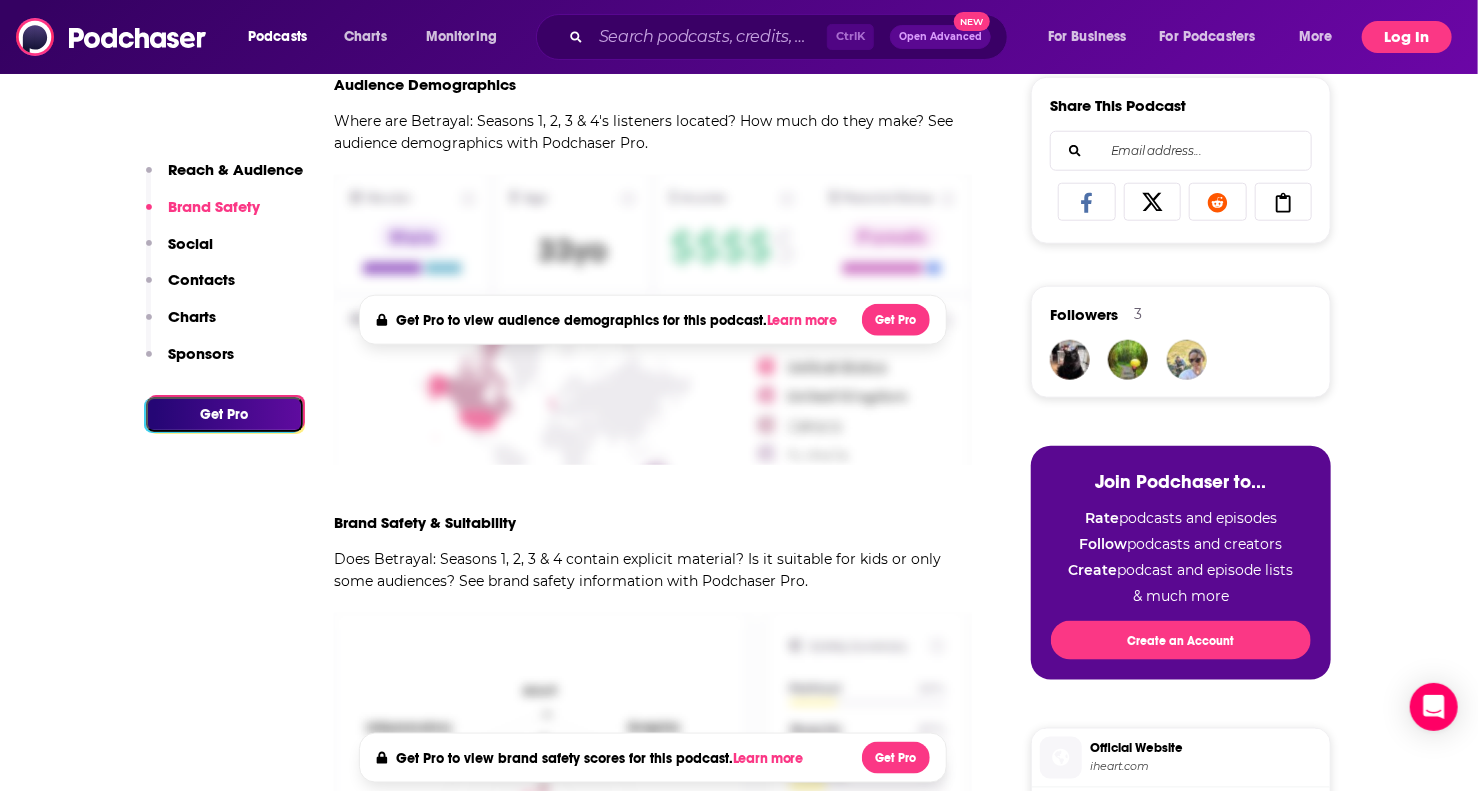 click on "Log In" at bounding box center [1407, 37] 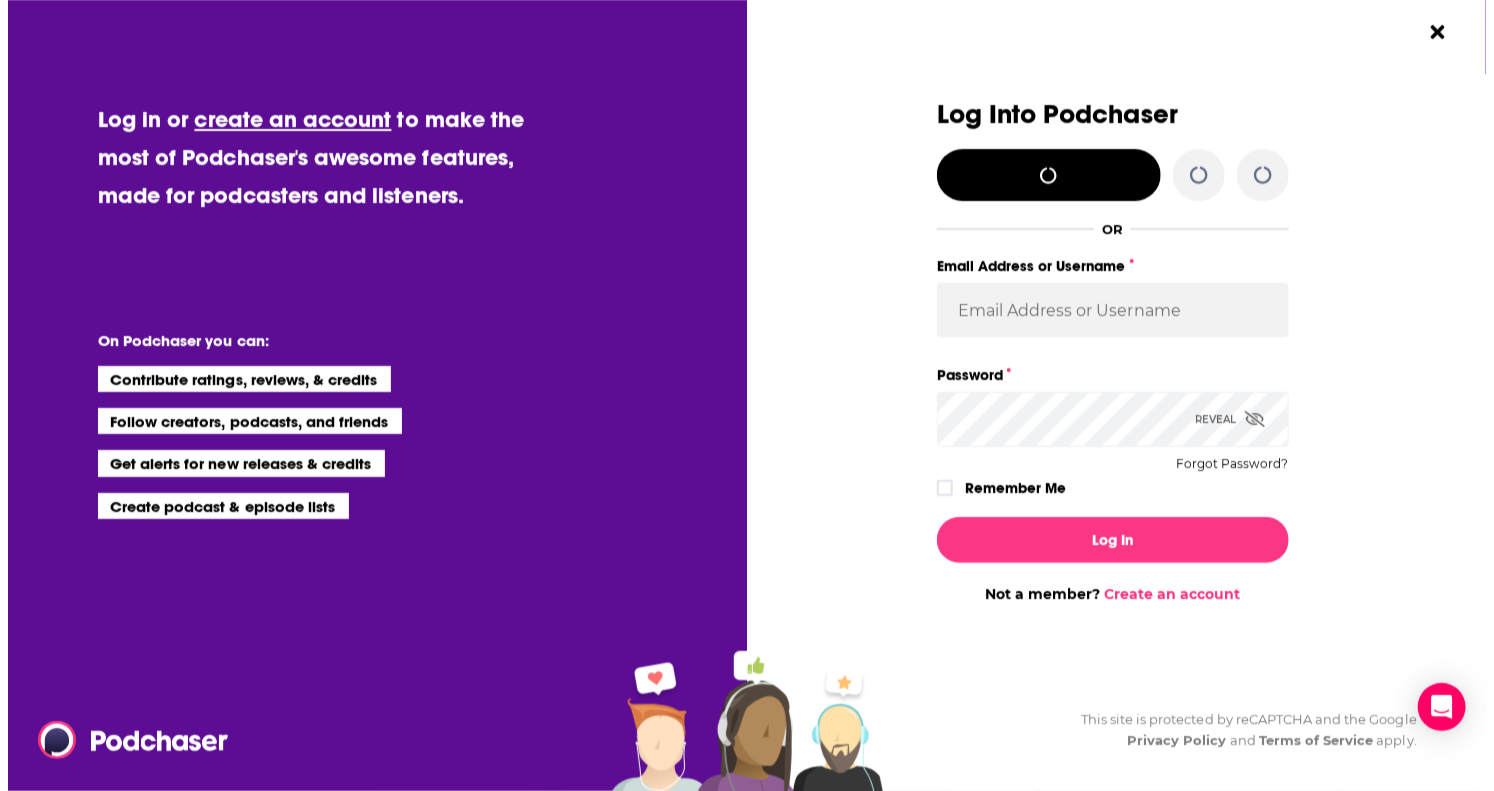 scroll, scrollTop: 0, scrollLeft: 0, axis: both 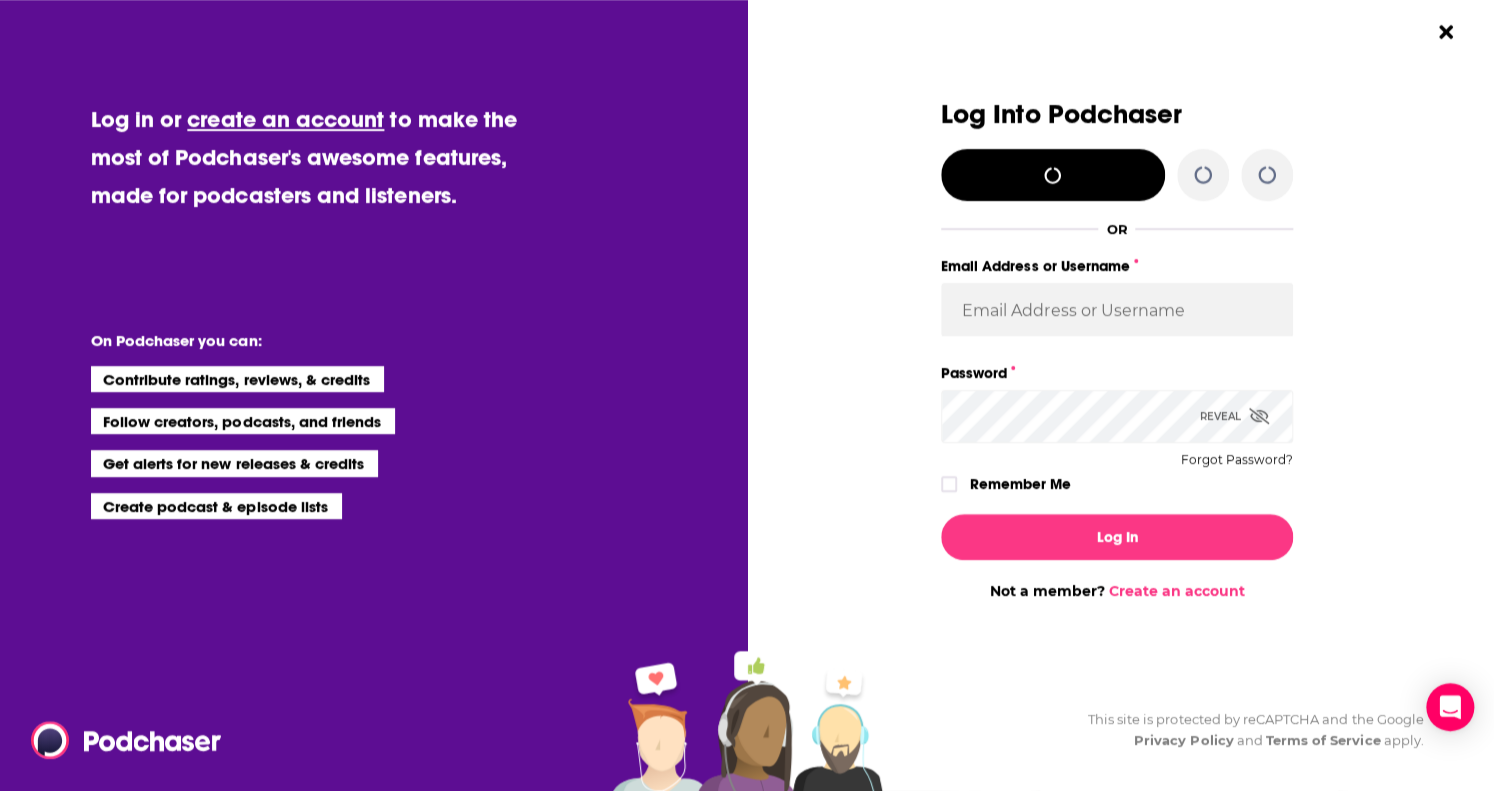 type 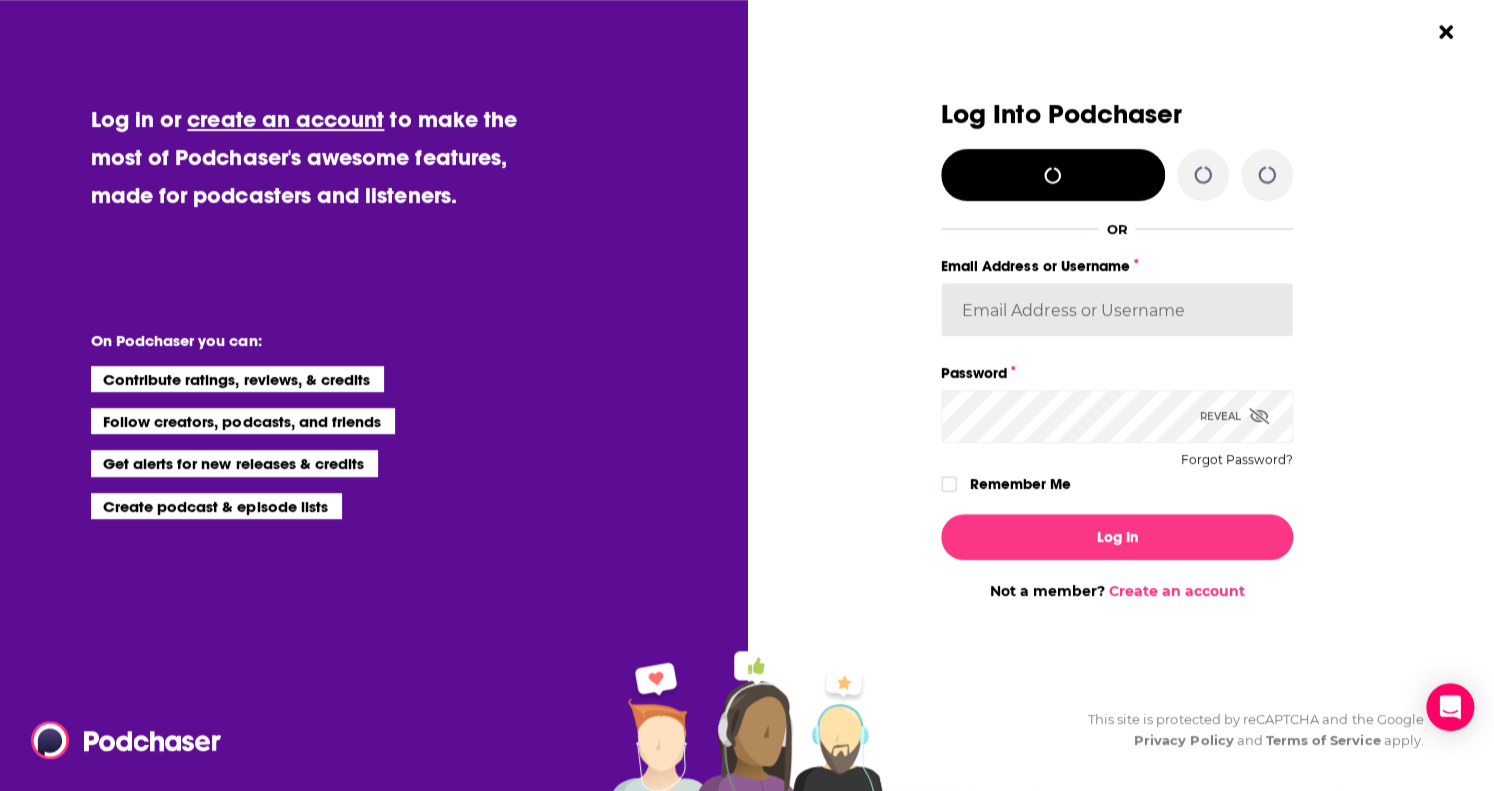 type on "[USERNAME]" 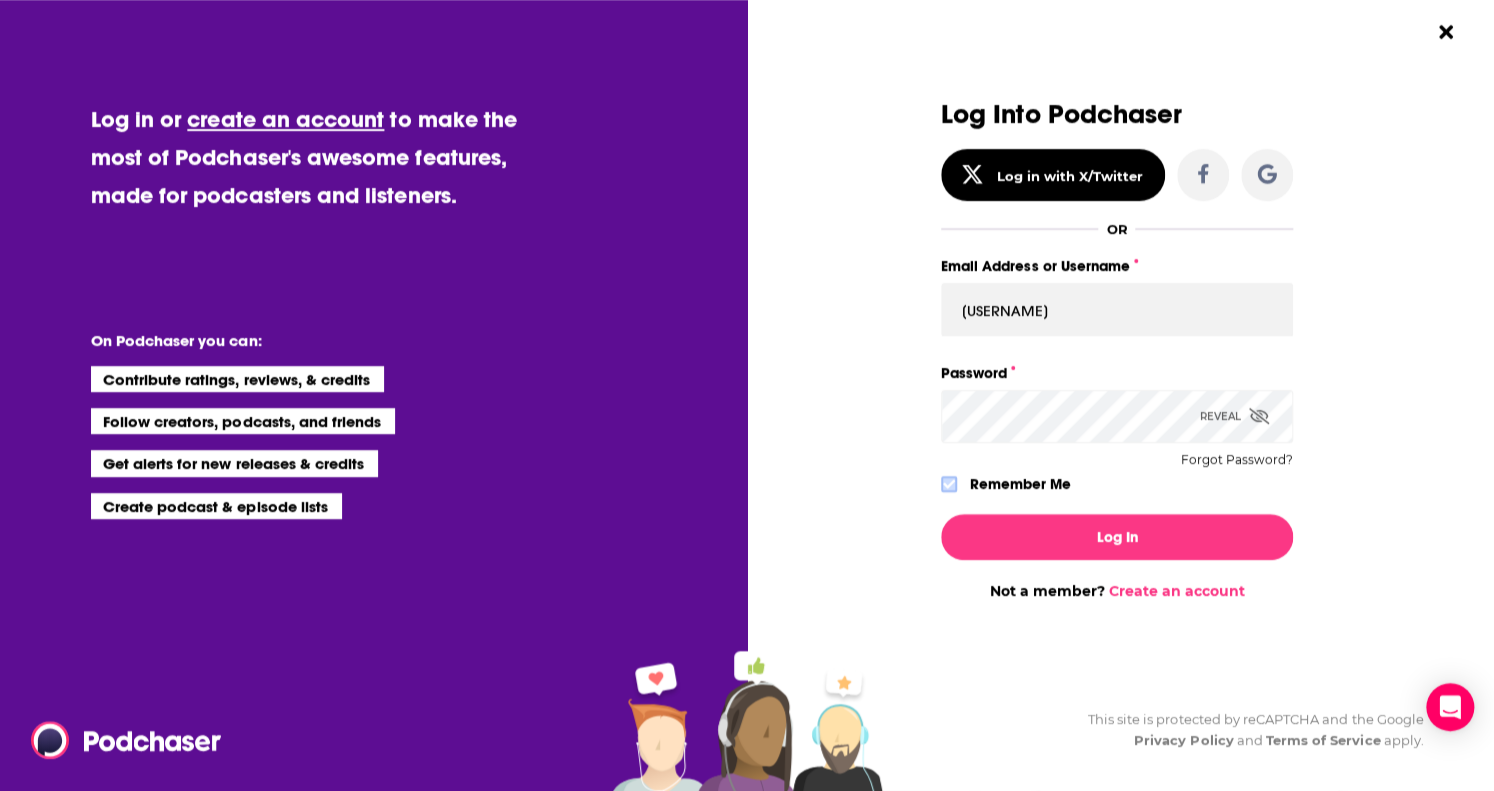 click 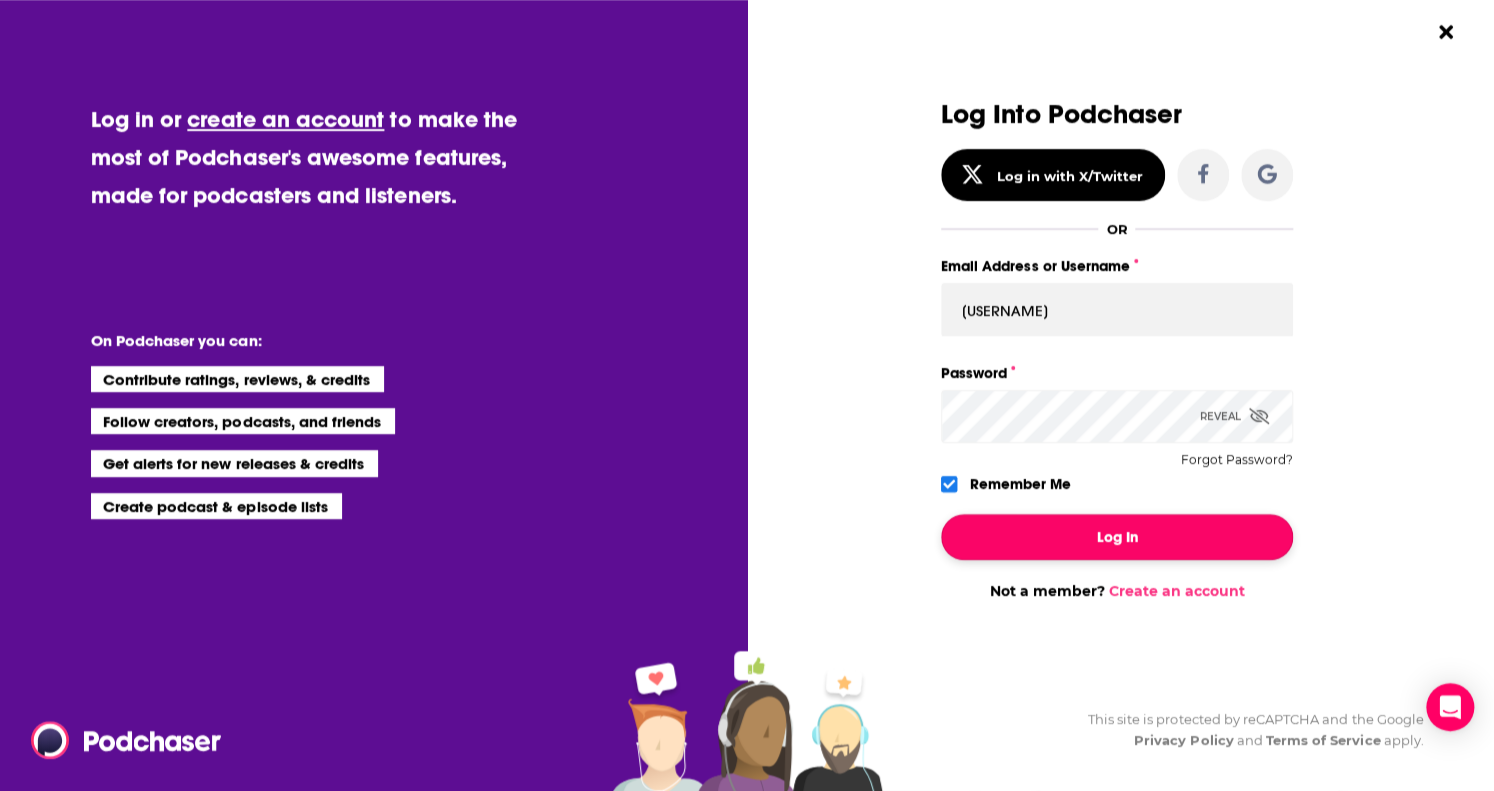 click on "Log In" at bounding box center [1117, 537] 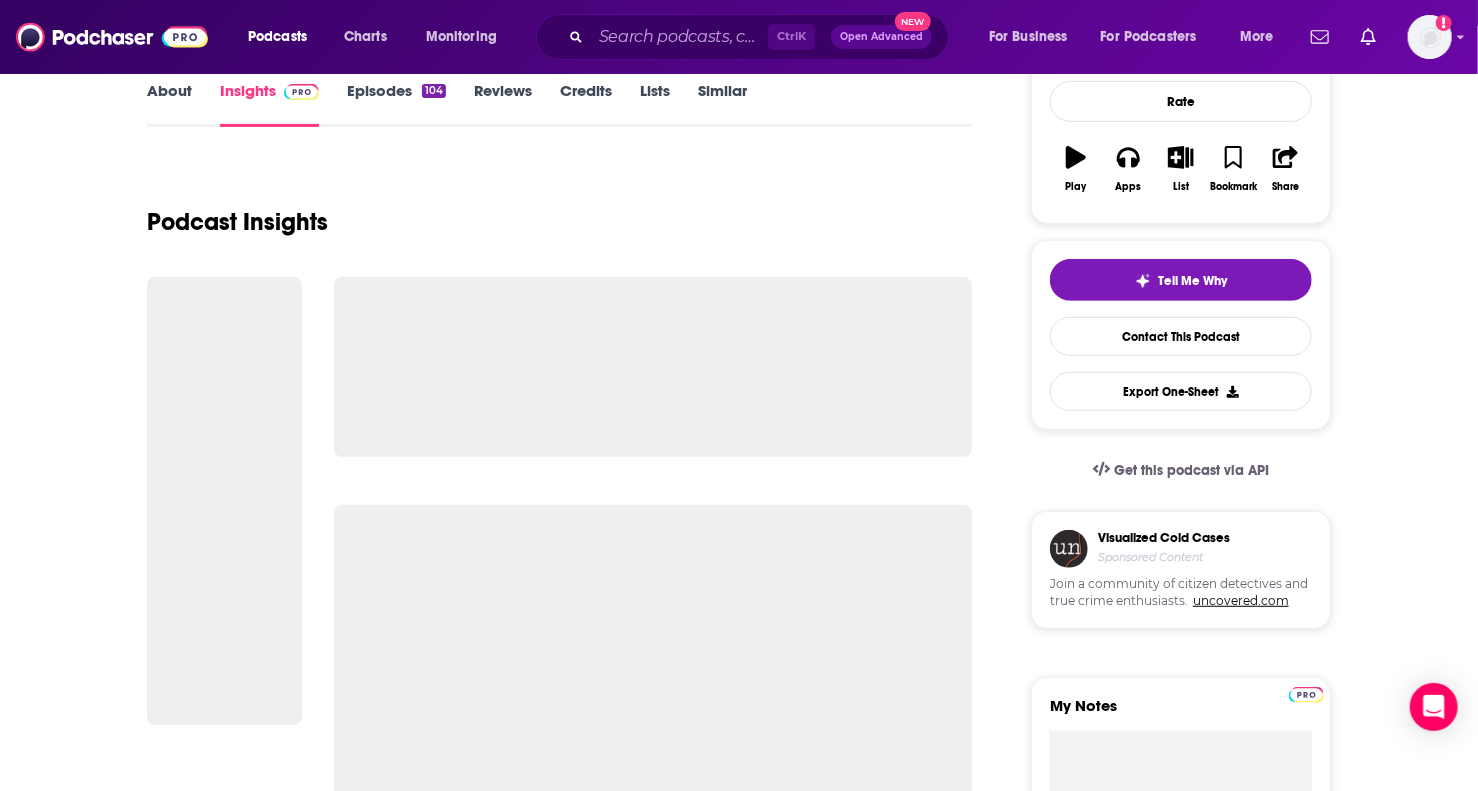 scroll, scrollTop: 0, scrollLeft: 0, axis: both 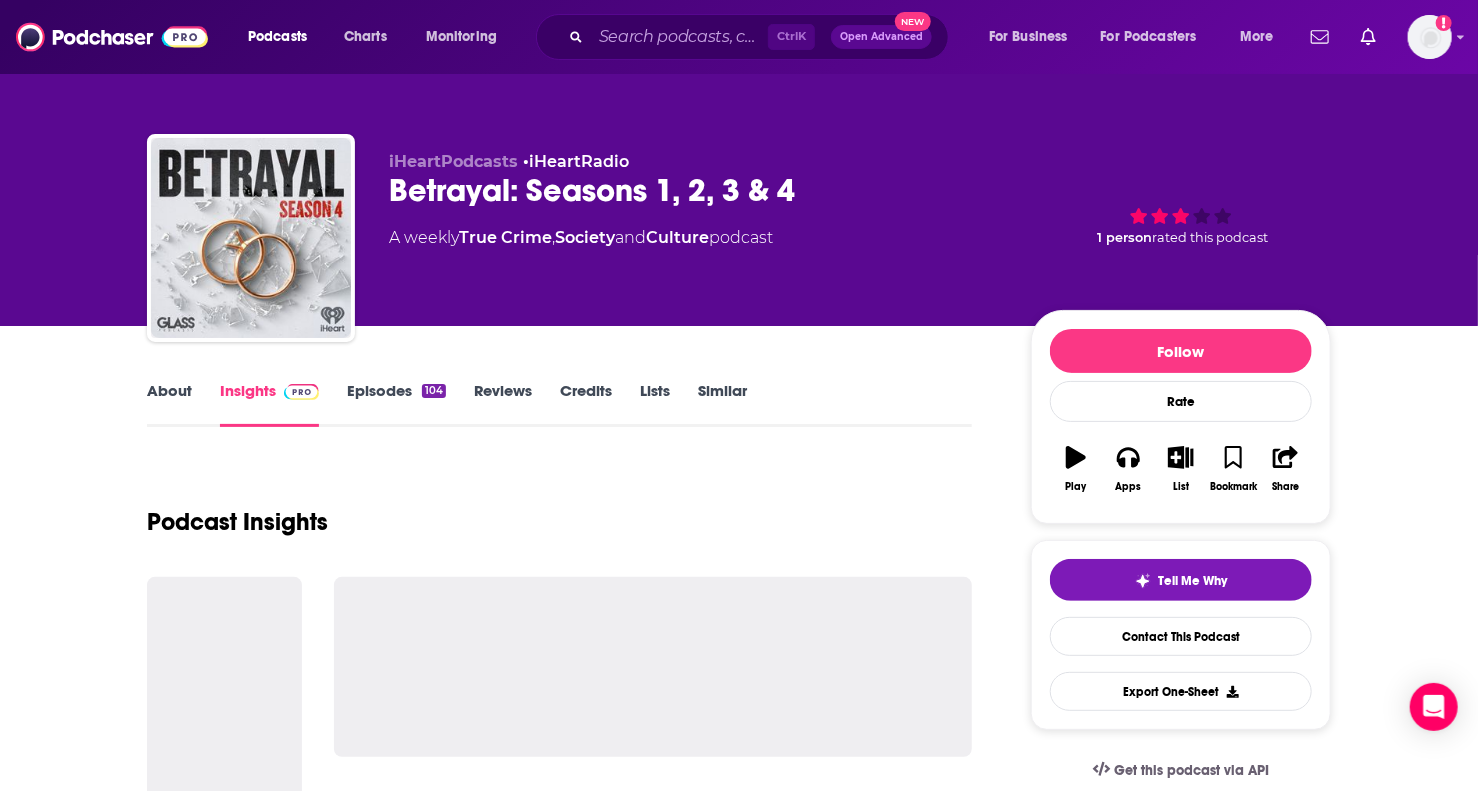 click on "About" at bounding box center [169, 404] 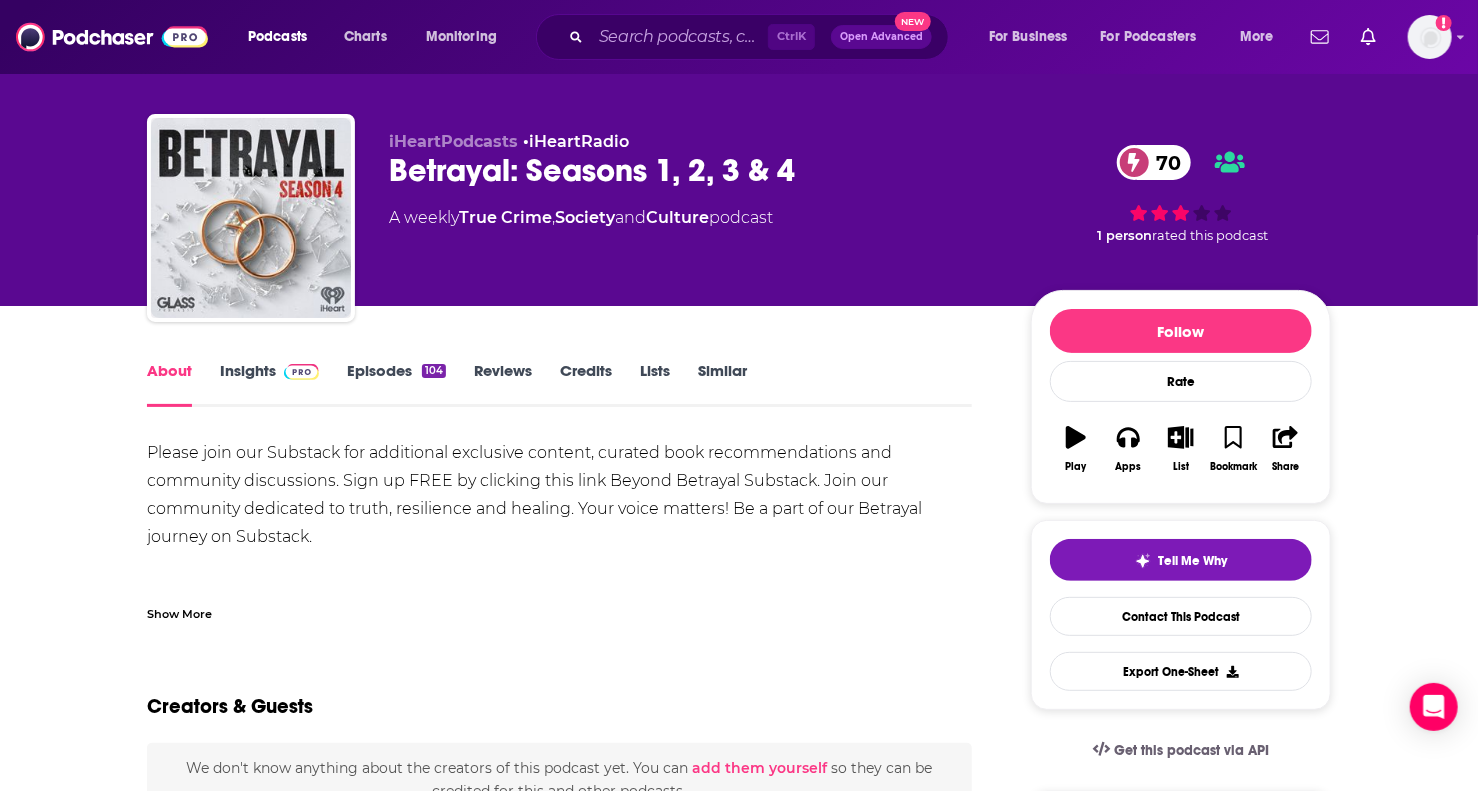 scroll, scrollTop: 0, scrollLeft: 0, axis: both 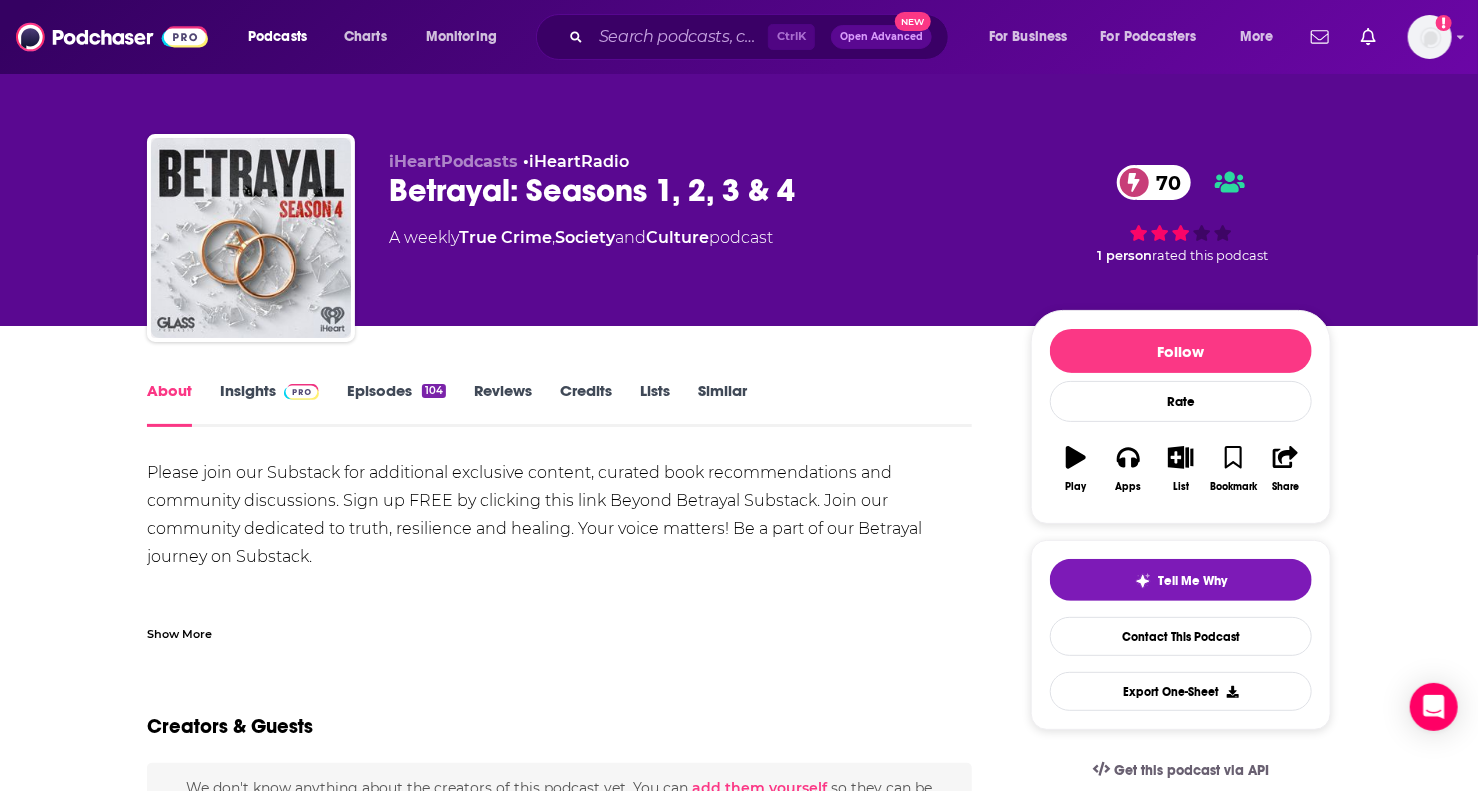 click on "Insights" at bounding box center (269, 404) 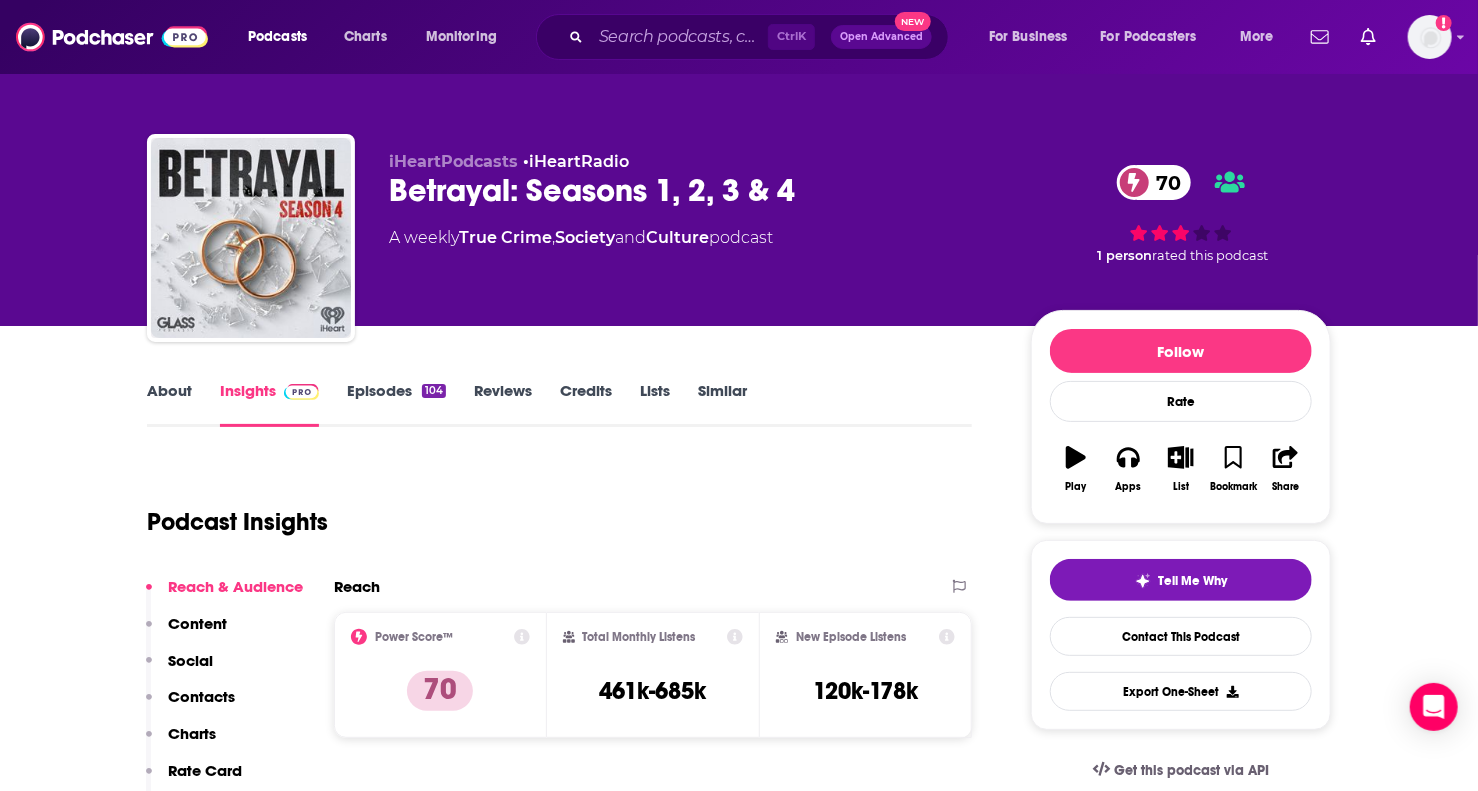 click on "About" at bounding box center (169, 404) 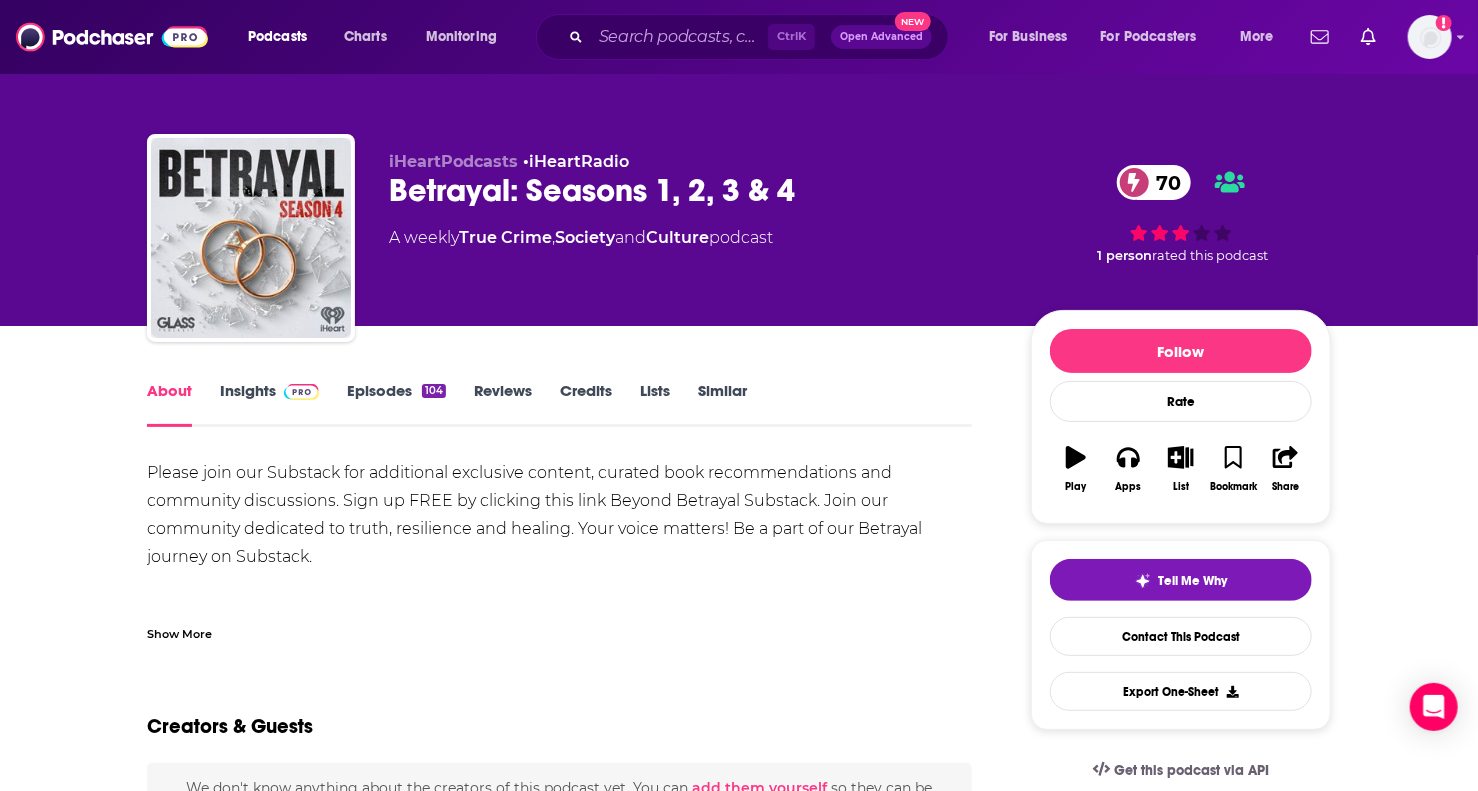 click on "Insights" at bounding box center (269, 404) 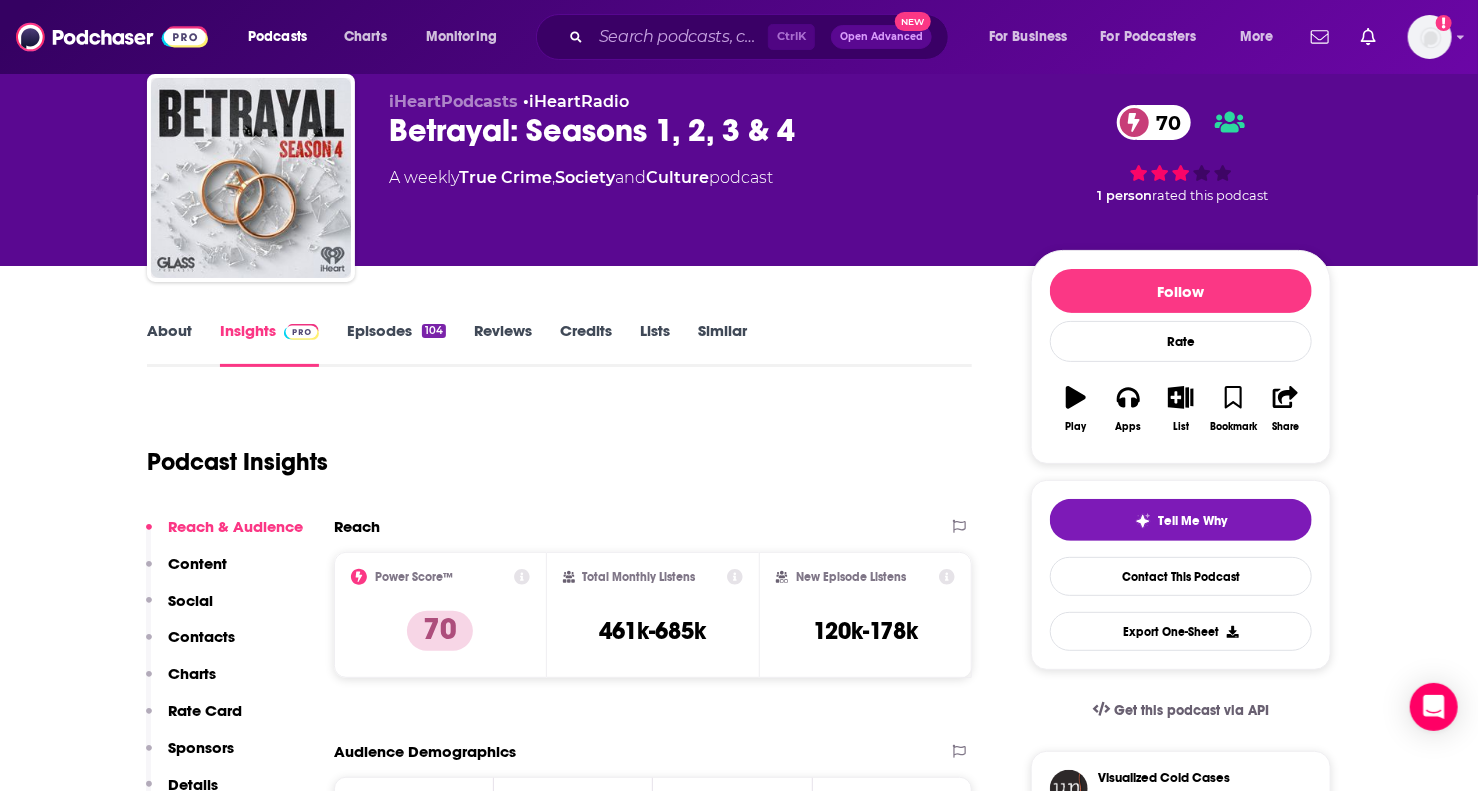 scroll, scrollTop: 0, scrollLeft: 0, axis: both 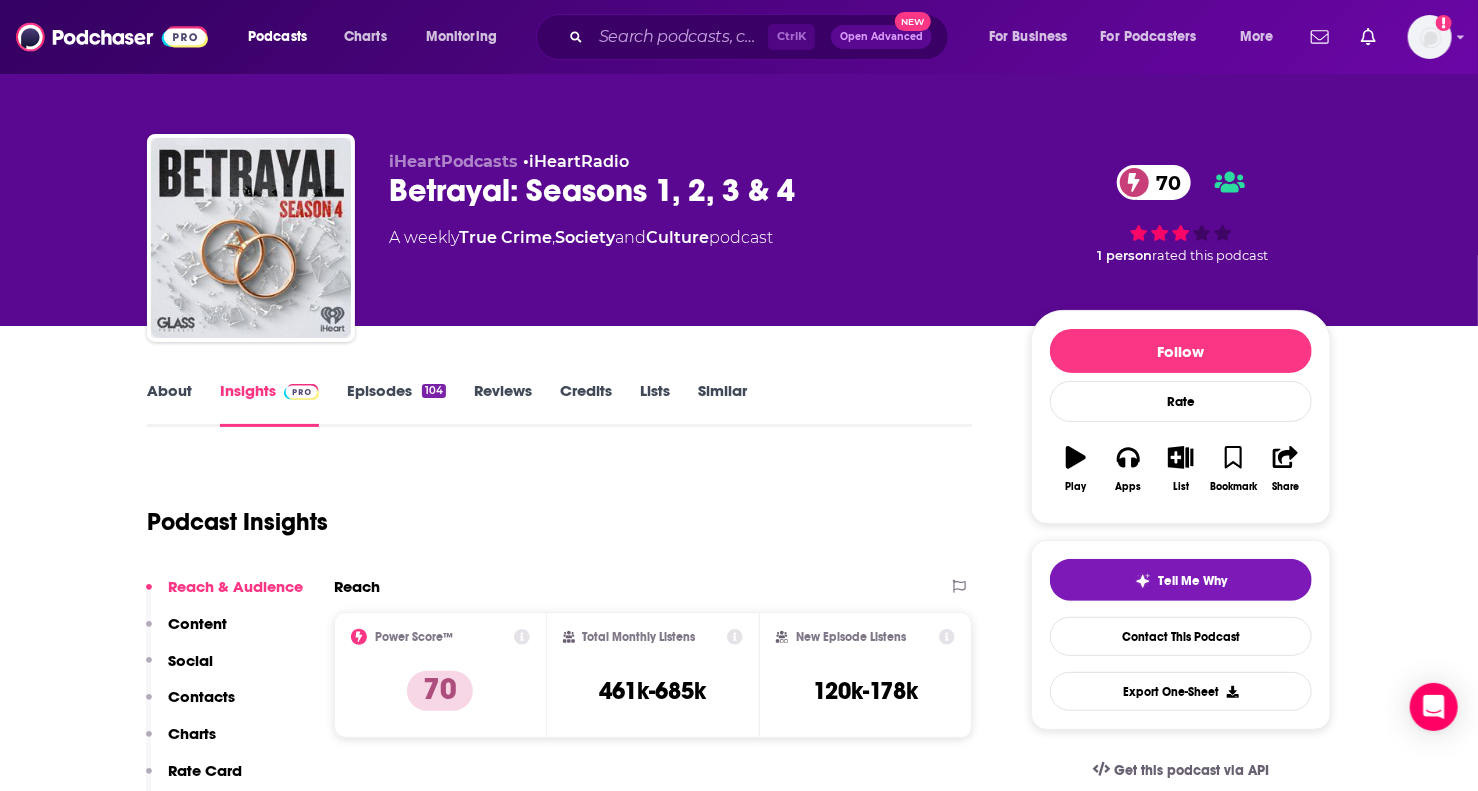 click on "Episodes 104" at bounding box center (396, 404) 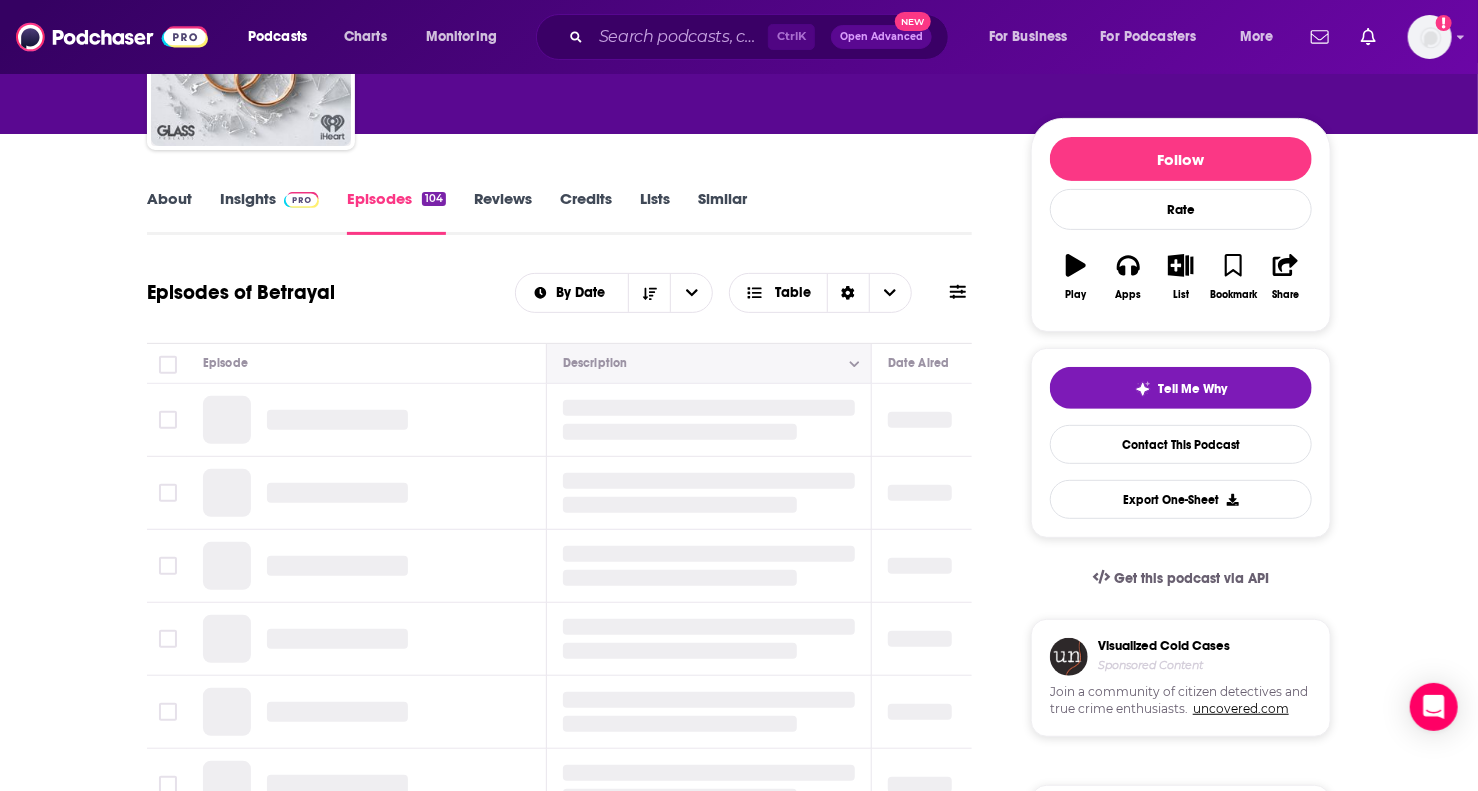 scroll, scrollTop: 200, scrollLeft: 0, axis: vertical 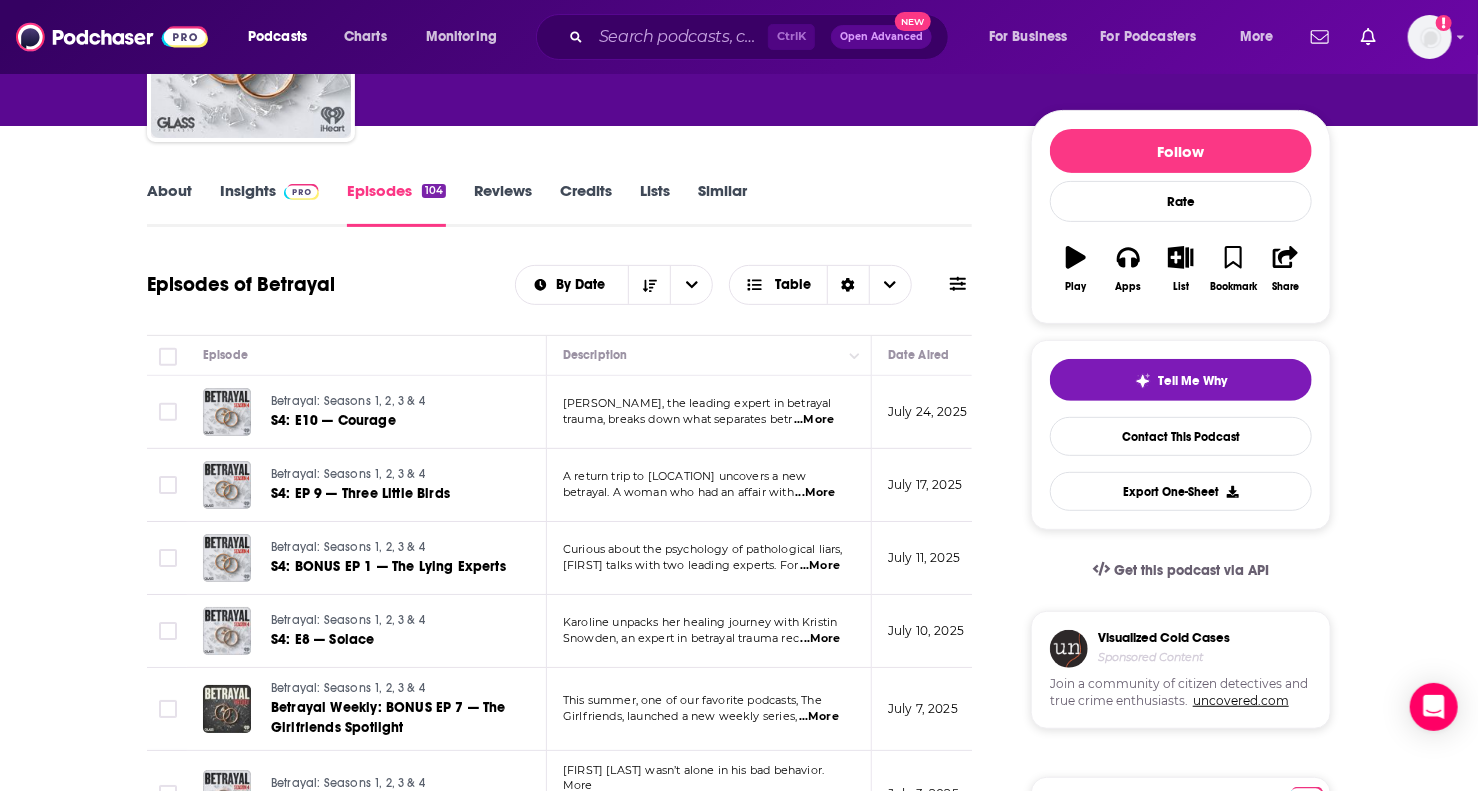 click on "...More" at bounding box center (814, 420) 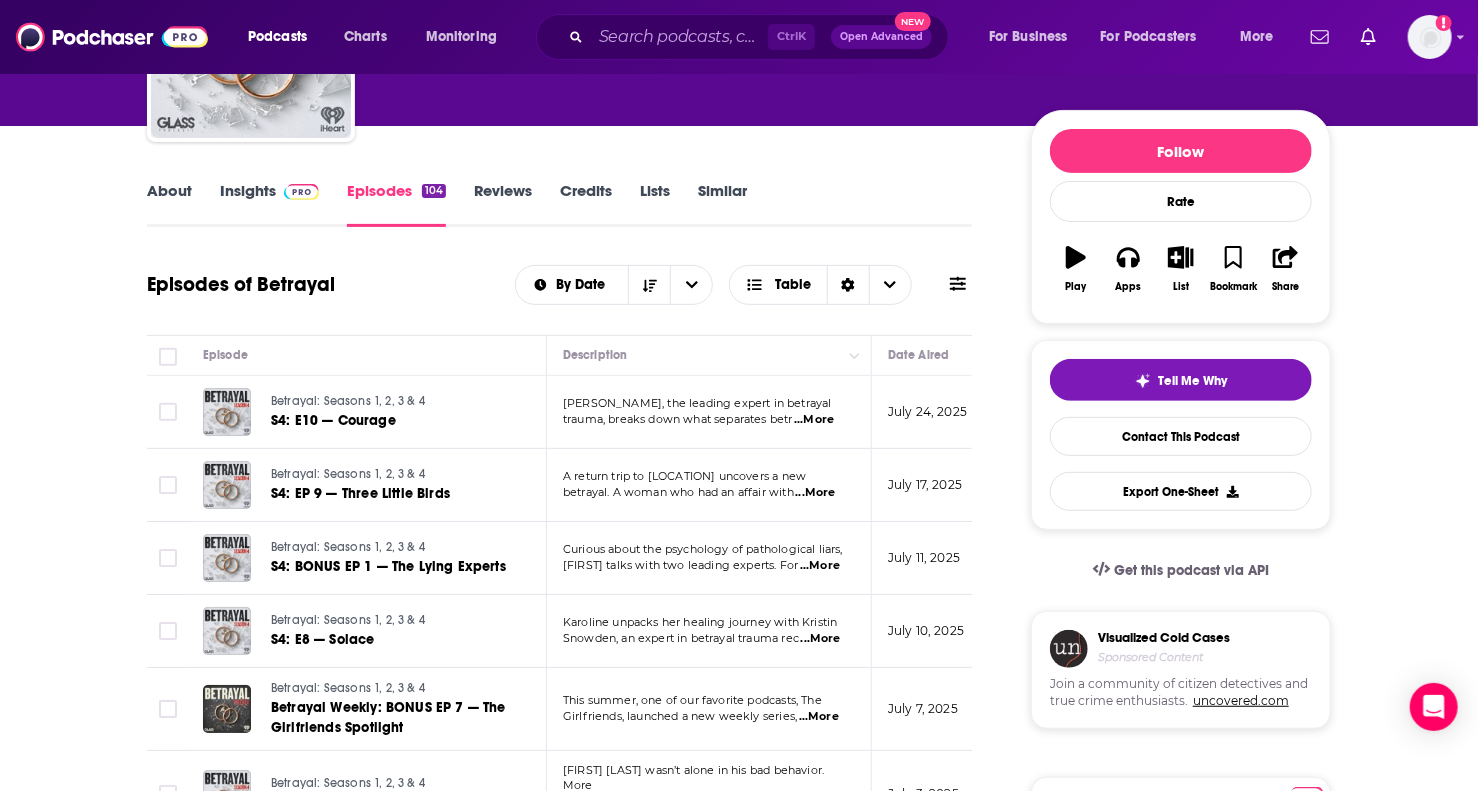 click on "About Insights Episodes 104 Reviews Credits Lists Similar" at bounding box center [559, 202] 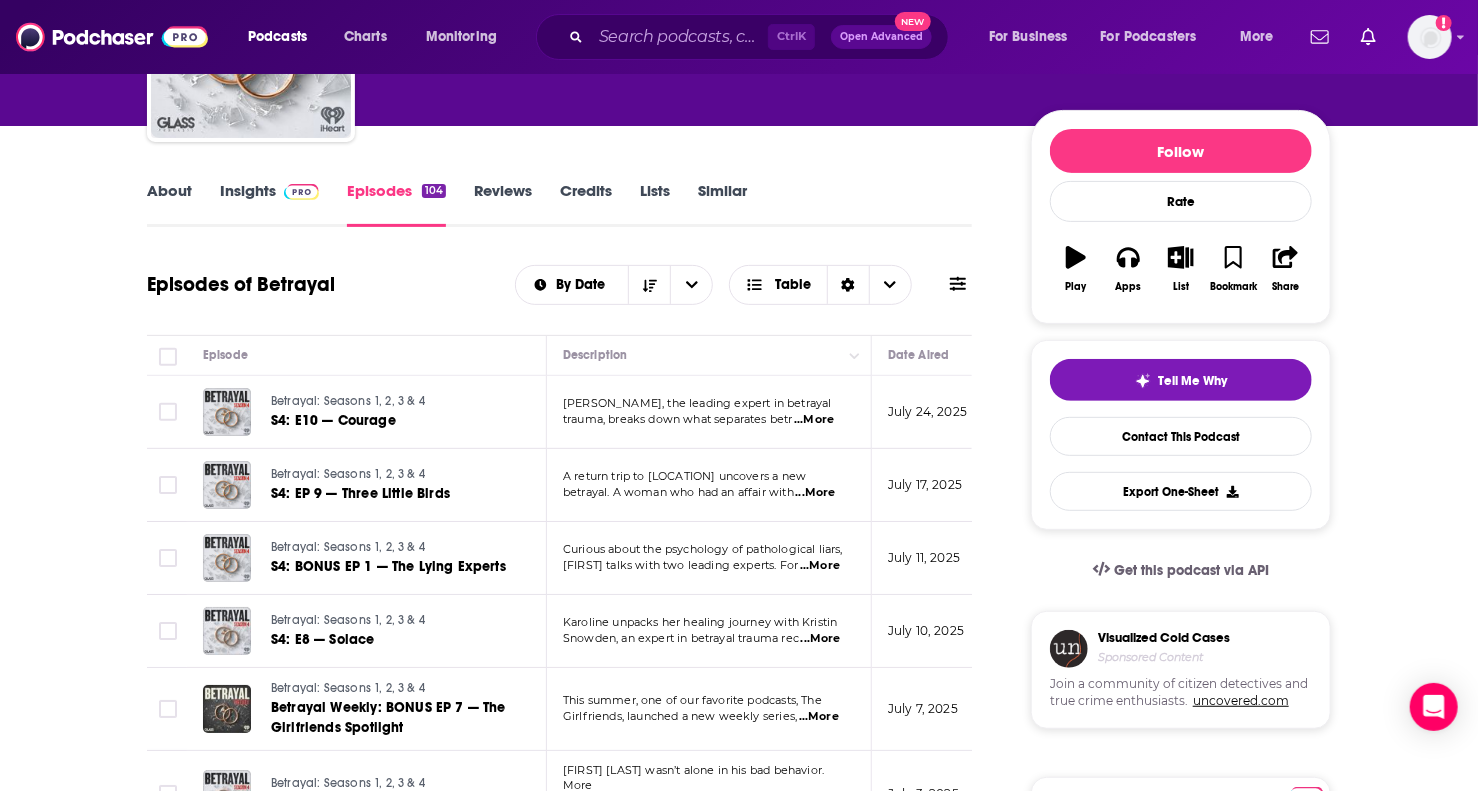 scroll, scrollTop: 0, scrollLeft: 0, axis: both 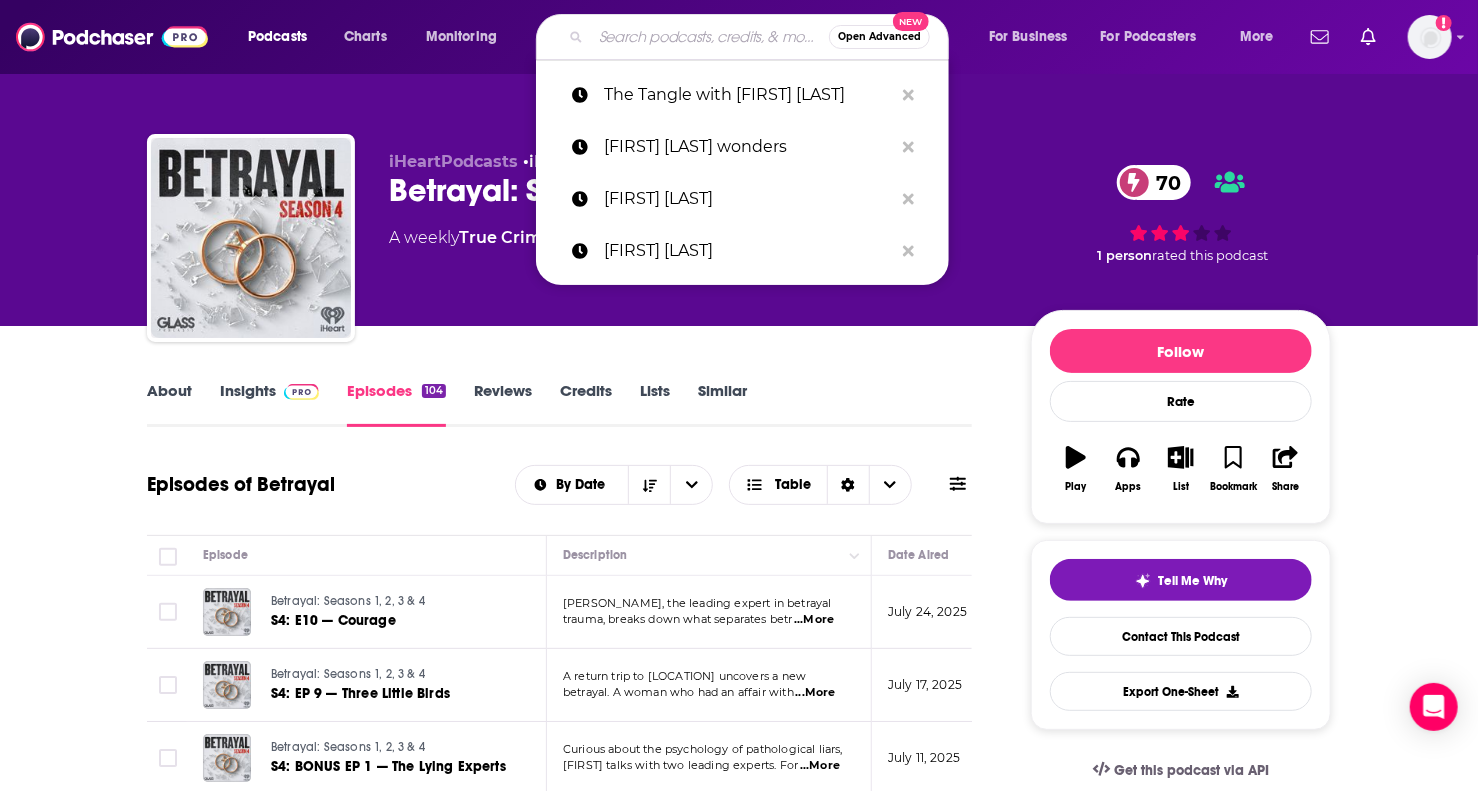 click at bounding box center (710, 37) 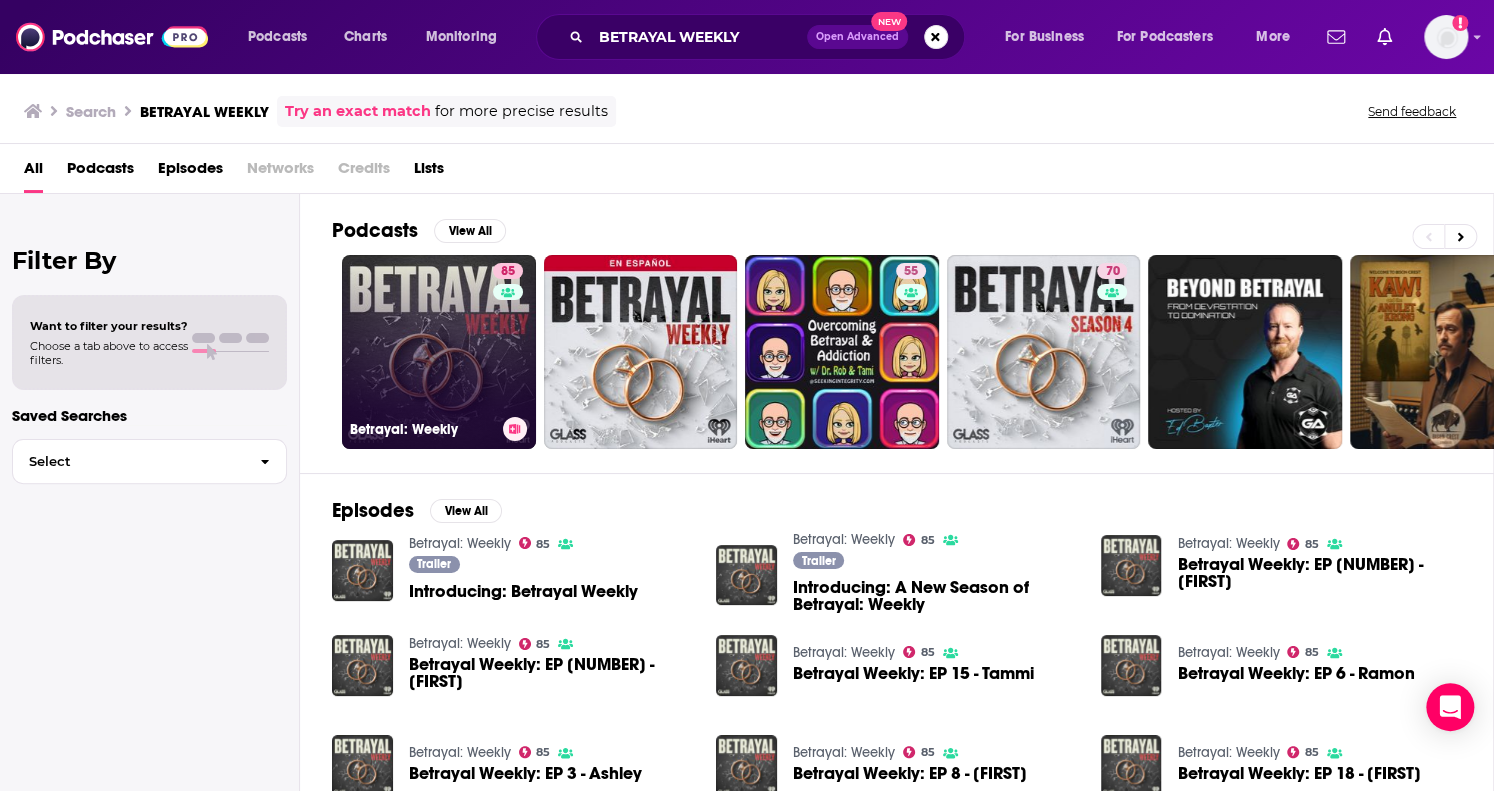 click on "85 Betrayal: Weekly" at bounding box center (439, 352) 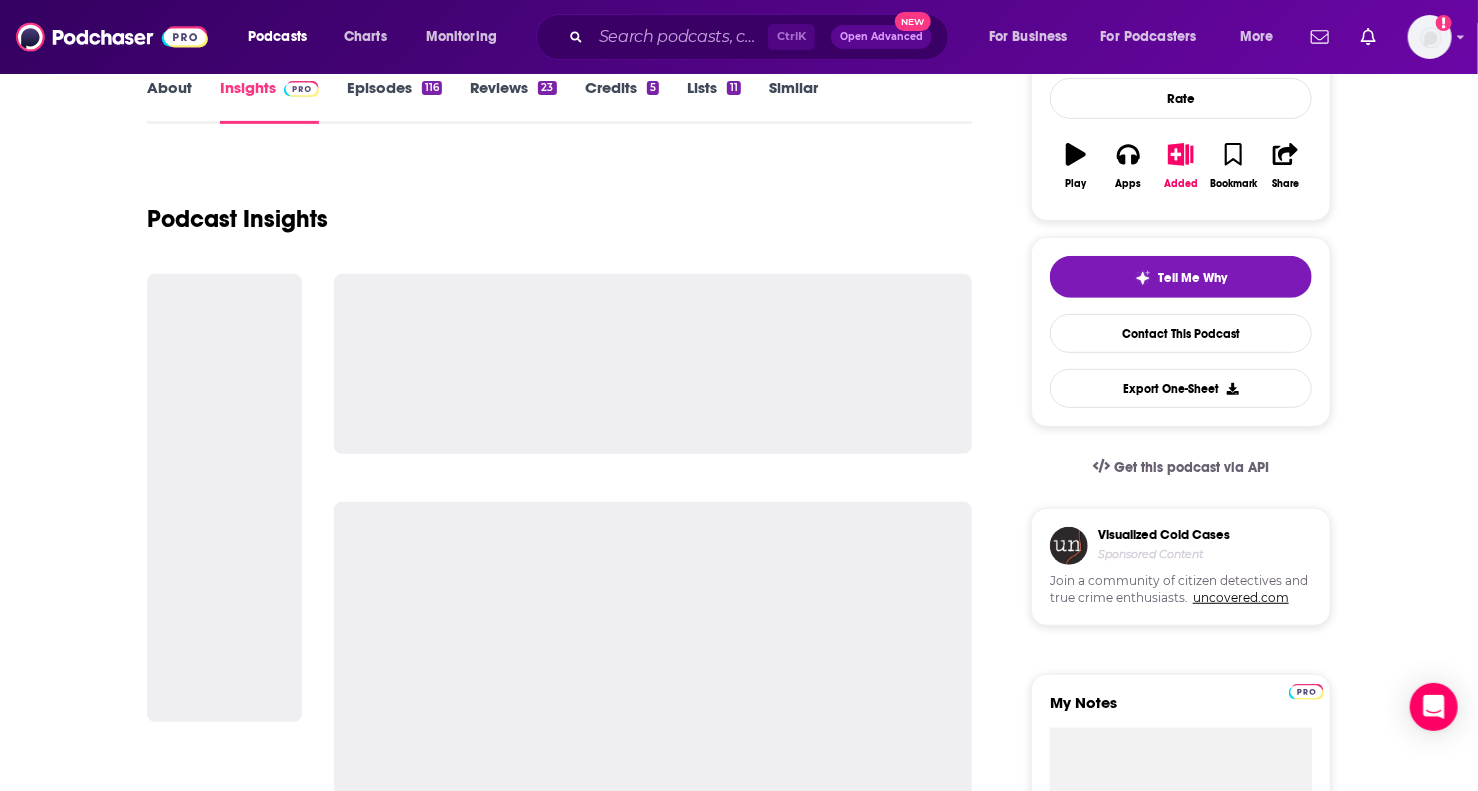 scroll, scrollTop: 0, scrollLeft: 0, axis: both 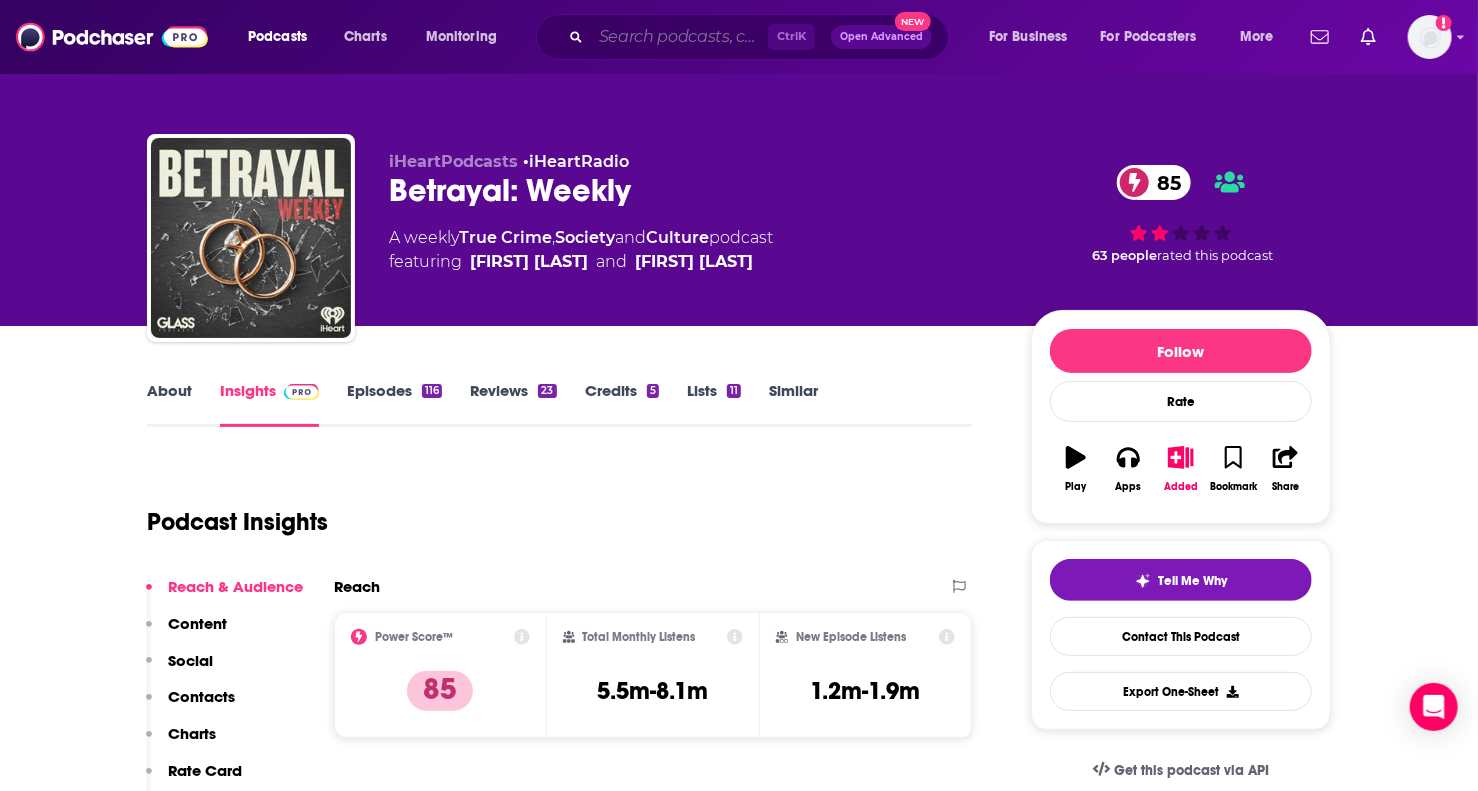 click at bounding box center [679, 37] 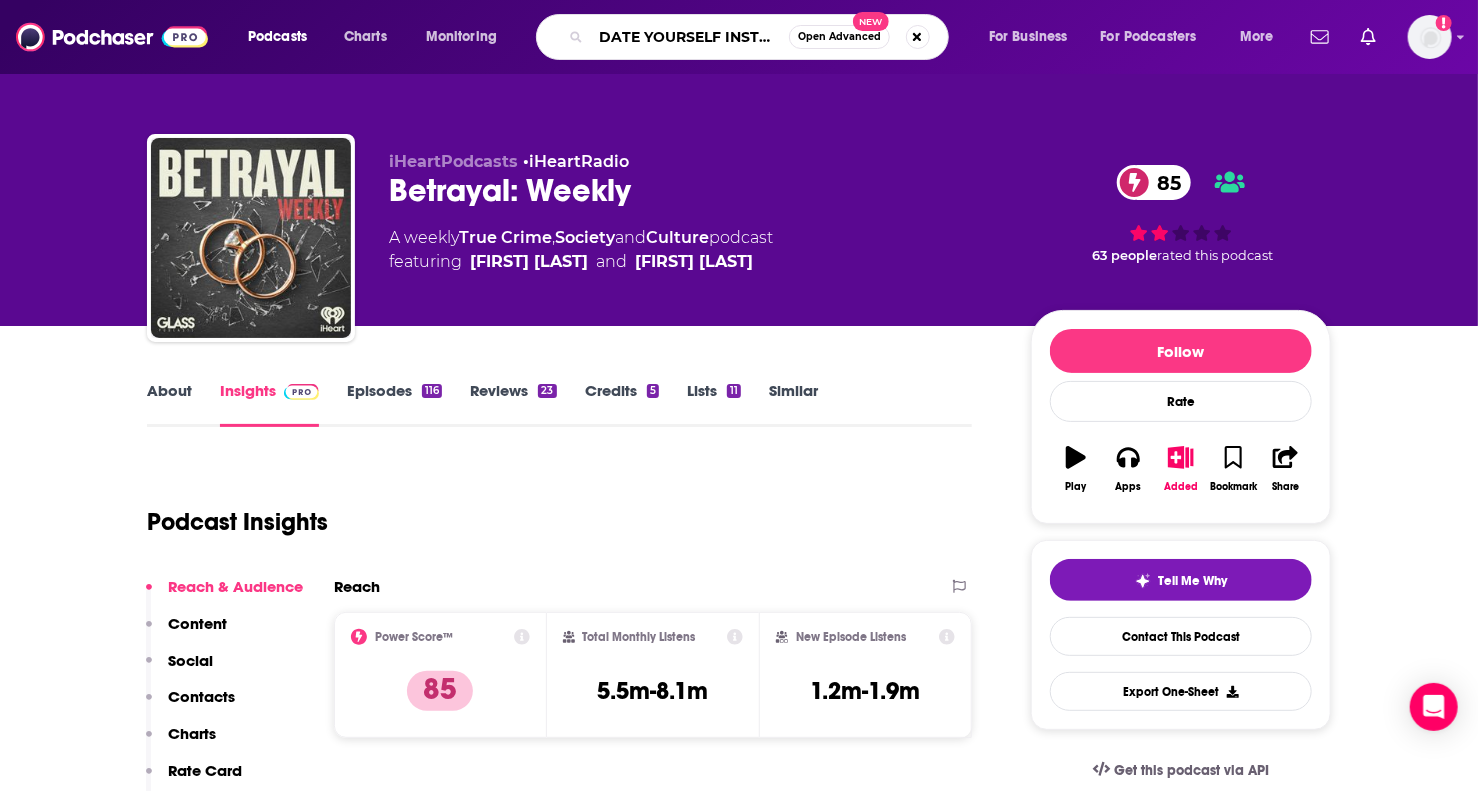 type on "DATE YOURSELF INSTEAD" 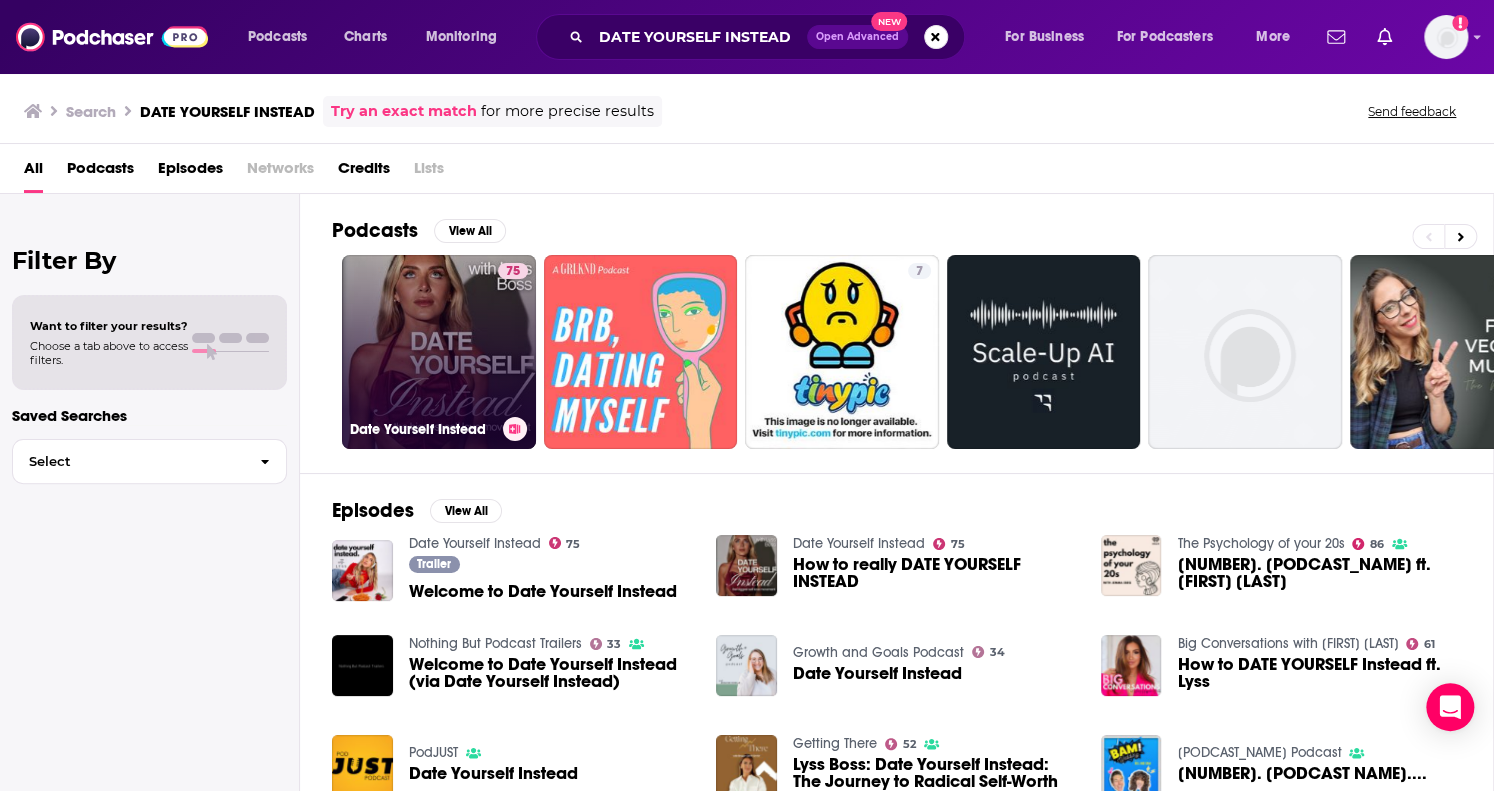 click on "[NUMBER]. [PODCAST NAME]...." at bounding box center [439, 352] 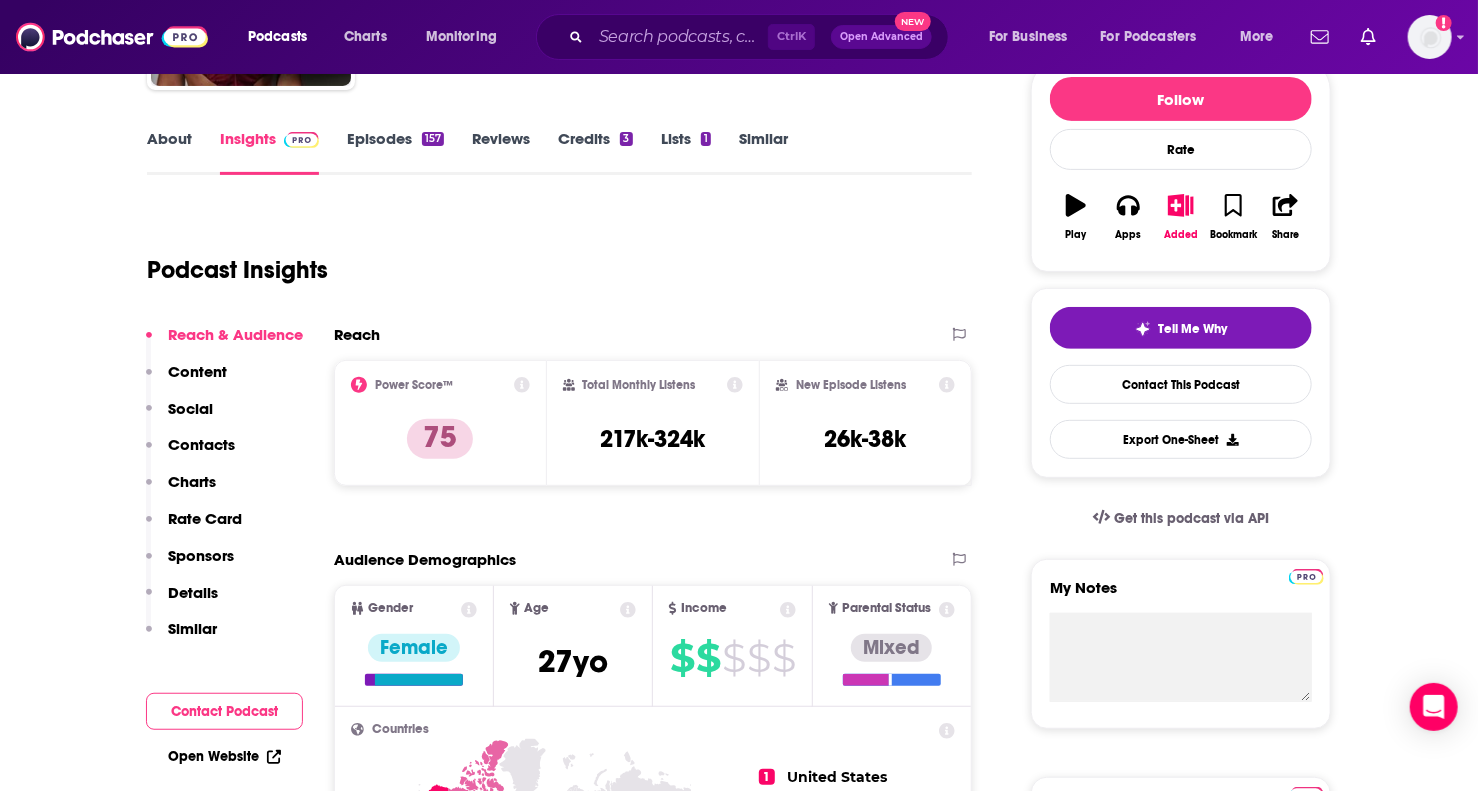 scroll, scrollTop: 100, scrollLeft: 0, axis: vertical 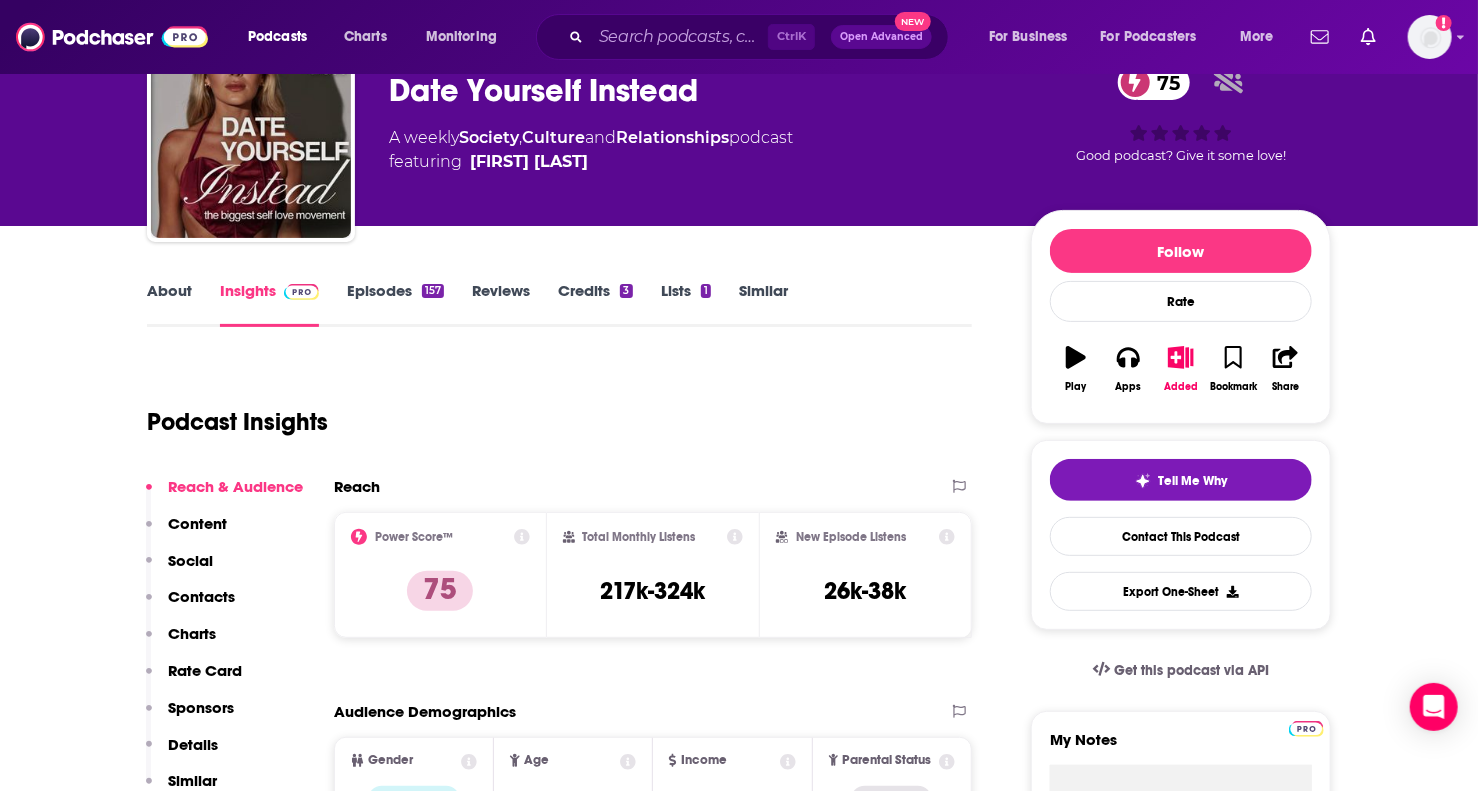 click on "About Insights Episodes 157 Reviews Credits 3 Lists 1 Similar Podcast Insights Reach & Audience Content Social Contacts Charts Rate Card Sponsors Details Similar Contact Podcast Open Website Reach Power Score™ 75 Total Monthly Listens 217k-324k New Episode Listens 26k-38k Export One-Sheet Audience Demographics Gender Female Age 27 yo Income $ $ $ $ $ Parental Status Mixed Countries 1 United States 2 United Kingdom 3 Canada 4 Australia 5 India Top Cities New York, NY , Los Angeles, CA , London , San Diego, CA , Melbourne , Toronto Interests Friends, Family & Relationships , Travel, Tourism & Aviation , Restaurants, Food & Grocery , Camera & Photography , Clothes, Shoes, Handbags & Accessories , Toys, Children & Baby Jobs Dentists , Doctors/Physicians , Dietitians , Paramedics , Pastors/Ministers , Technicians Ethnicities White / Caucasian , Asian , Hispanic , African American Show More Content Political Skew Neutral/Mixed Socials Instagram @[USERNAME] 623k Contacts RSS Podcast Email [FIRST] [LAST]" at bounding box center (739, 2532) 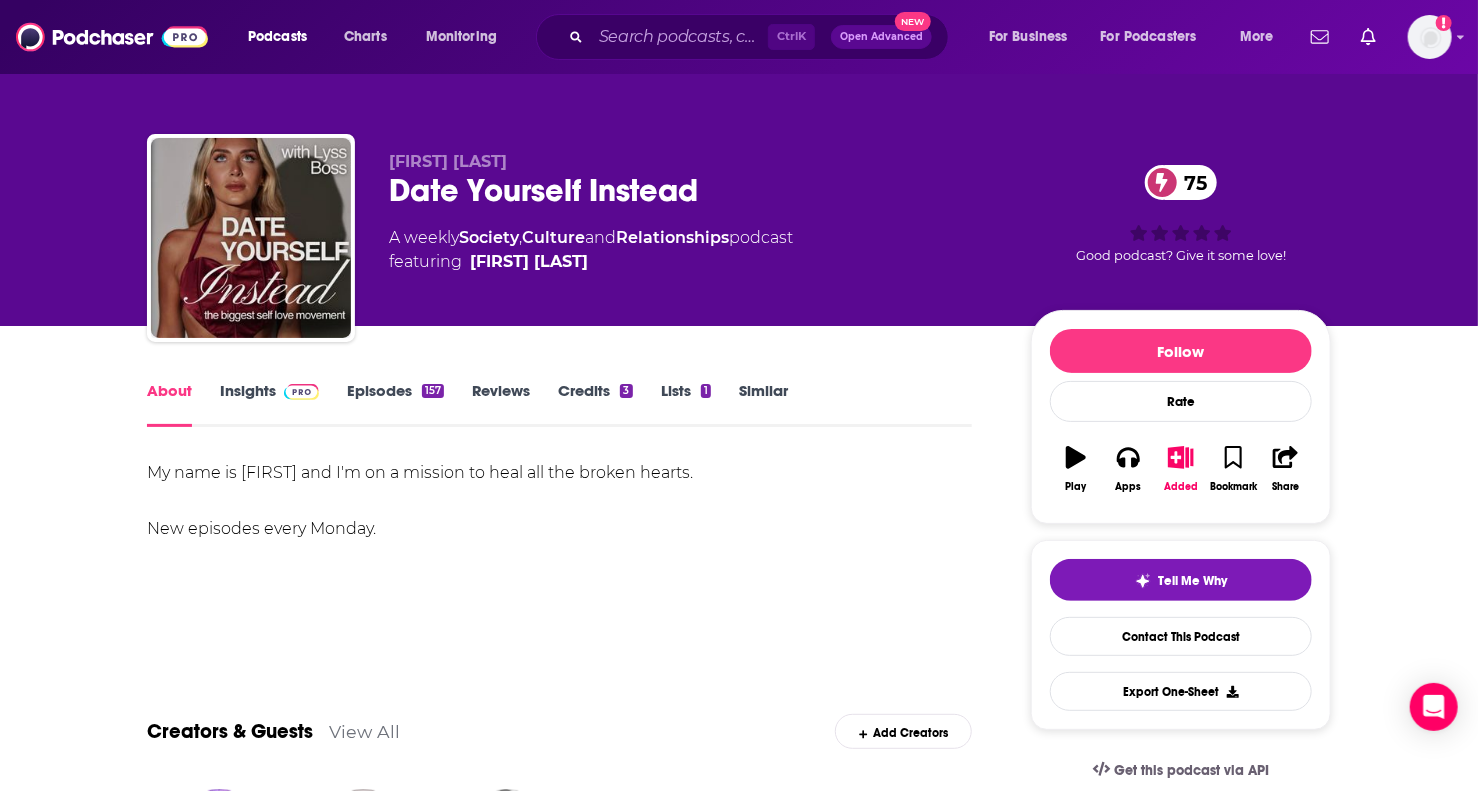 click on "Insights" at bounding box center (269, 404) 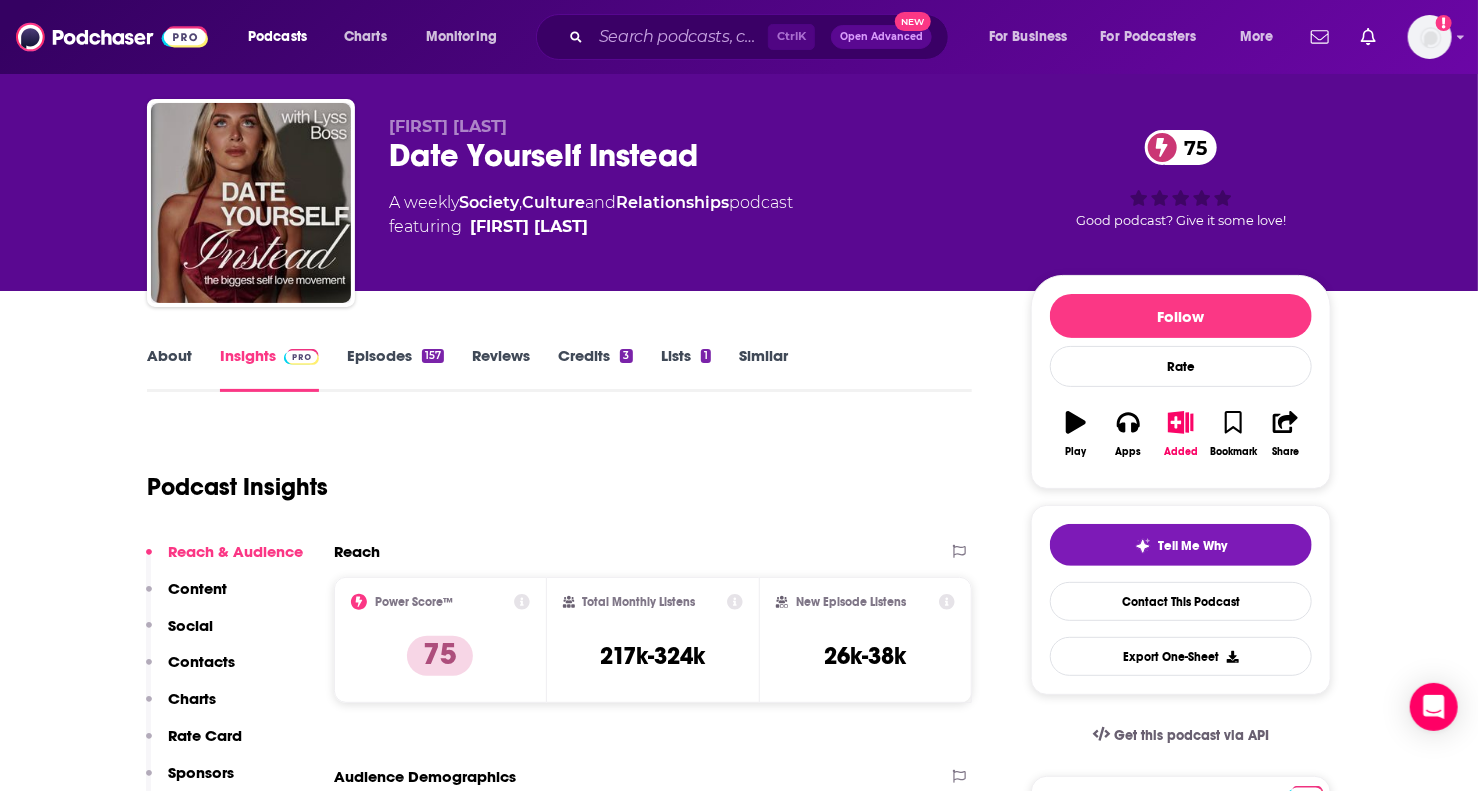 scroll, scrollTop: 0, scrollLeft: 0, axis: both 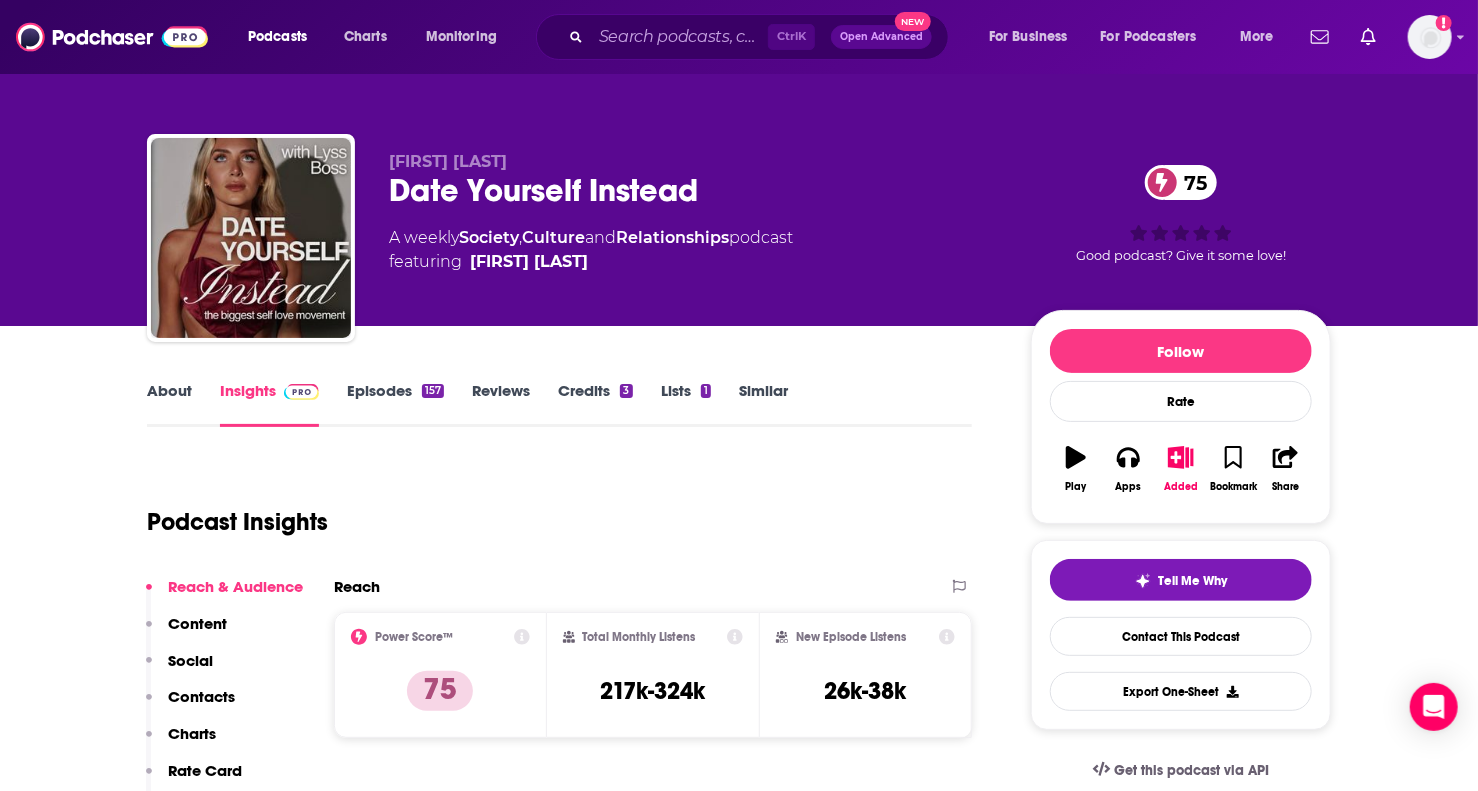click on "Episodes 157" at bounding box center [395, 404] 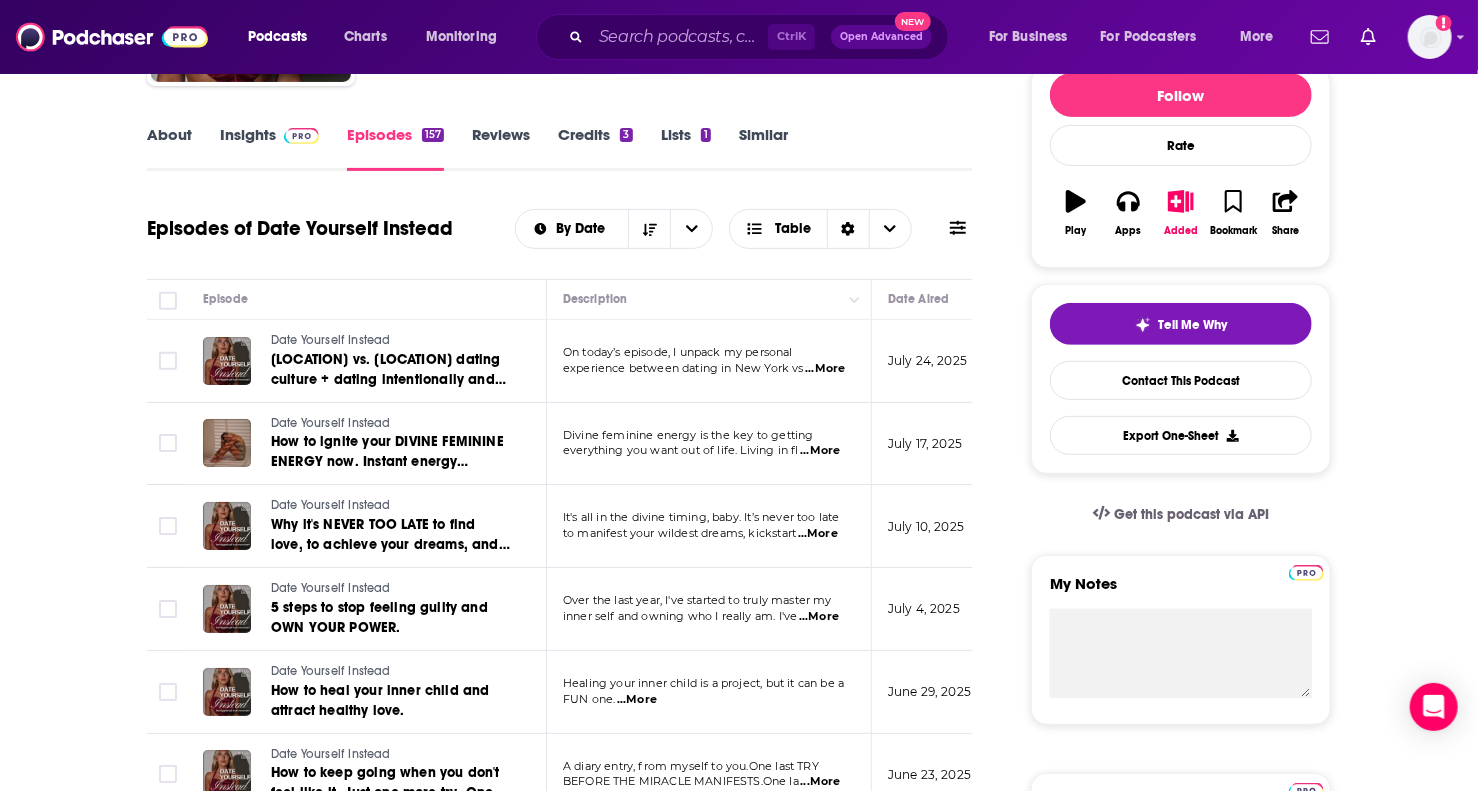 scroll, scrollTop: 300, scrollLeft: 0, axis: vertical 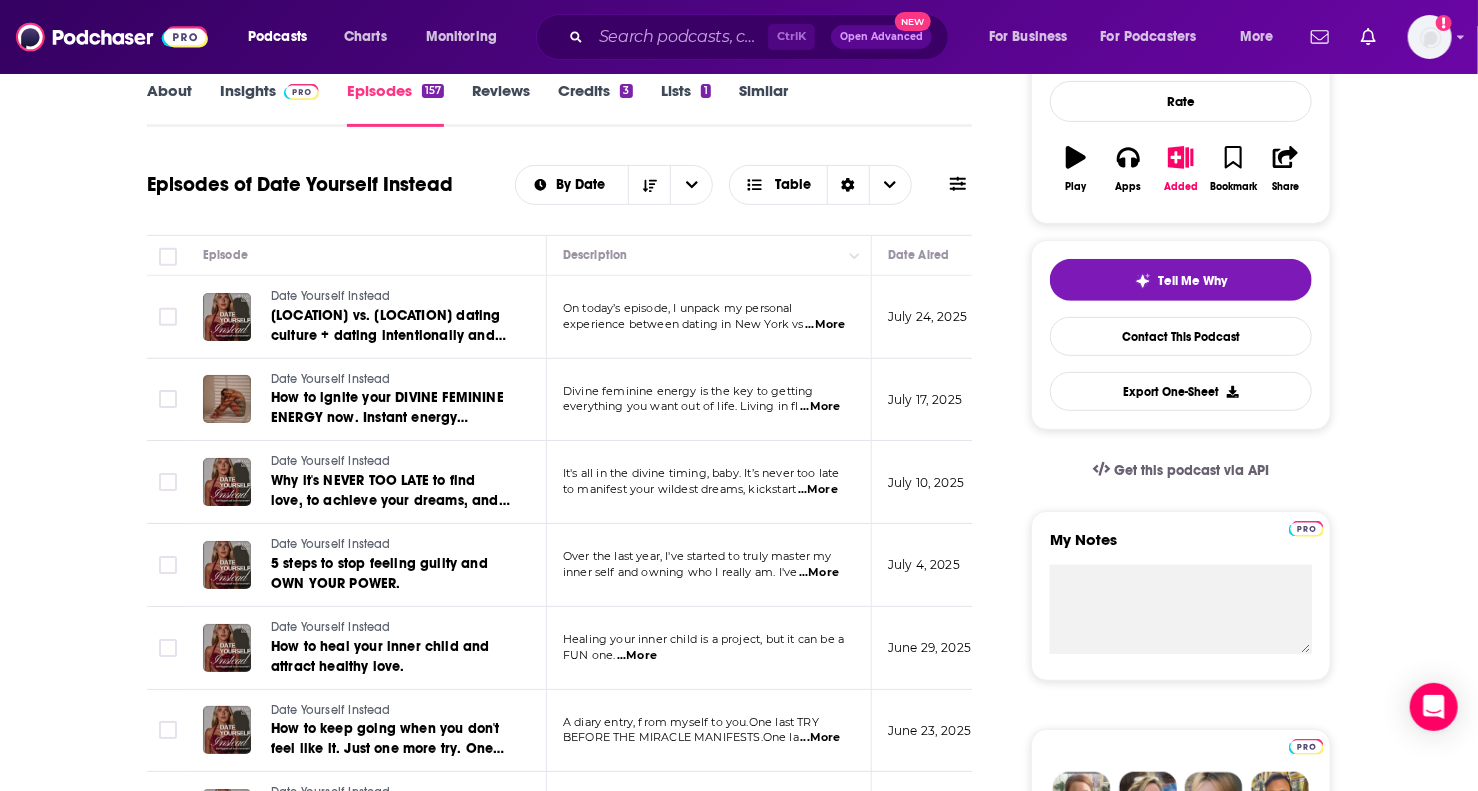 click on "...More" at bounding box center [820, 407] 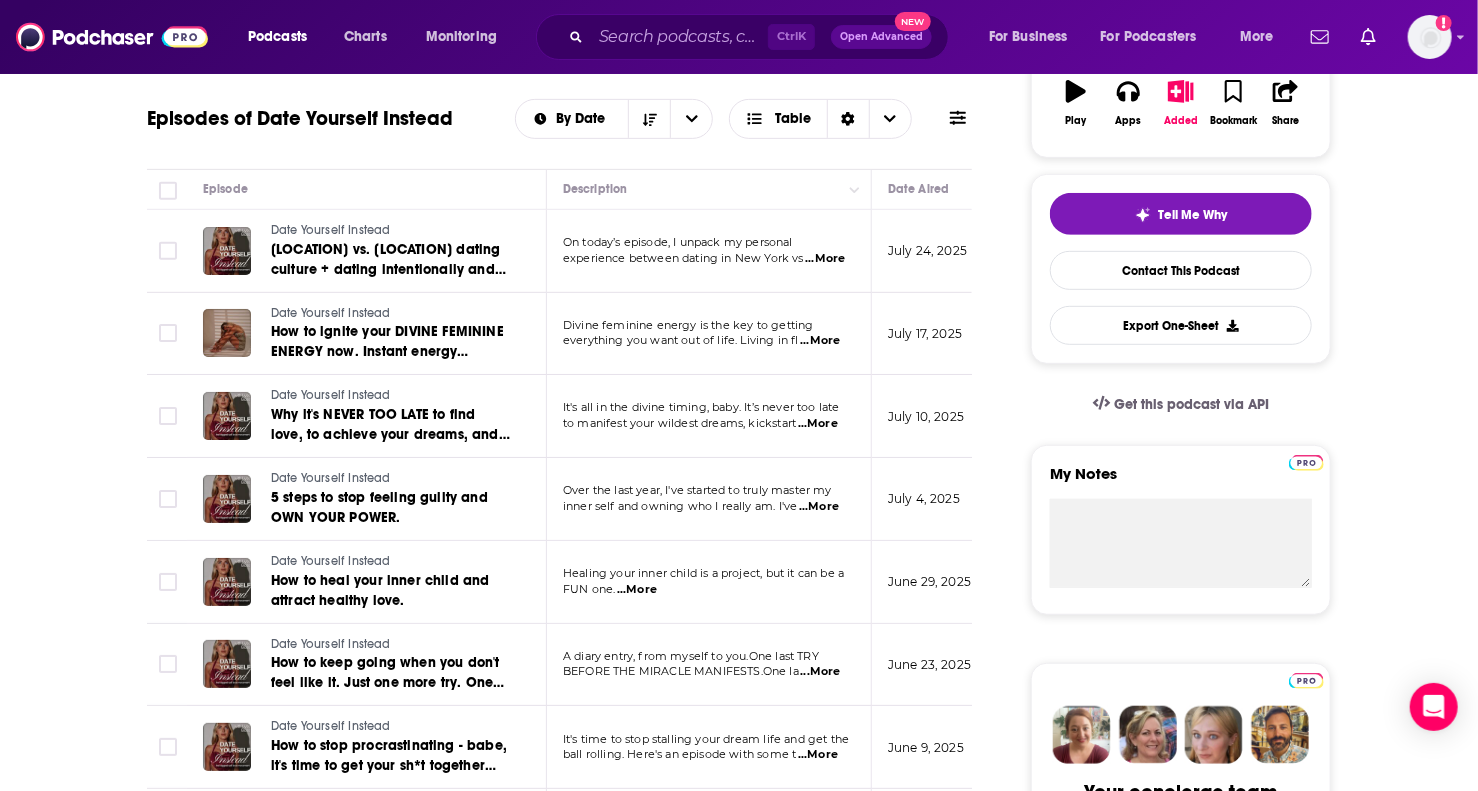 scroll, scrollTop: 400, scrollLeft: 0, axis: vertical 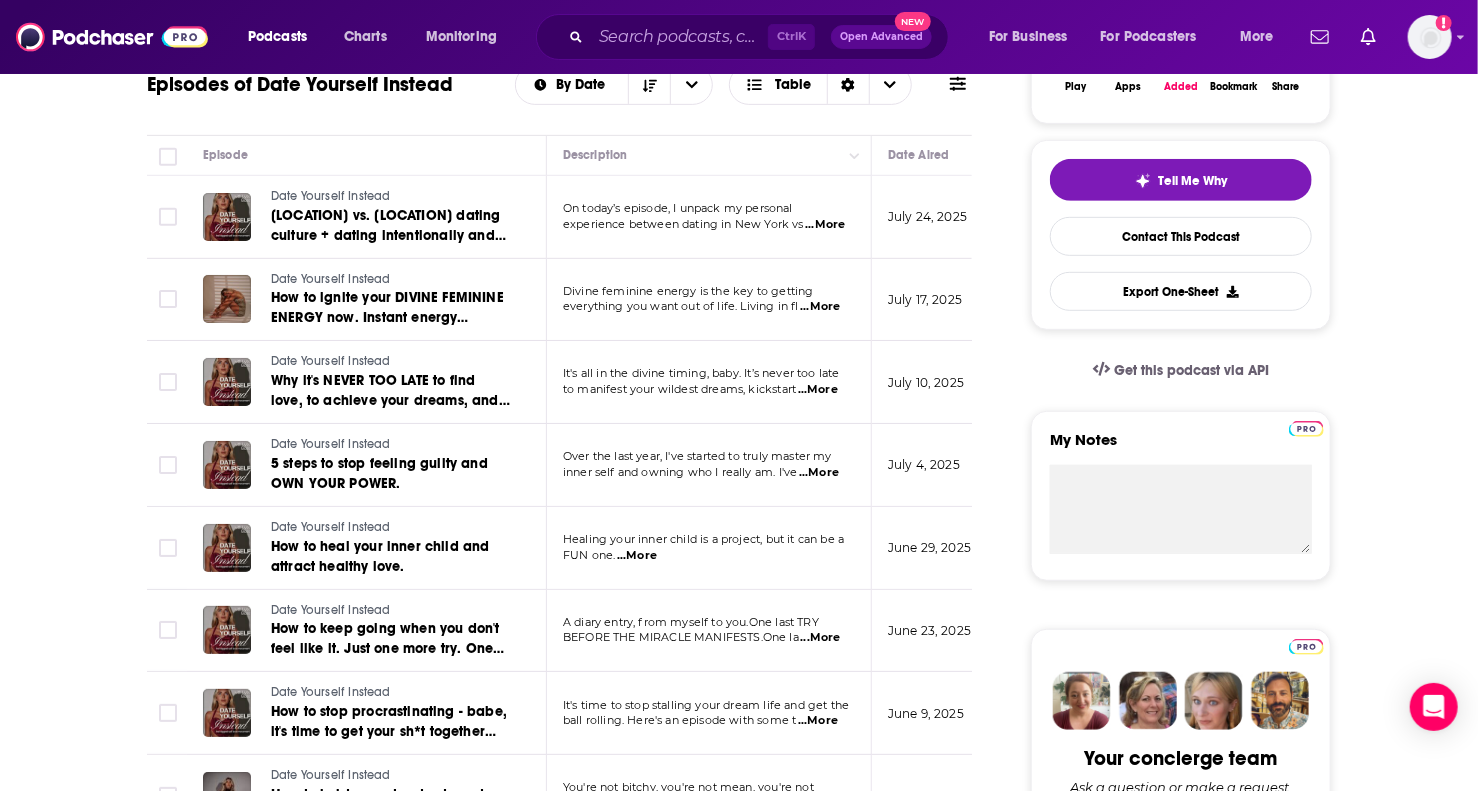 click on "...More" at bounding box center [818, 390] 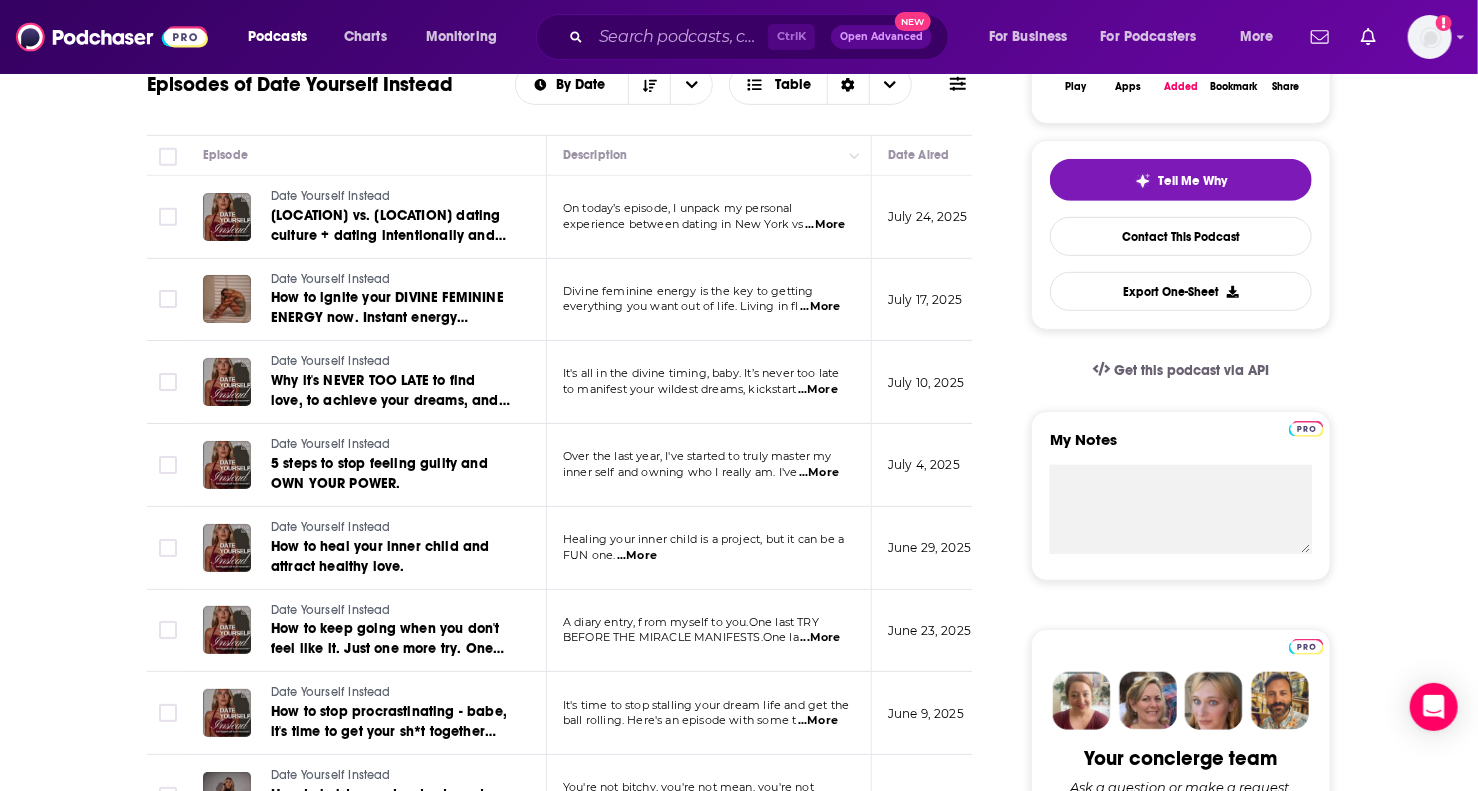 click on "About Insights Episodes 157 Reviews Credits 3 Lists 1 Similar Episodes of Date Yourself Instead By Date Table Episode Description Date Aired Reach Episode Guests Length Date Yourself Instead [CITY] vs. New York dating culture + dating intentionally and KNOWING WHAT YOU WANT. On today’s episode, I unpack my personal experience between dating in New York vs  ...More July 24, 2025 27k-40k -- 47:18 s Date Yourself Instead How to ignite your DIVINE FEMININE ENERGY now. Instant energy upgrade. 🐆✨ Divine feminine energy is the key to getting everything you want out of life. Living in fl  ...More July 17, 2025 27k-40k -- 40:38 s Date Yourself Instead Why it's NEVER TOO LATE to find love, to achieve your dreams, and to start again. It's all in the divine timing, baby. It’s never too late to manifest your wildest dreams, kickstart   ...More July 10, 2025 26k-38k -- 37:45 s Date Yourself Instead 5 steps to stop feeling guilty and OWN YOUR POWER. Over the last year, I've started to truly master my  ...More -- s" at bounding box center [739, 1264] 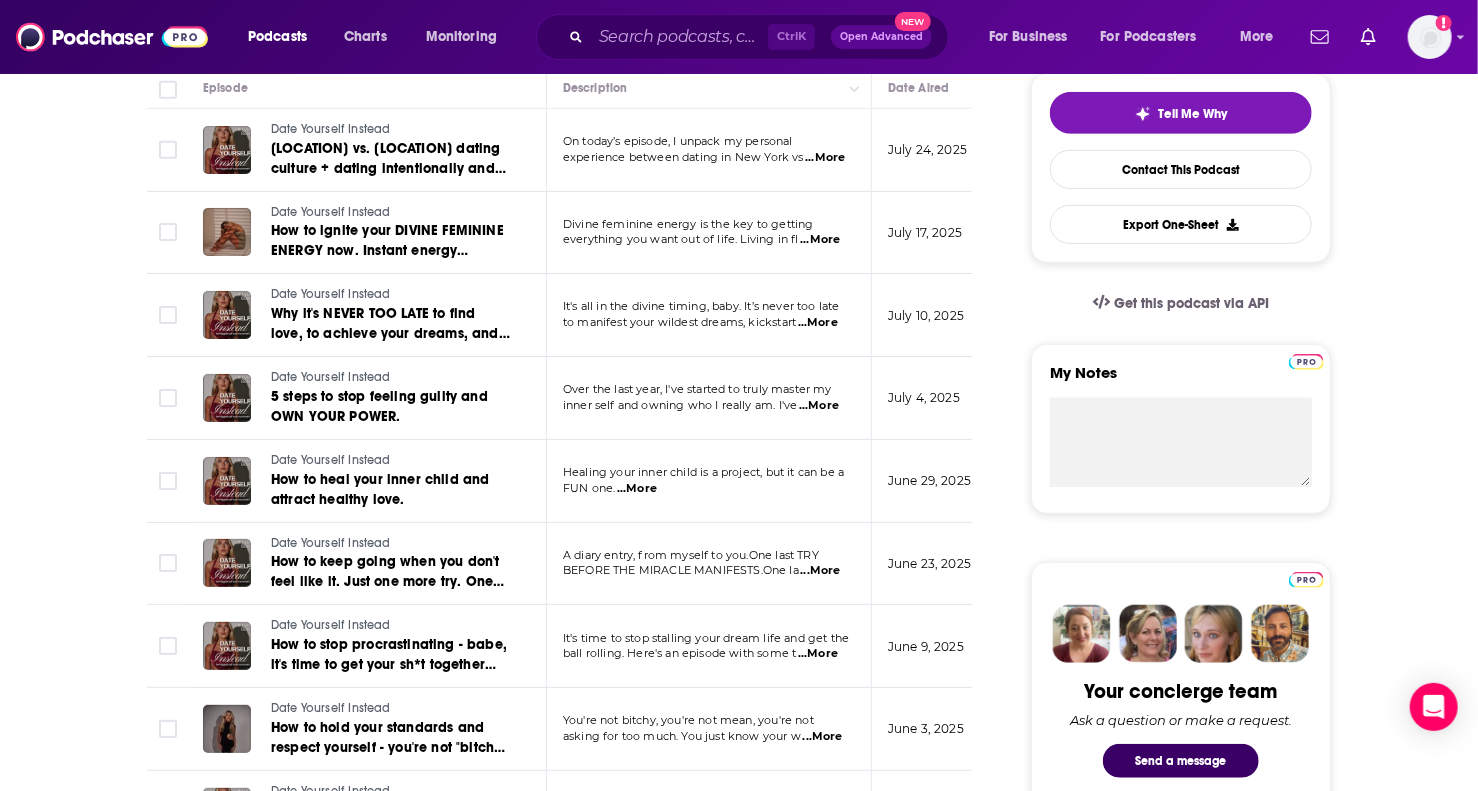 scroll, scrollTop: 500, scrollLeft: 0, axis: vertical 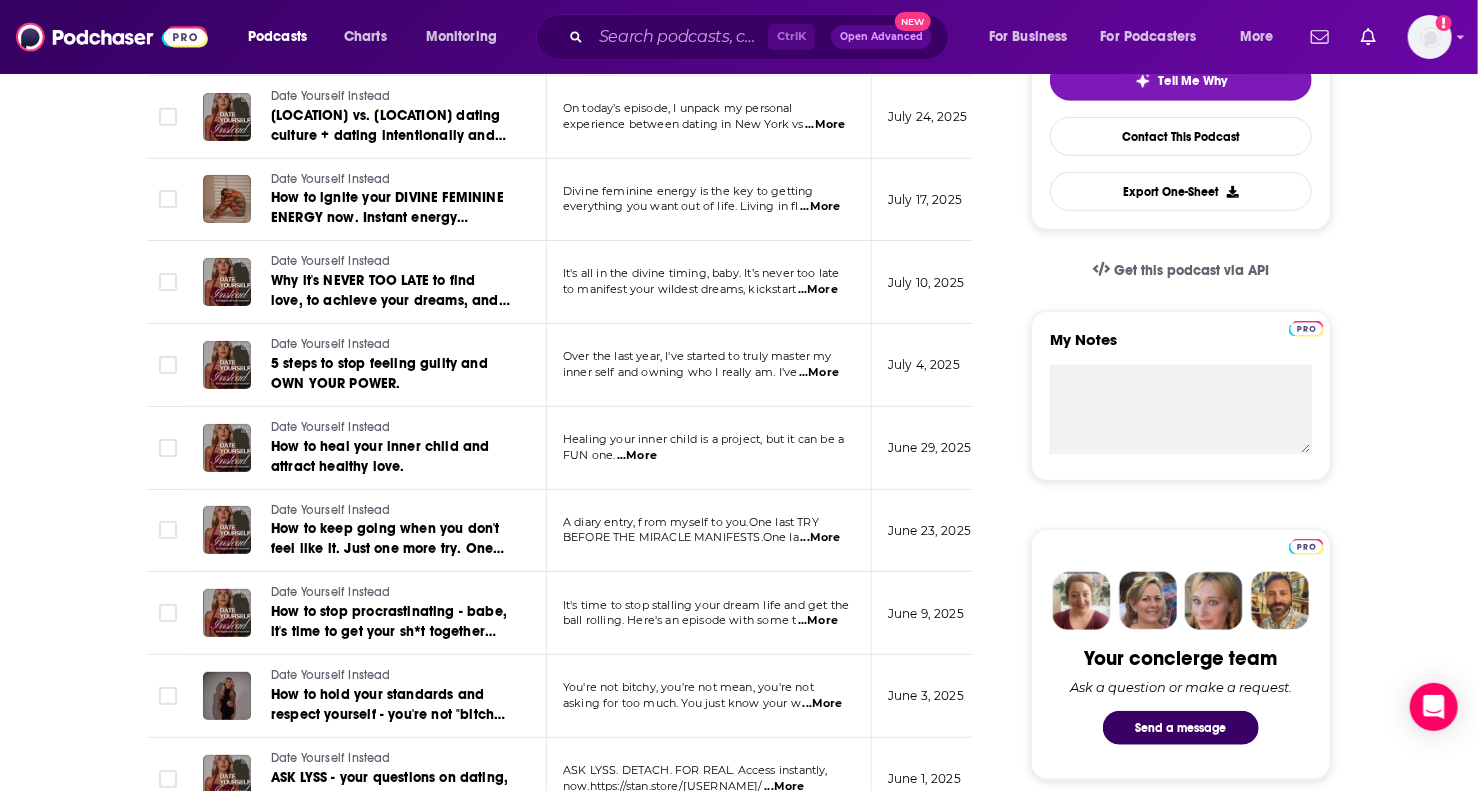 click on "...More" at bounding box center [637, 456] 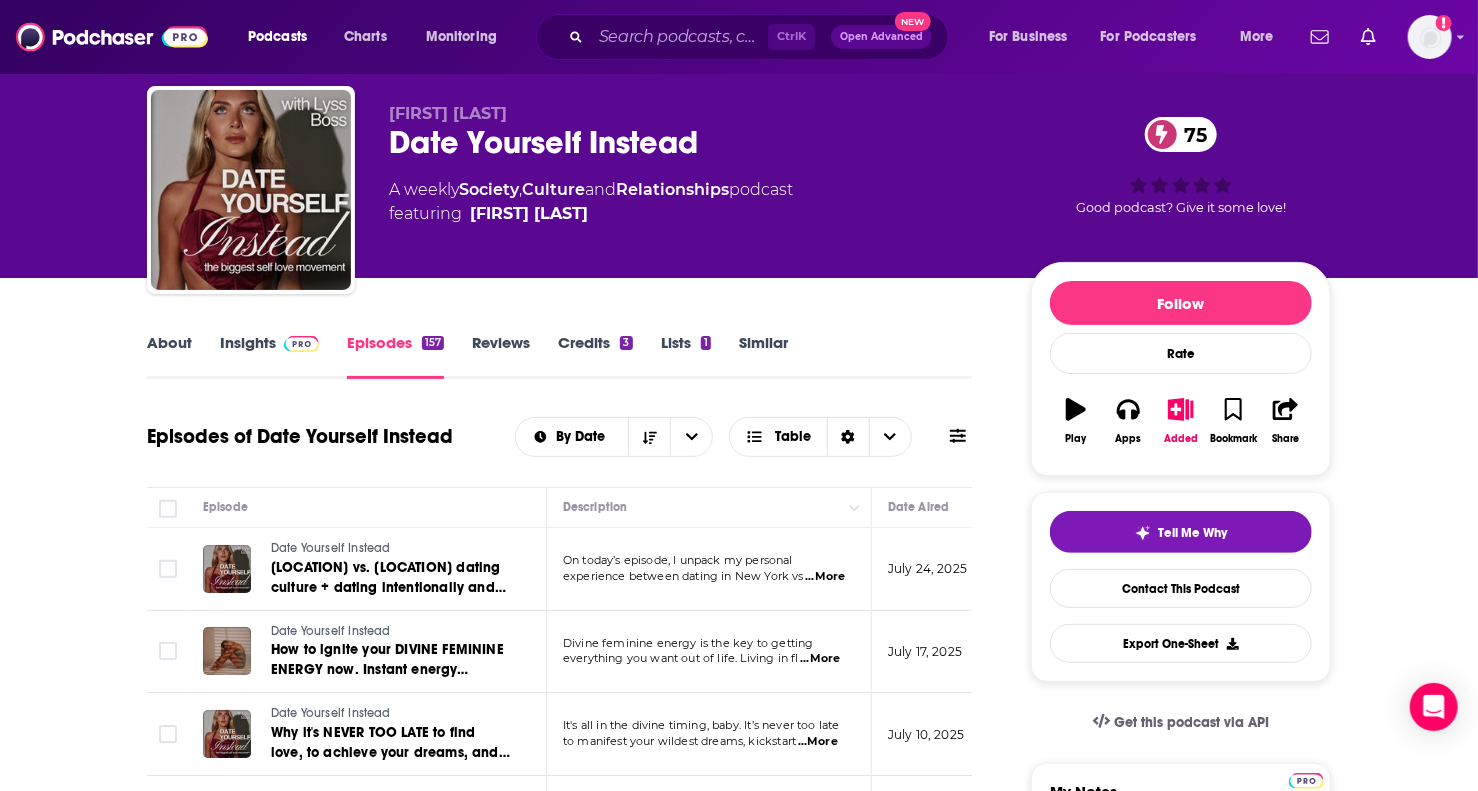 scroll, scrollTop: 0, scrollLeft: 0, axis: both 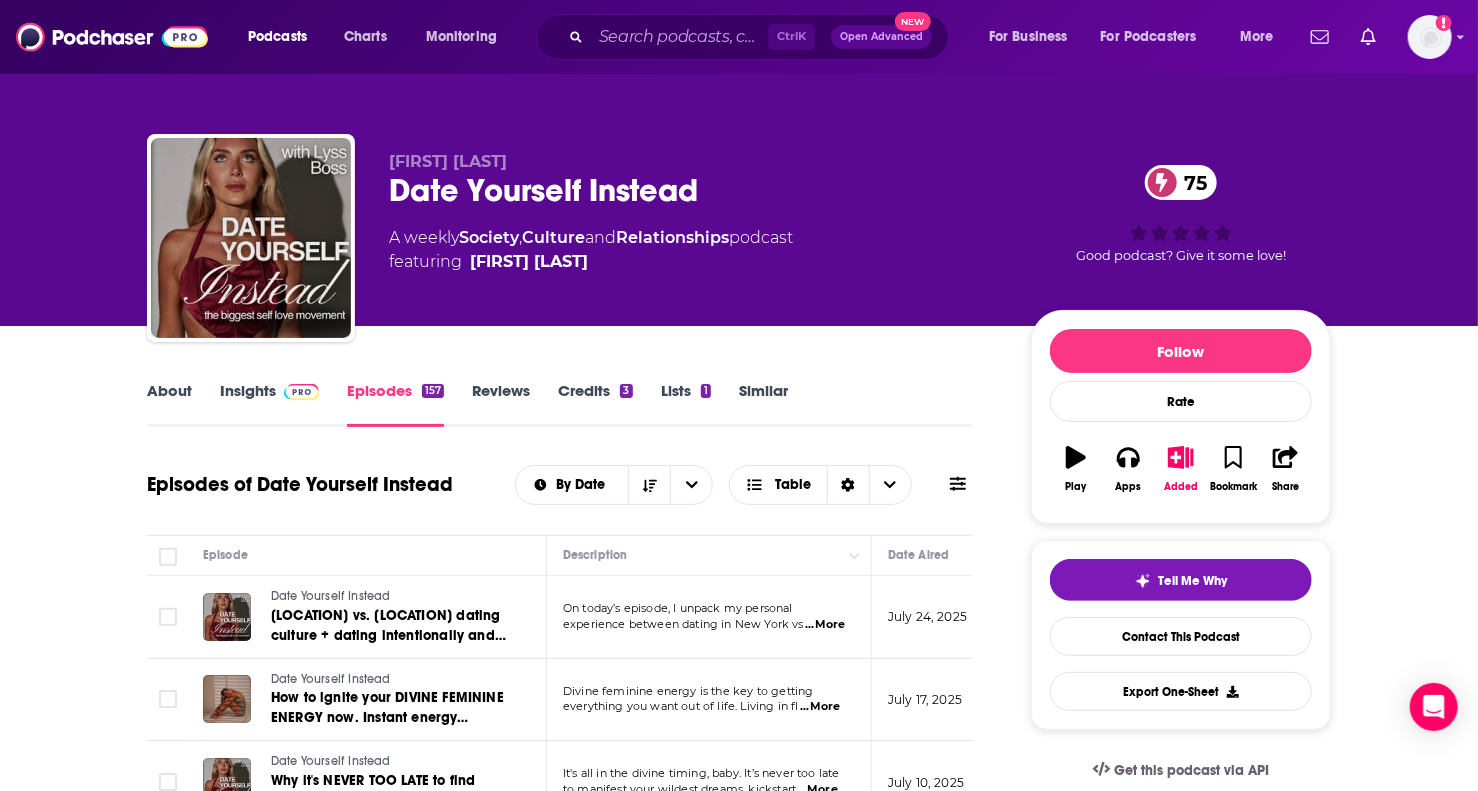 click on "About" at bounding box center (169, 404) 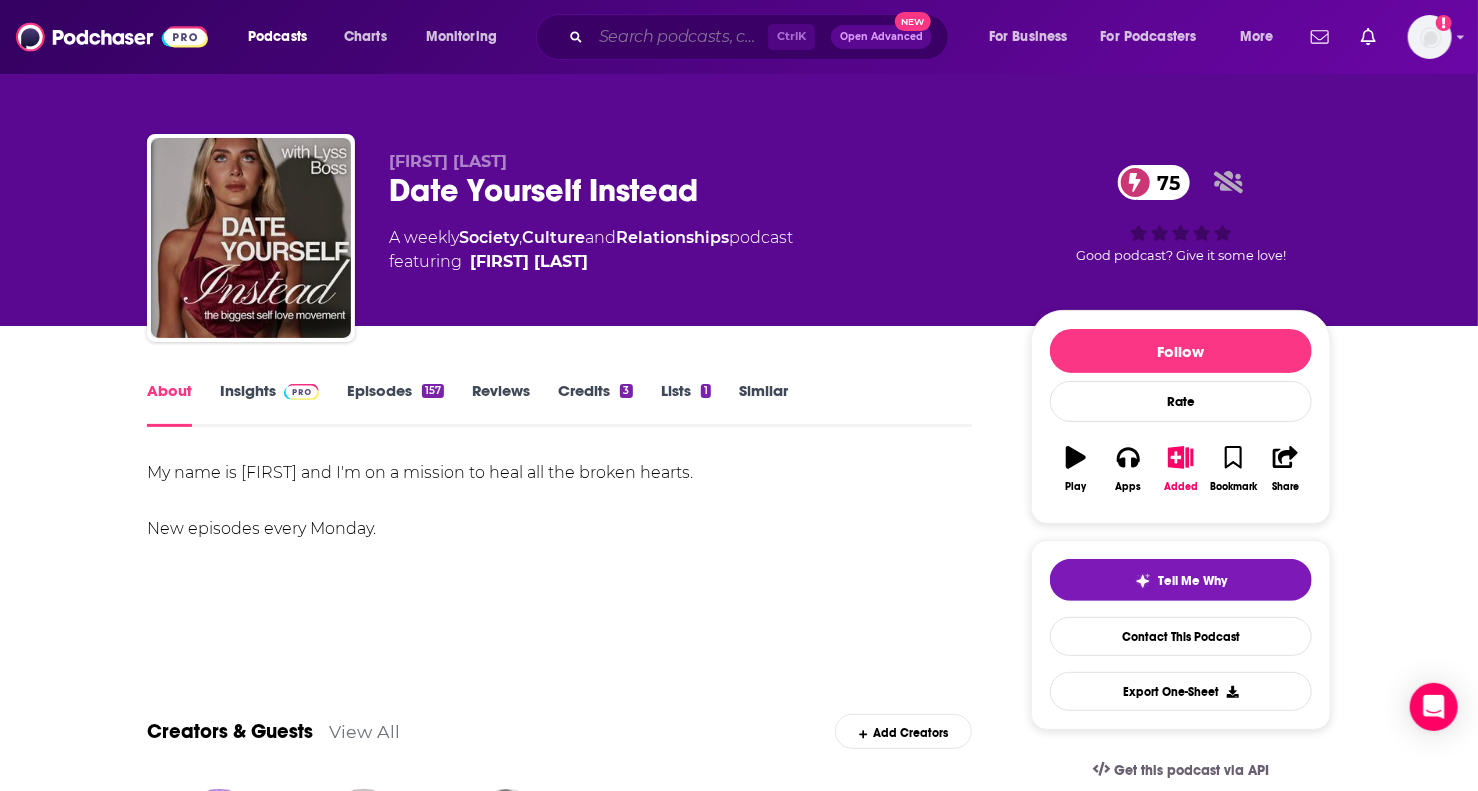 click at bounding box center (679, 37) 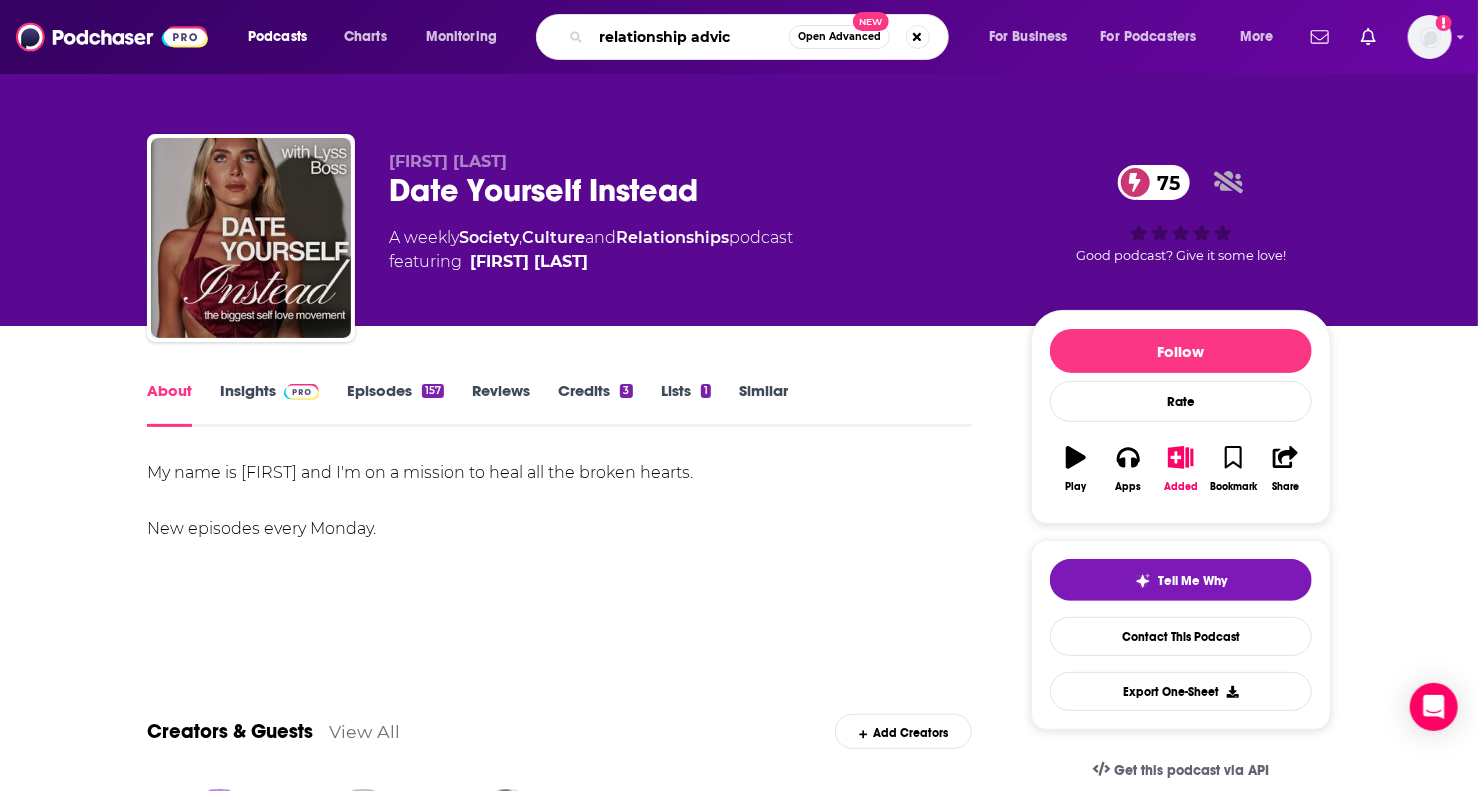 type on "relationship advice" 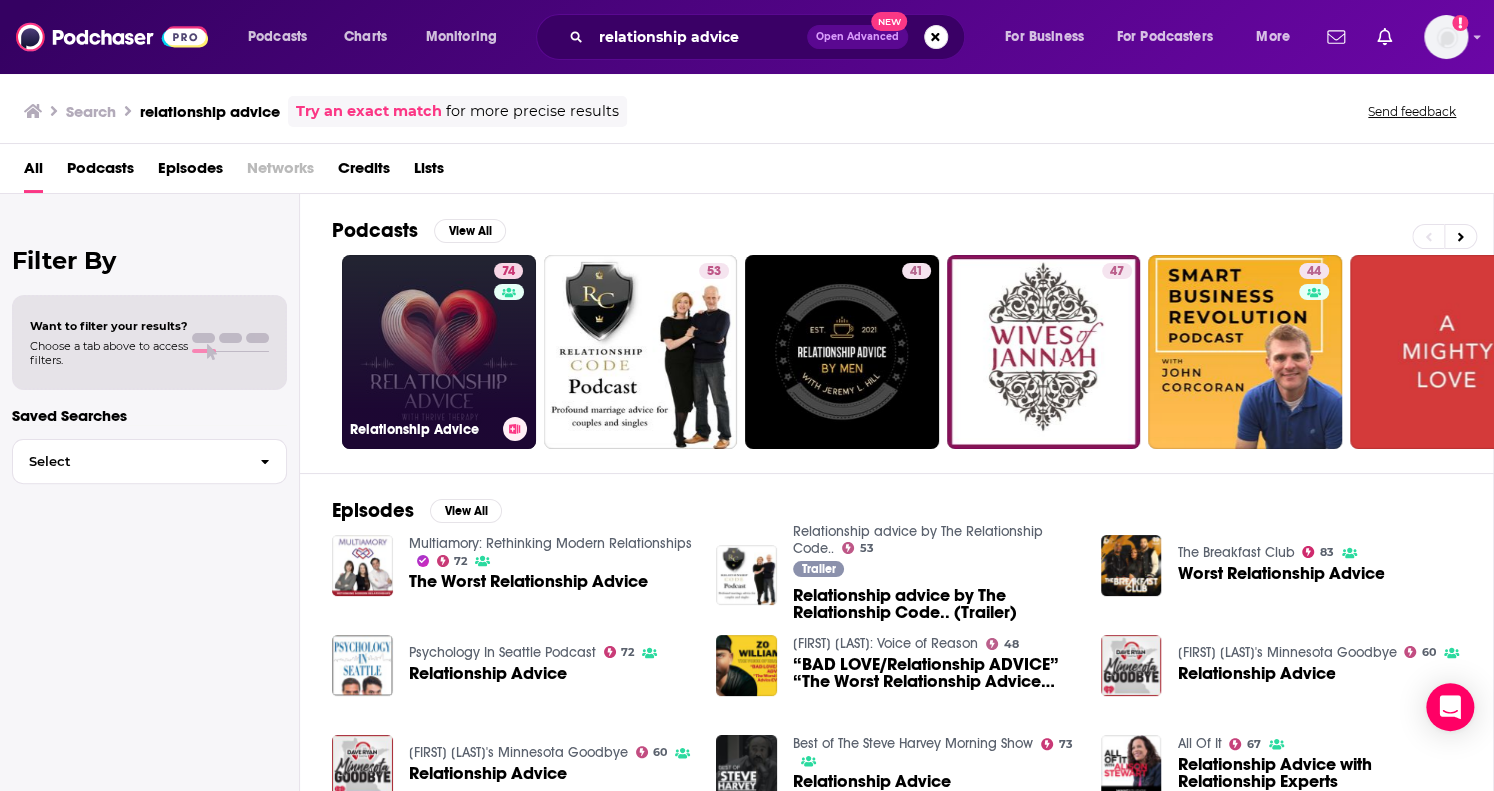 click on "74 Relationship Advice" at bounding box center (439, 352) 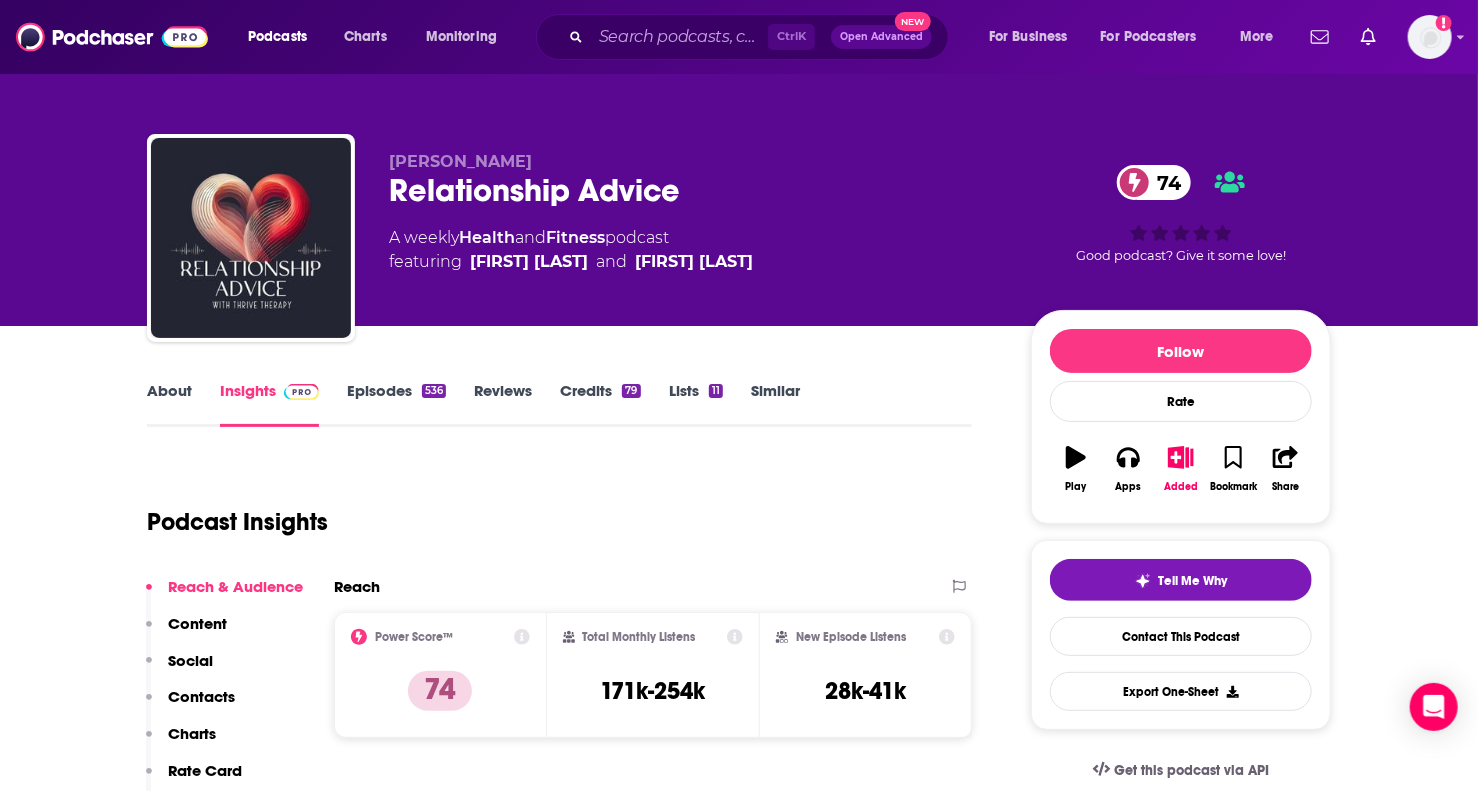 click on "About" at bounding box center [169, 404] 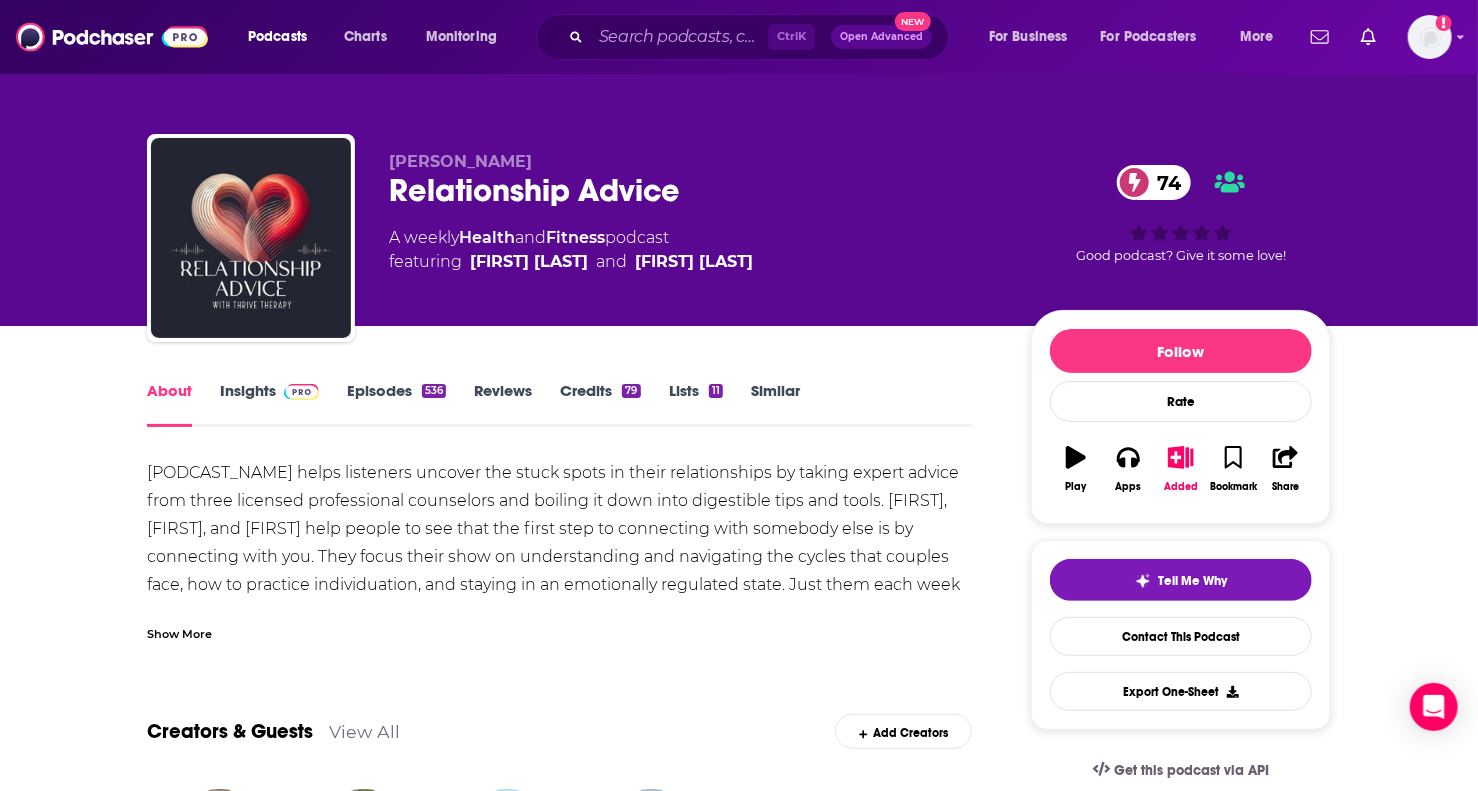 click on "Show More" at bounding box center (179, 632) 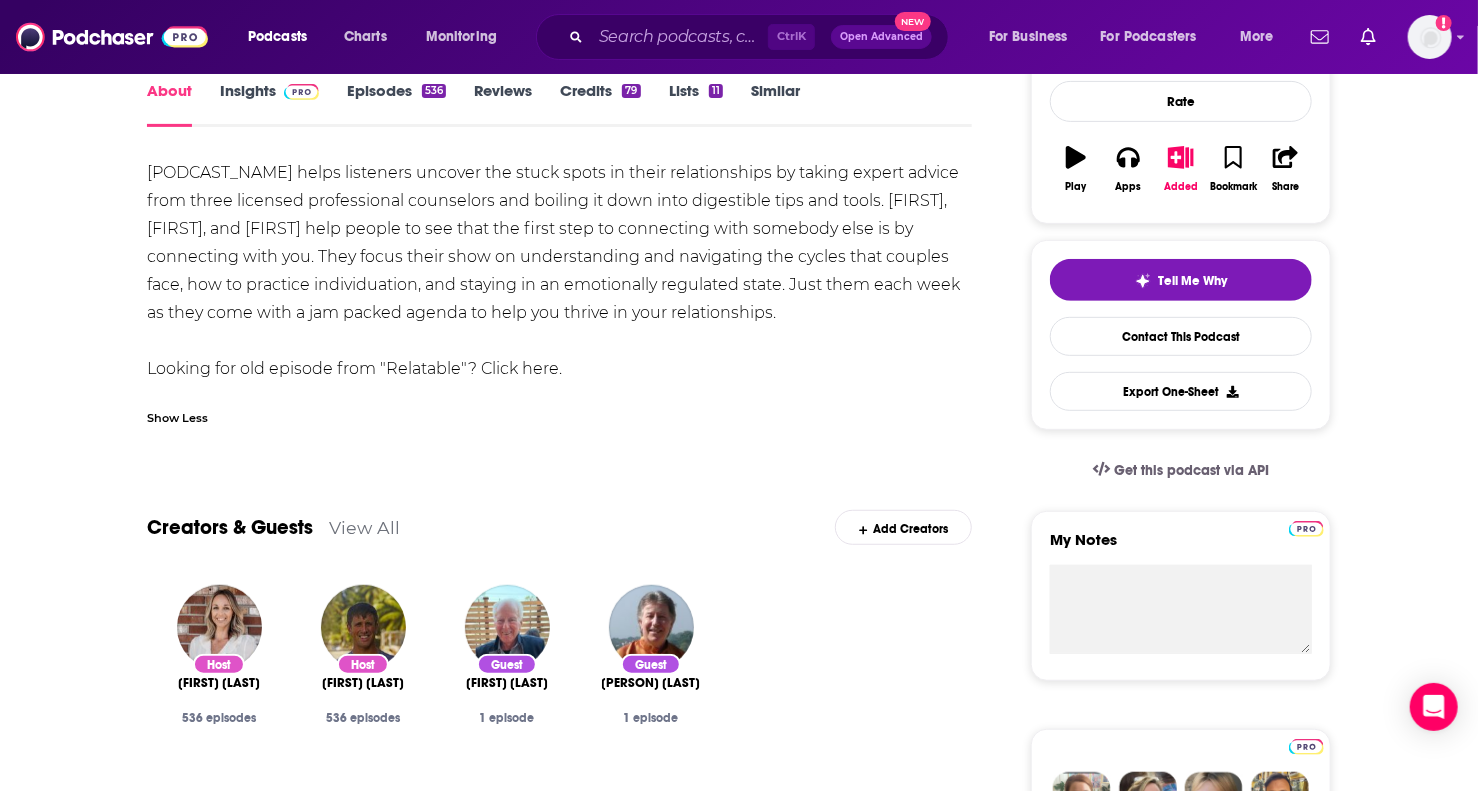scroll, scrollTop: 100, scrollLeft: 0, axis: vertical 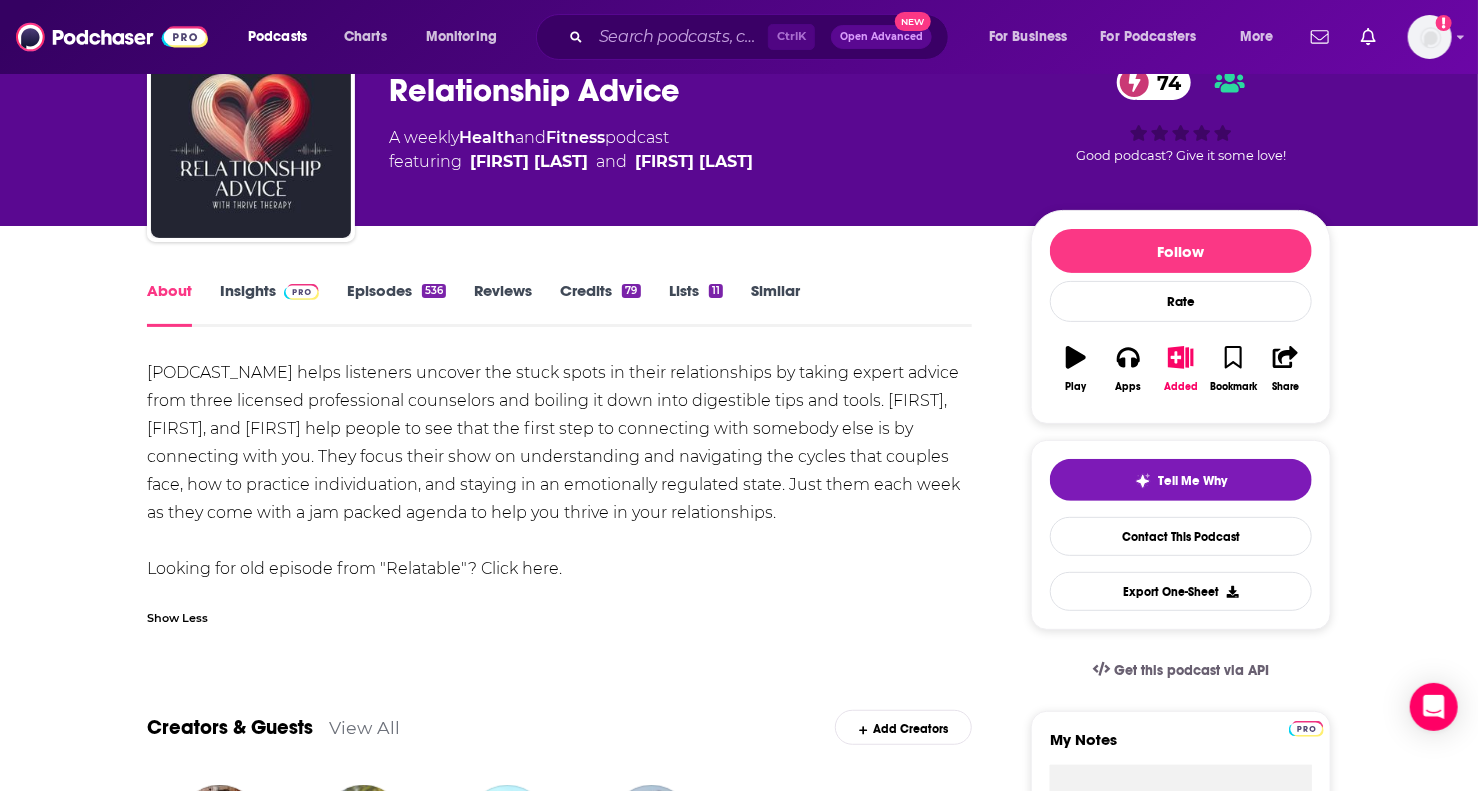 click on "Insights" at bounding box center (269, 304) 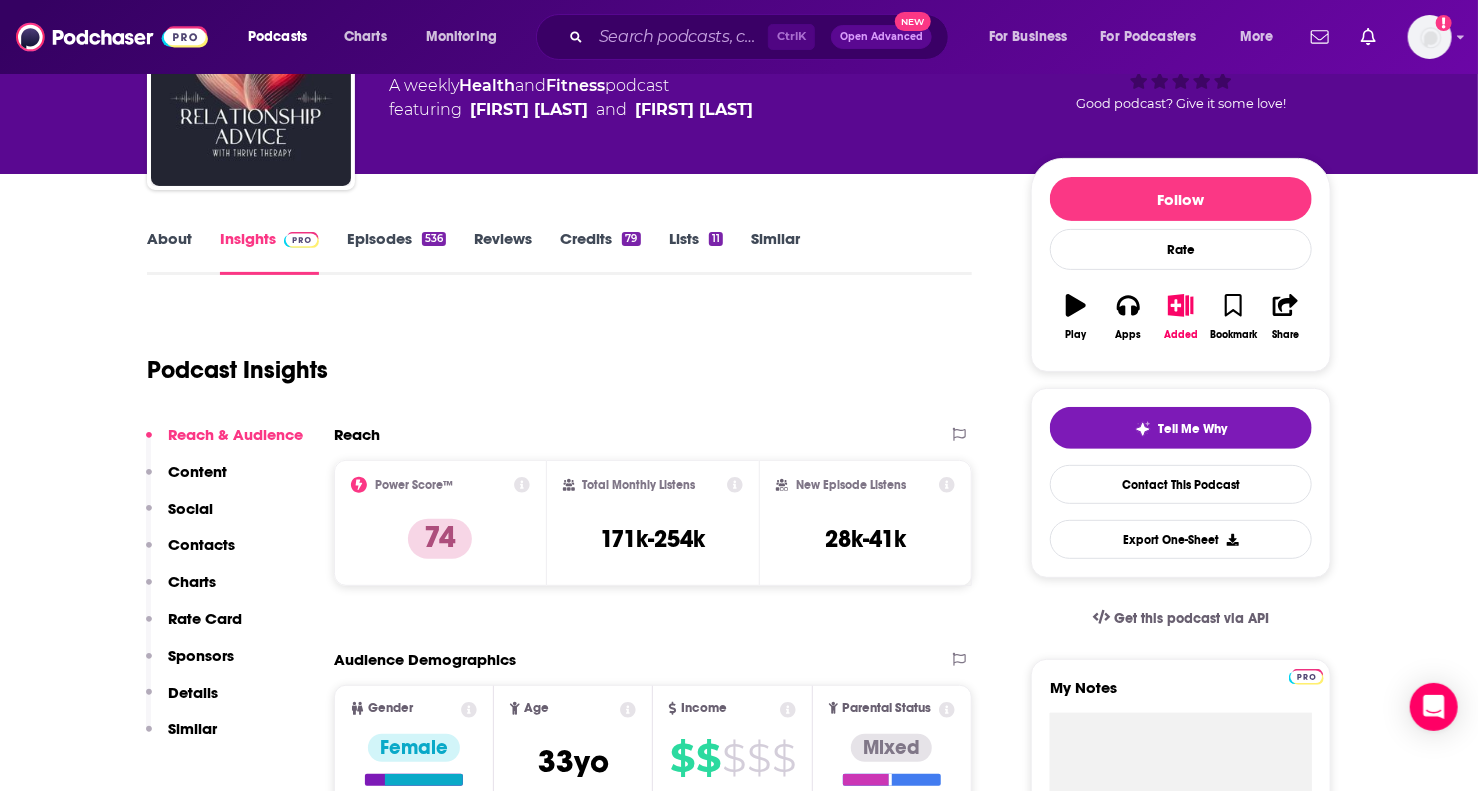 scroll, scrollTop: 0, scrollLeft: 0, axis: both 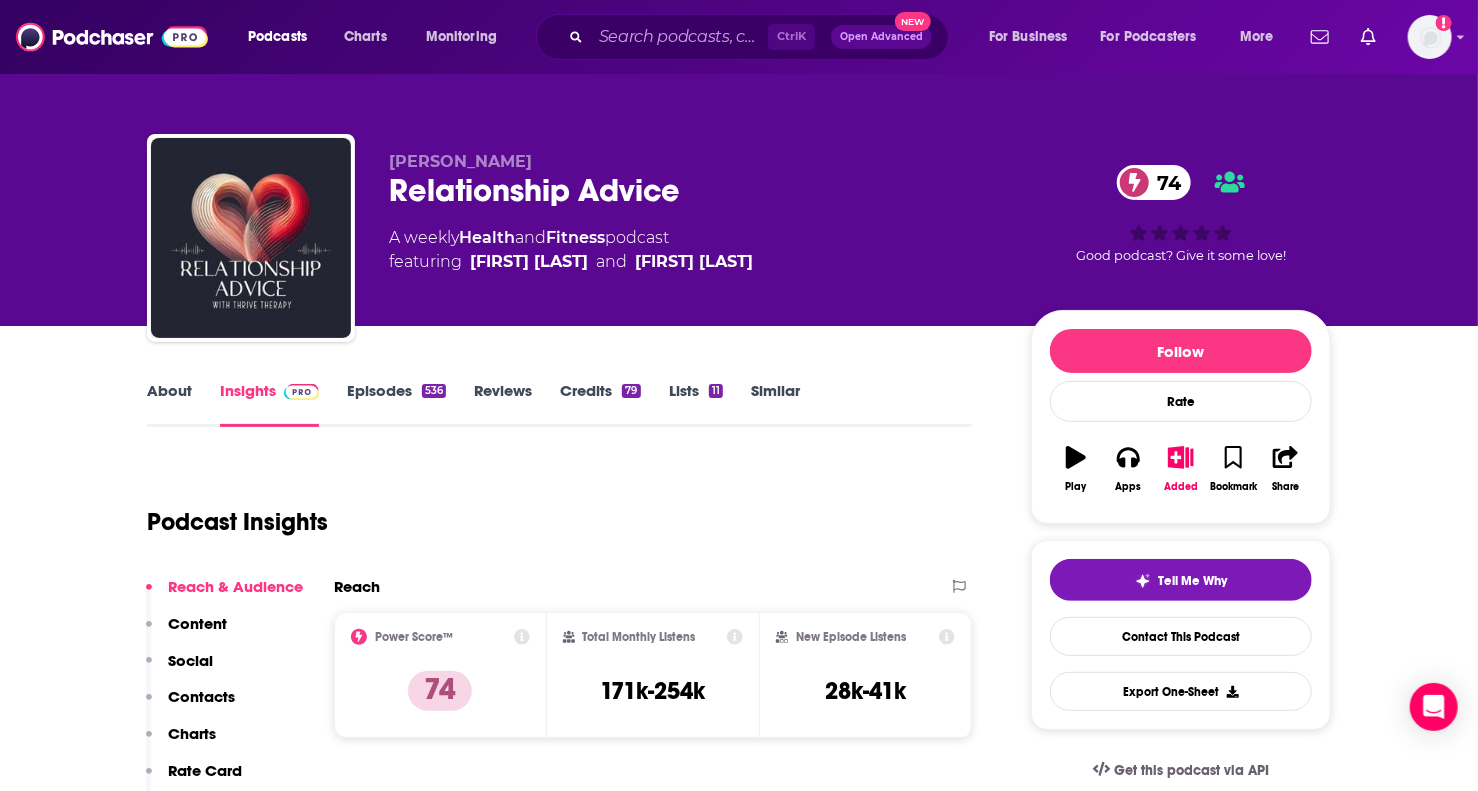 click on "Episodes 536" at bounding box center (396, 404) 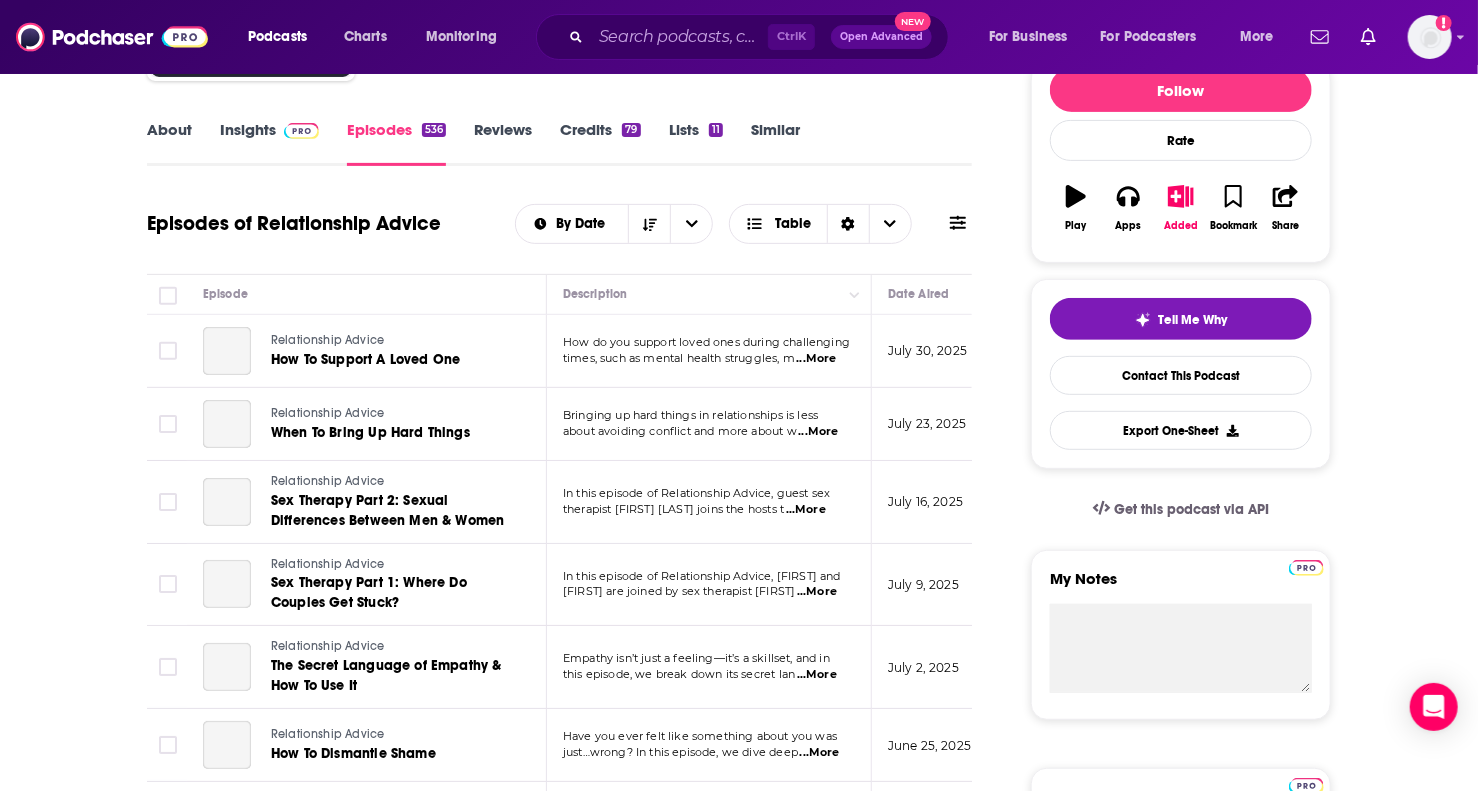 scroll, scrollTop: 300, scrollLeft: 0, axis: vertical 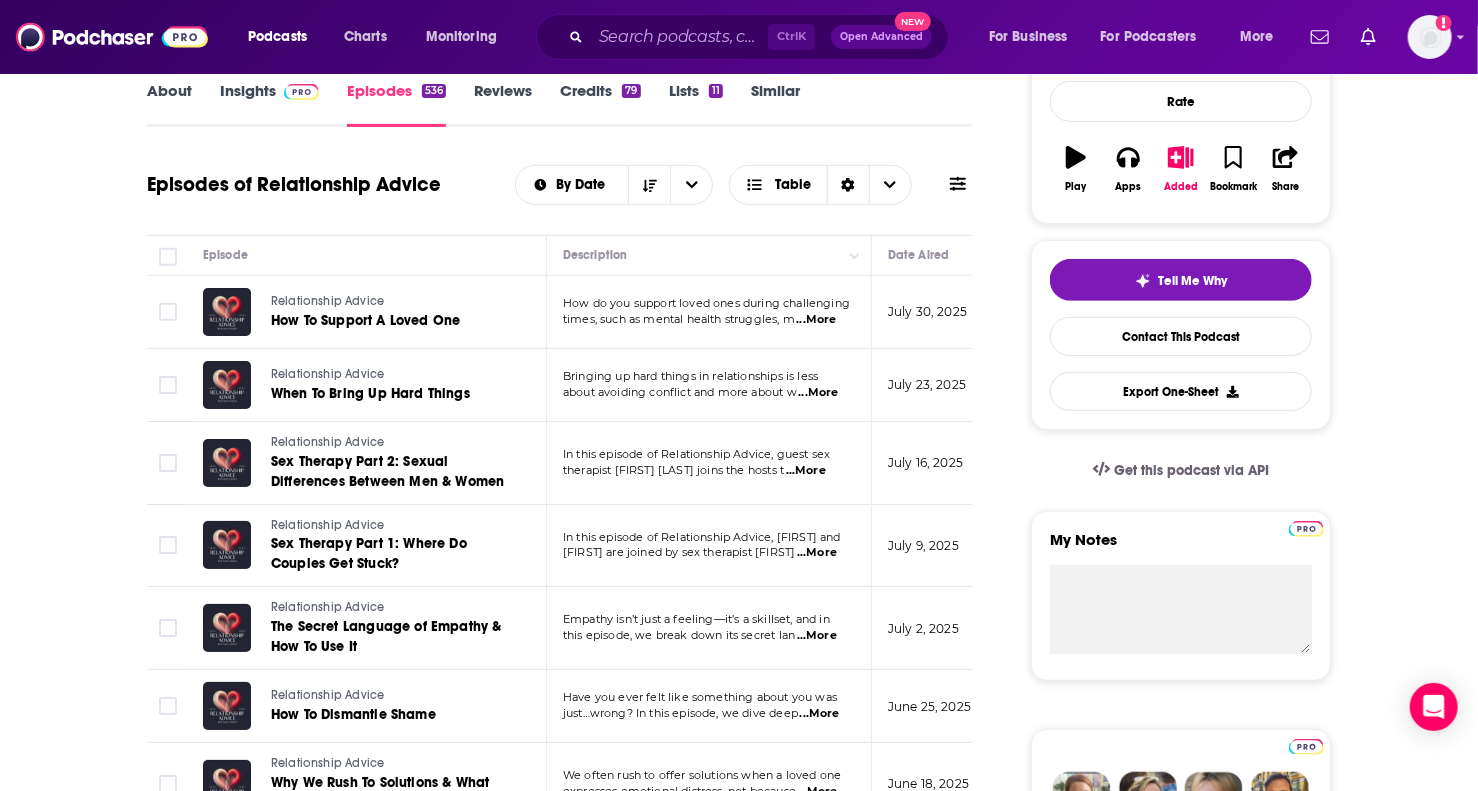 click on "...More" at bounding box center (817, 320) 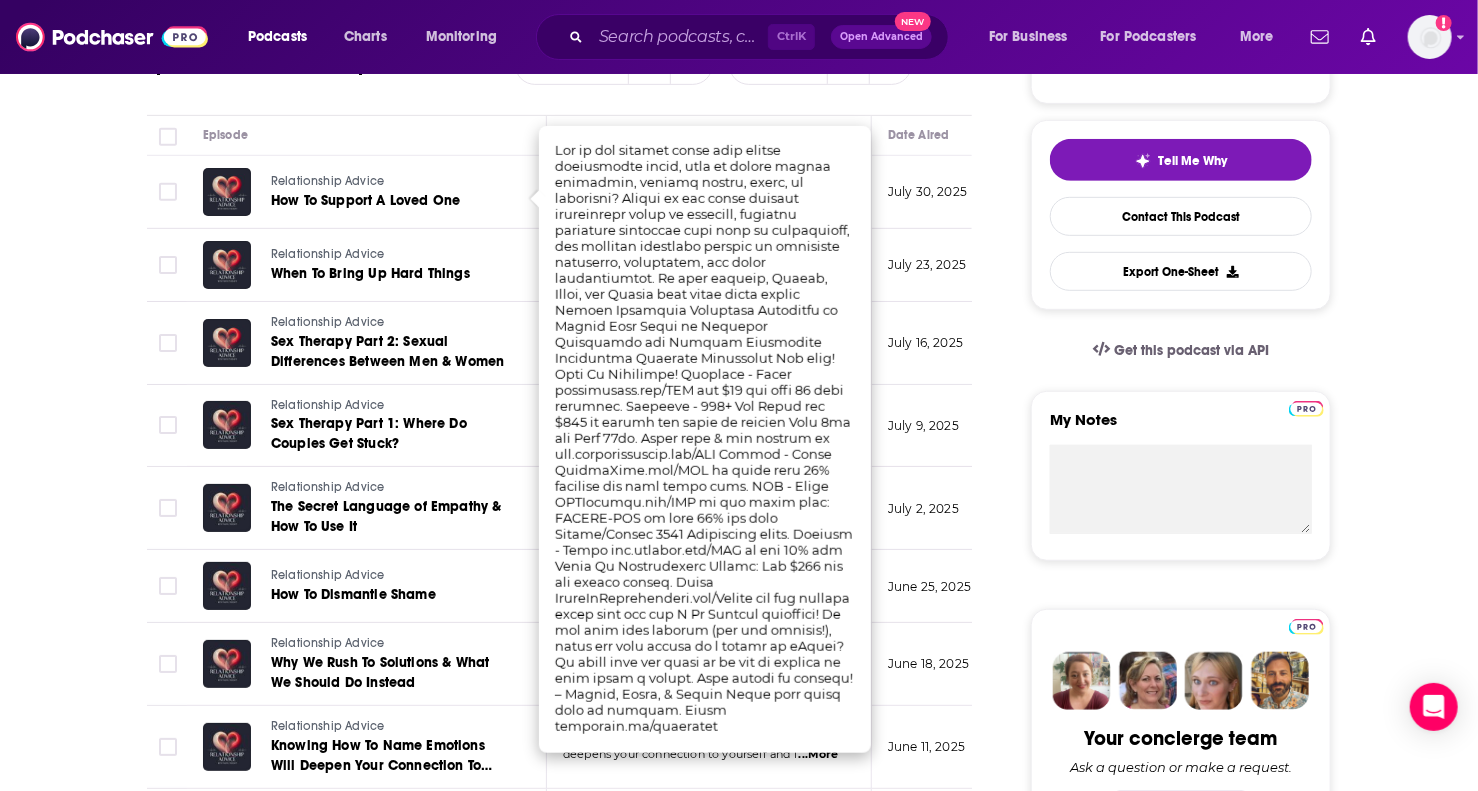 scroll, scrollTop: 300, scrollLeft: 0, axis: vertical 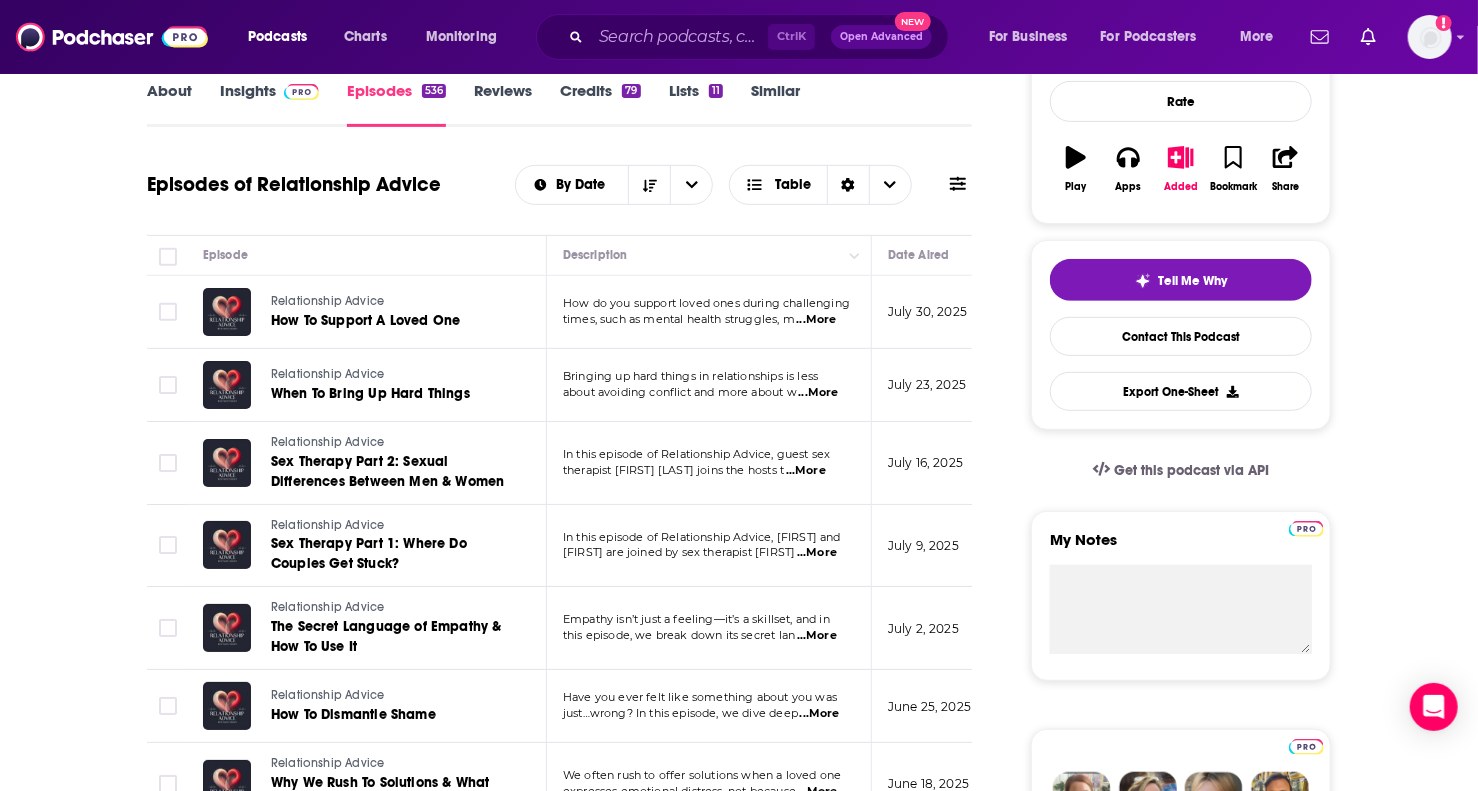click on "Relationship advice How To Support A Loved One How do you support loved ones during challenging times, such as mental health struggles, m ...More [MONTH] [DAY], [YEAR] [NUMBER]-[NUMBER] s Relationship Advice When To Bring Up Hard Things Bringing up hard things in relationships is less about avoiding conflict and more about w ...More [MONTH] [DAY], [YEAR] [NUMBER]-[NUMBER] s Relationship Advice Sex Therapy Part 2: Sexual Differences Between Men & Women In this episode of Relationship Advice, guest sex therapist [FIRST] [LAST] joins the hosts t ...More [MONTH] [DAY], [YEAR] [NUMBER]-[NUMBER] [FIRST] [LAST] [TIME] s Relationship Advice Sex Therapy Part 1: Where Do Couples Get Stuck? In this episode of Relationship Advice, [FIRST] and [FIRST] are joined by sex therapist [FIRST] ...More [MONTH] [DAY], [YEAR] [NUMBER]-[NUMBER] [TIME] s Relationship Advice this episode, we break down its secret lan s" at bounding box center [573, 1390] 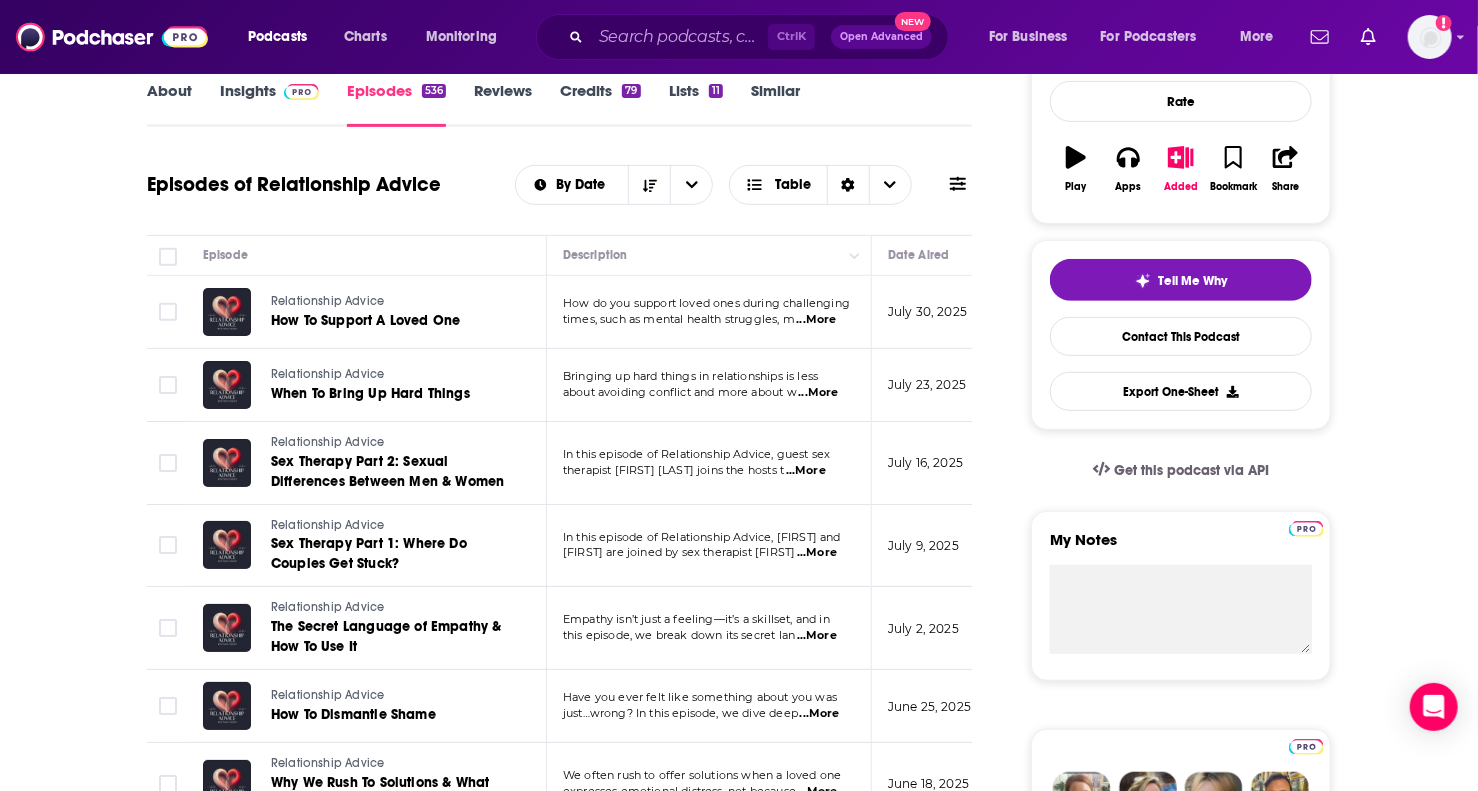 click on "...More" at bounding box center (818, 393) 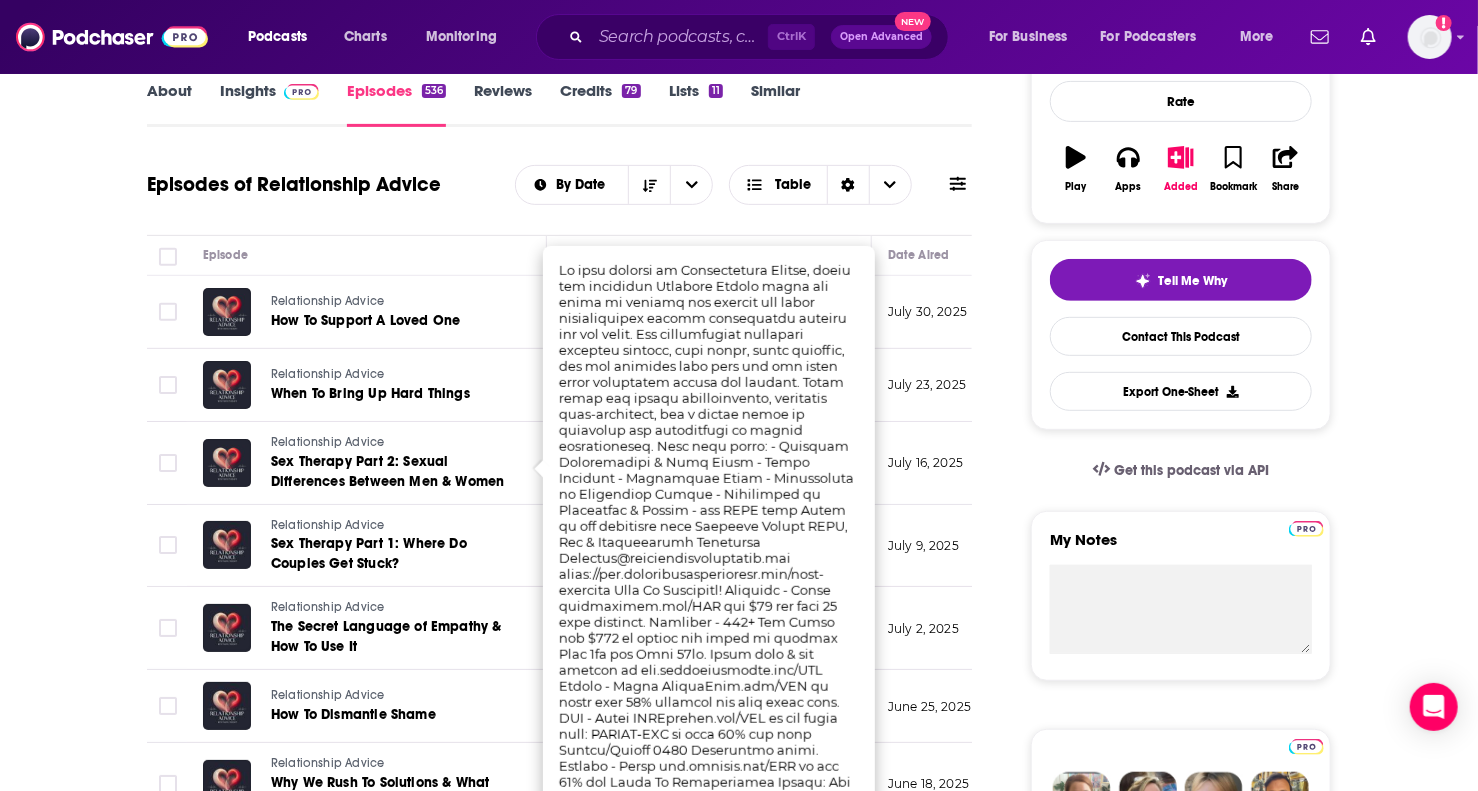 click on "Relationship advice How To Support A Loved One How do you support loved ones during challenging times, such as mental health struggles, m ...More [MONTH] [DAY], [YEAR] [NUMBER]-[NUMBER] s Relationship Advice When To Bring Up Hard Things Bringing up hard things in relationships is less about avoiding conflict and more about w ...More [MONTH] [DAY], [YEAR] [NUMBER]-[NUMBER] s Relationship Advice Sex Therapy Part 2: Sexual Differences Between Men & Women In this episode of Relationship Advice, guest sex therapist [FIRST] [LAST] joins the hosts t ...More [MONTH] [DAY], [YEAR] [NUMBER]-[NUMBER] [FIRST] [LAST] [TIME] s Relationship Advice Sex Therapy Part 1: Where Do Couples Get Stuck? In this episode of Relationship Advice, [FIRST] and [FIRST] are joined by sex therapist [FIRST] ...More [MONTH] [DAY], [YEAR] [NUMBER]-[NUMBER] [TIME] s Relationship Advice this episode, we break down its secret lan s" at bounding box center [573, 1390] 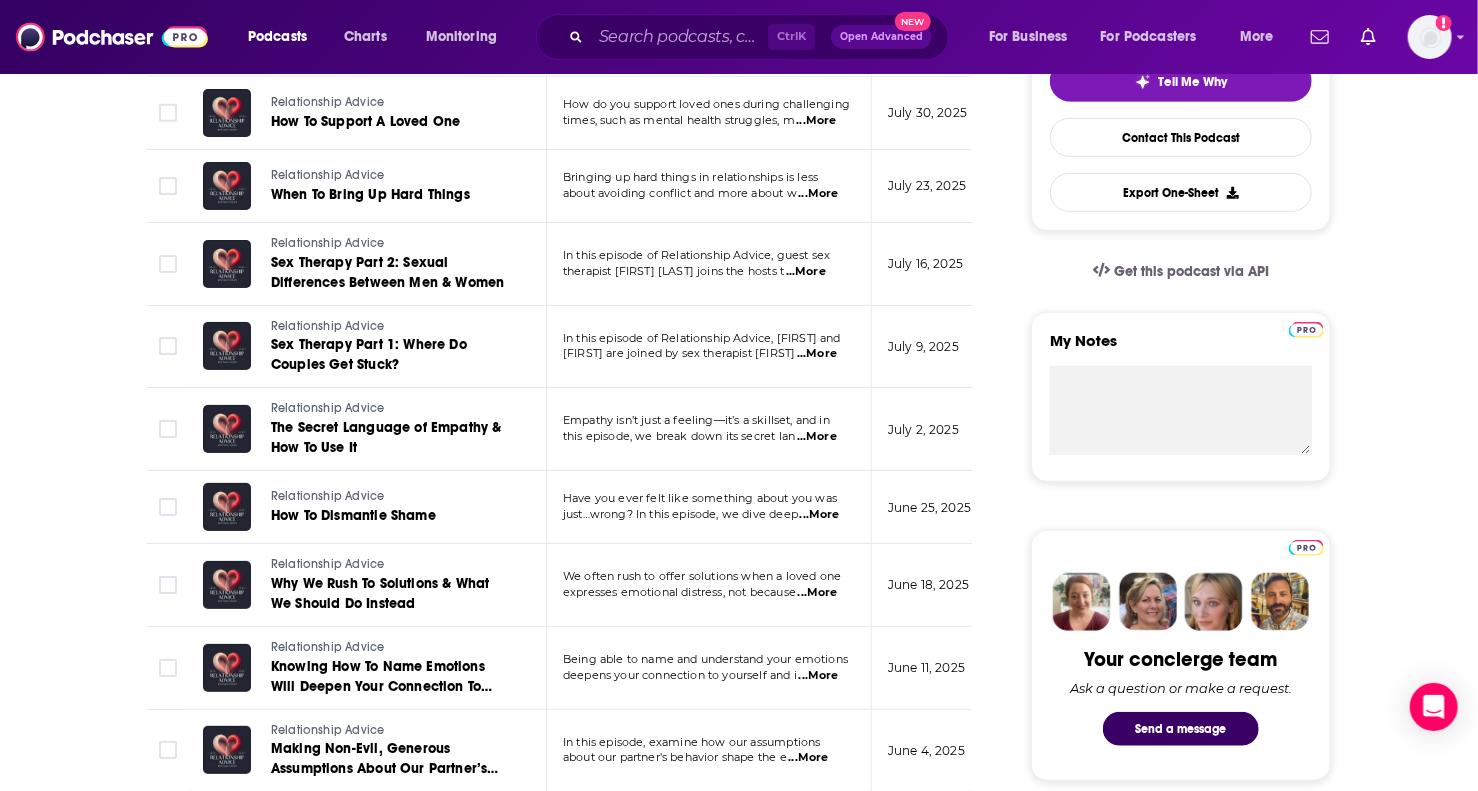 scroll, scrollTop: 500, scrollLeft: 0, axis: vertical 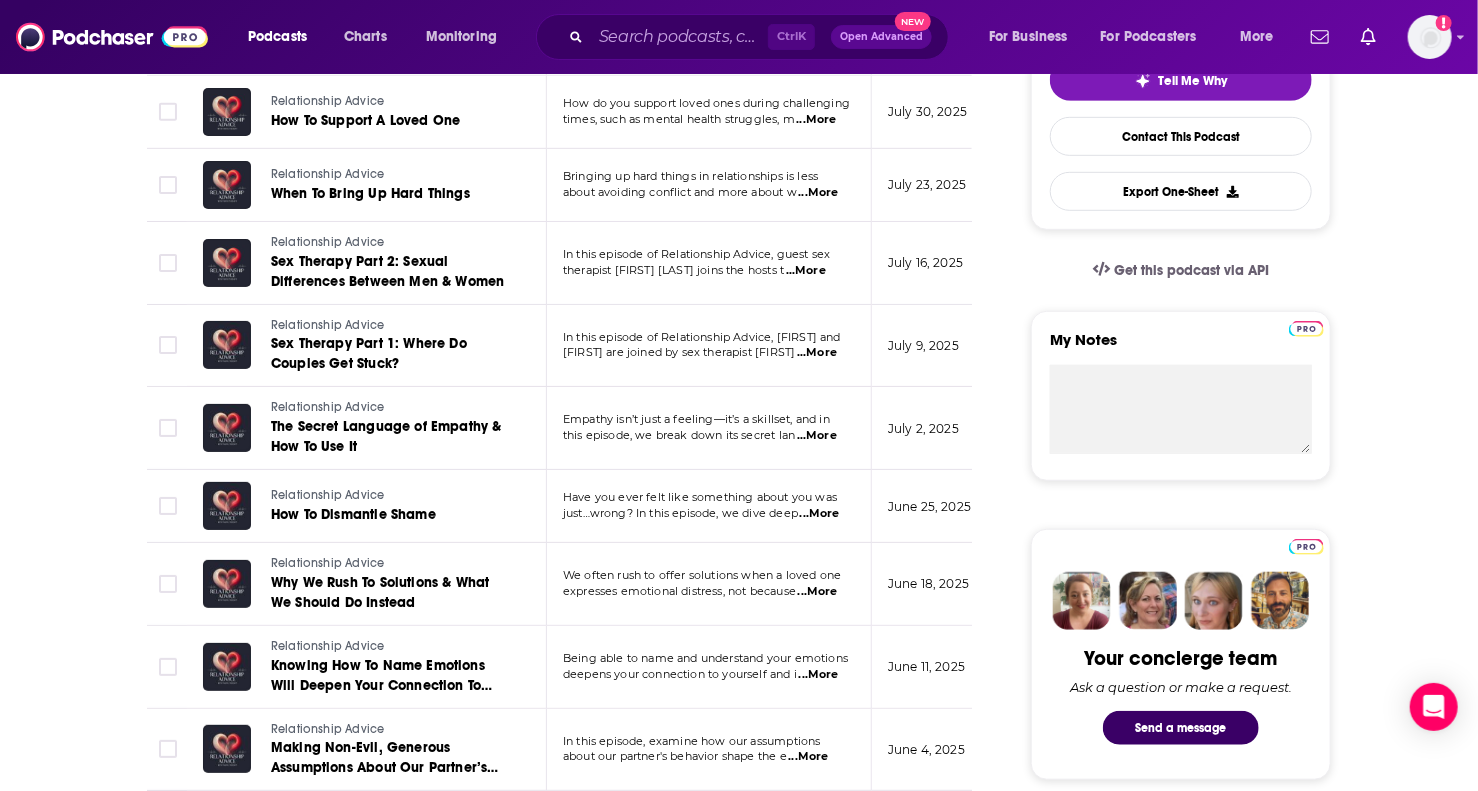 click on "...More" at bounding box center (817, 436) 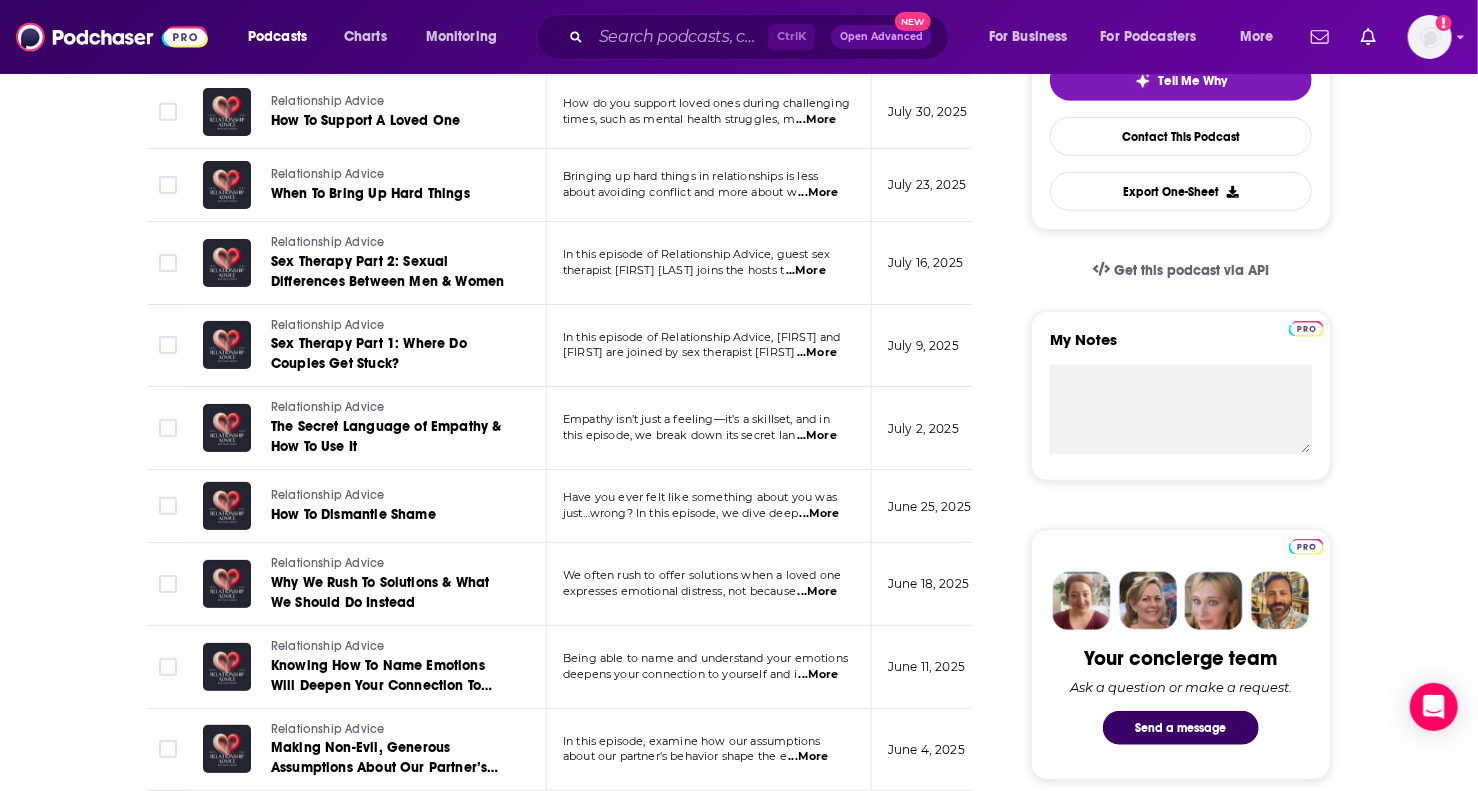 click on "Relationship advice How To Support A Loved One How do you support loved ones during challenging times, such as mental health struggles, m ...More [MONTH] [DAY], [YEAR] [NUMBER]-[NUMBER] s Relationship Advice When To Bring Up Hard Things Bringing up hard things in relationships is less about avoiding conflict and more about w ...More [MONTH] [DAY], [YEAR] [NUMBER]-[NUMBER] s Relationship Advice Sex Therapy Part 2: Sexual Differences Between Men & Women In this episode of Relationship Advice, guest sex therapist [FIRST] [LAST] joins the hosts t ...More [MONTH] [DAY], [YEAR] [NUMBER]-[NUMBER] [FIRST] [LAST] [TIME] s Relationship Advice Sex Therapy Part 1: Where Do Couples Get Stuck? In this episode of Relationship Advice, [FIRST] and [FIRST] are joined by sex therapist [FIRST] ...More [MONTH] [DAY], [YEAR] [NUMBER]-[NUMBER] [TIME] s Relationship Advice this episode, we break down its secret lan s" at bounding box center [573, 1190] 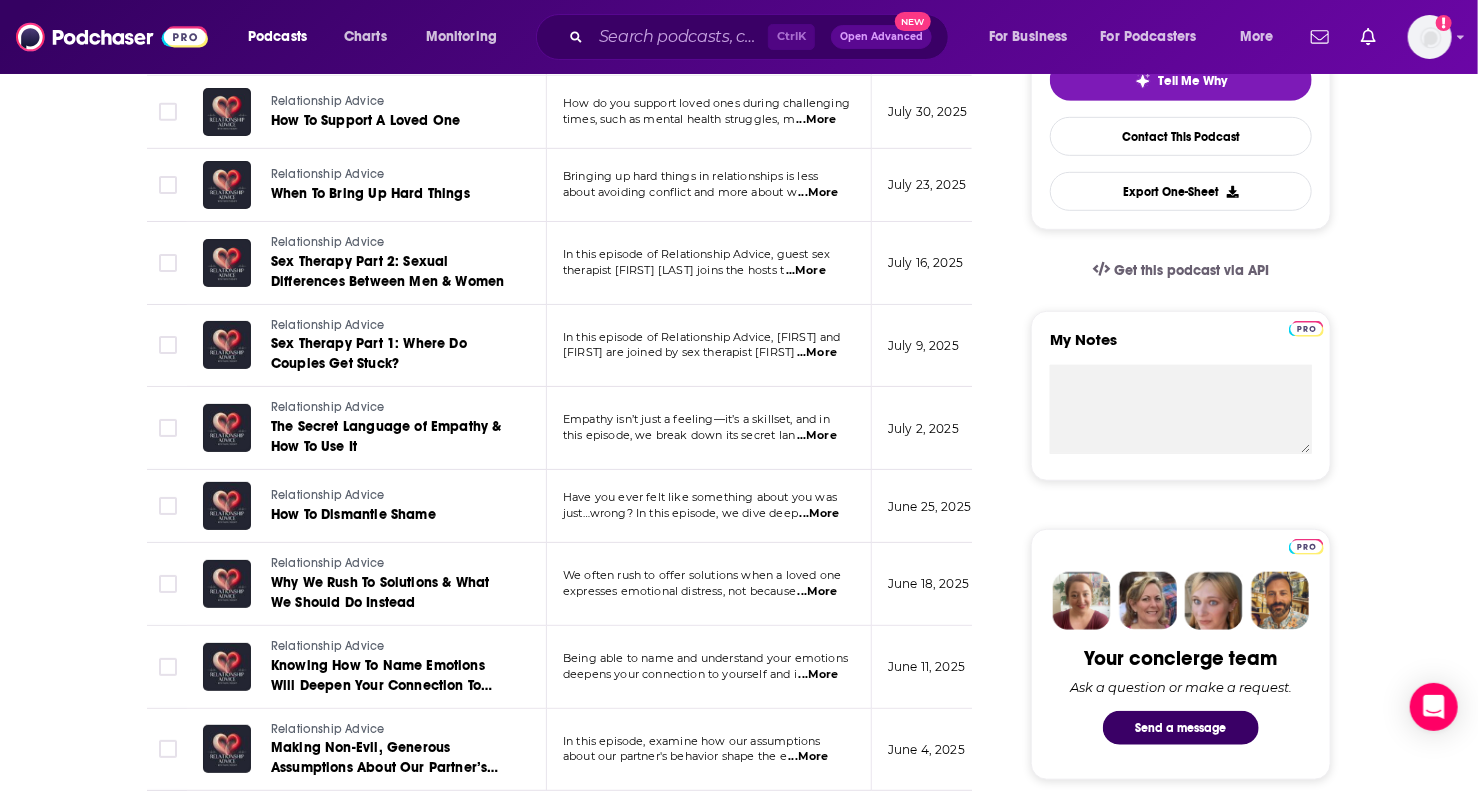 scroll, scrollTop: 600, scrollLeft: 0, axis: vertical 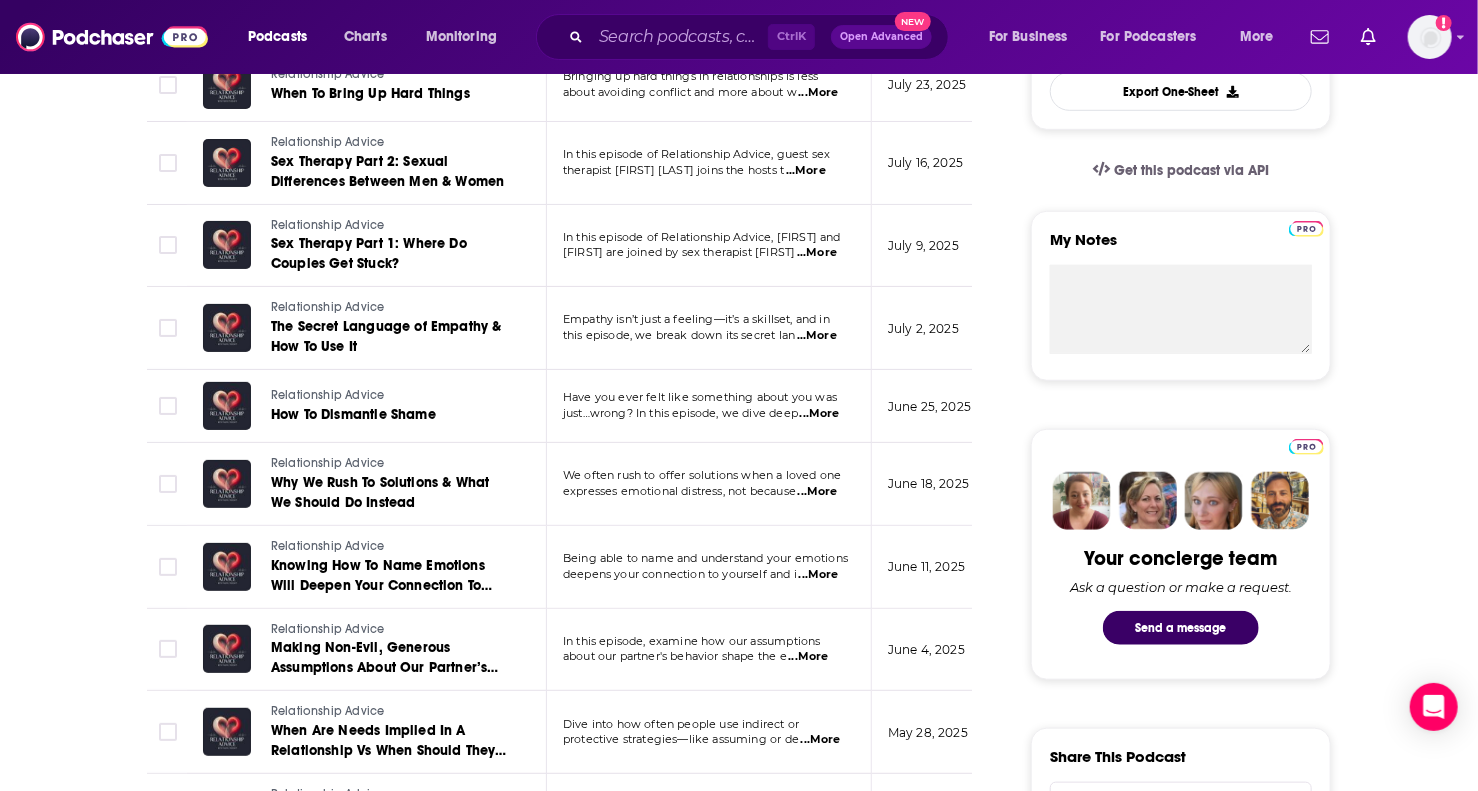 click on "...More" at bounding box center [820, 414] 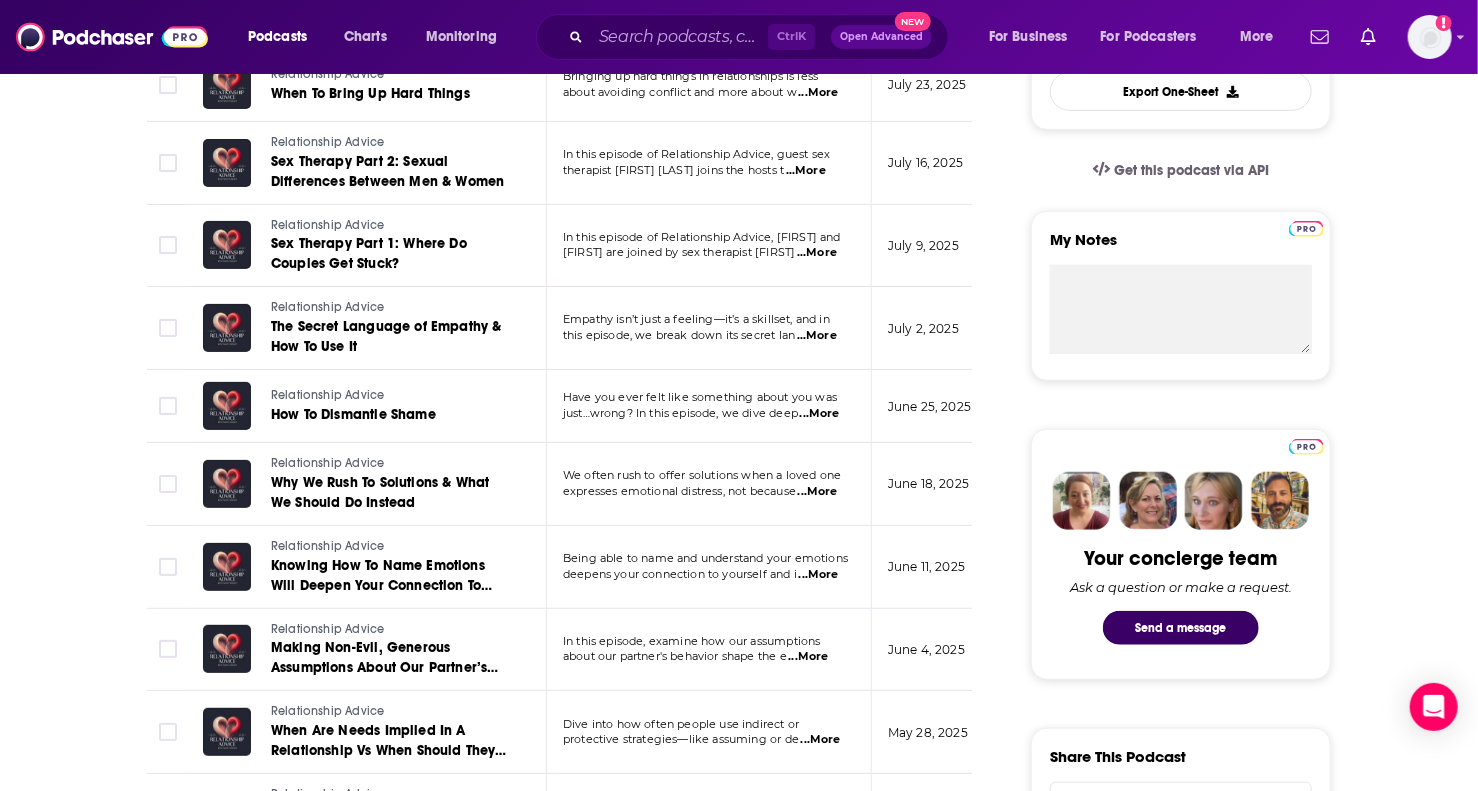 click on "Relationship advice How To Support A Loved One How do you support loved ones during challenging times, such as mental health struggles, m ...More [MONTH] [DAY], [YEAR] [NUMBER]-[NUMBER] s Relationship Advice When To Bring Up Hard Things Bringing up hard things in relationships is less about avoiding conflict and more about w ...More [MONTH] [DAY], [YEAR] [NUMBER]-[NUMBER] s Relationship Advice Sex Therapy Part 2: Sexual Differences Between Men & Women In this episode of Relationship Advice, guest sex therapist [FIRST] [LAST] joins the hosts t ...More [MONTH] [DAY], [YEAR] [NUMBER]-[NUMBER] [FIRST] [LAST] [TIME] s Relationship Advice Sex Therapy Part 1: Where Do Couples Get Stuck? In this episode of Relationship Advice, [FIRST] and [FIRST] are joined by sex therapist [FIRST] ...More [MONTH] [DAY], [YEAR] [NUMBER]-[NUMBER] [TIME] s Relationship Advice this episode, we break down its secret lan s" at bounding box center (573, 1090) 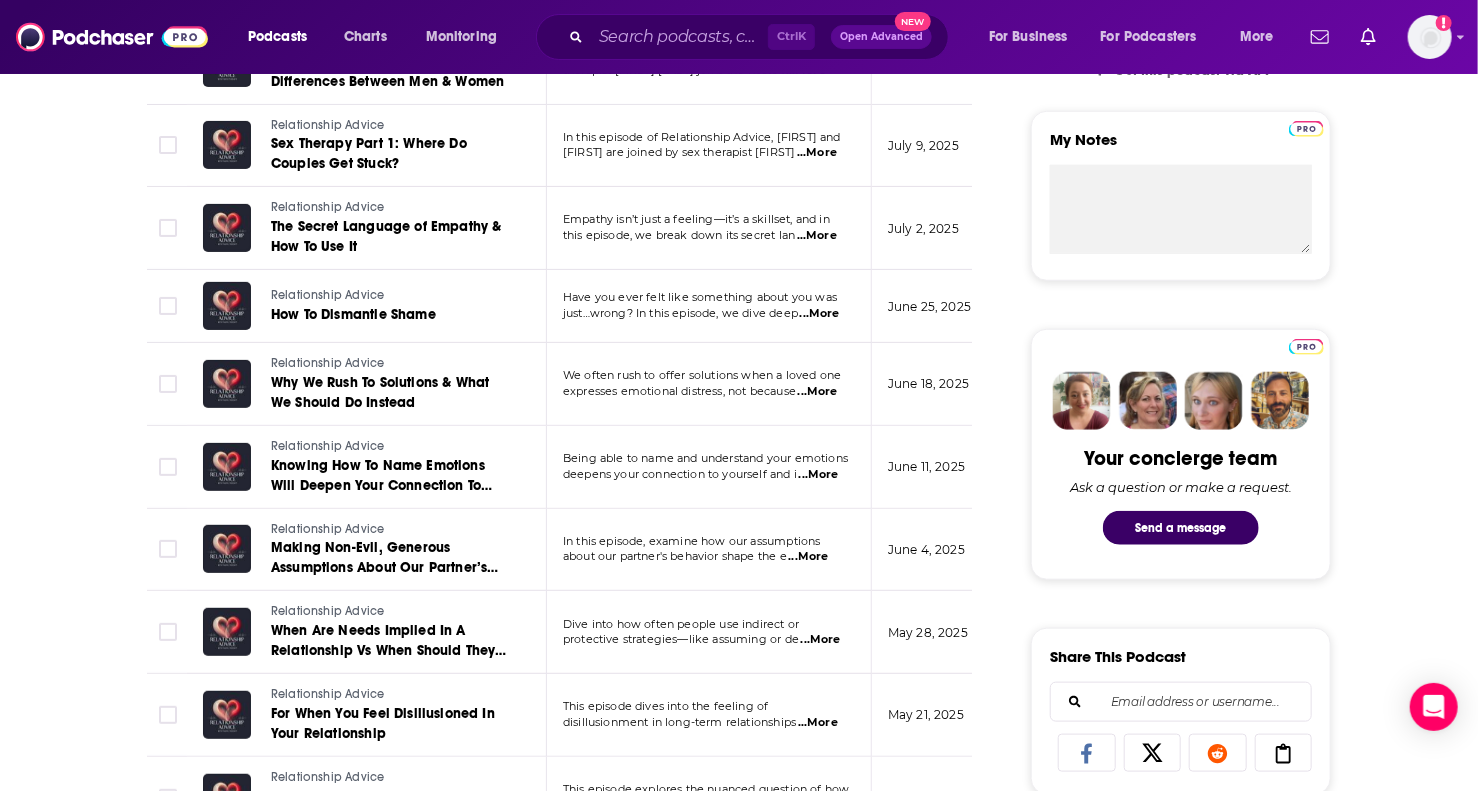 scroll, scrollTop: 800, scrollLeft: 0, axis: vertical 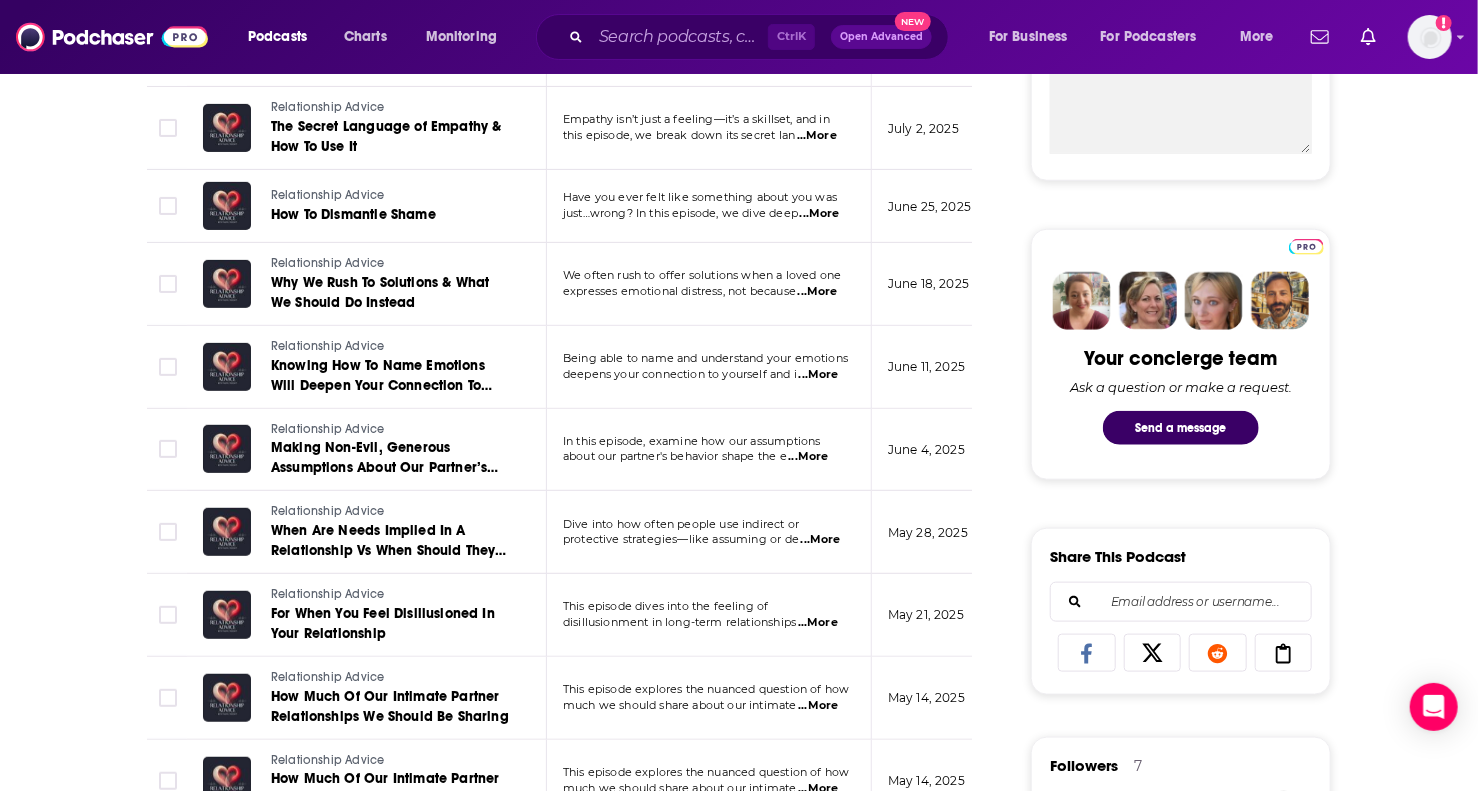 click on "...More" at bounding box center (808, 457) 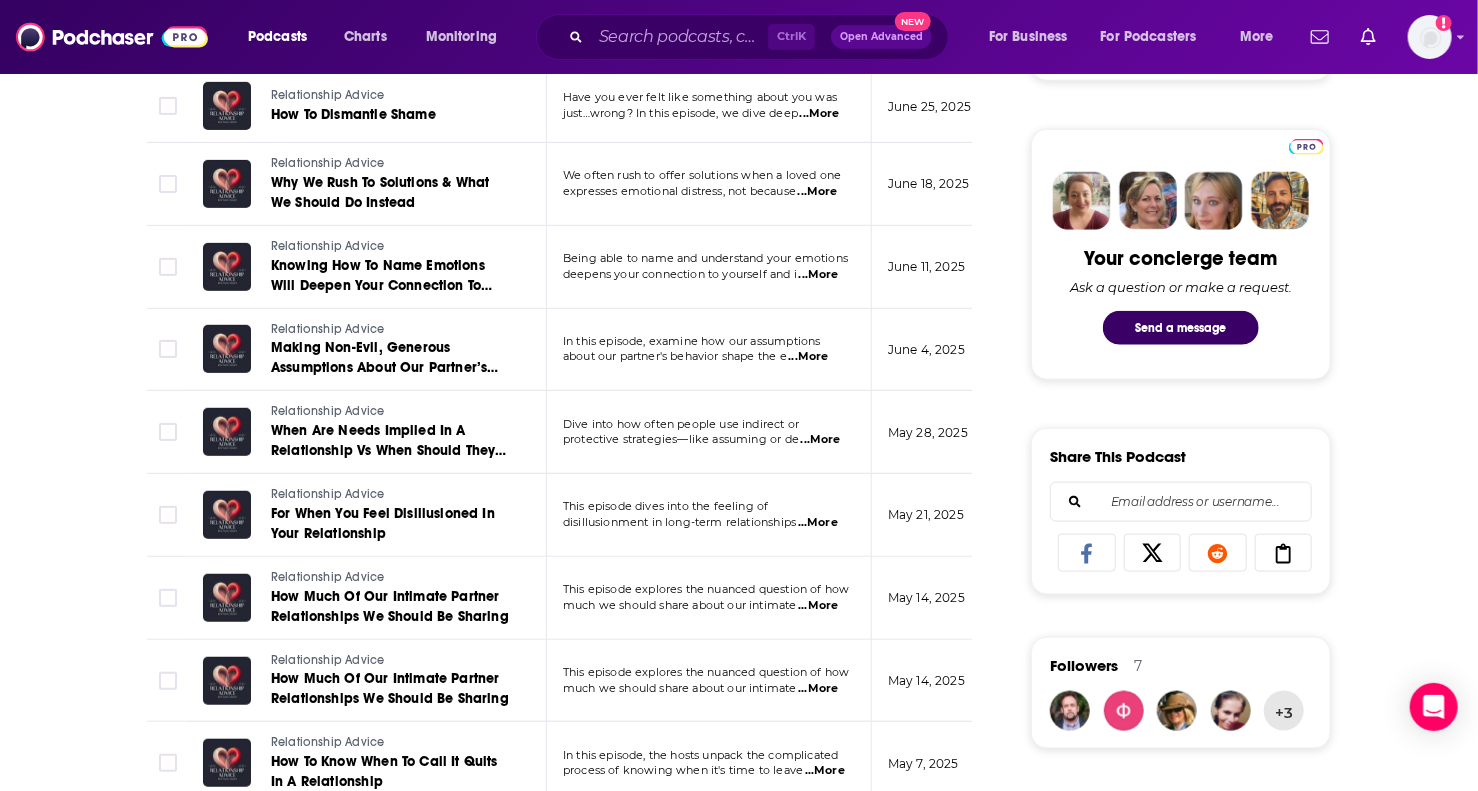 scroll, scrollTop: 1000, scrollLeft: 0, axis: vertical 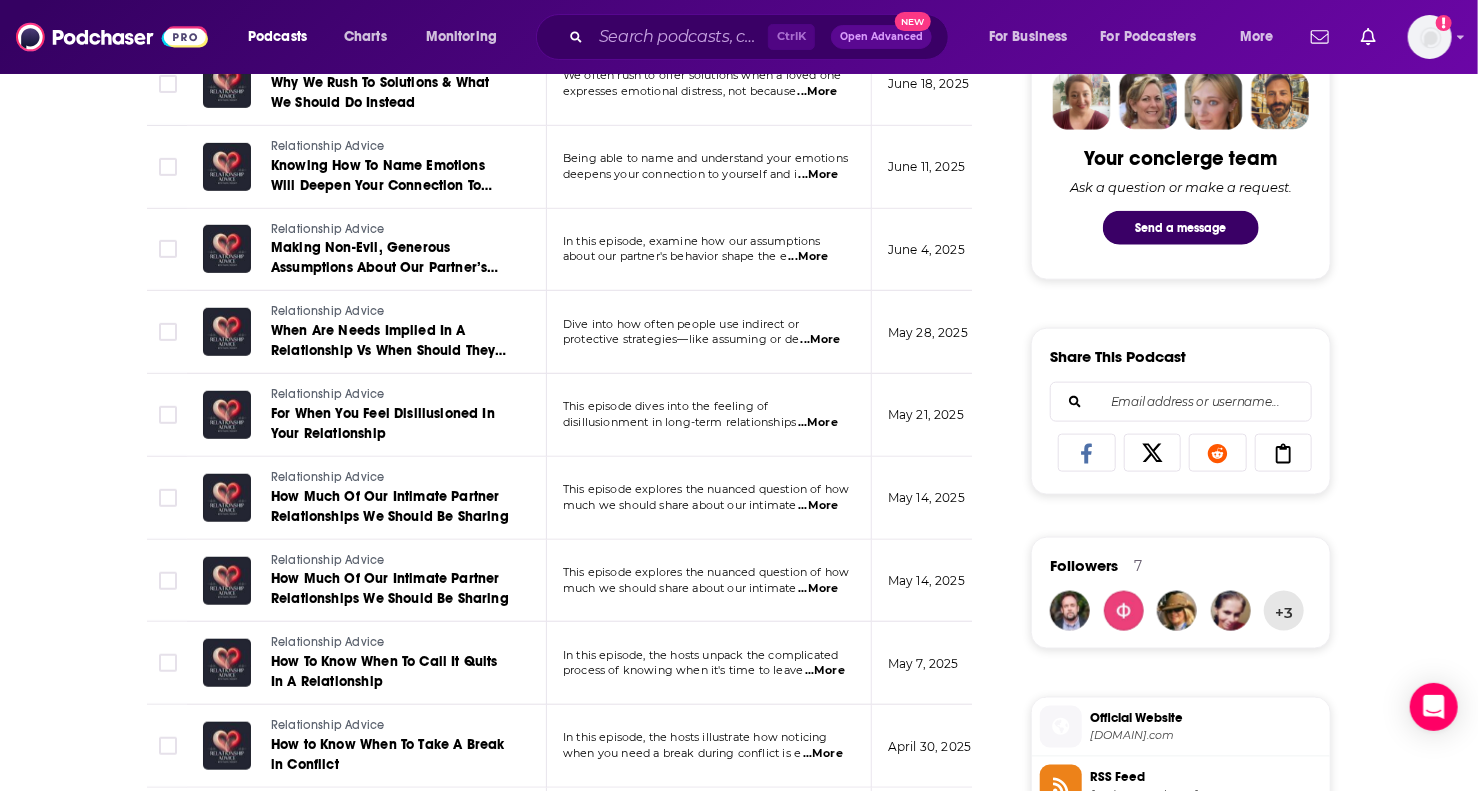 click on "...More" at bounding box center [821, 340] 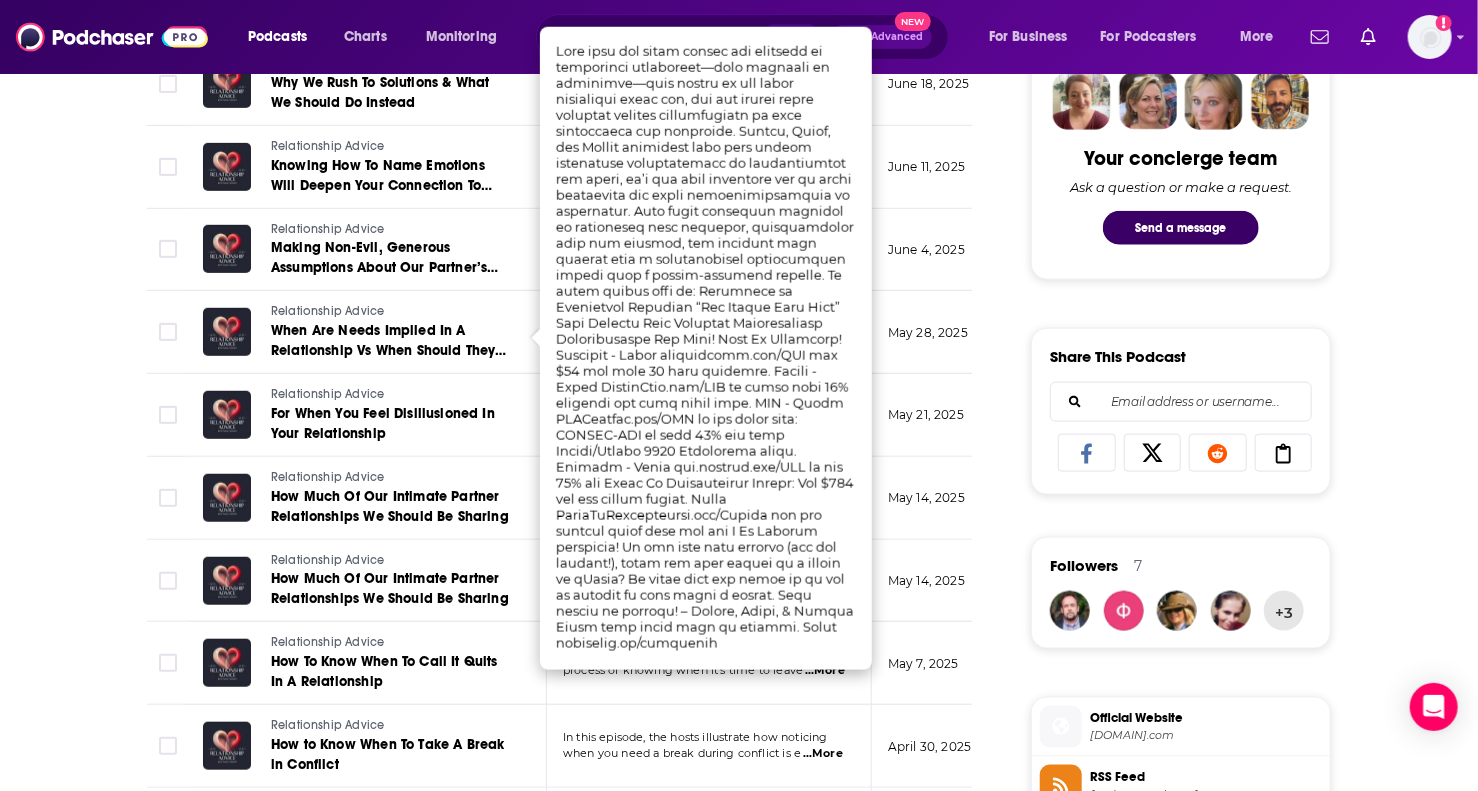 click on "Relationship advice How To Support A Loved One How do you support loved ones during challenging times, such as mental health struggles, m ...More [MONTH] [DAY], [YEAR] [NUMBER]-[NUMBER] s Relationship Advice When To Bring Up Hard Things Bringing up hard things in relationships is less about avoiding conflict and more about w ...More [MONTH] [DAY], [YEAR] [NUMBER]-[NUMBER] s Relationship Advice Sex Therapy Part 2: Sexual Differences Between Men & Women In this episode of Relationship Advice, guest sex therapist [FIRST] [LAST] joins the hosts t ...More [MONTH] [DAY], [YEAR] [NUMBER]-[NUMBER] [FIRST] [LAST] [TIME] s Relationship Advice Sex Therapy Part 1: Where Do Couples Get Stuck? In this episode of Relationship Advice, [FIRST] and [FIRST] are joined by sex therapist [FIRST] ...More [MONTH] [DAY], [YEAR] [NUMBER]-[NUMBER] [TIME] s Relationship Advice this episode, we break down its secret lan s" at bounding box center [573, 690] 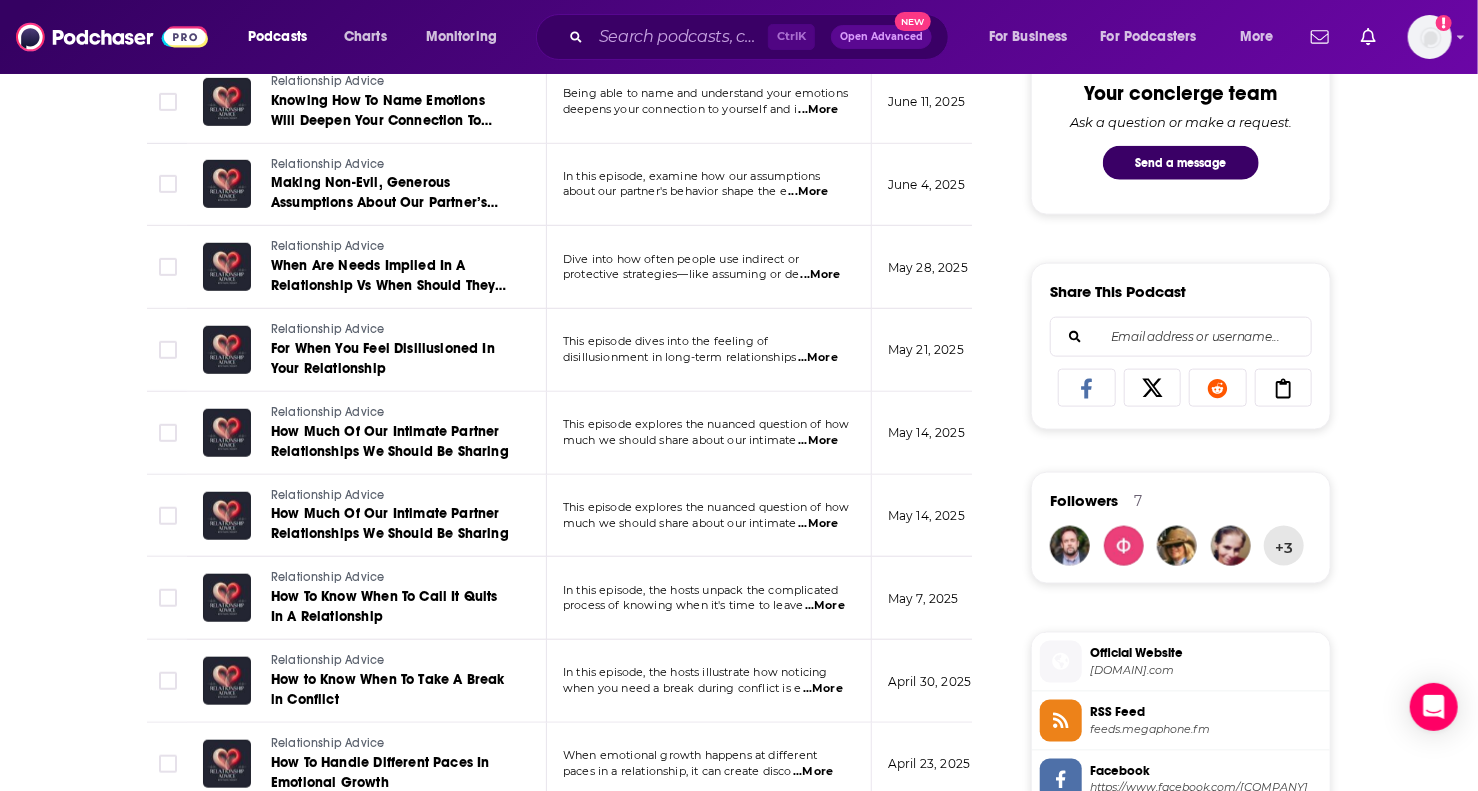scroll, scrollTop: 1100, scrollLeft: 0, axis: vertical 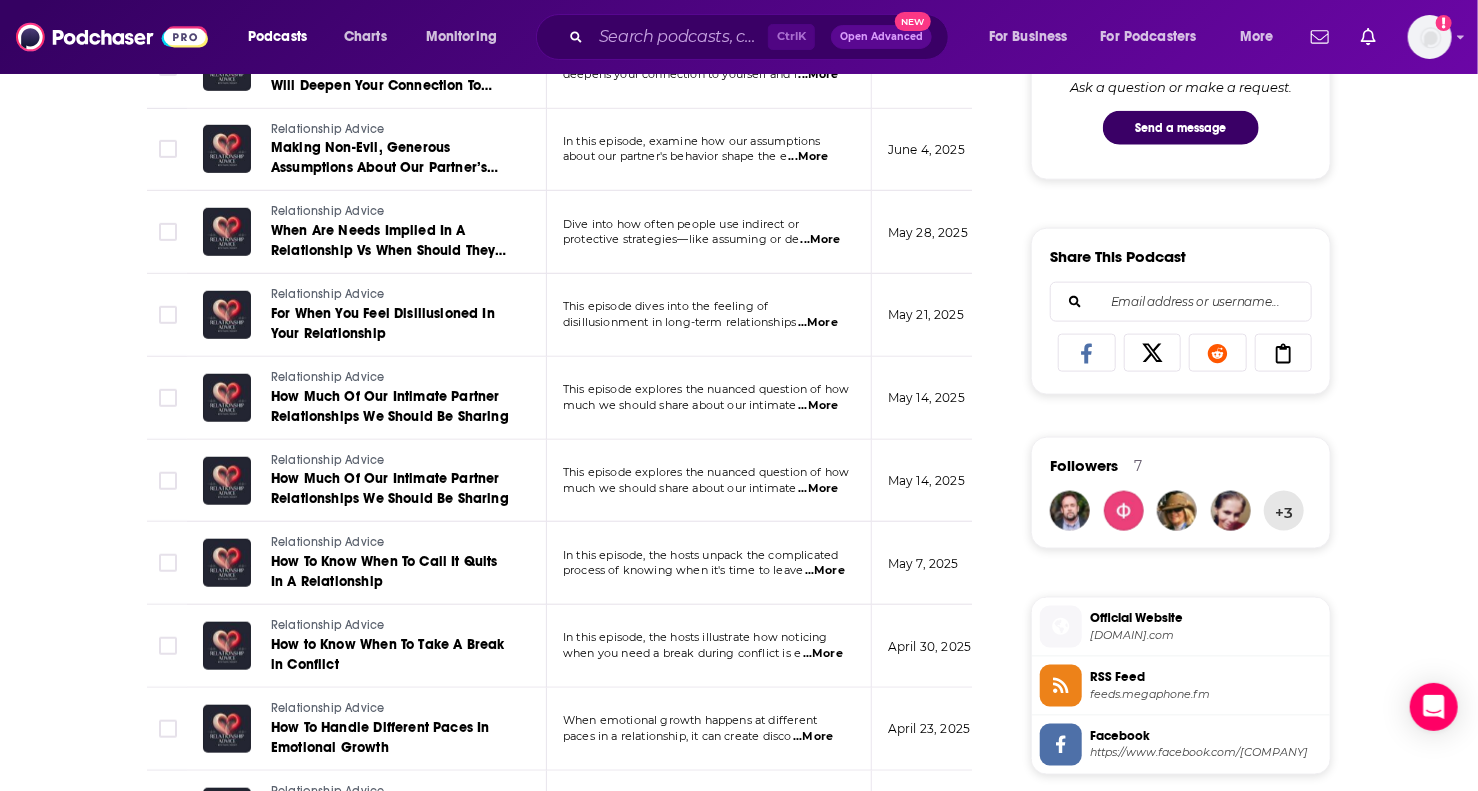click on "...More" at bounding box center (818, 406) 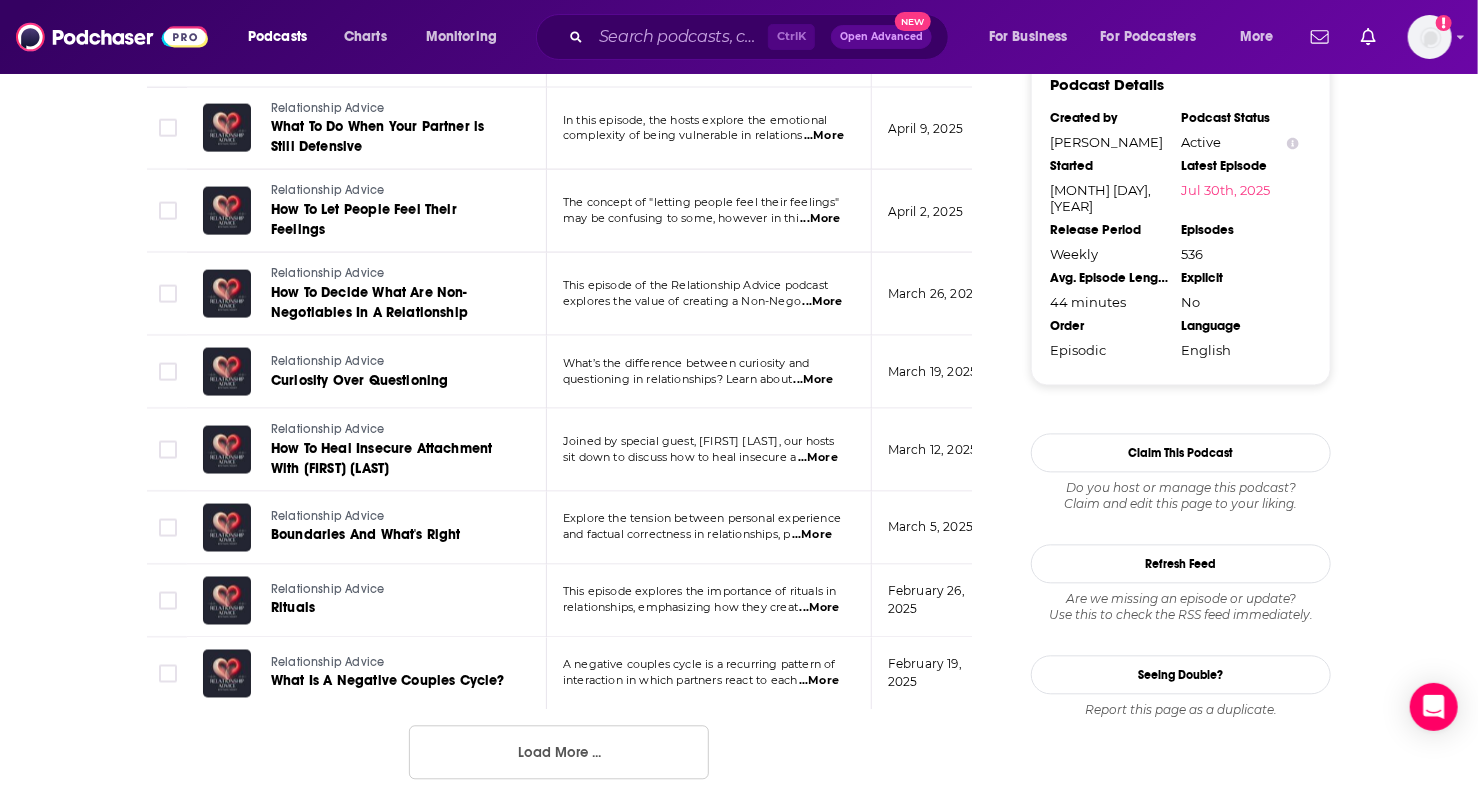 scroll, scrollTop: 1900, scrollLeft: 0, axis: vertical 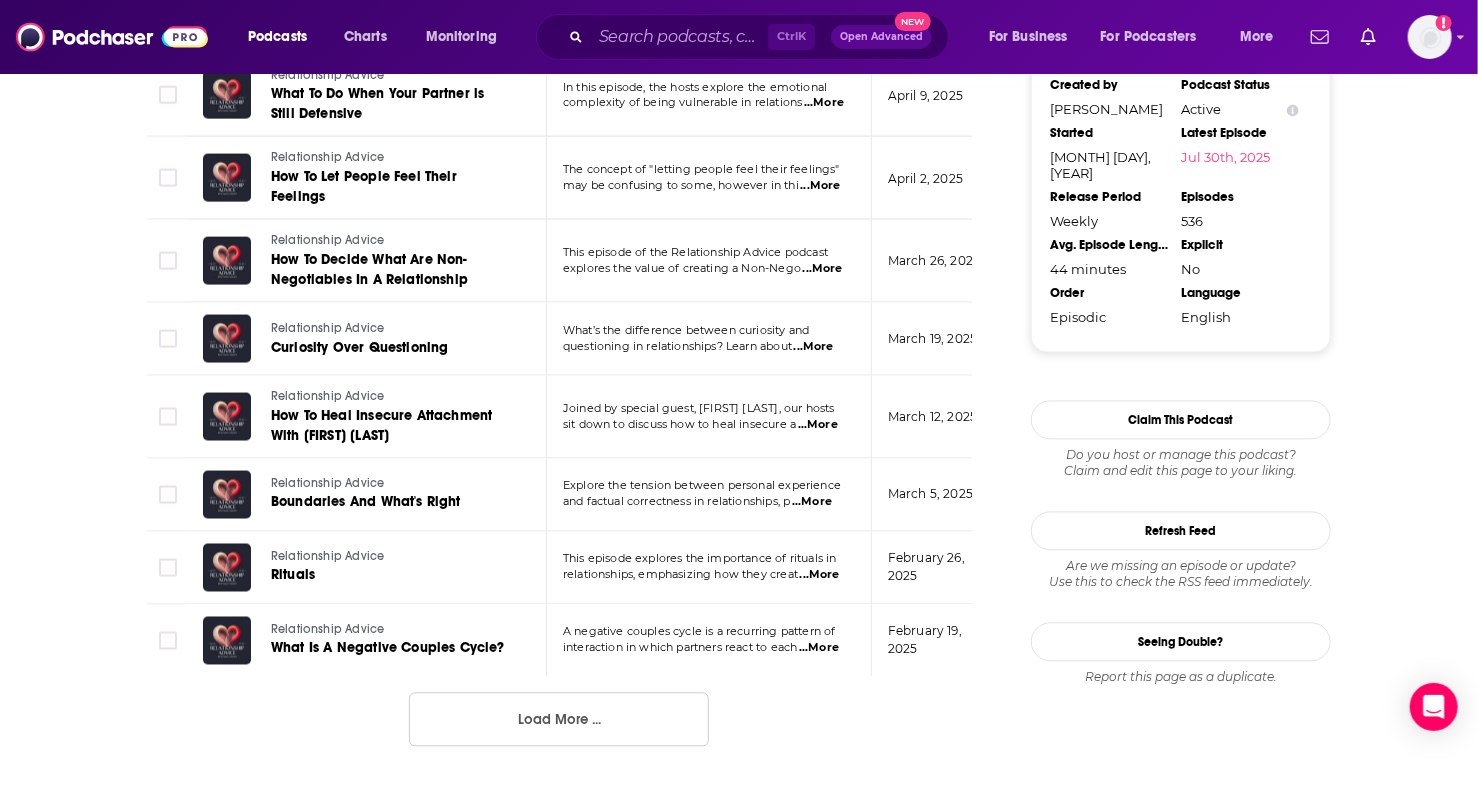 click on "...More" at bounding box center [818, 424] 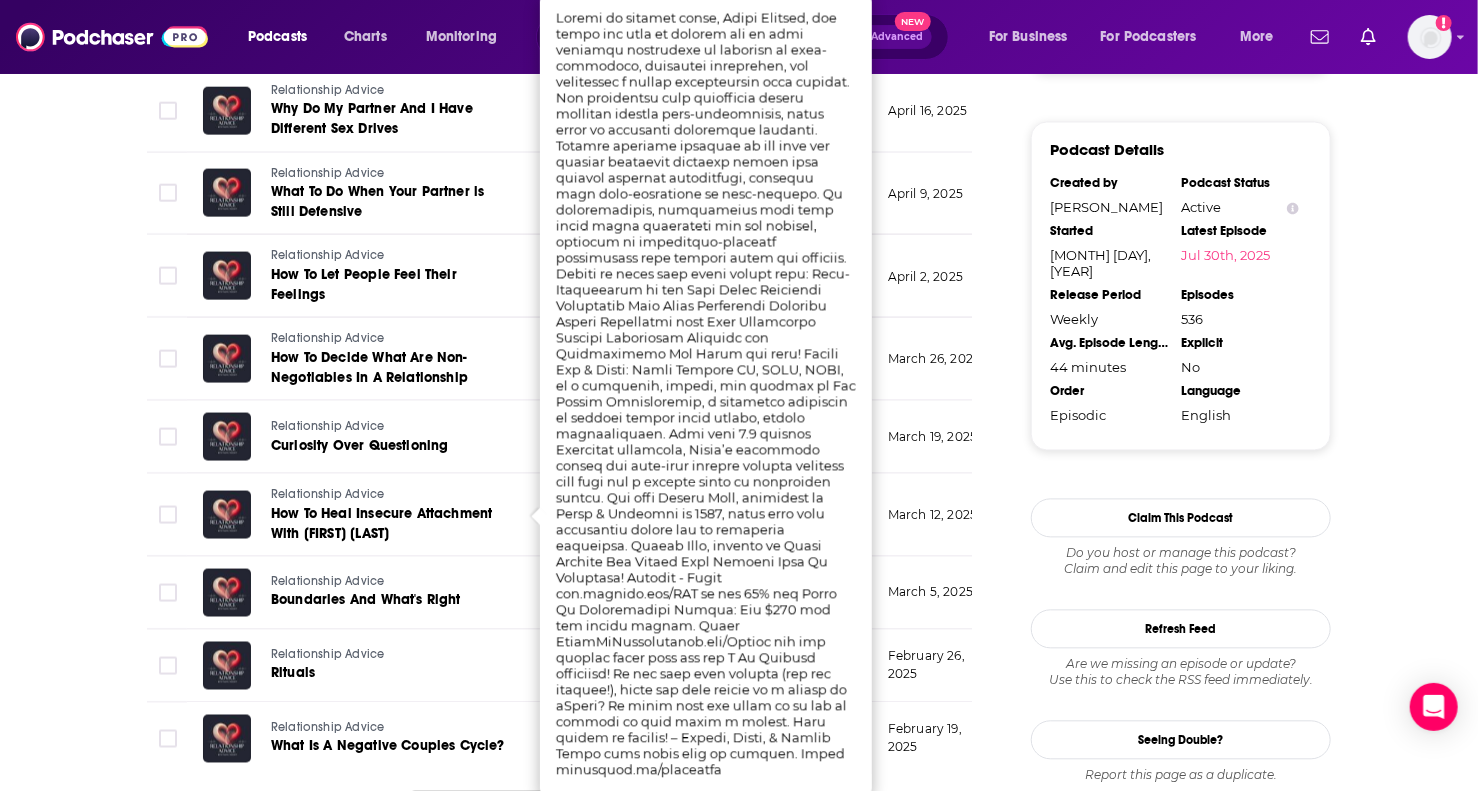 scroll, scrollTop: 1700, scrollLeft: 0, axis: vertical 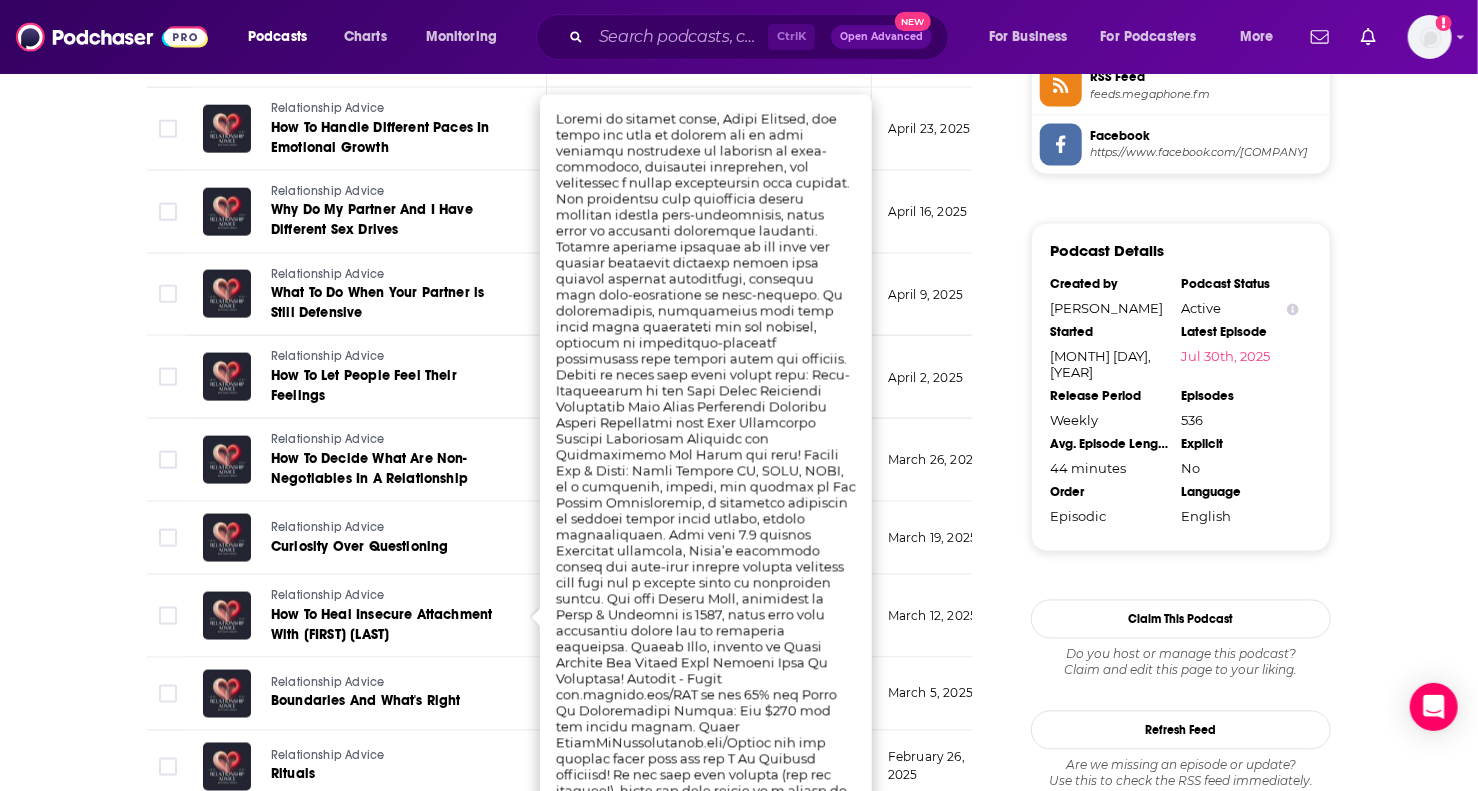 click on "Relationship advice How To Support A Loved One How do you support loved ones during challenging times, such as mental health struggles, m ...More [MONTH] [DAY], [YEAR] [NUMBER]-[NUMBER] s Relationship Advice When To Bring Up Hard Things Bringing up hard things in relationships is less about avoiding conflict and more about w ...More [MONTH] [DAY], [YEAR] [NUMBER]-[NUMBER] s Relationship Advice Sex Therapy Part 2: Sexual Differences Between Men & Women In this episode of Relationship Advice, guest sex therapist [FIRST] [LAST] joins the hosts t ...More [MONTH] [DAY], [YEAR] [NUMBER]-[NUMBER] [FIRST] [LAST] [TIME] s Relationship Advice Sex Therapy Part 1: Where Do Couples Get Stuck? In this episode of Relationship Advice, [FIRST] and [FIRST] are joined by sex therapist [FIRST] ...More [MONTH] [DAY], [YEAR] [NUMBER]-[NUMBER] [TIME] s Relationship Advice this episode, we break down its secret lan s" at bounding box center [573, -10] 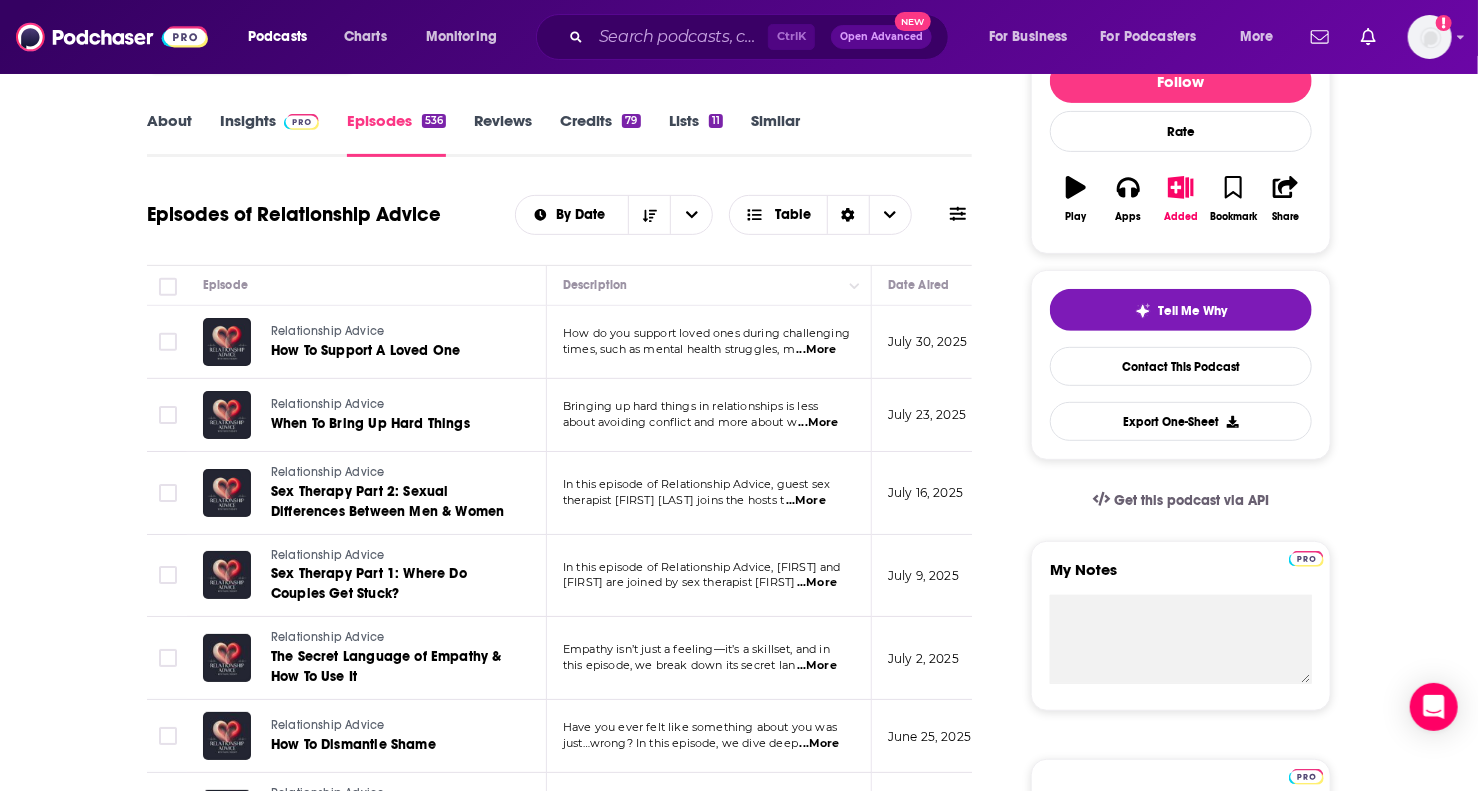 scroll, scrollTop: 0, scrollLeft: 0, axis: both 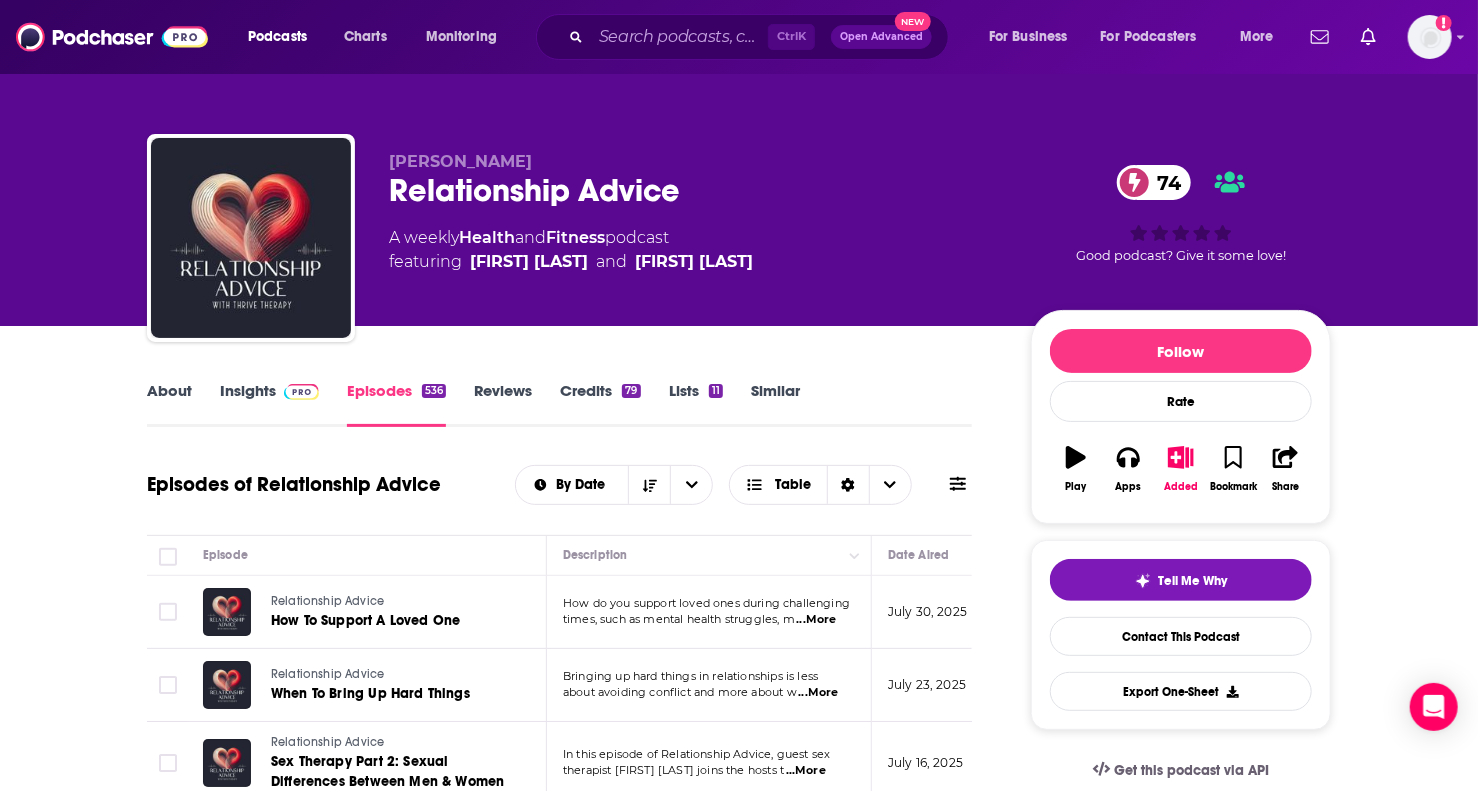 click on "About" at bounding box center (169, 404) 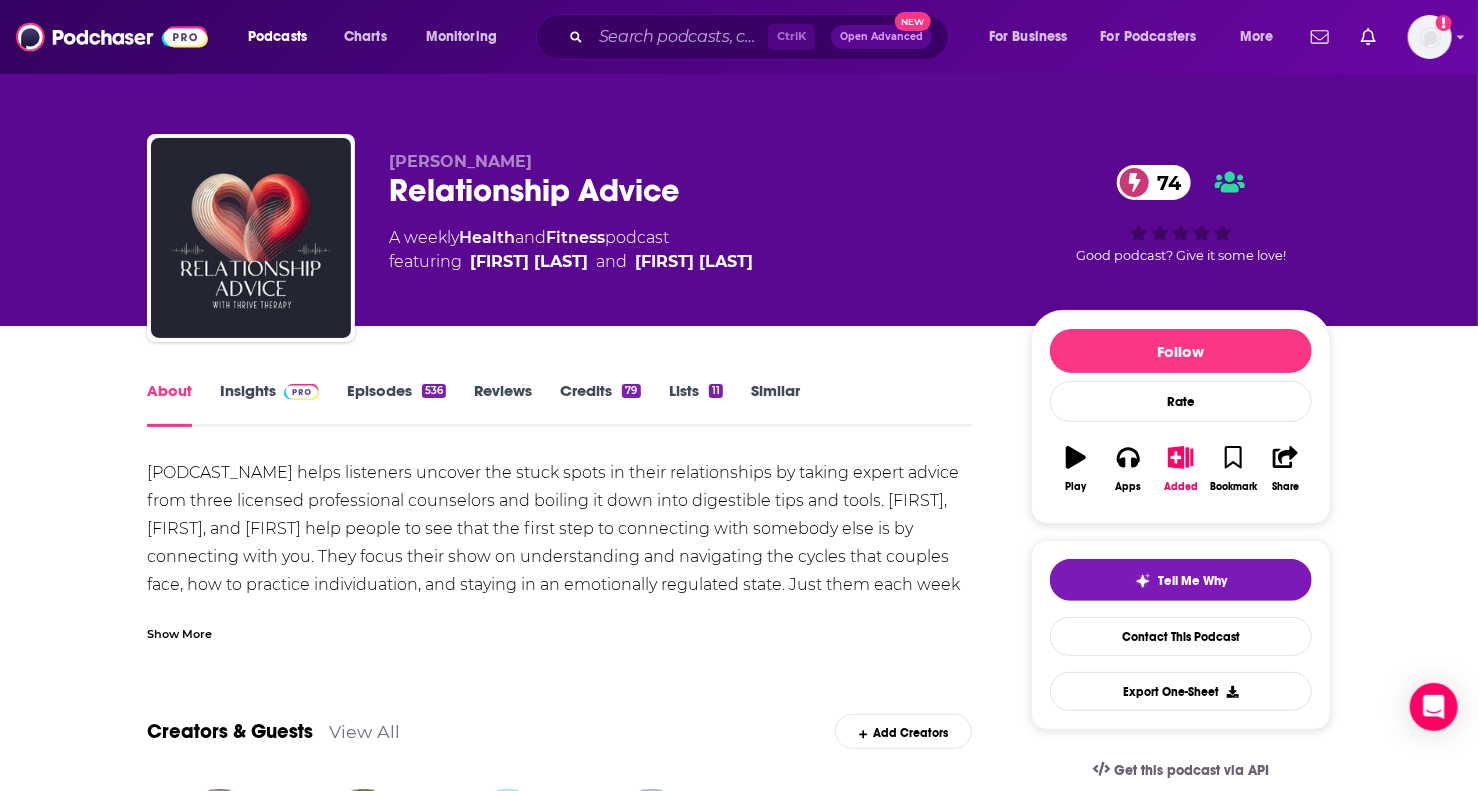 click on "Insights" at bounding box center (269, 404) 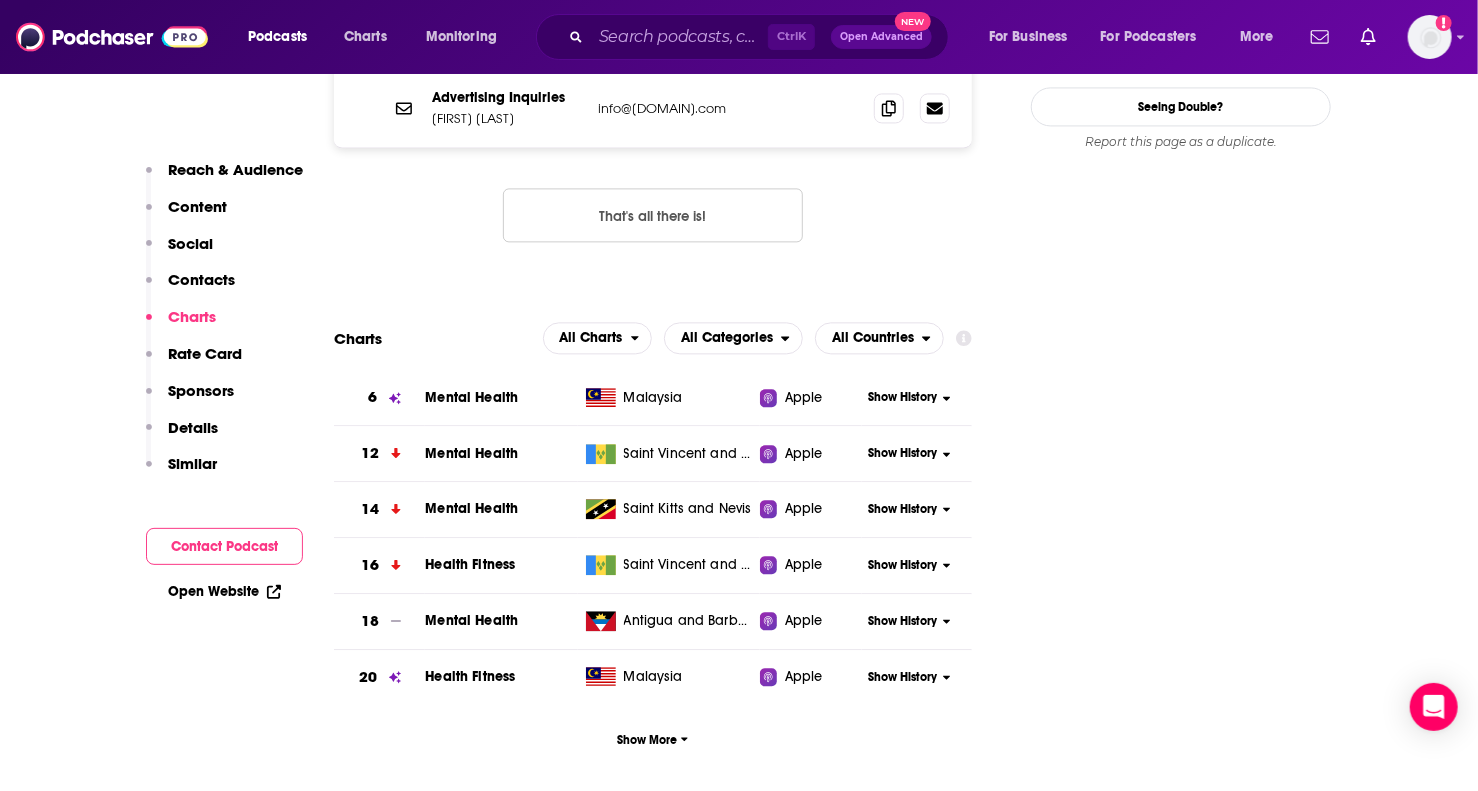 scroll, scrollTop: 1800, scrollLeft: 0, axis: vertical 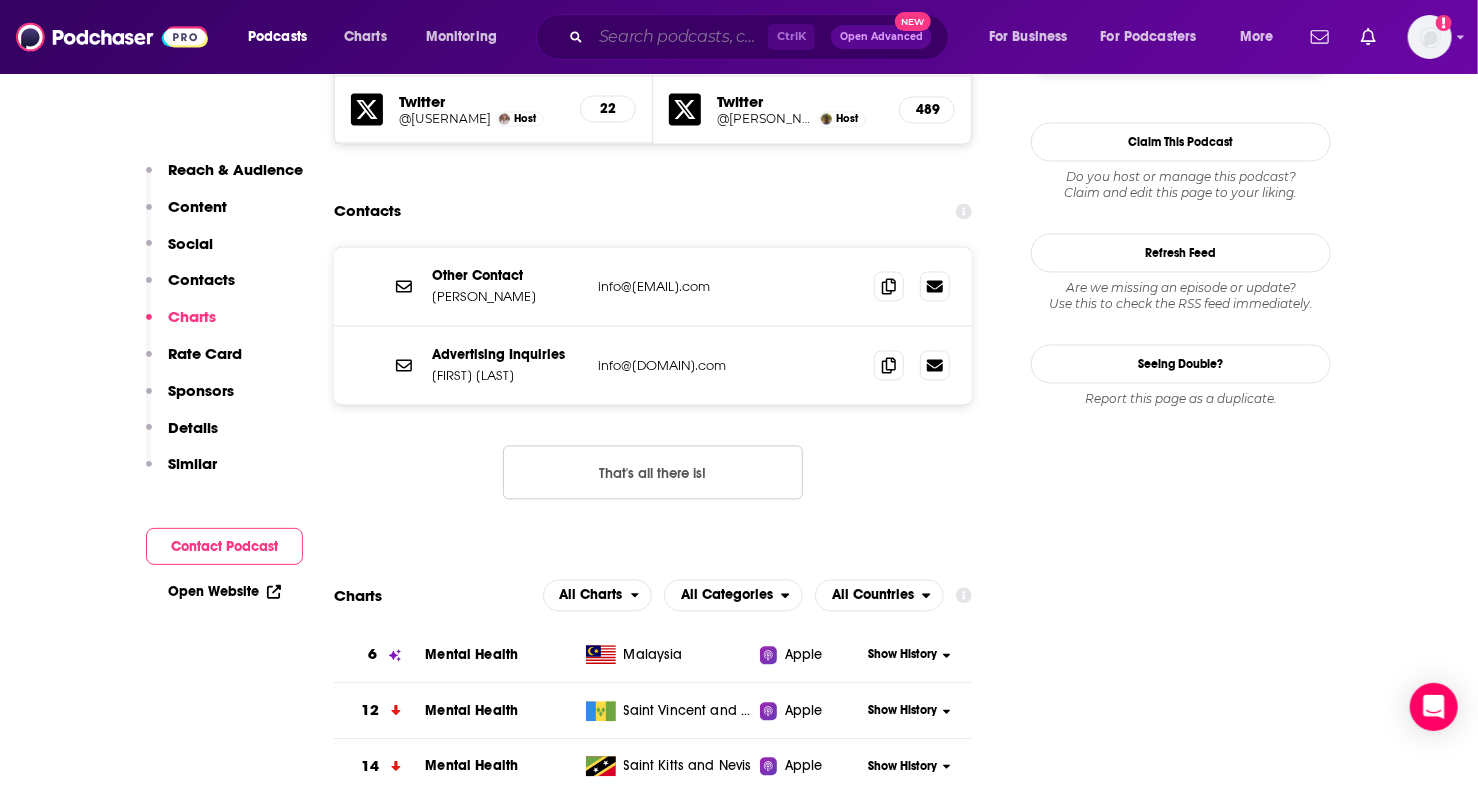 click at bounding box center [679, 37] 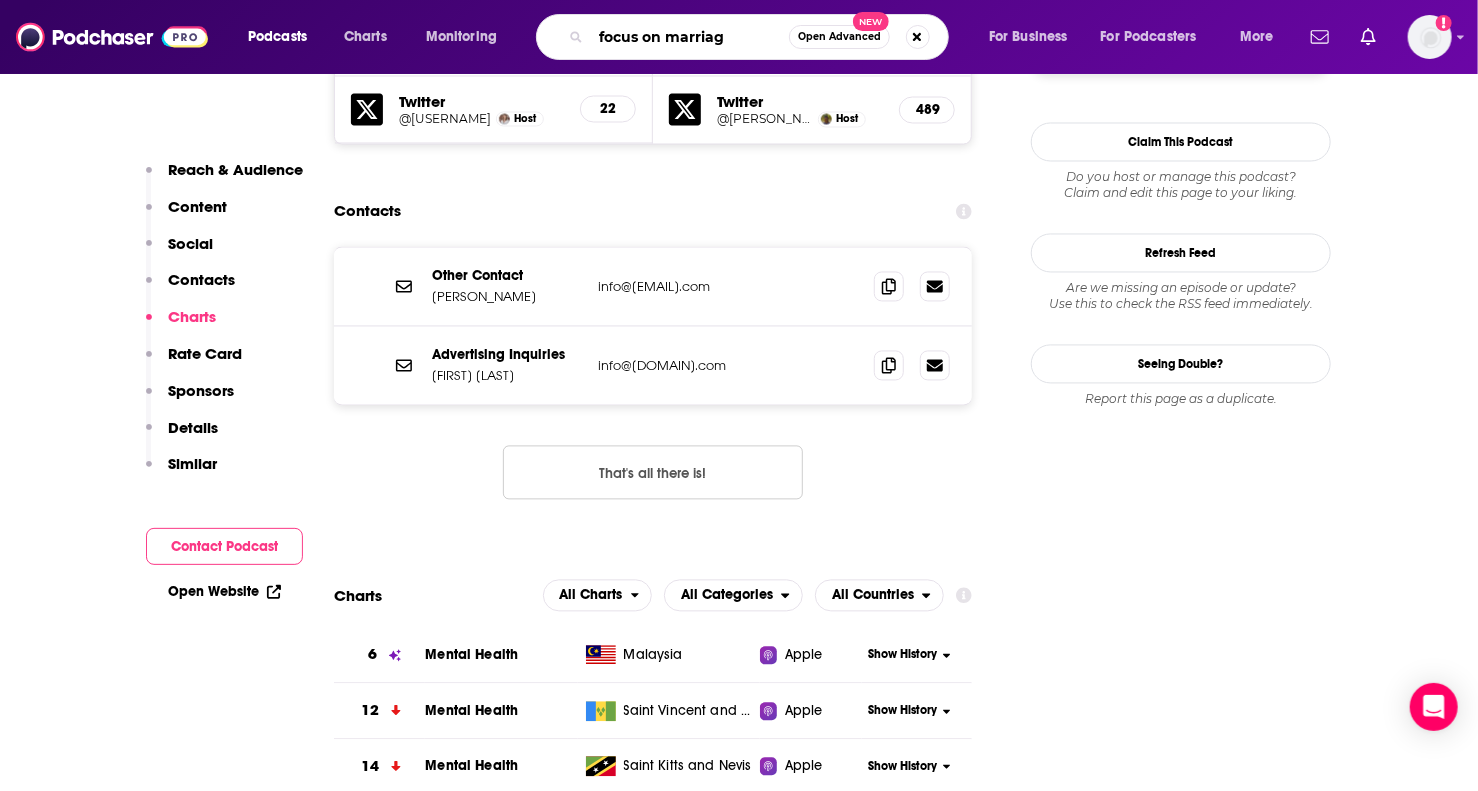 type on "focus on marriage" 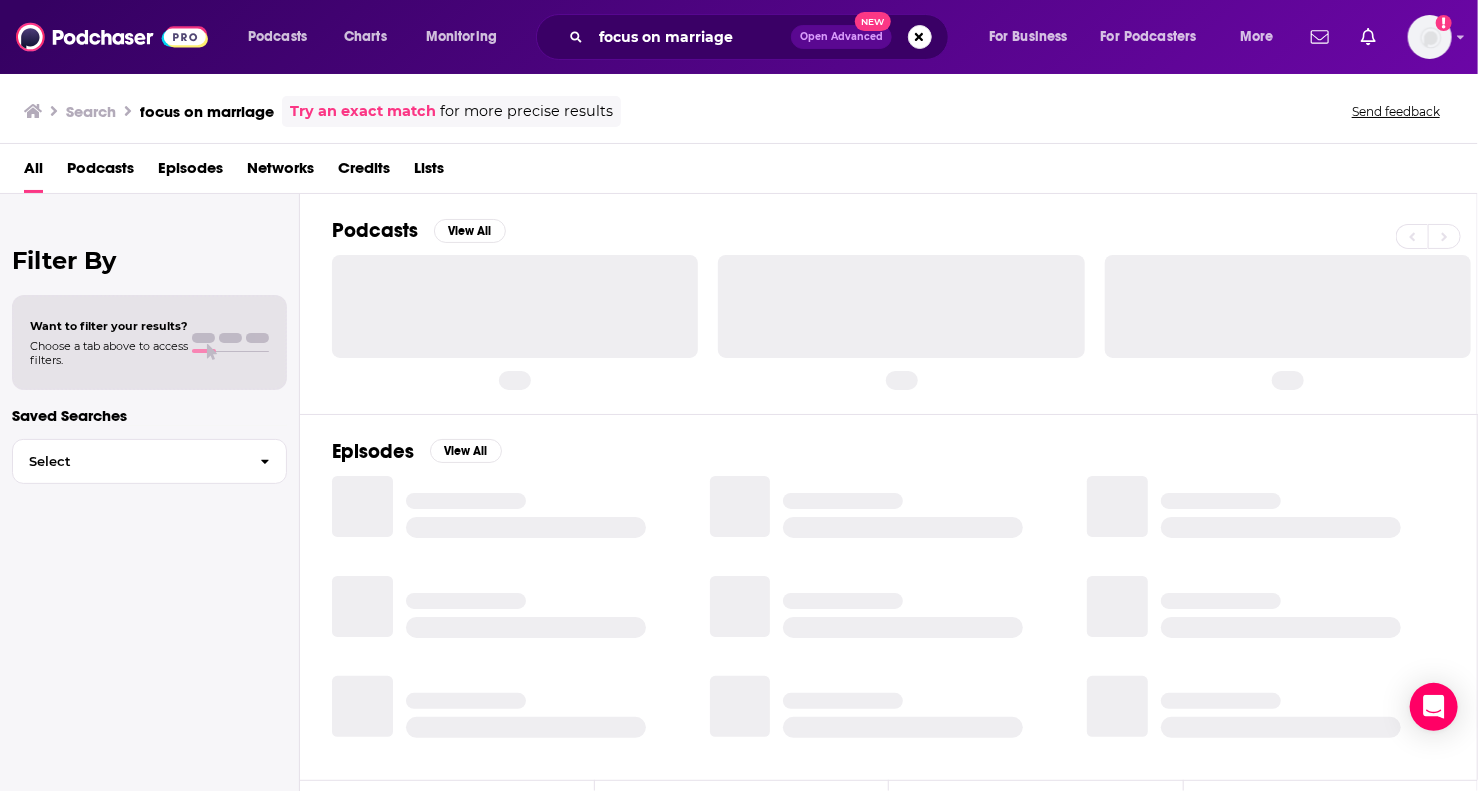 scroll, scrollTop: 0, scrollLeft: 0, axis: both 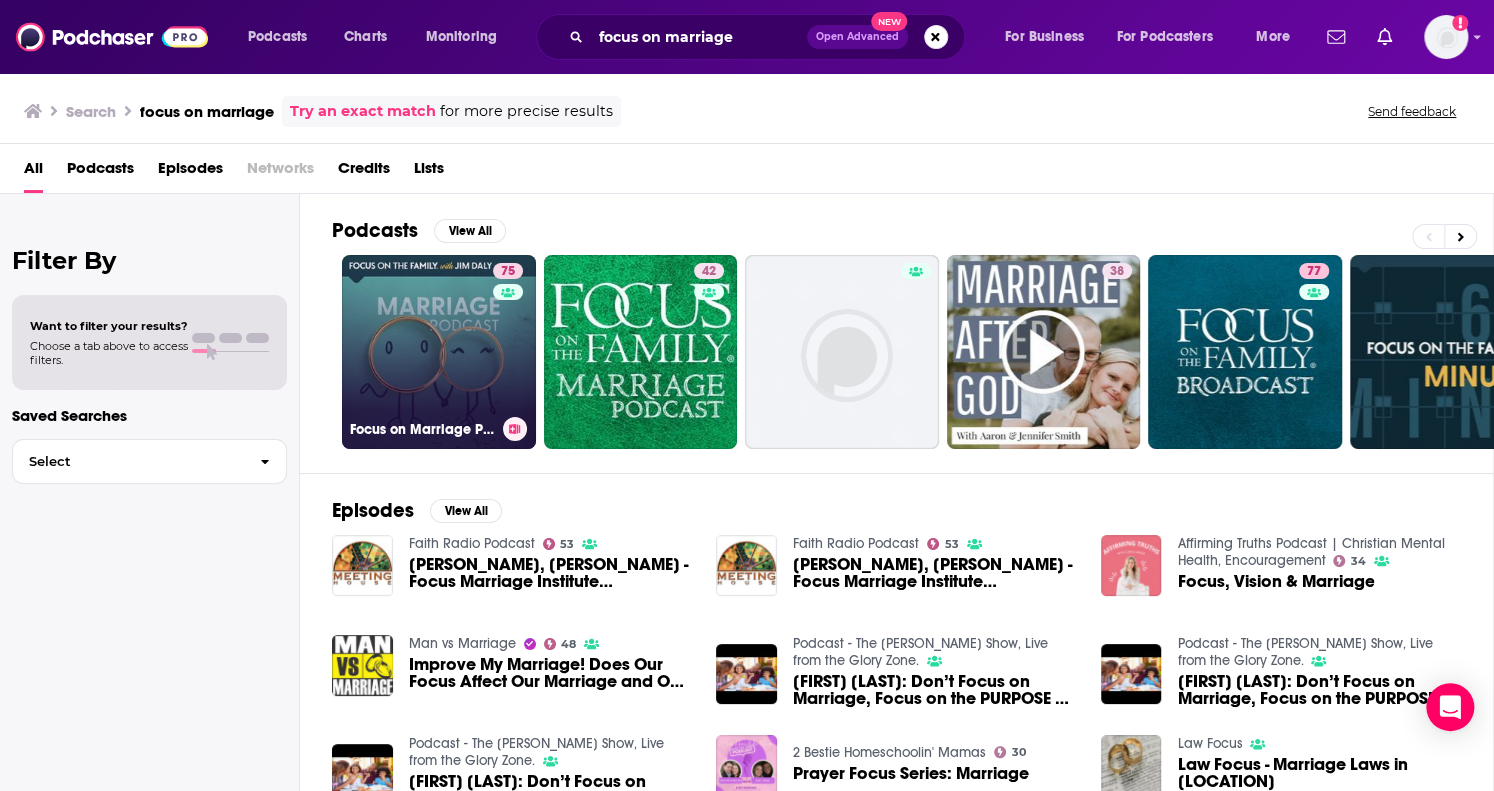 click on "[NUMBER] [PODCAST NAME]" at bounding box center [439, 352] 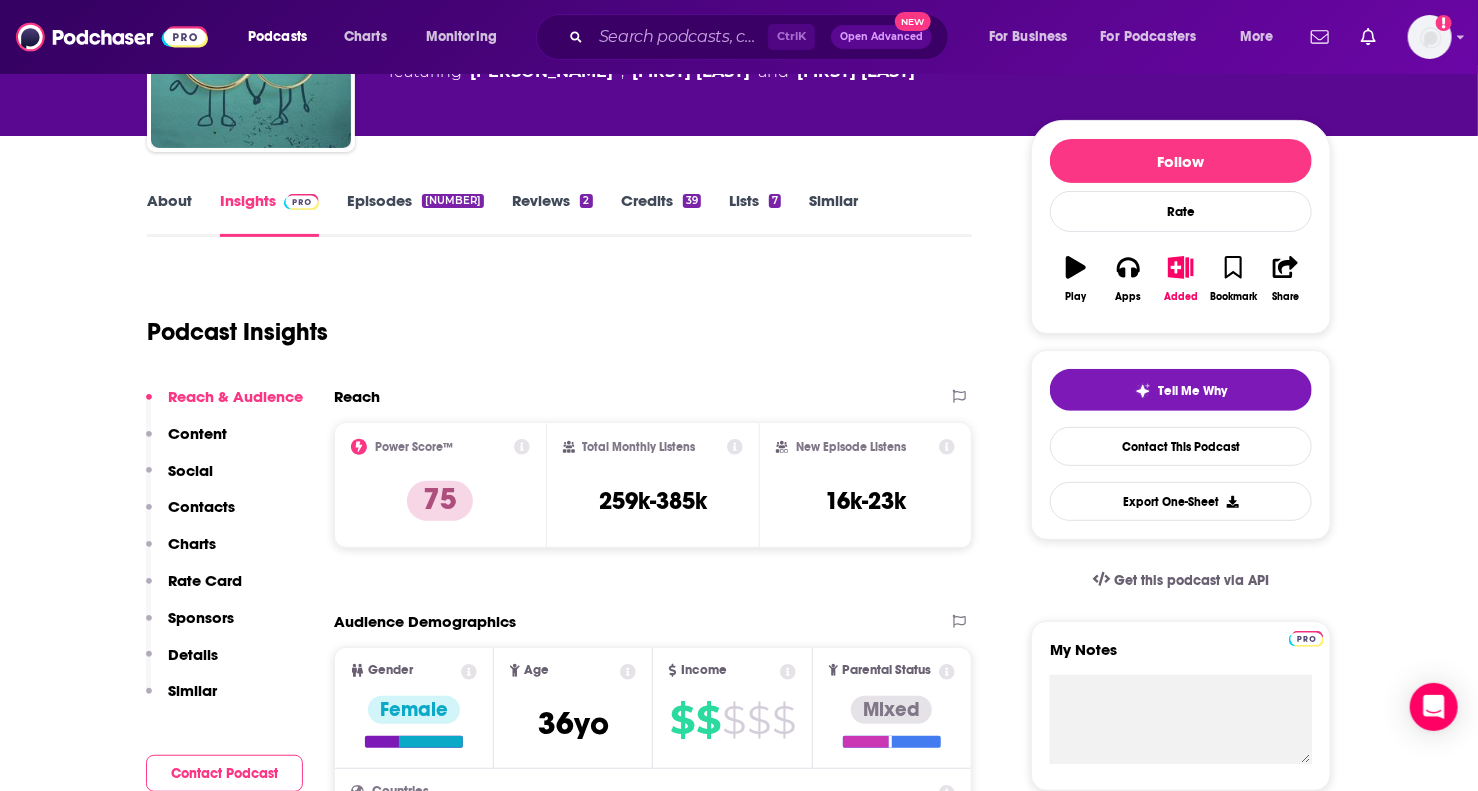 scroll, scrollTop: 200, scrollLeft: 0, axis: vertical 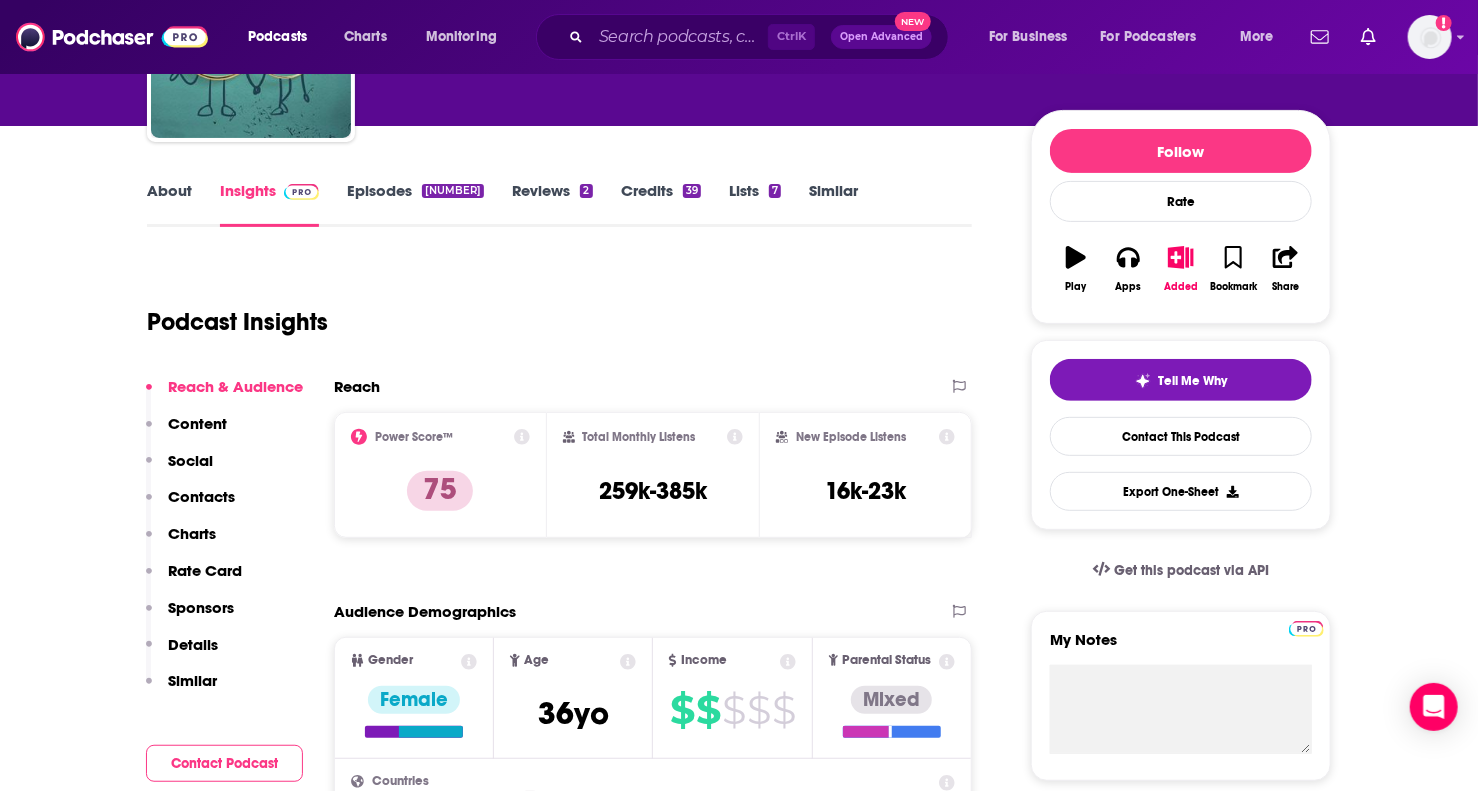 click on "About" at bounding box center [169, 204] 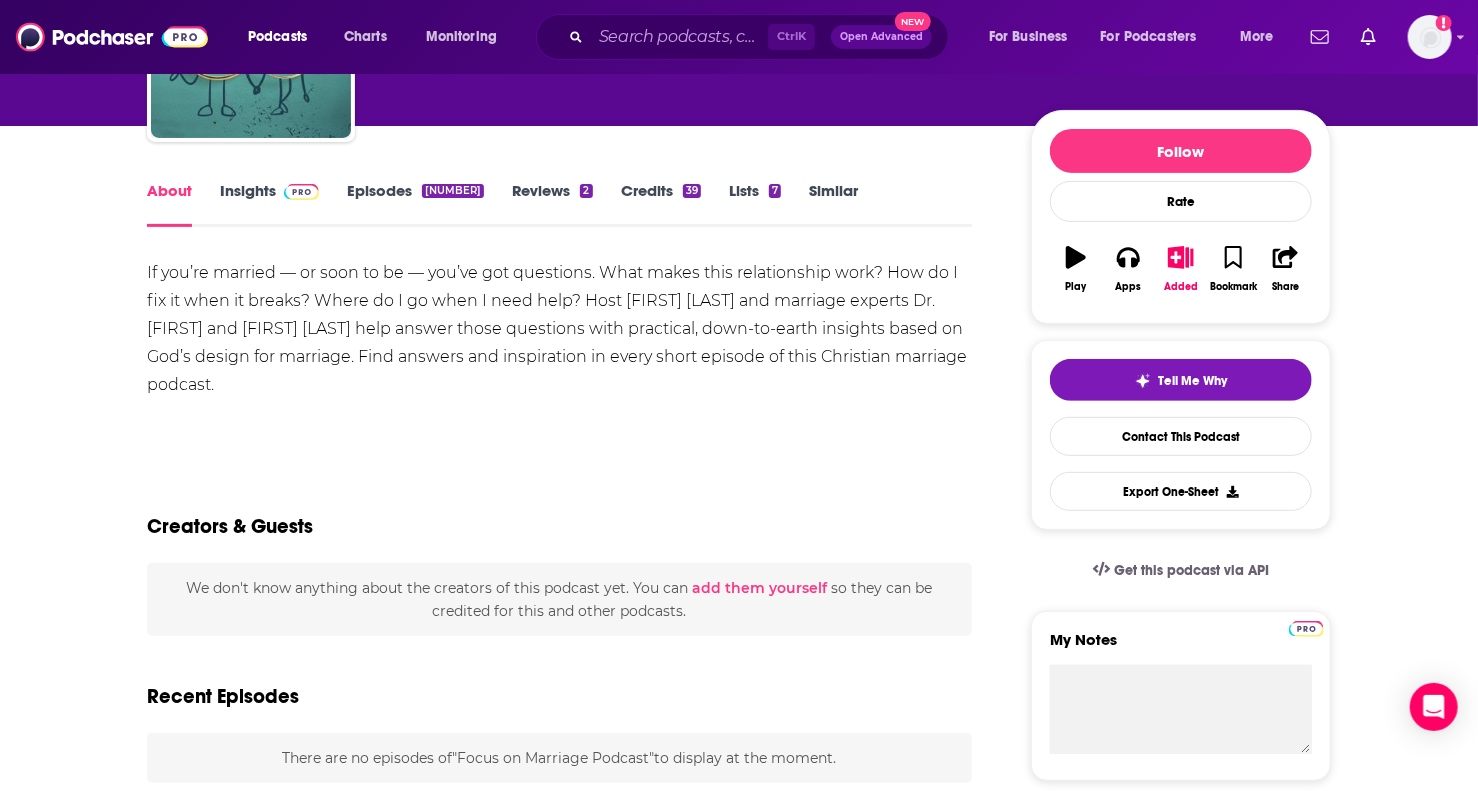 scroll, scrollTop: 0, scrollLeft: 0, axis: both 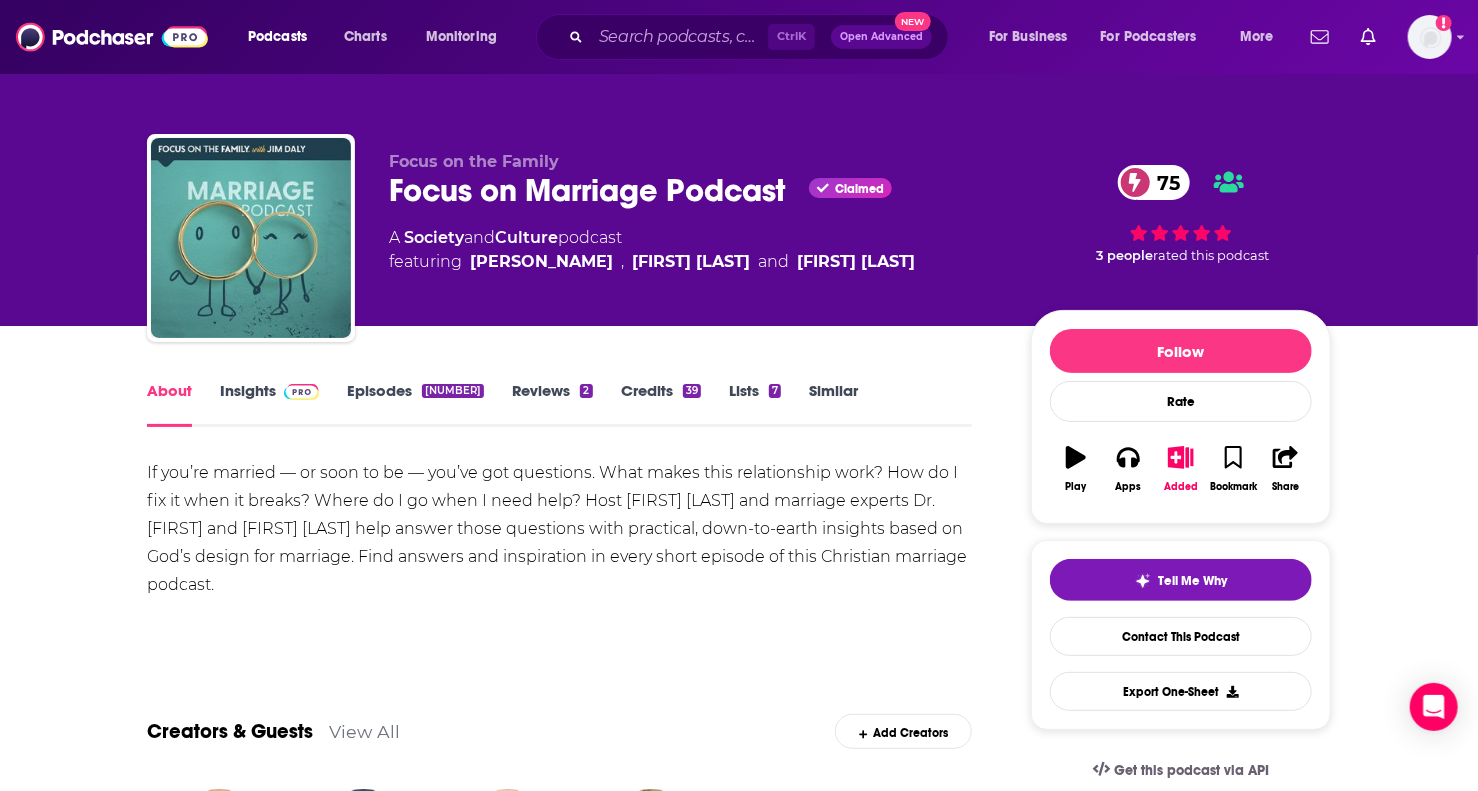 click on "Episodes 1219" at bounding box center (415, 404) 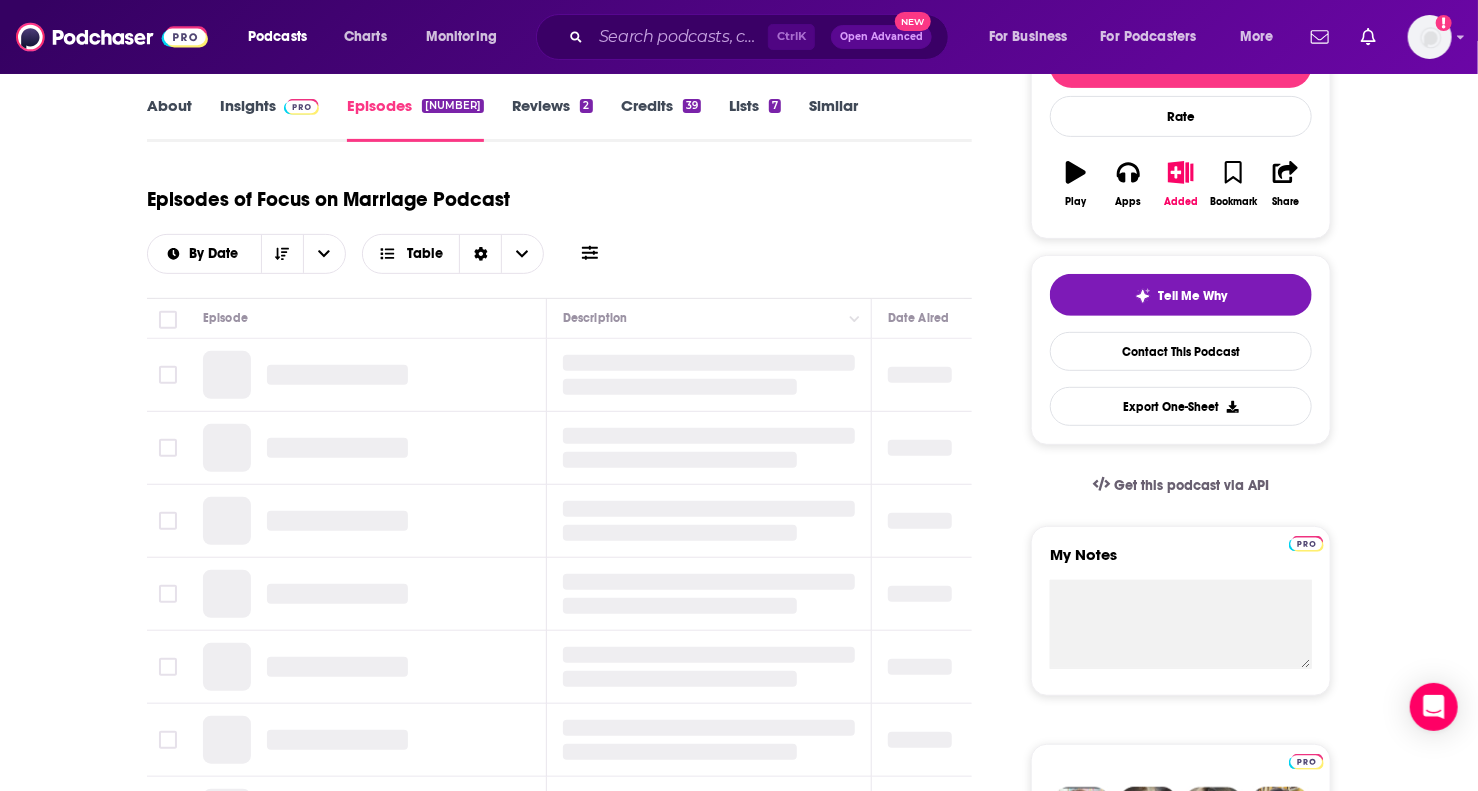 scroll, scrollTop: 300, scrollLeft: 0, axis: vertical 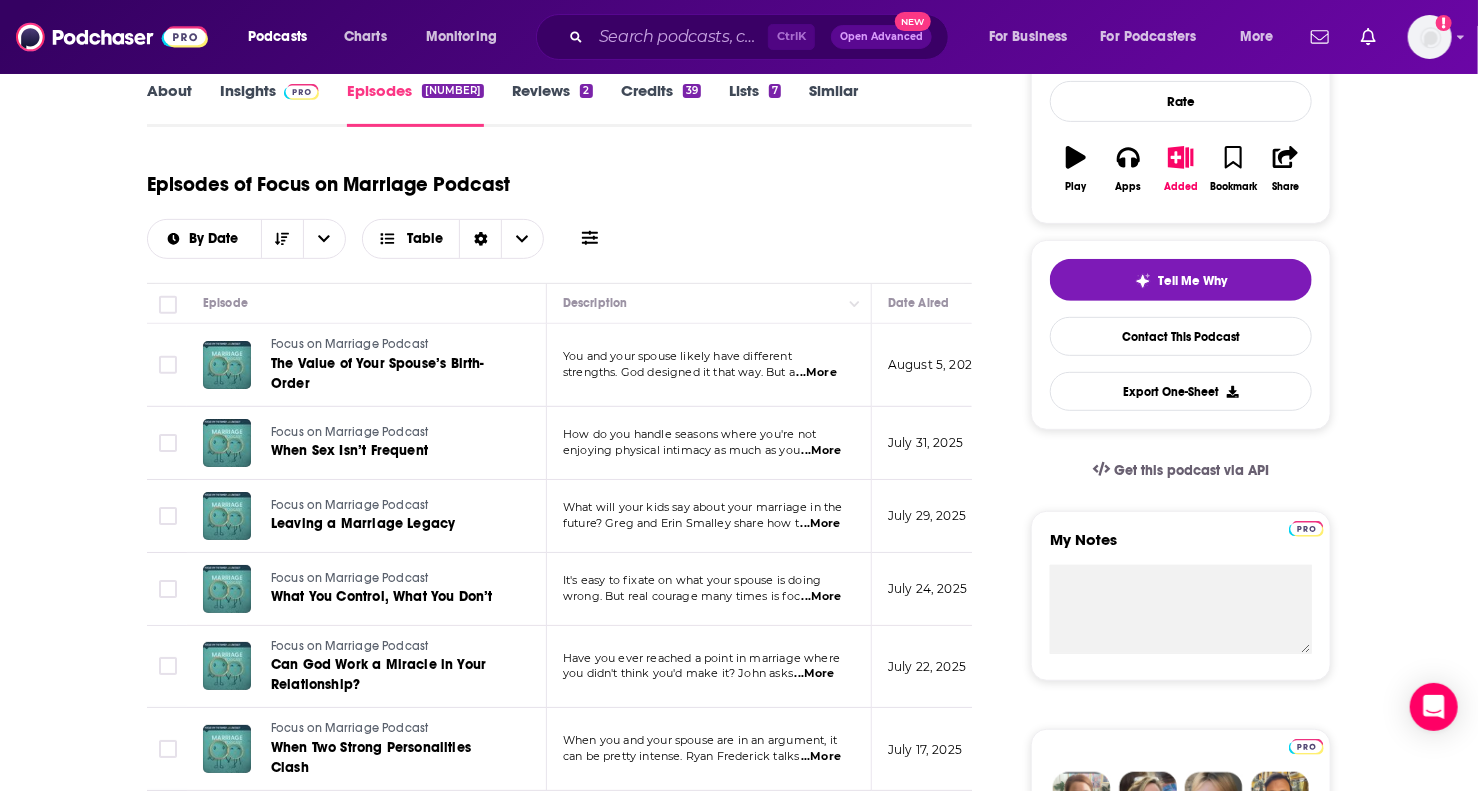 click on "...More" at bounding box center (817, 373) 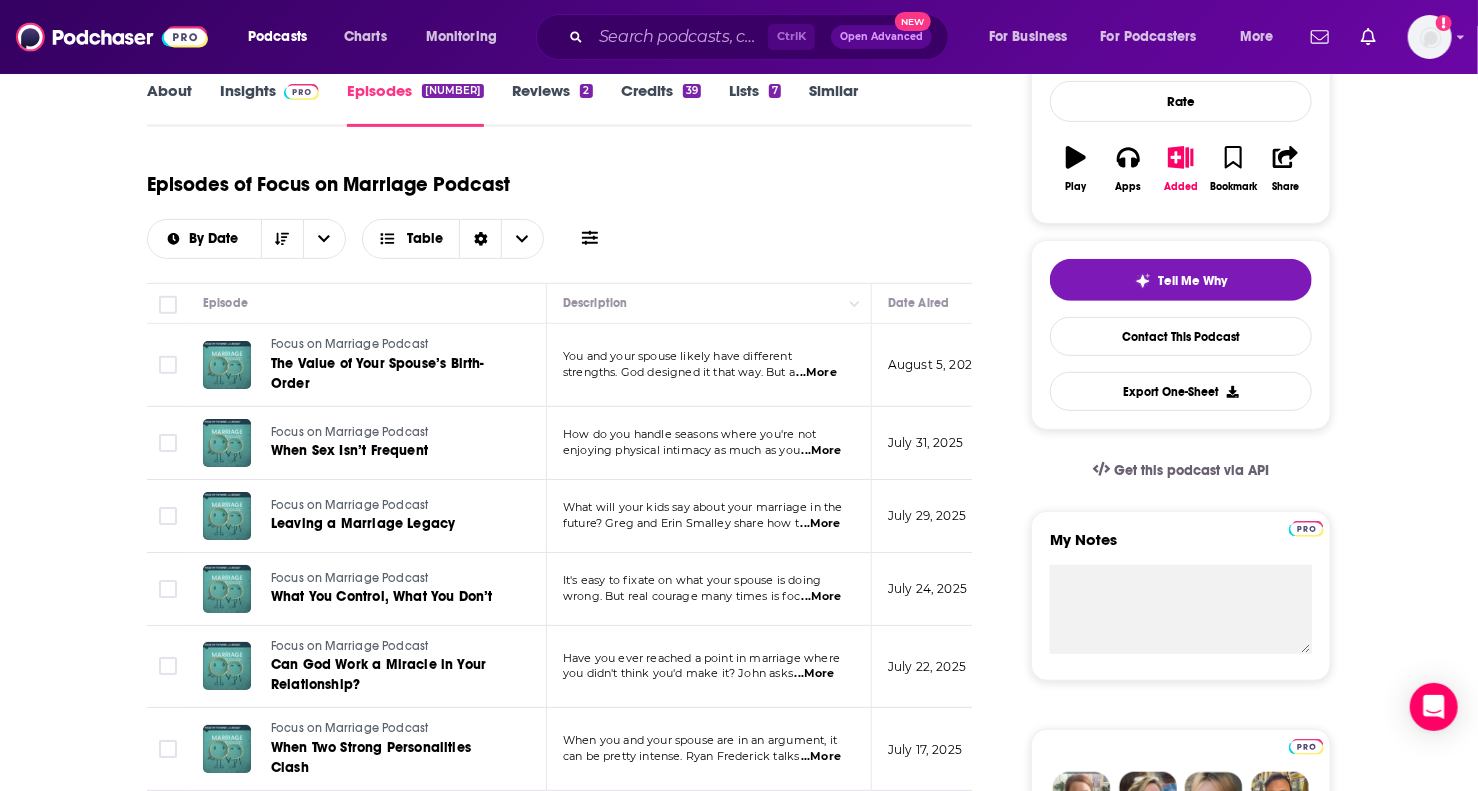 click on "About Insights Episodes 1219 Reviews 2 Credits 39 Lists 7 Similar Episodes of Focus on Marriage Podcast By Date Table Episode Description Date Aired Reach Episode Guests Length Focus on Marriage Podcast The Value of Your Spouse’s Birth-Order You and your spouse likely have different strengths. God designed it that way. But a  ...More August 5, 2025   16k-23k -- 9:53 s Focus on Marriage Podcast When Sex Isn’t Frequent How do you handle seasons where you're not enjoying physical intimacy as much as you  ...More July 31, 2025 16k-23k -- 13:58 s Focus on Marriage Podcast Leaving a Marriage Legacy What will your kids say about your marriage in the future? Greg and Erin Smalley share how t  ...More July 29, 2025 16k-23k -- 12:41 s Focus on Marriage Podcast What You Control, What You Don’t It's easy to fixate on what your spouse is doing wrong. But real courage many times is foc  ...More July 24, 2025 15k-22k -- 12:45 s Focus on Marriage Podcast Can God Work a Miracle in Your Relationship?  ...More 15k-23k --" at bounding box center (739, 1364) 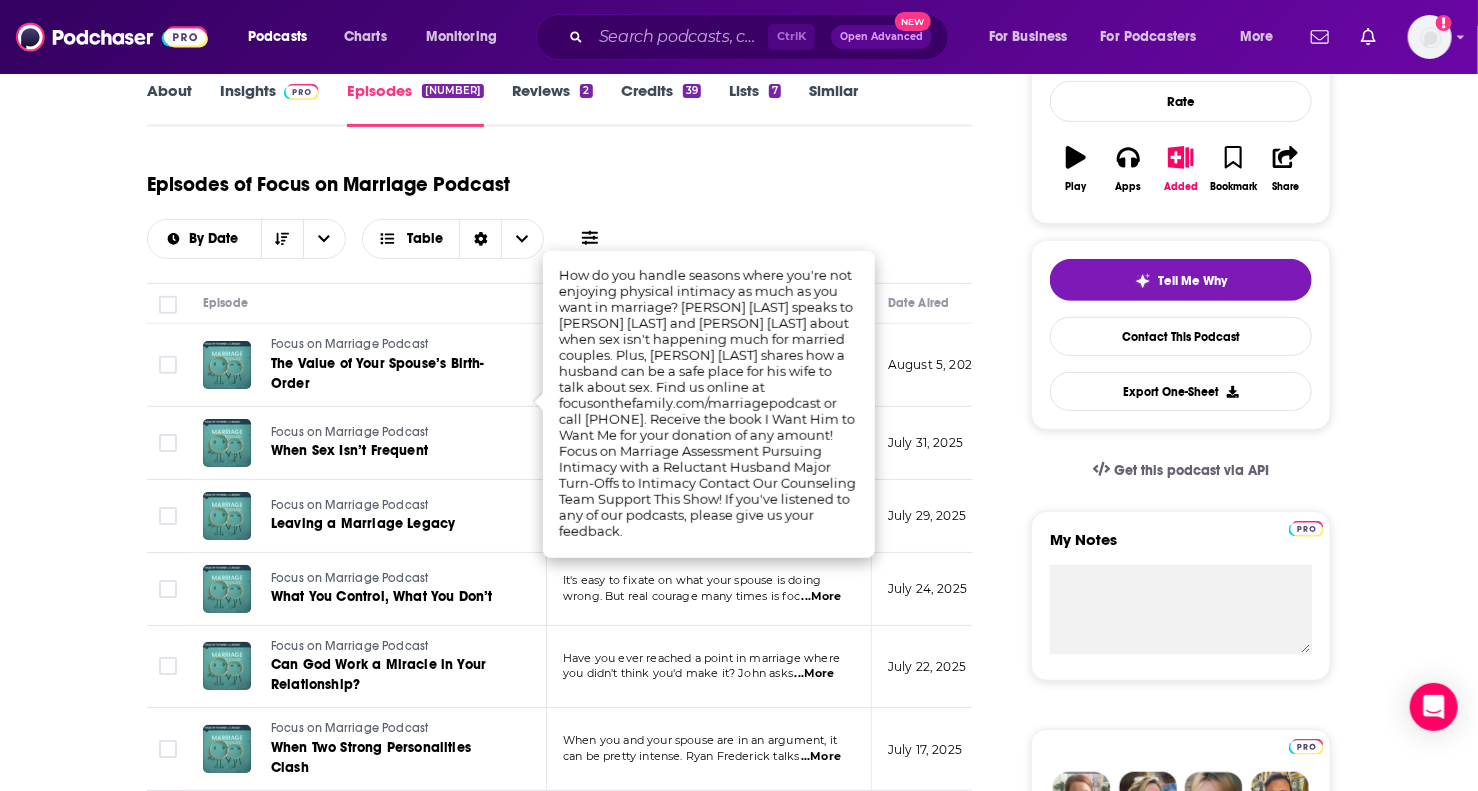 click on "About Insights Episodes 1219 Reviews 2 Credits 39 Lists 7 Similar Episodes of Focus on Marriage Podcast By Date Table Episode Description Date Aired Reach Episode Guests Length Focus on Marriage Podcast The Value of Your Spouse’s Birth-Order You and your spouse likely have different strengths. God designed it that way. But a  ...More August 5, 2025   16k-23k -- 9:53 s Focus on Marriage Podcast When Sex Isn’t Frequent How do you handle seasons where you're not enjoying physical intimacy as much as you  ...More July 31, 2025 16k-23k -- 13:58 s Focus on Marriage Podcast Leaving a Marriage Legacy What will your kids say about your marriage in the future? Greg and Erin Smalley share how t  ...More July 29, 2025 16k-23k -- 12:41 s Focus on Marriage Podcast What You Control, What You Don’t It's easy to fixate on what your spouse is doing wrong. But real courage many times is foc  ...More July 24, 2025 15k-22k -- 12:45 s Focus on Marriage Podcast Can God Work a Miracle in Your Relationship?  ...More 15k-23k --" at bounding box center [739, 1364] 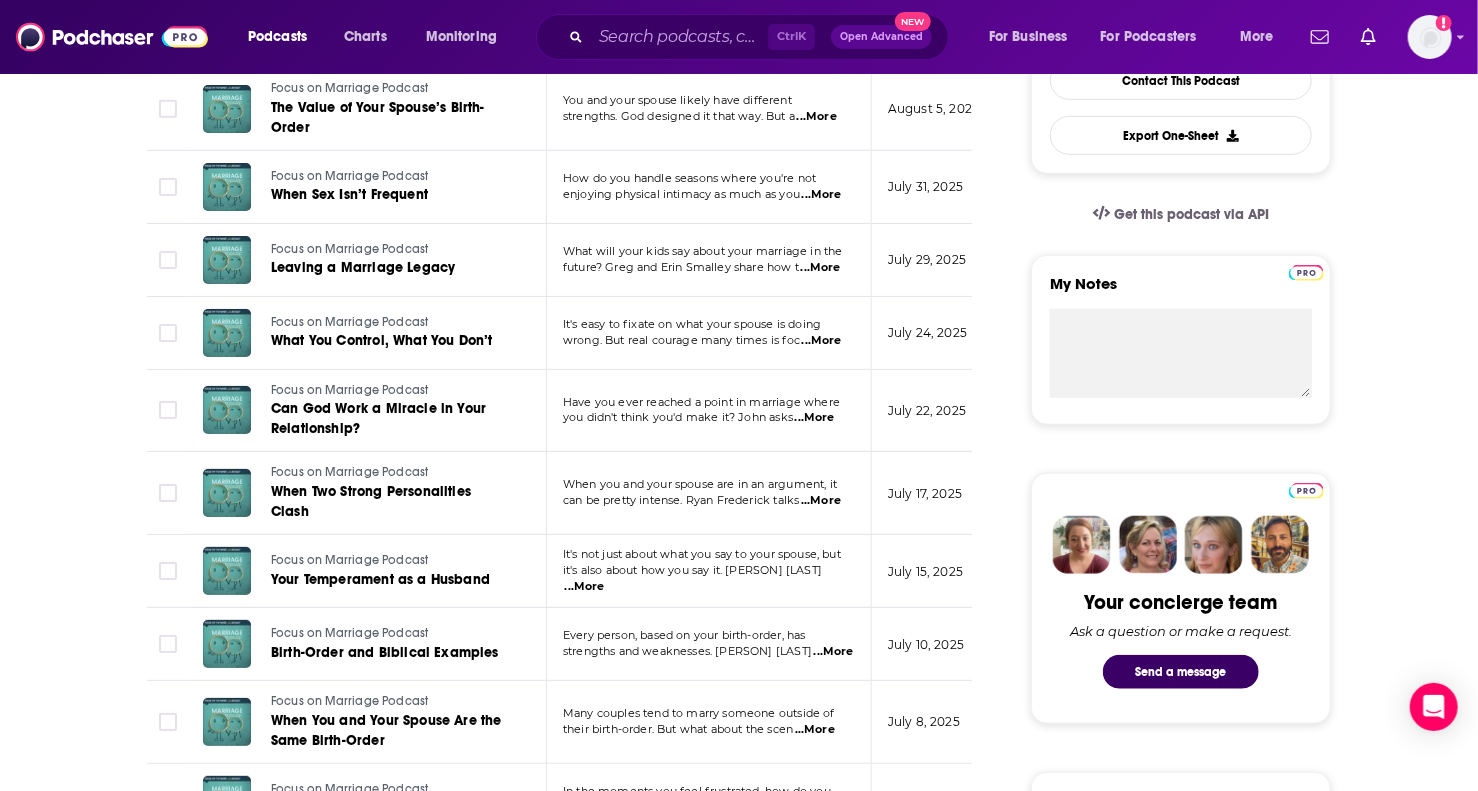 scroll, scrollTop: 600, scrollLeft: 0, axis: vertical 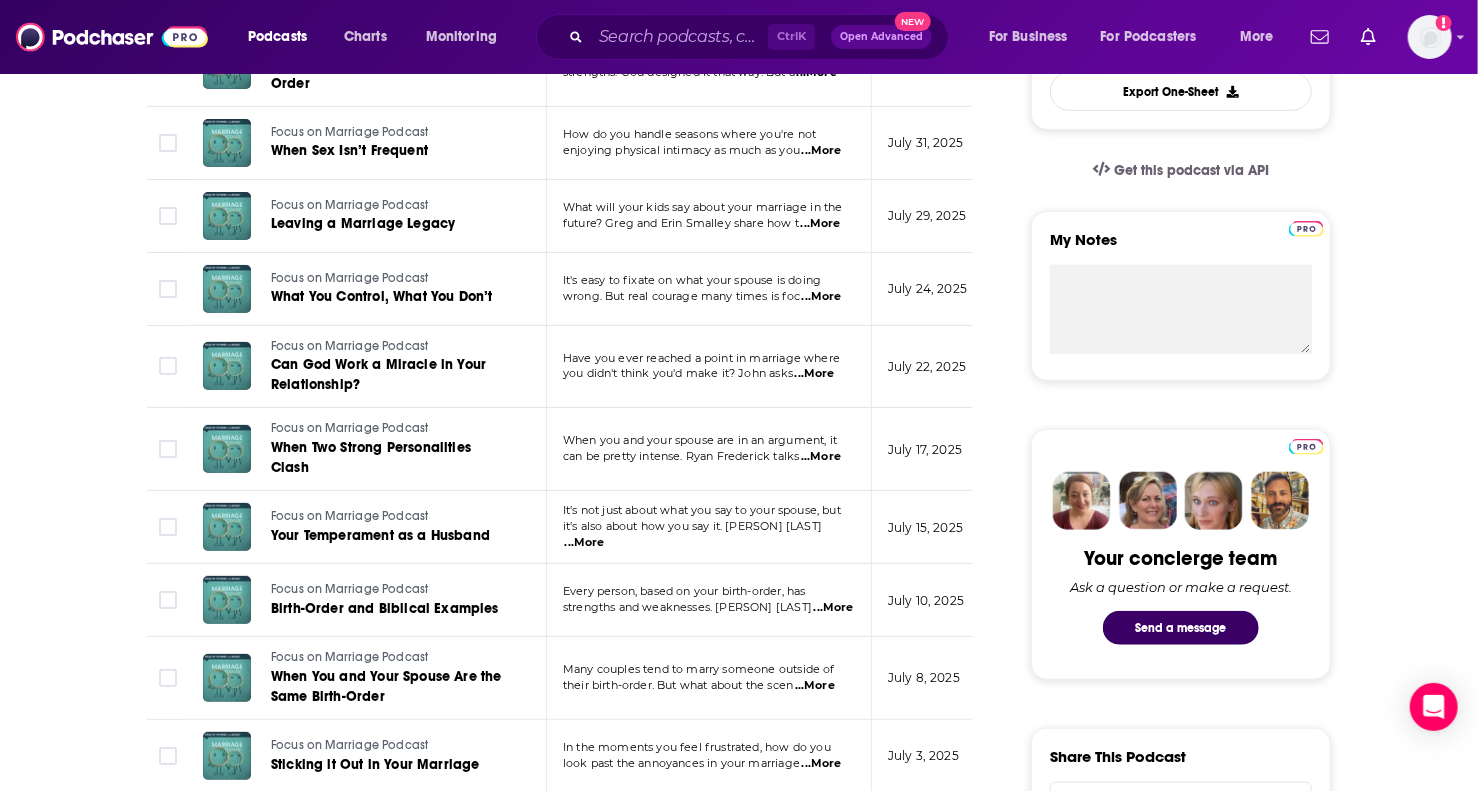 click on "...More" at bounding box center (821, 457) 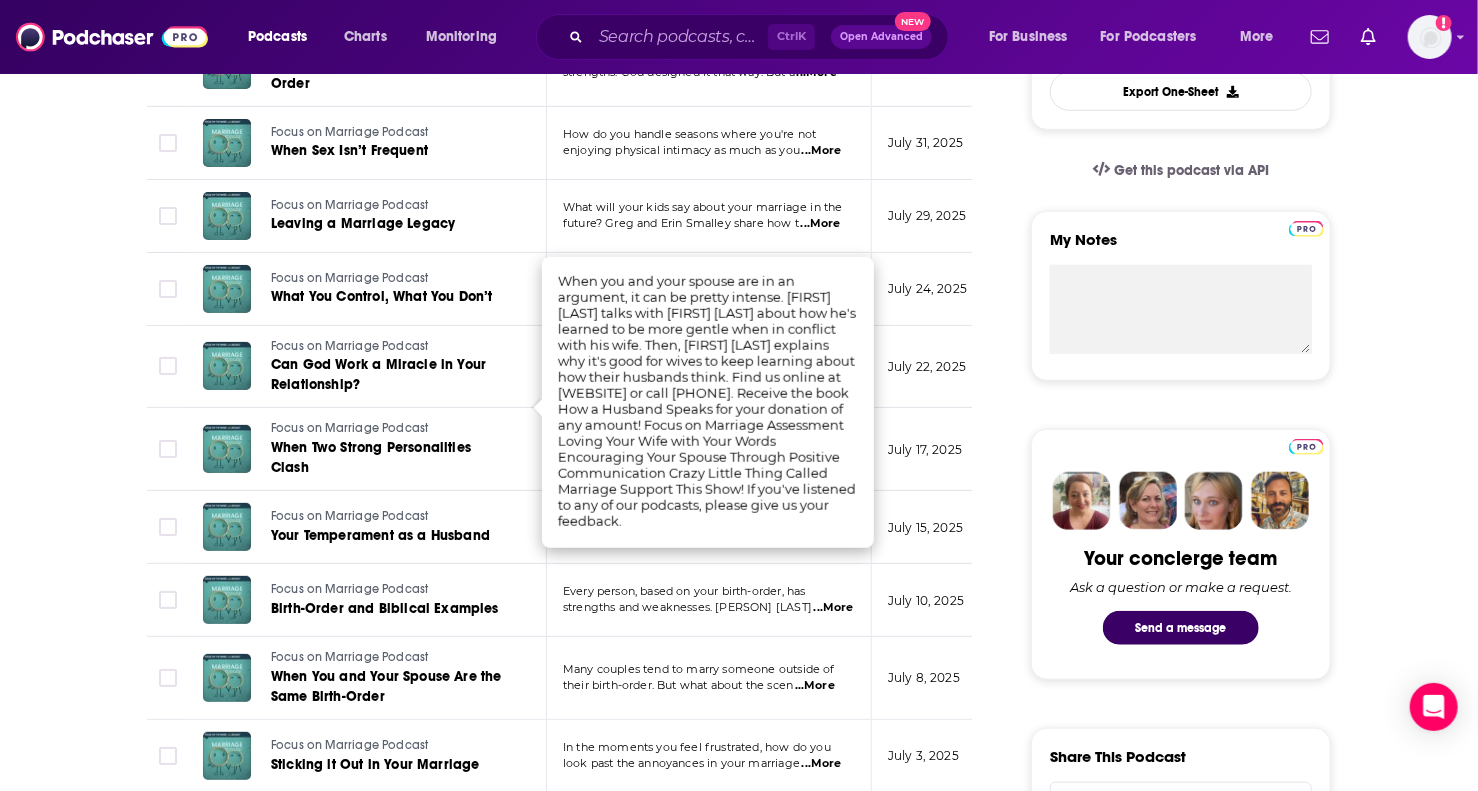 click on "About Insights Episodes 1219 Reviews 2 Credits 39 Lists 7 Similar Episodes of Focus on Marriage Podcast By Date Table Episode Description Date Aired Reach Episode Guests Length Focus on Marriage Podcast The Value of Your Spouse’s Birth-Order You and your spouse likely have different strengths. God designed it that way. But a  ...More August 5, 2025   16k-23k -- 9:53 s Focus on Marriage Podcast When Sex Isn’t Frequent How do you handle seasons where you're not enjoying physical intimacy as much as you  ...More July 31, 2025 16k-23k -- 13:58 s Focus on Marriage Podcast Leaving a Marriage Legacy What will your kids say about your marriage in the future? Greg and Erin Smalley share how t  ...More July 29, 2025 16k-23k -- 12:41 s Focus on Marriage Podcast What You Control, What You Don’t It's easy to fixate on what your spouse is doing wrong. But real courage many times is foc  ...More July 24, 2025 15k-22k -- 12:45 s Focus on Marriage Podcast Can God Work a Miracle in Your Relationship?  ...More 15k-23k --" at bounding box center [573, 1090] 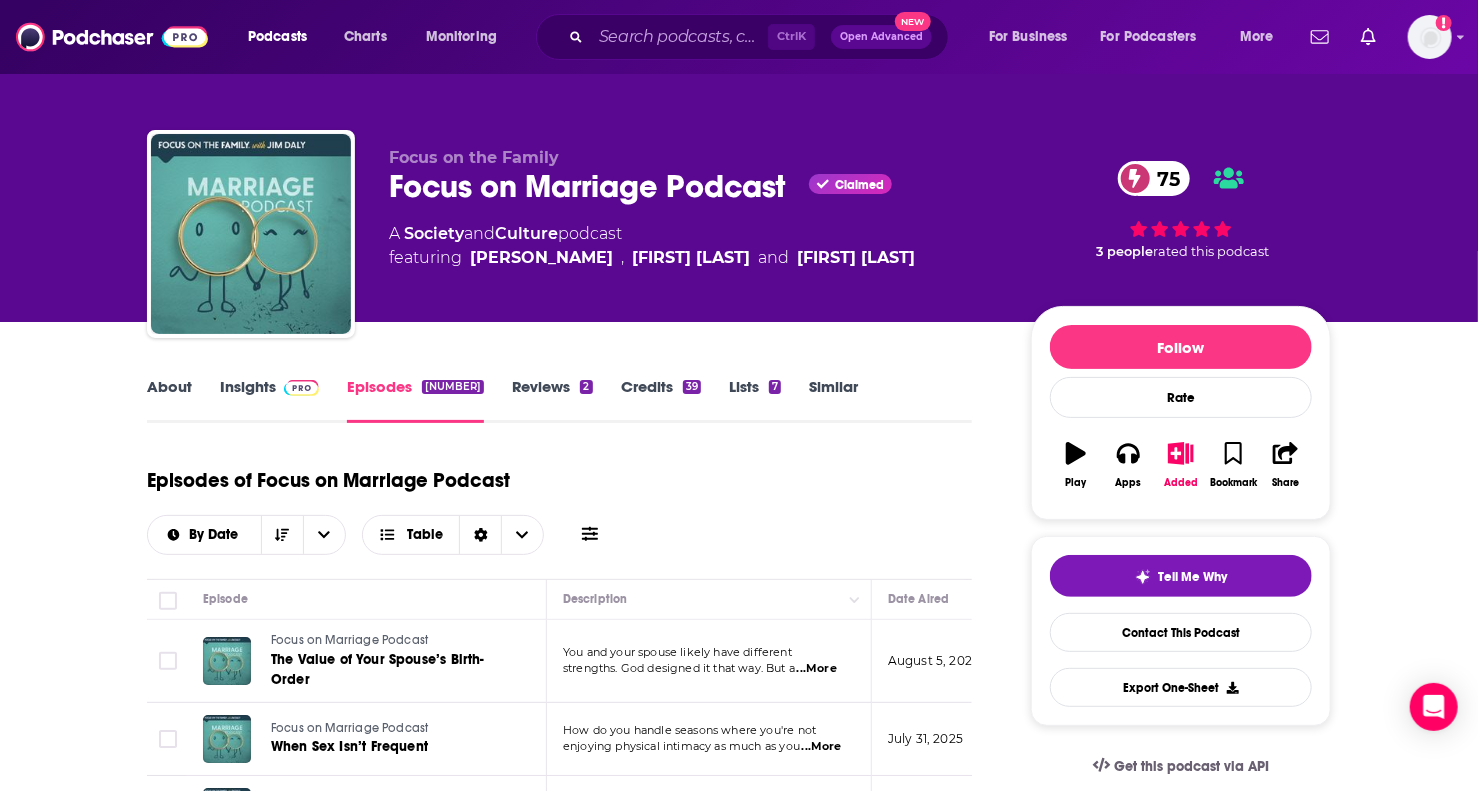 scroll, scrollTop: 0, scrollLeft: 0, axis: both 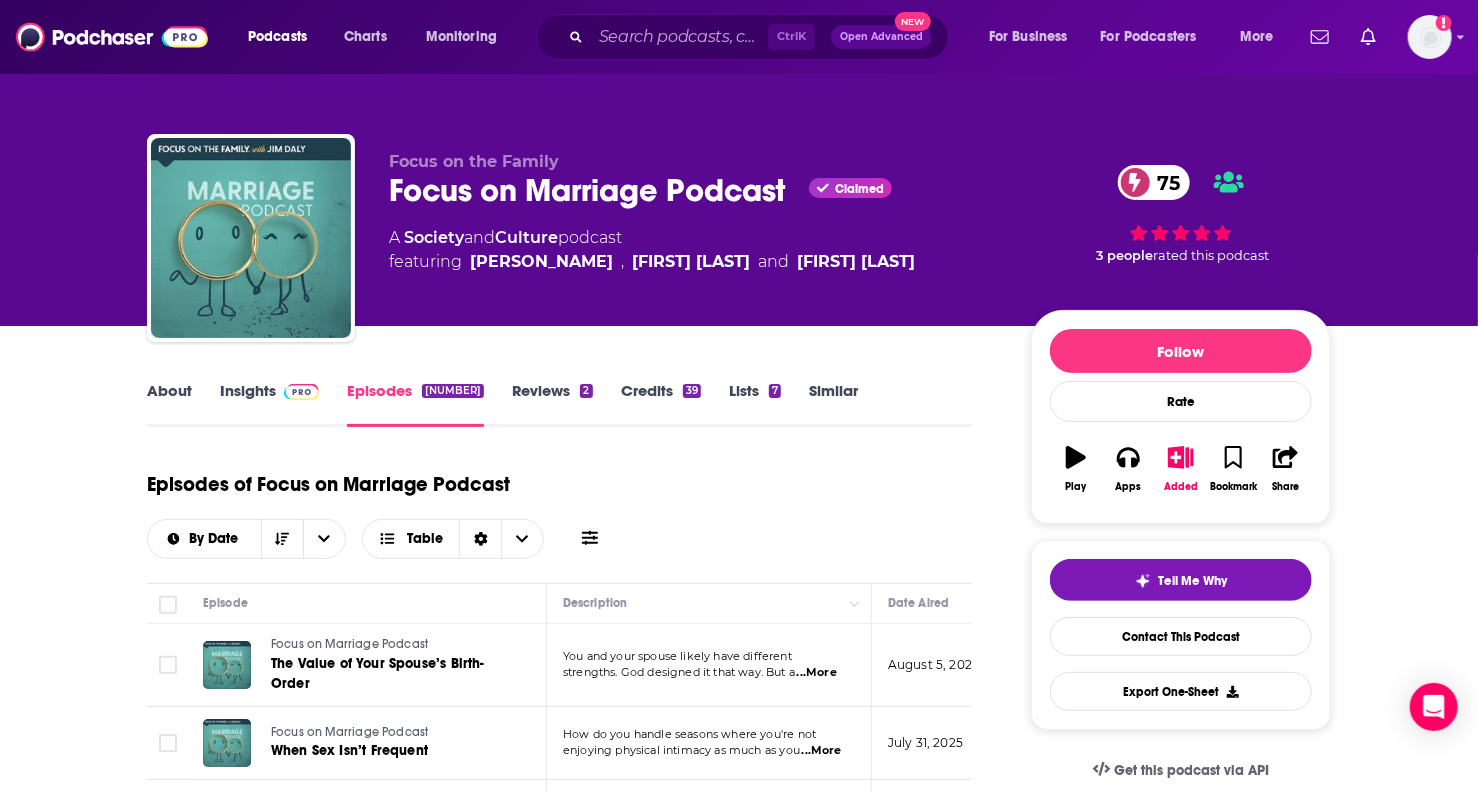 click on "About" at bounding box center (169, 404) 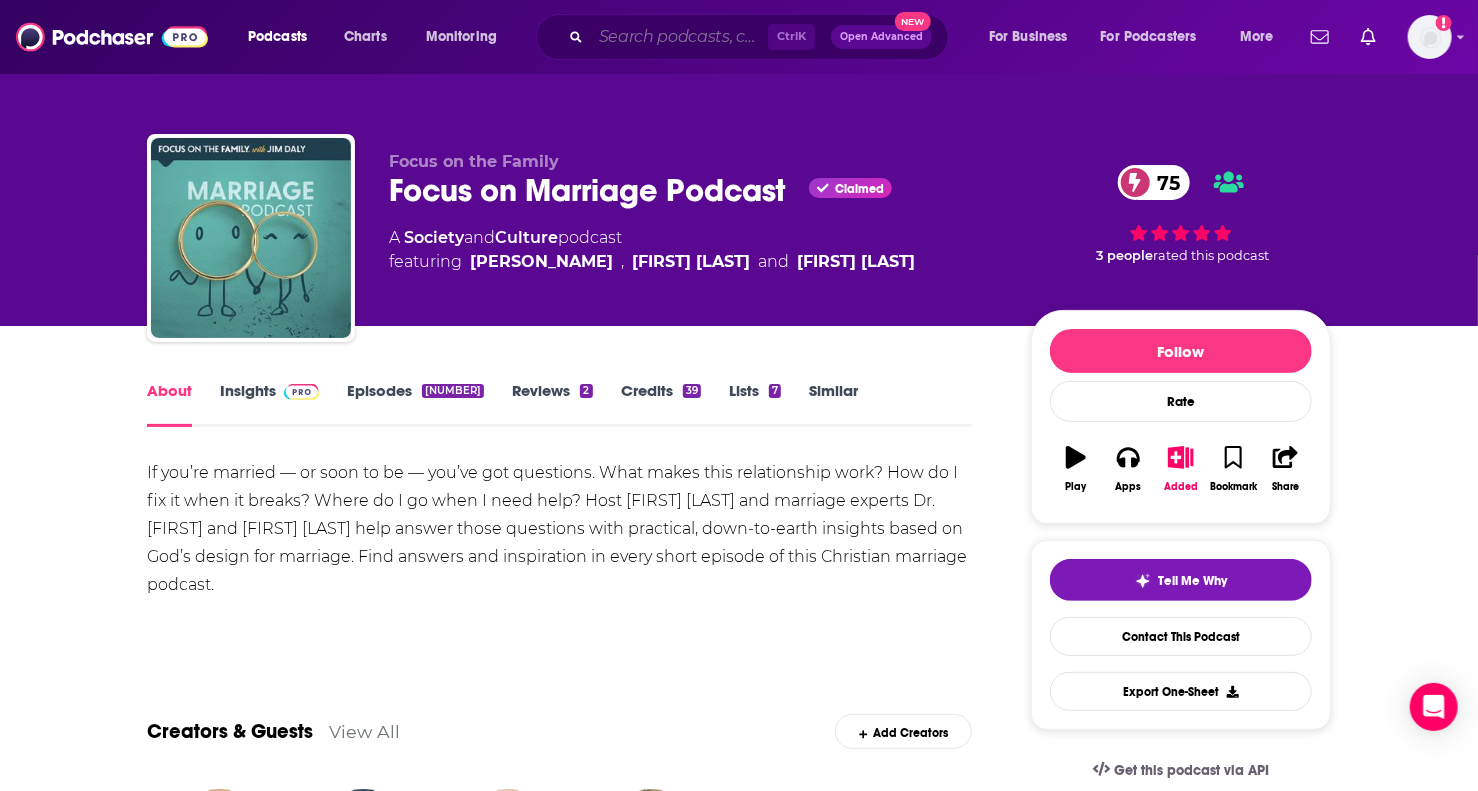 click at bounding box center (679, 37) 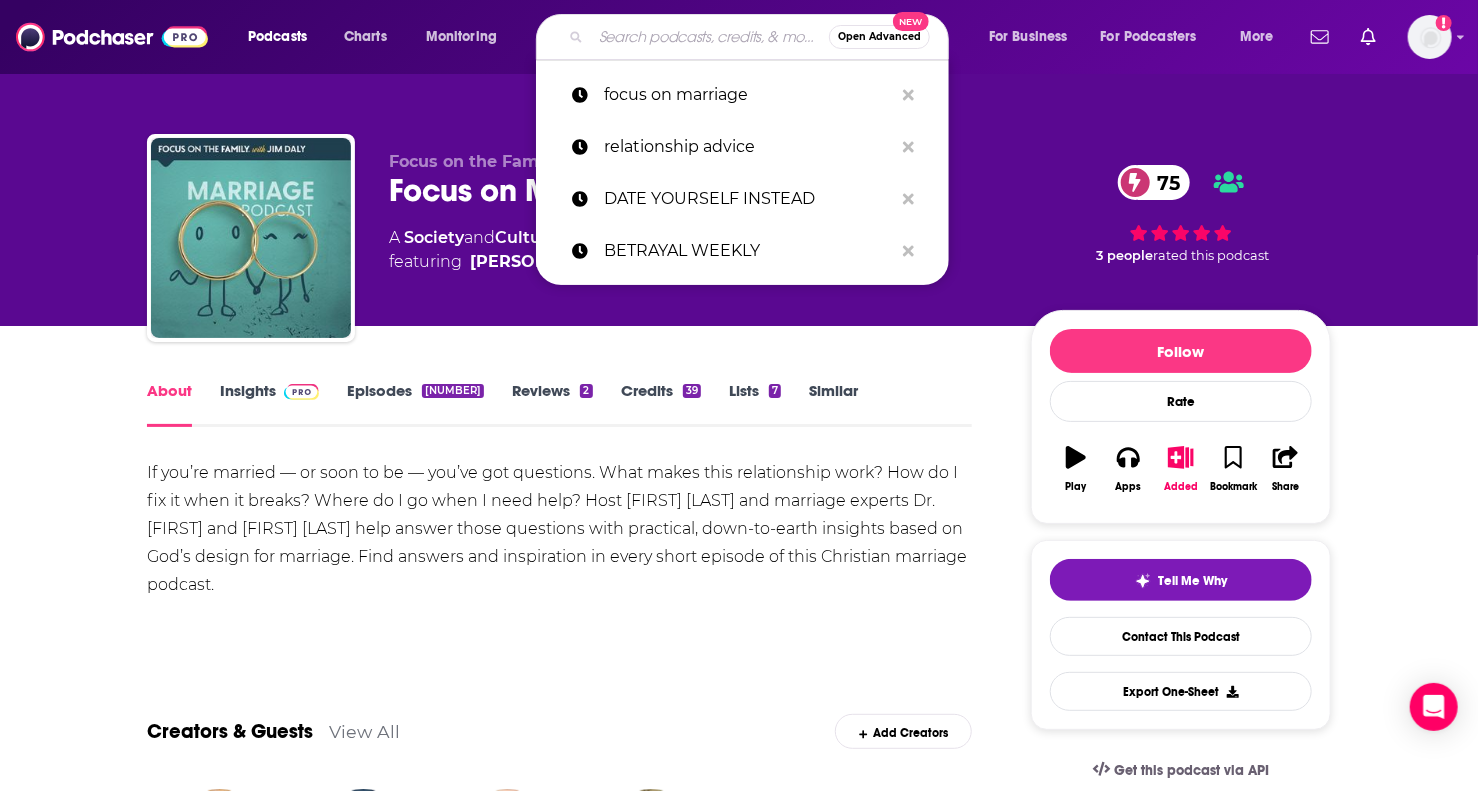 paste on "Therapist Uncensored Podcast" 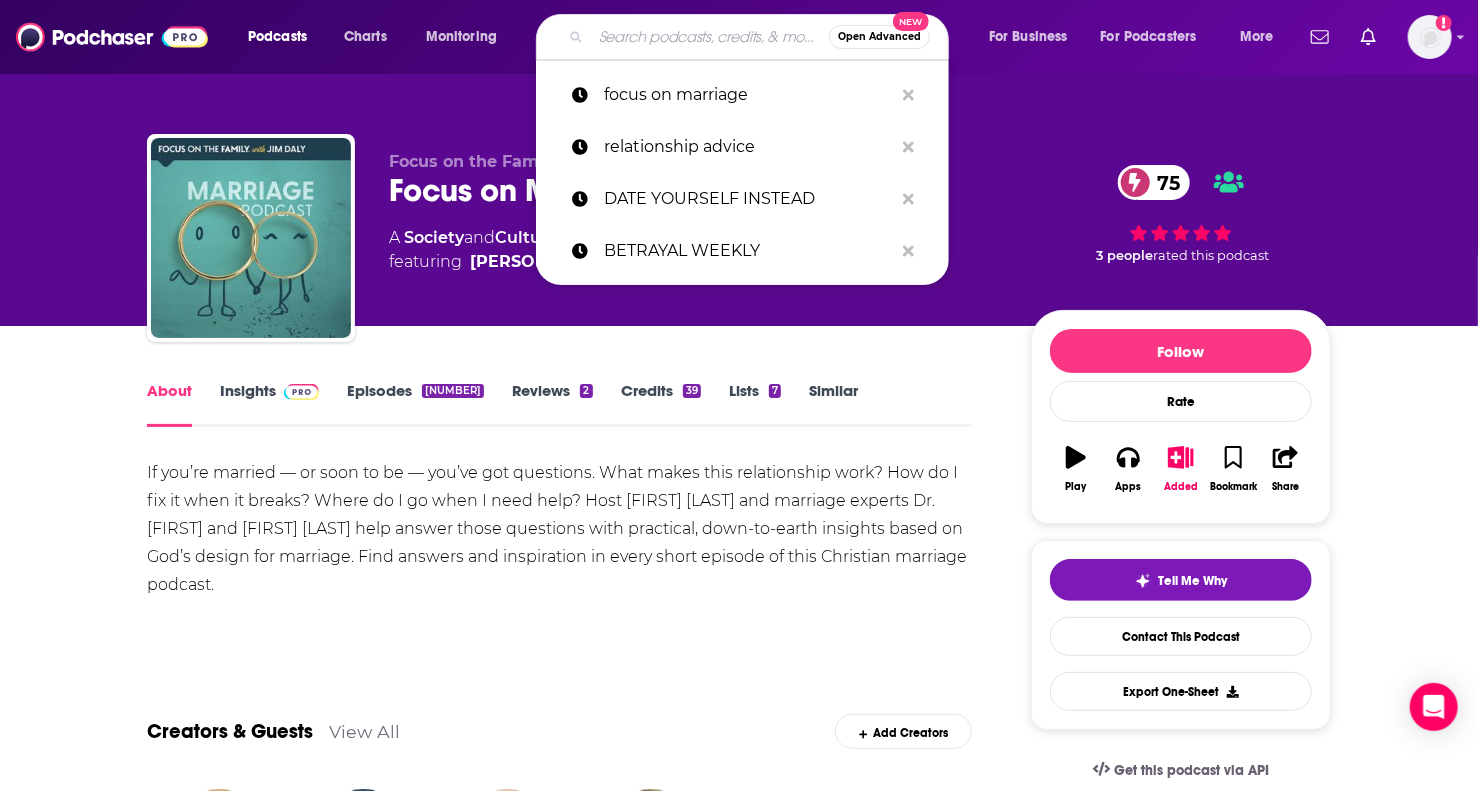 type on "Therapist Uncensored Podcast" 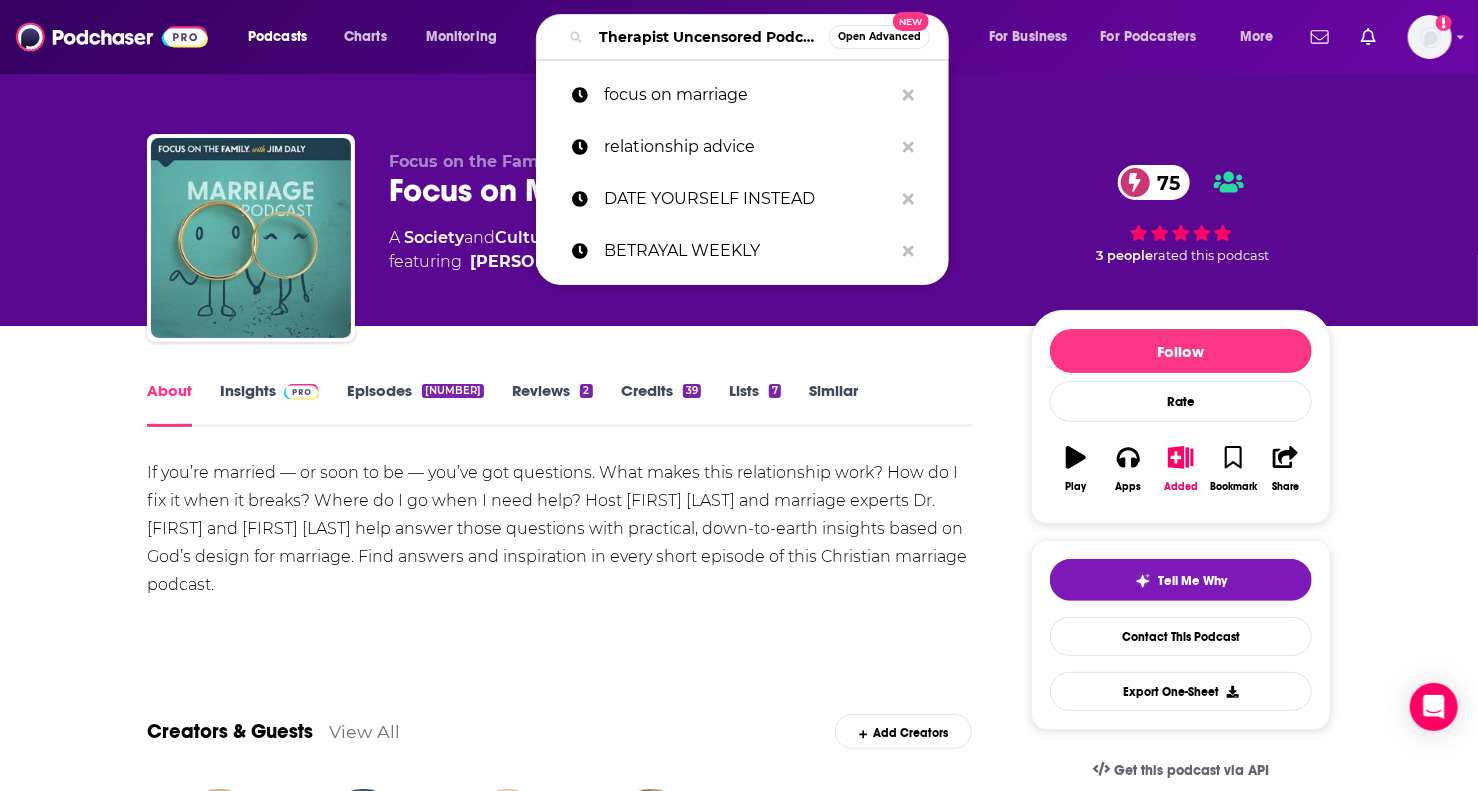 scroll, scrollTop: 0, scrollLeft: 44, axis: horizontal 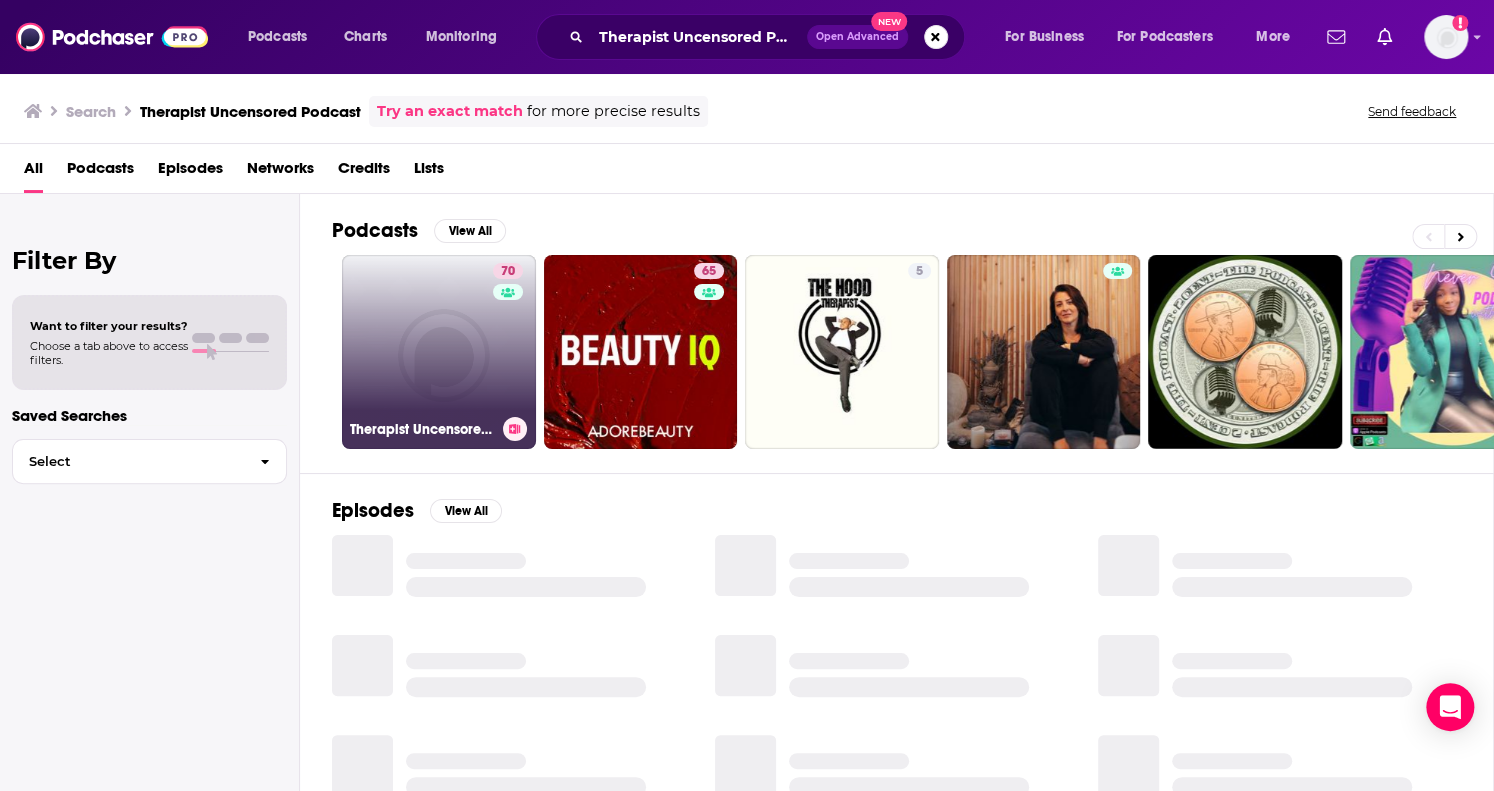 click on "[NUMBER] Therapist Uncensored Podcast" at bounding box center (439, 352) 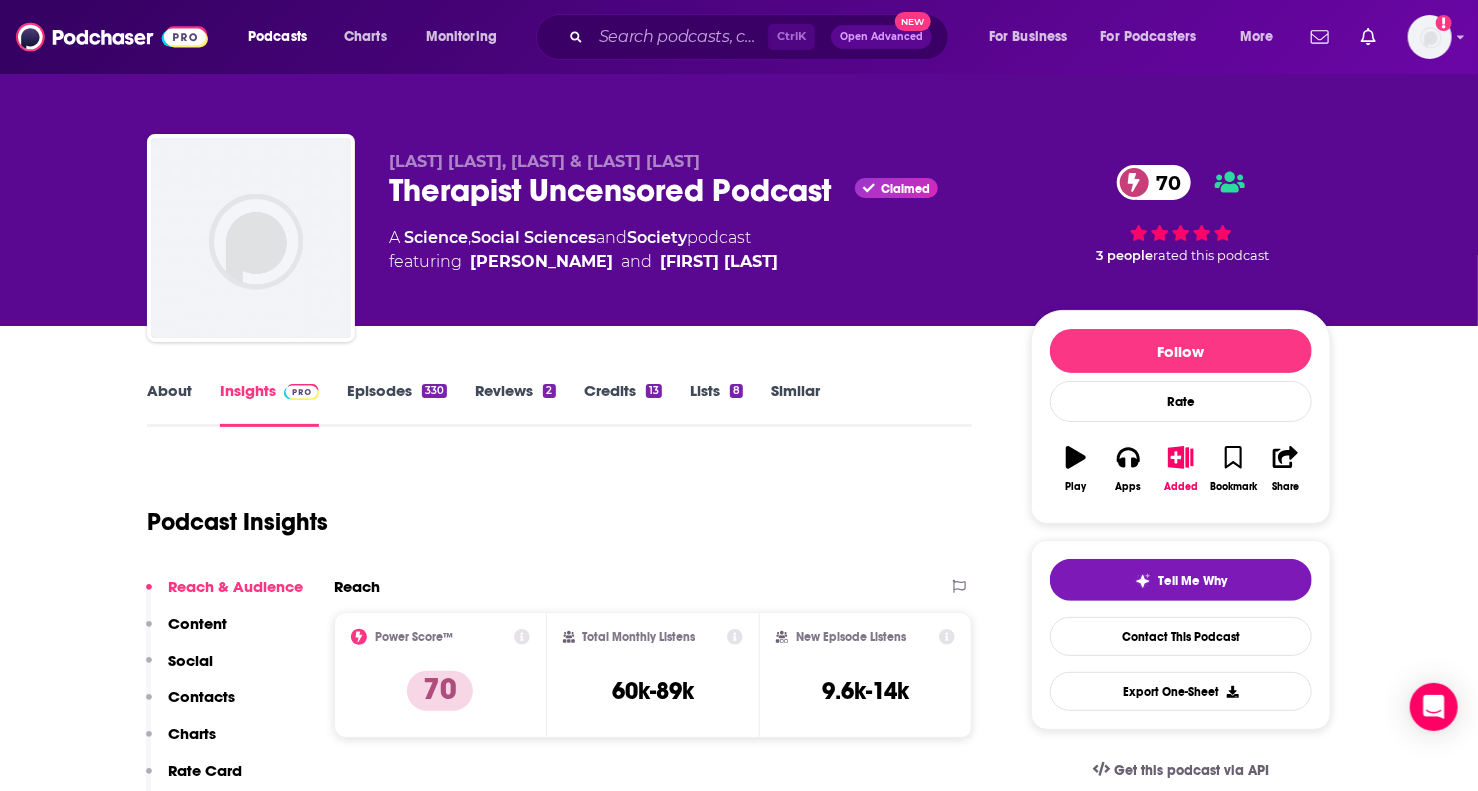 click on "About" at bounding box center [169, 404] 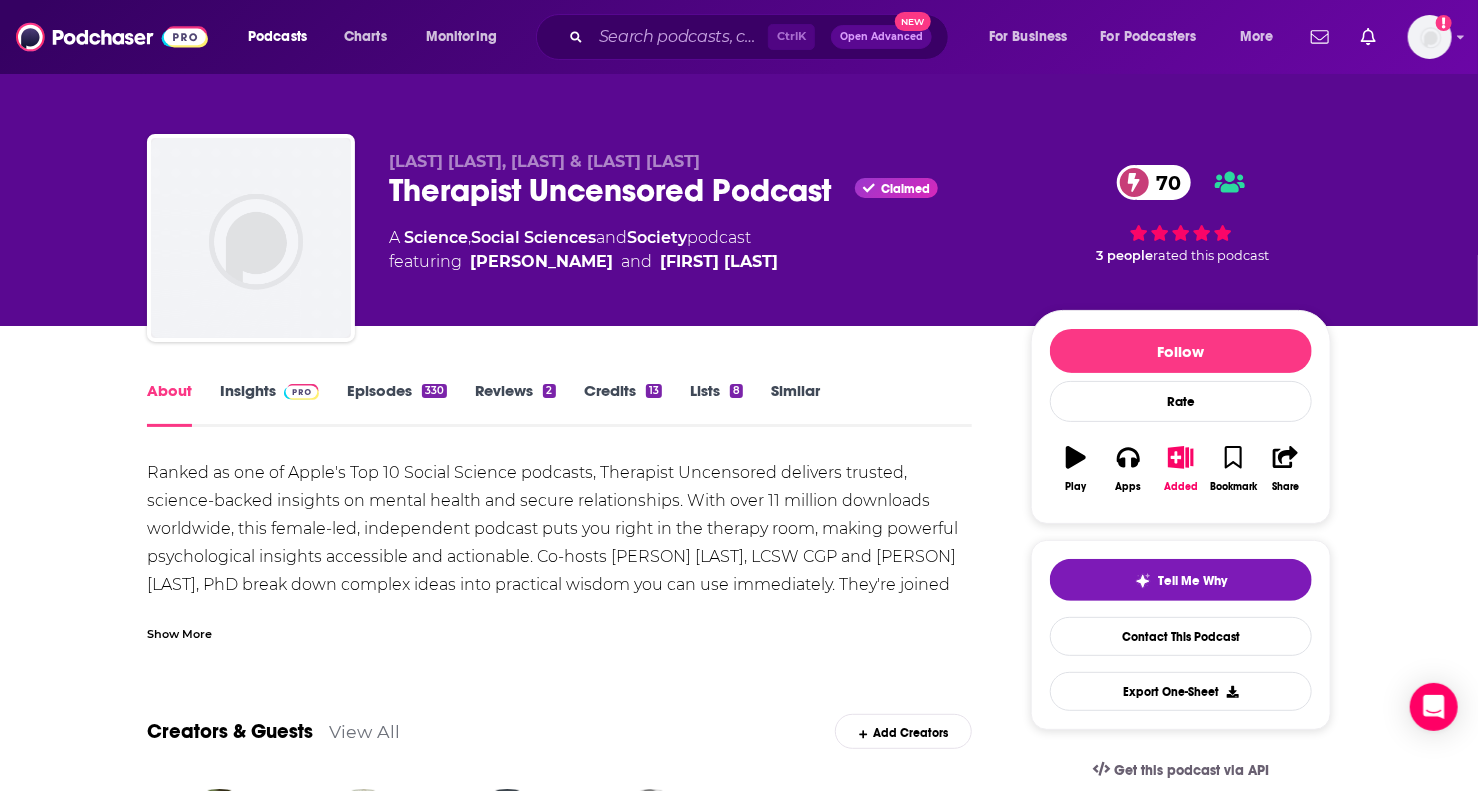 click on "Show More" at bounding box center [179, 632] 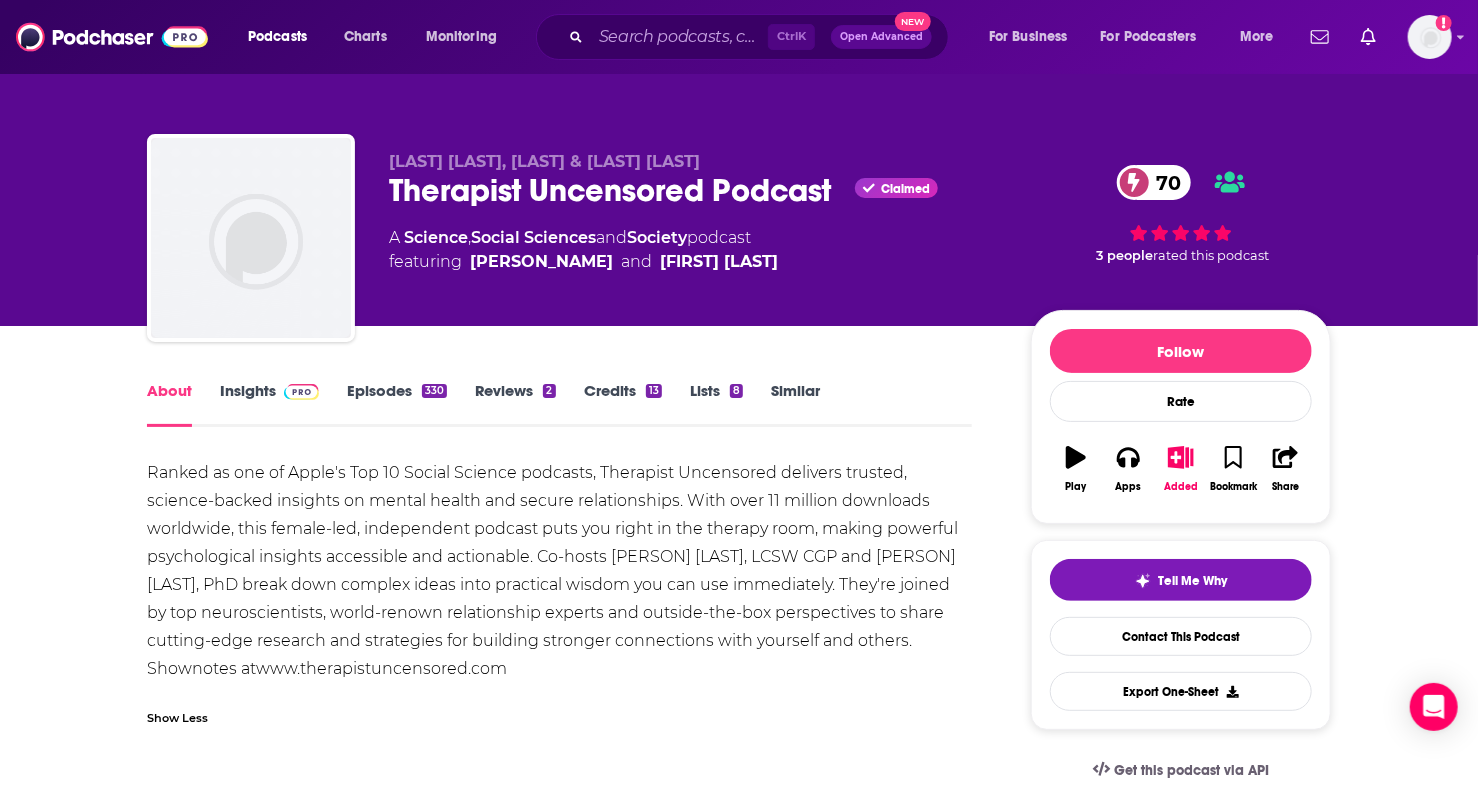click on "Episodes 330" at bounding box center [397, 404] 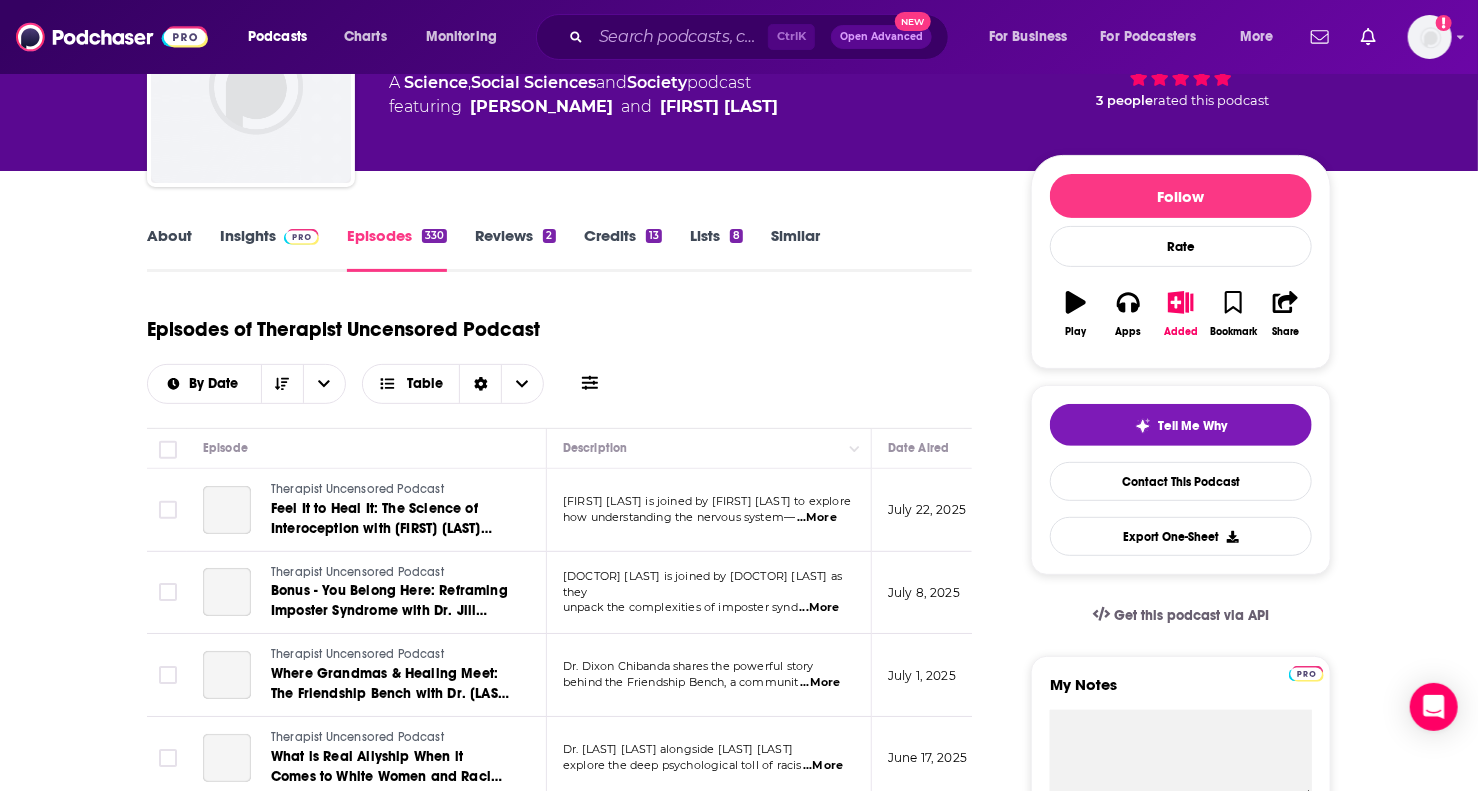 scroll, scrollTop: 200, scrollLeft: 0, axis: vertical 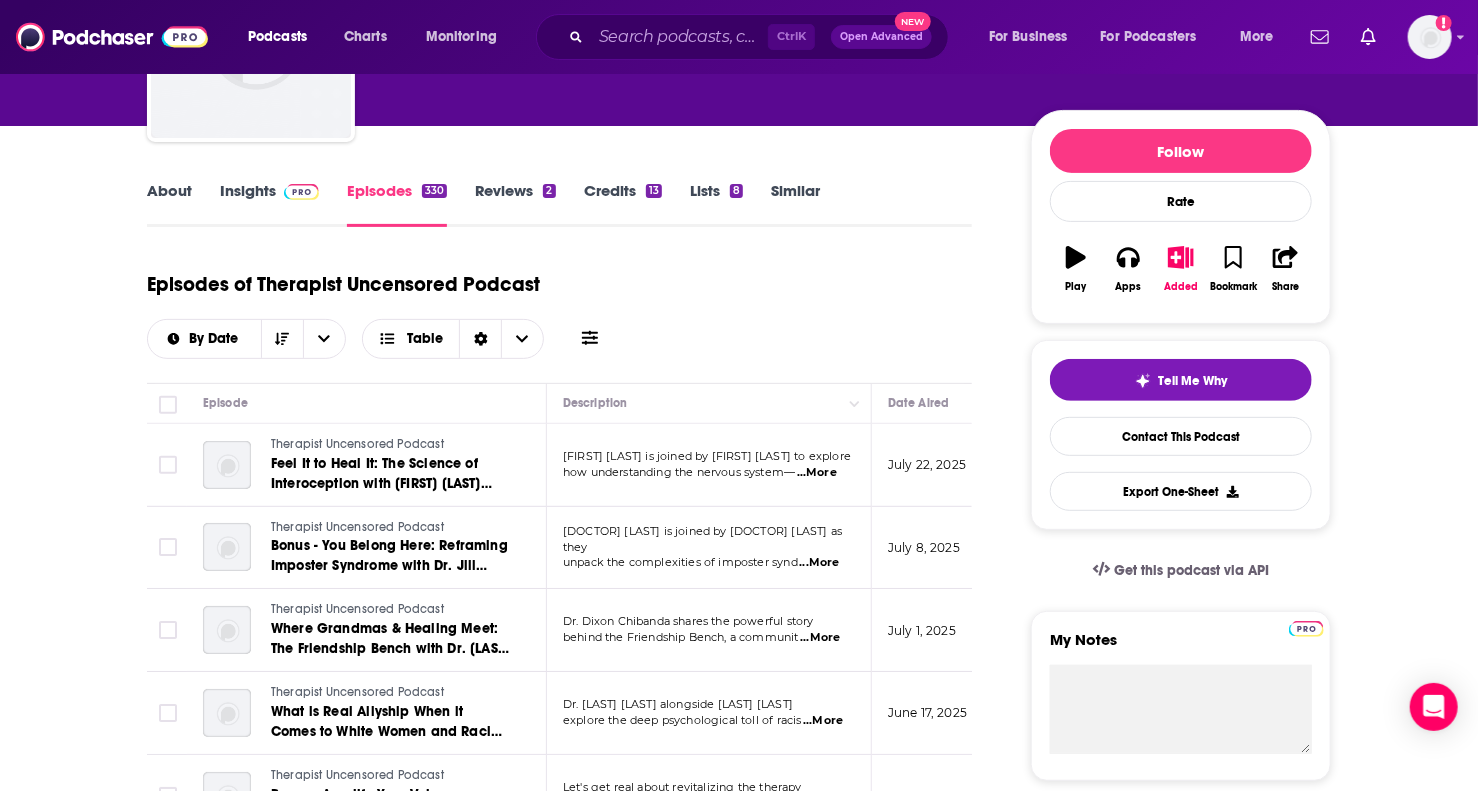 click on "...More" at bounding box center [817, 473] 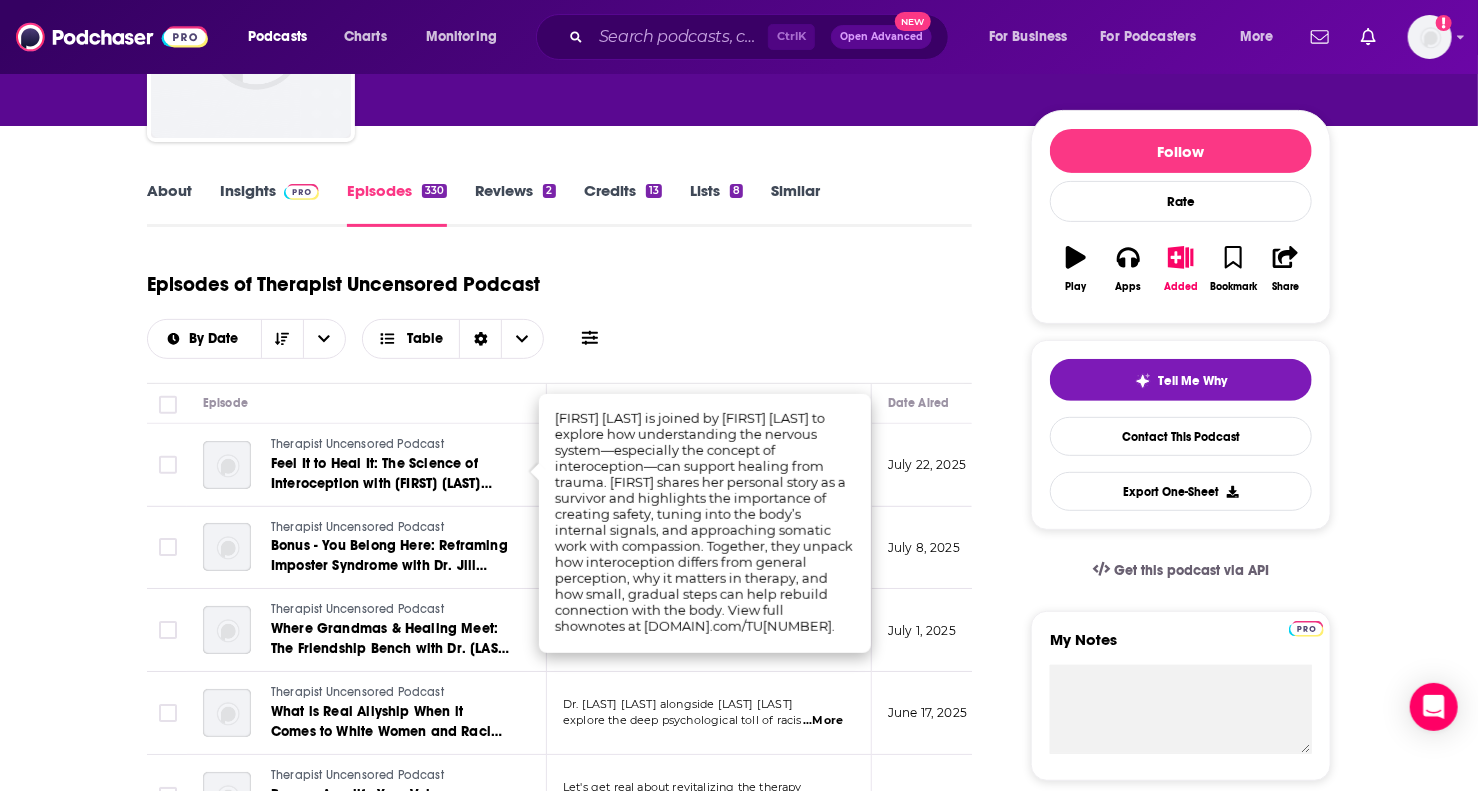click on "Episodes of Therapist Uncensored Podcast By Date Table" at bounding box center [559, 309] 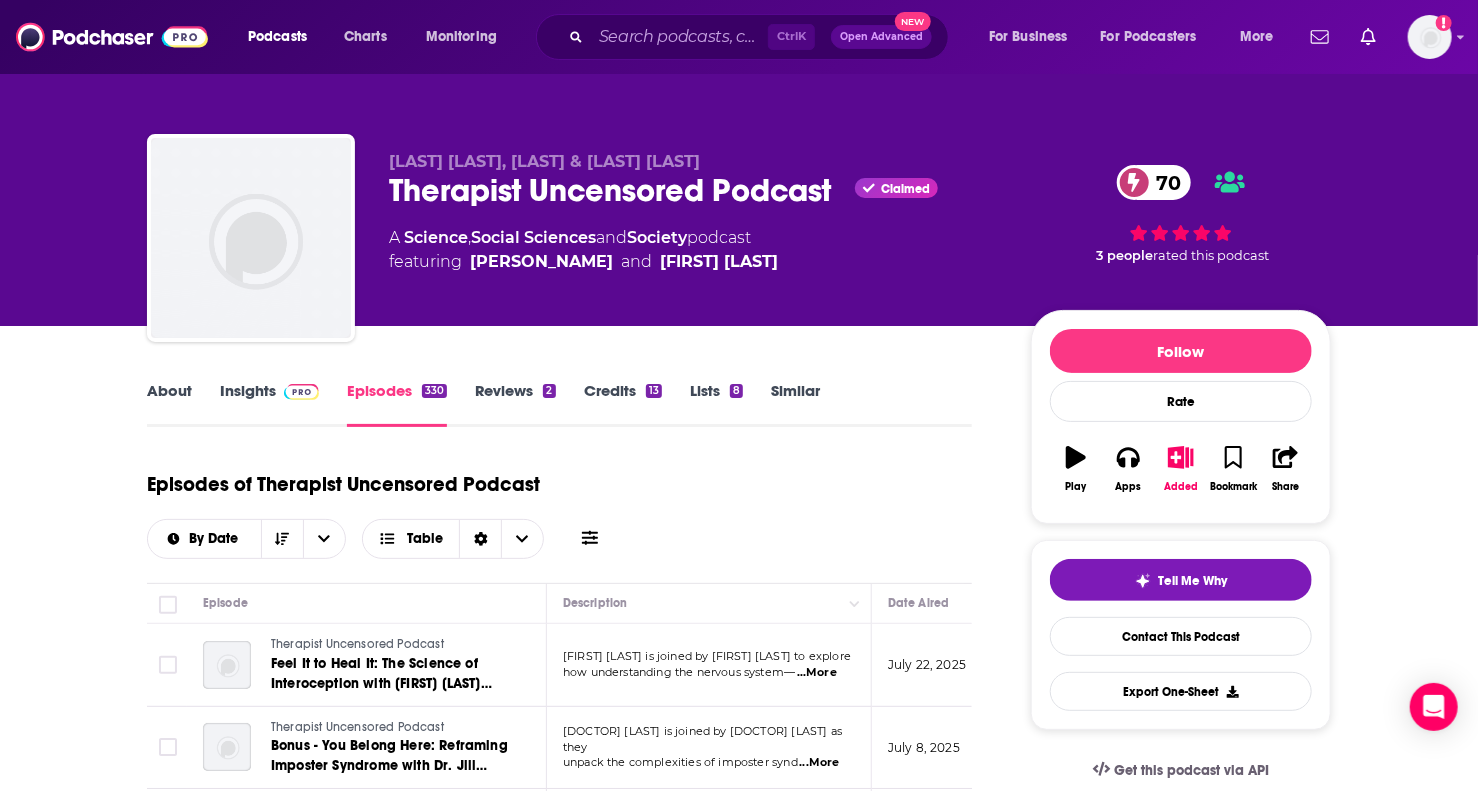 scroll, scrollTop: 0, scrollLeft: 0, axis: both 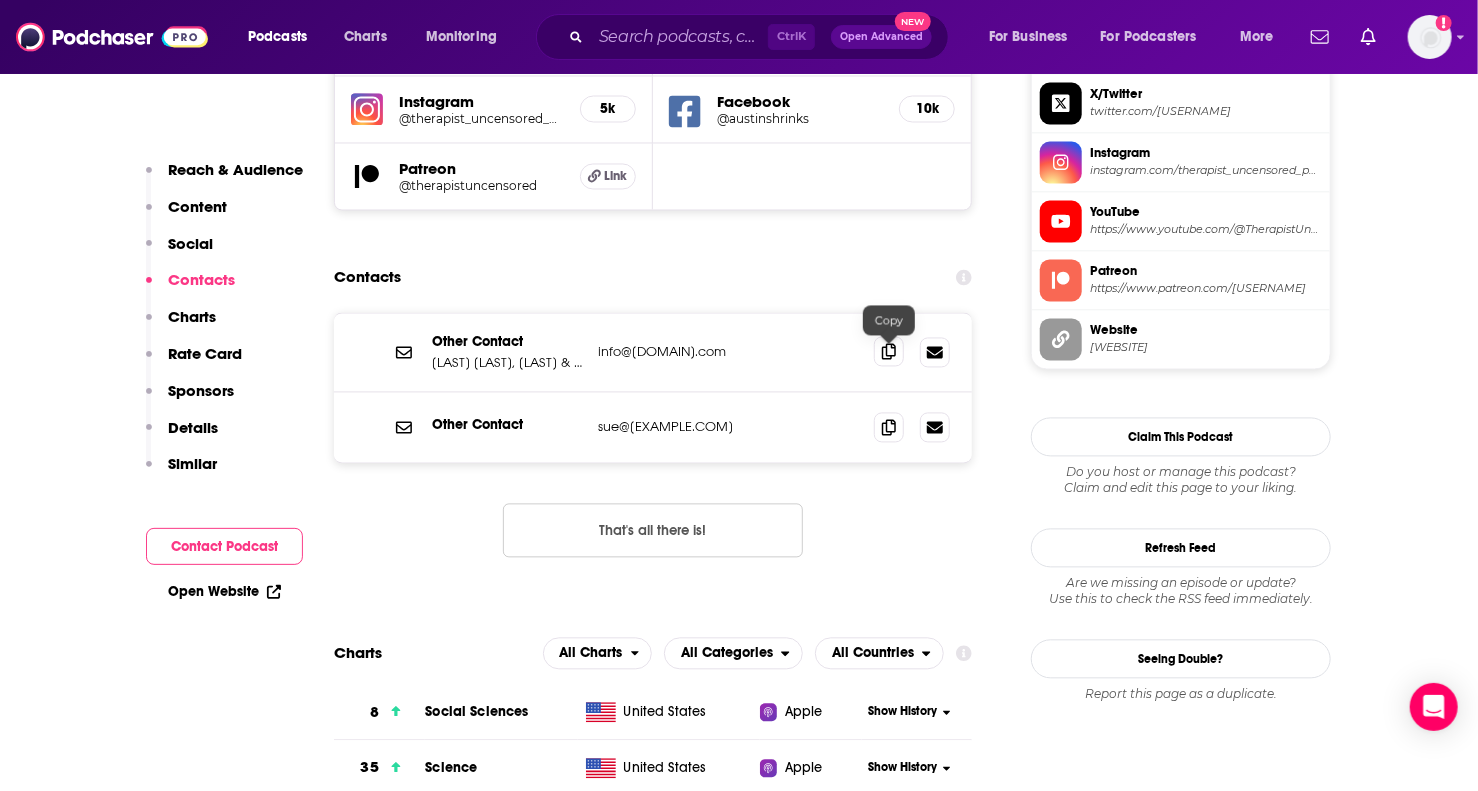 click 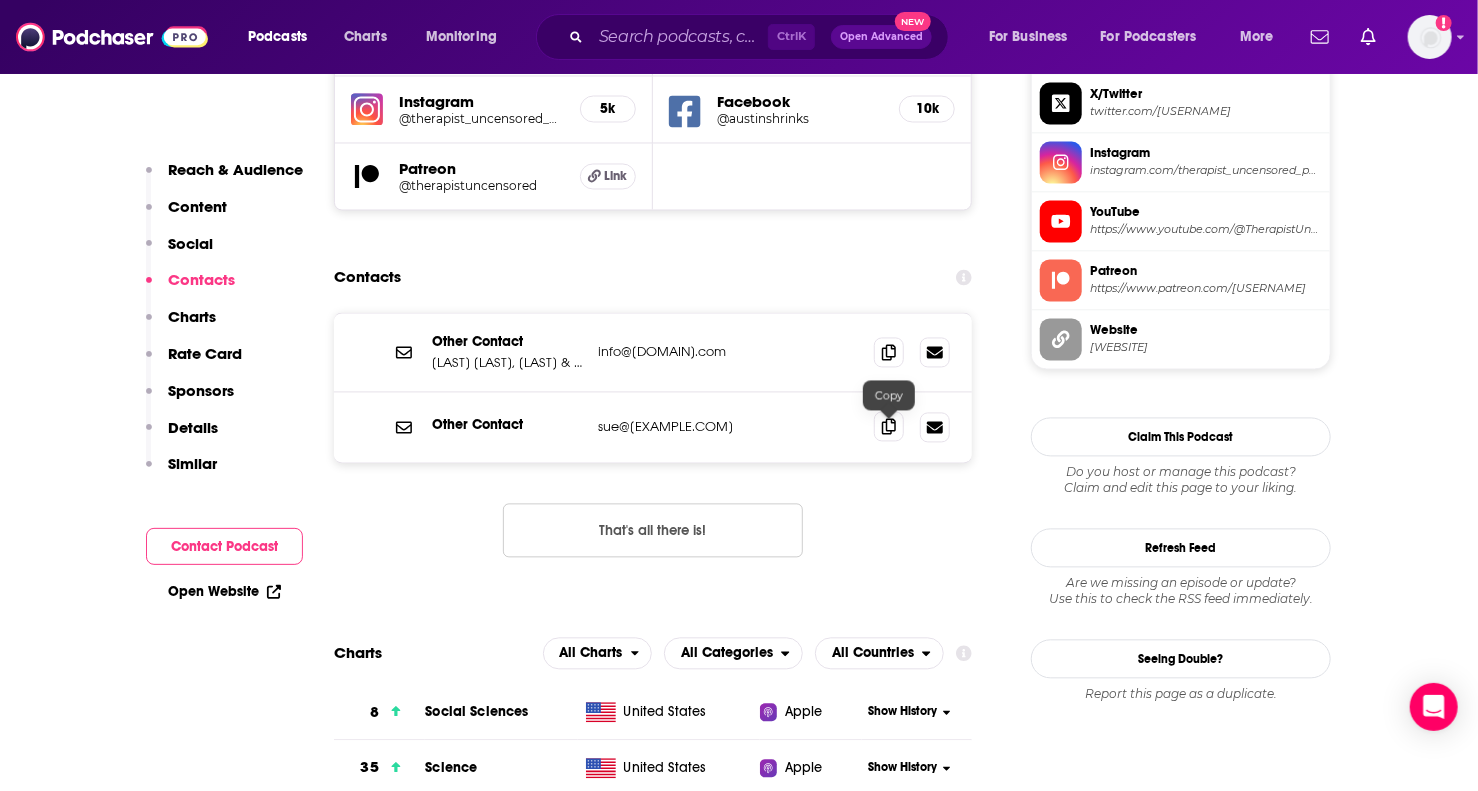 click at bounding box center (889, 427) 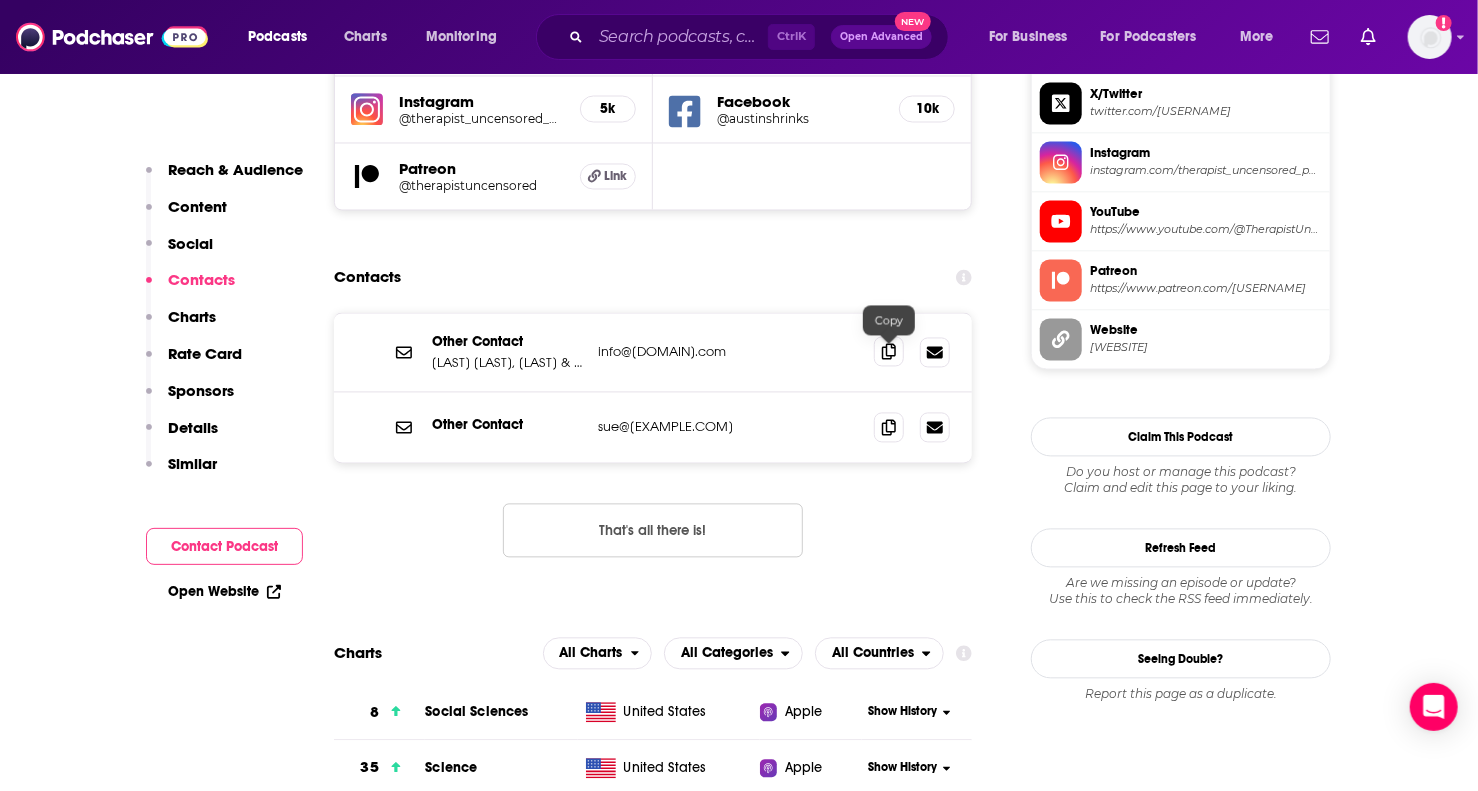 click 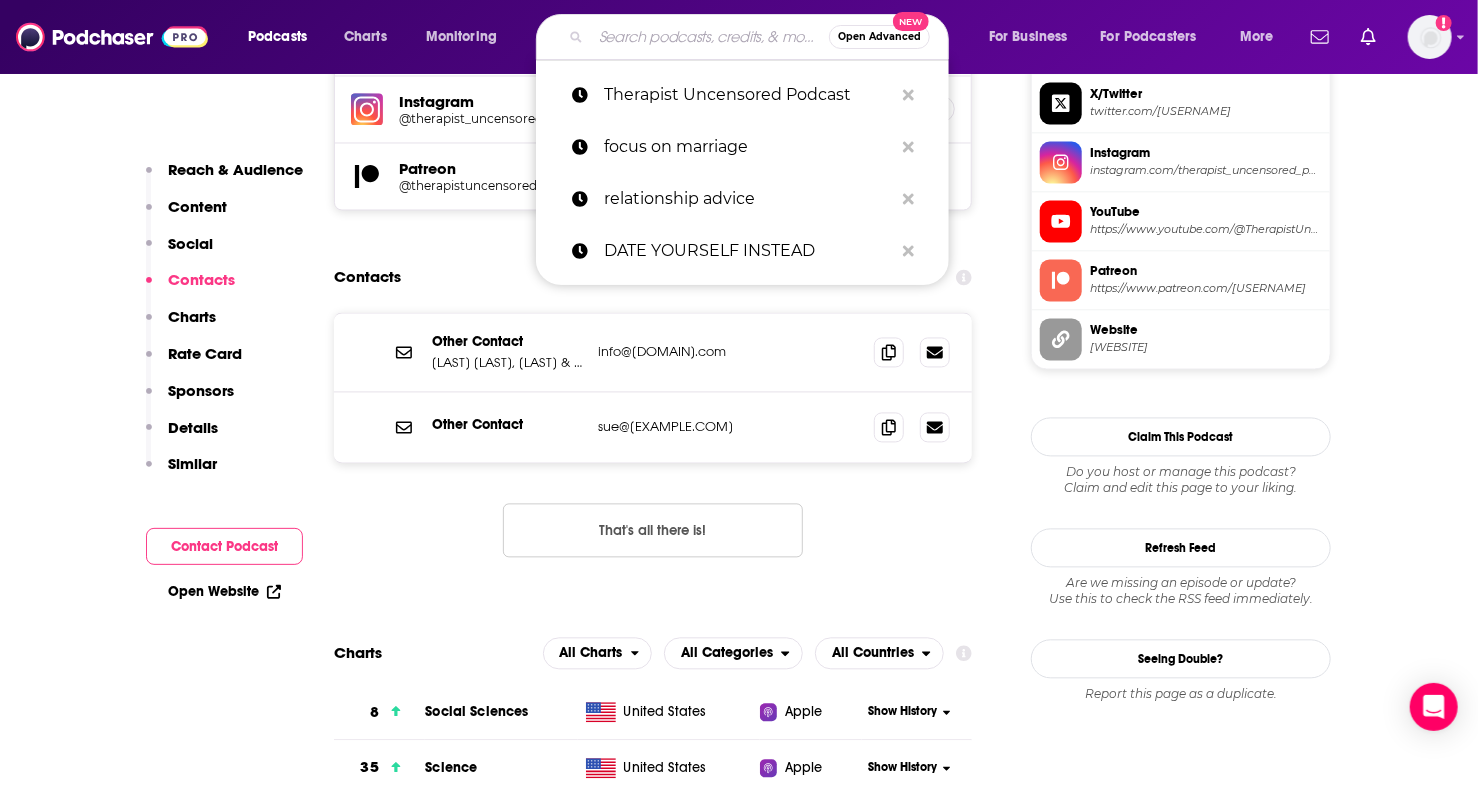 click at bounding box center [710, 37] 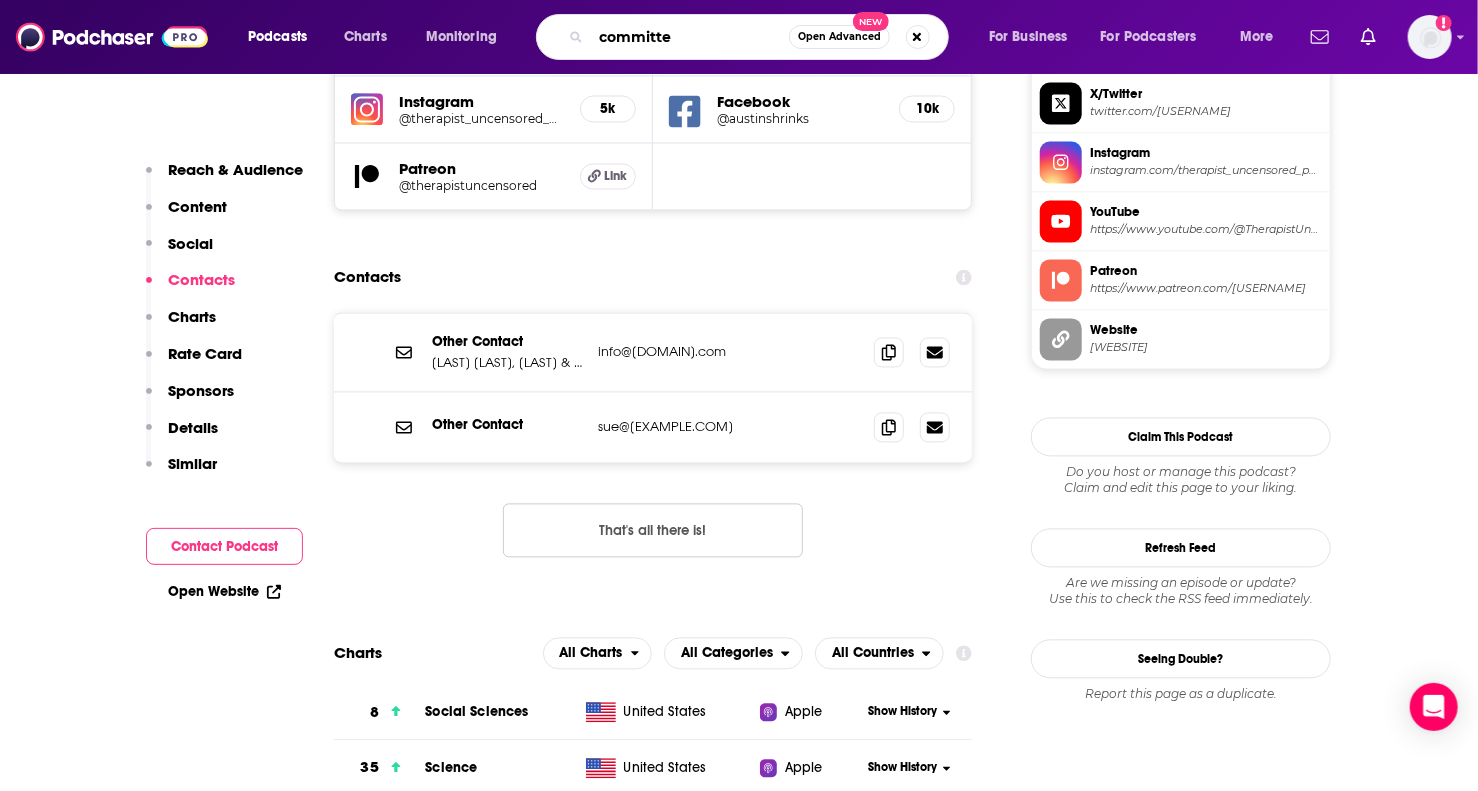 type on "committed" 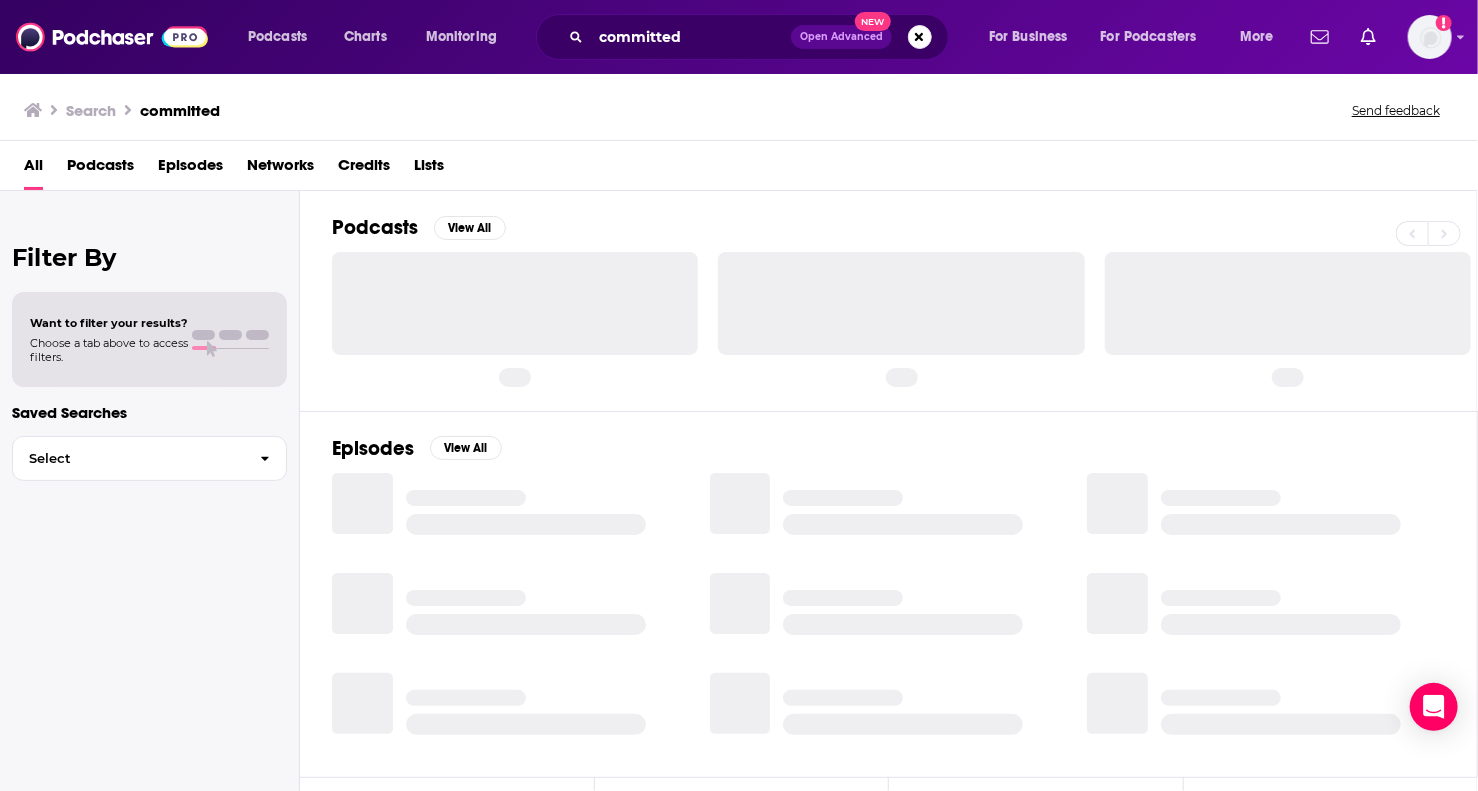 scroll, scrollTop: 0, scrollLeft: 0, axis: both 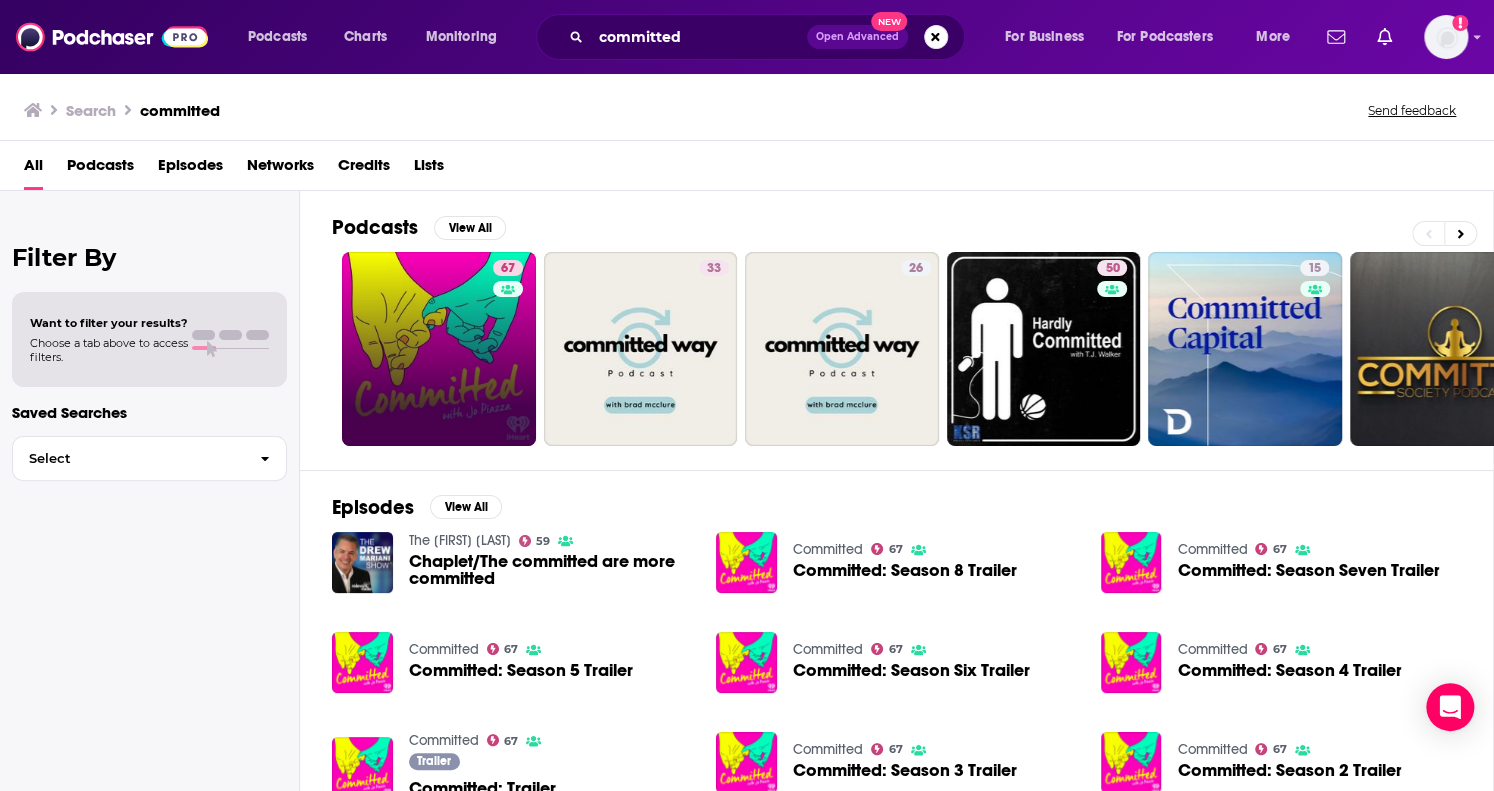 drag, startPoint x: 672, startPoint y: 3, endPoint x: 433, endPoint y: 359, distance: 428.7855 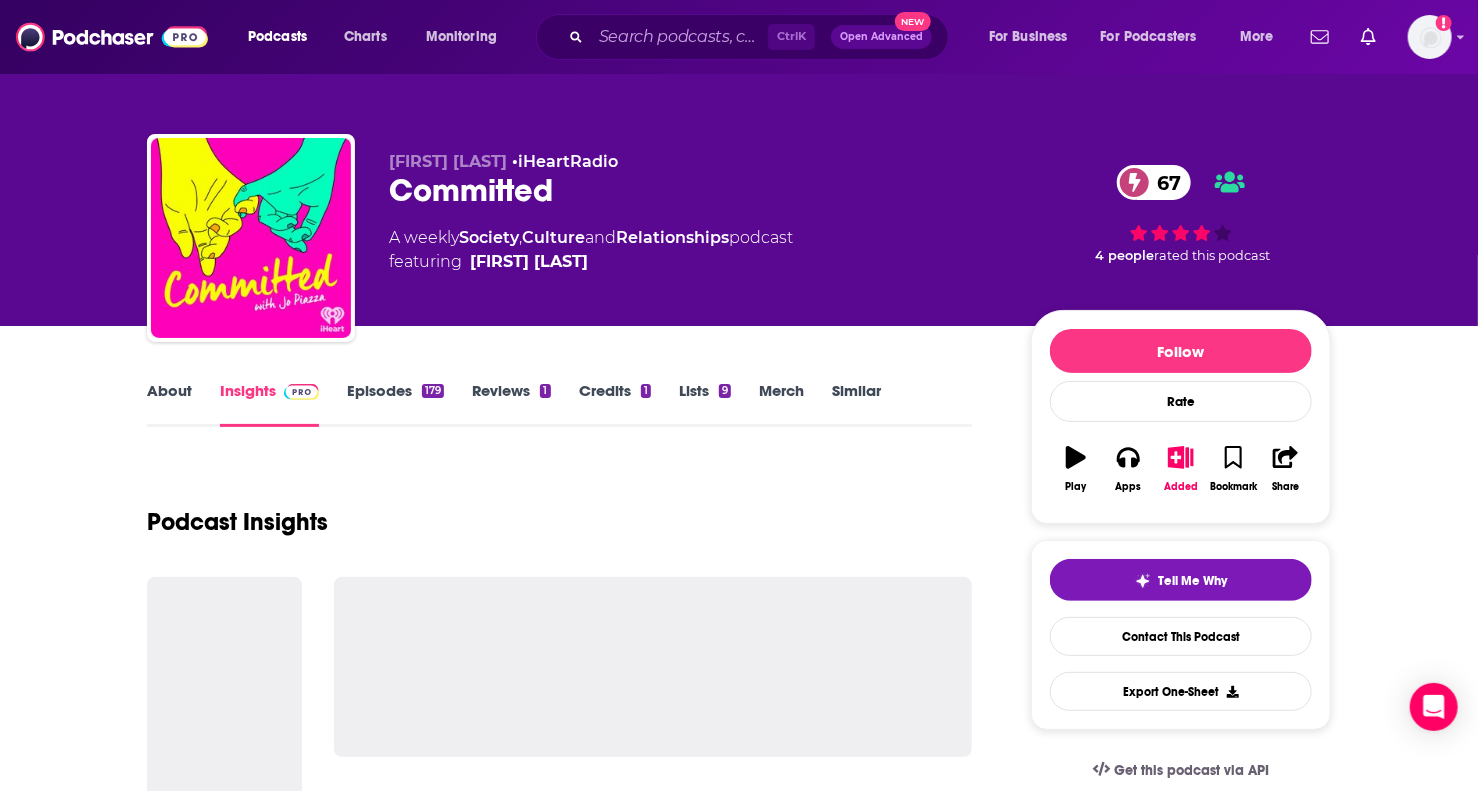 click on "About" at bounding box center (169, 404) 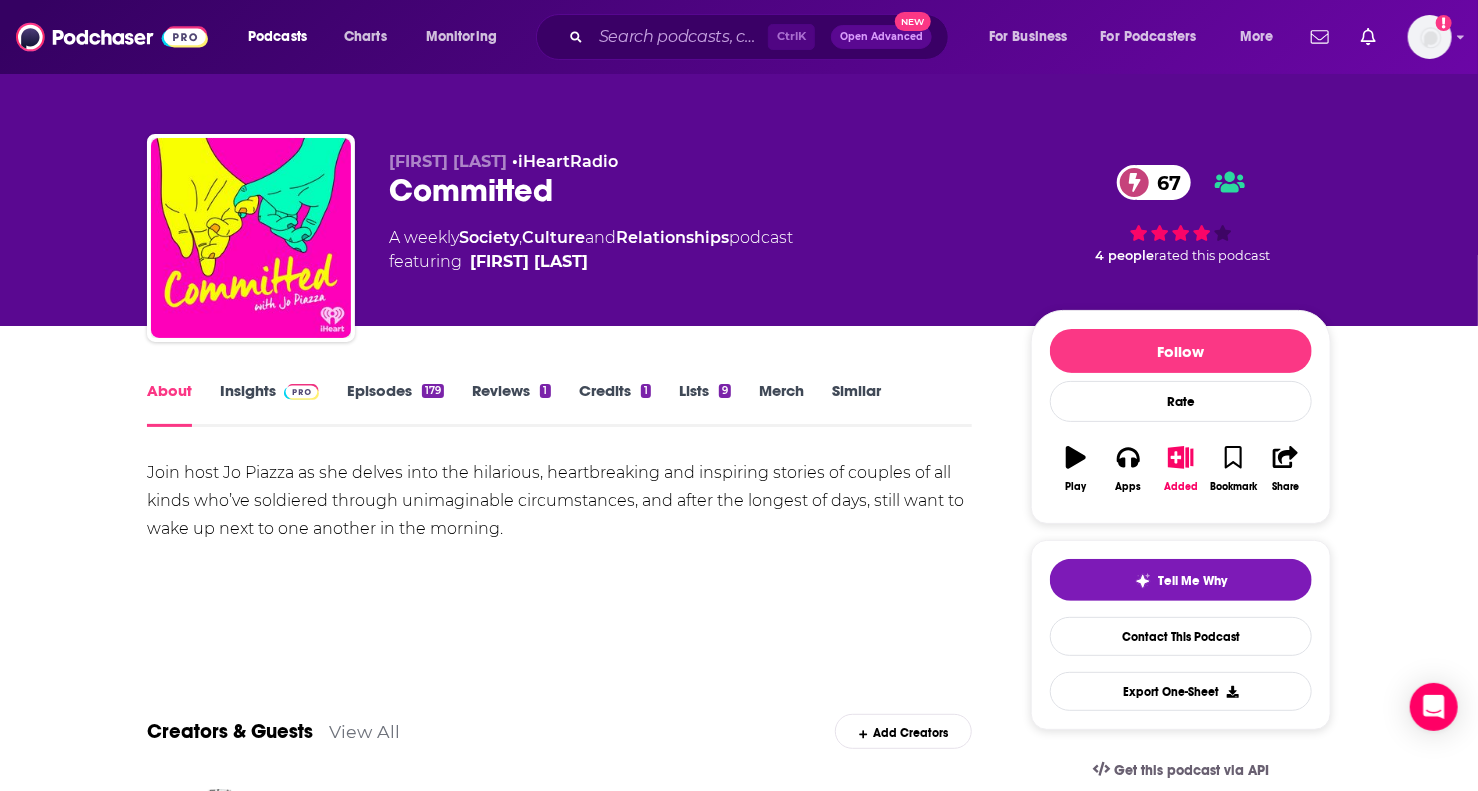 click on "Episodes 179" at bounding box center [395, 404] 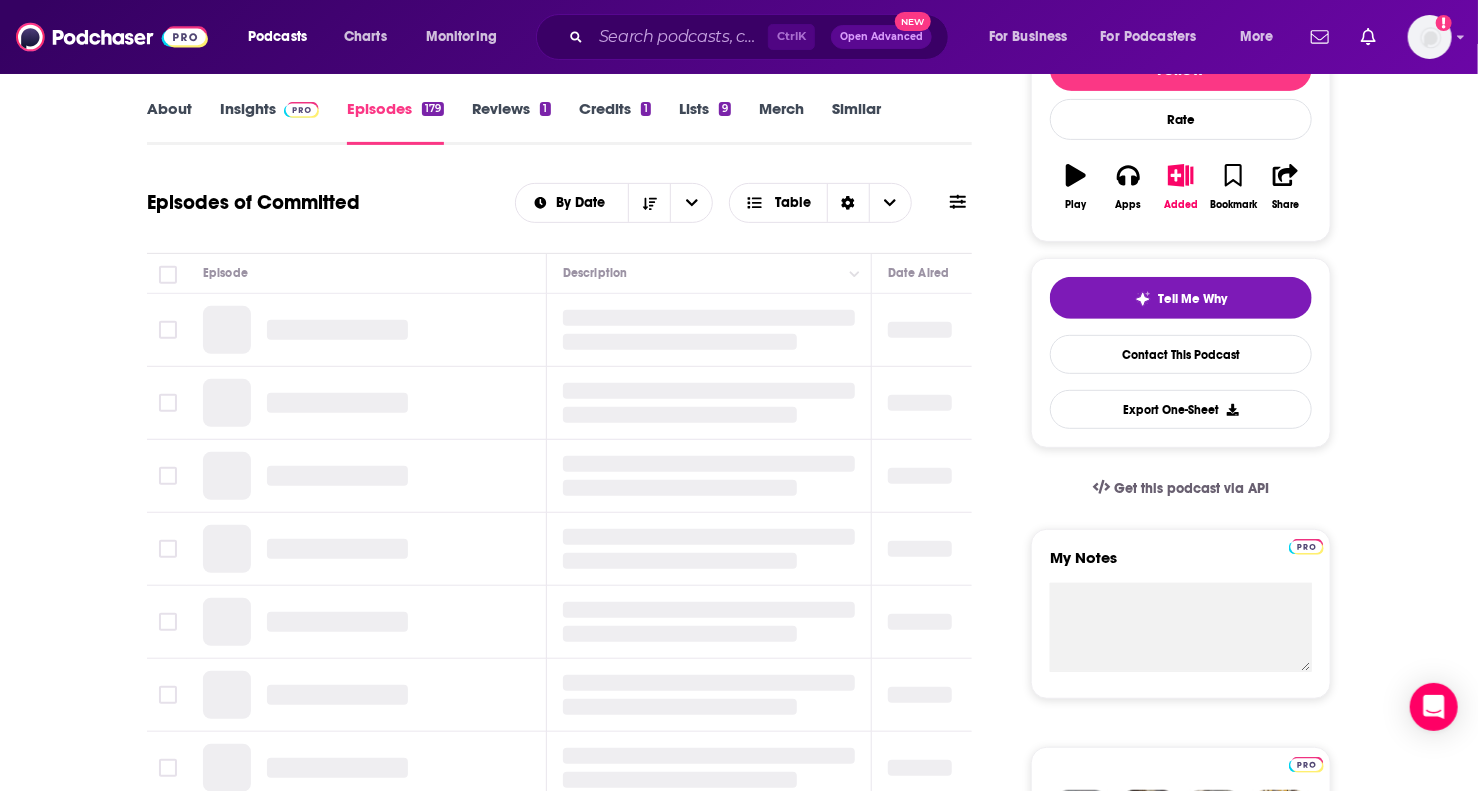 scroll, scrollTop: 300, scrollLeft: 0, axis: vertical 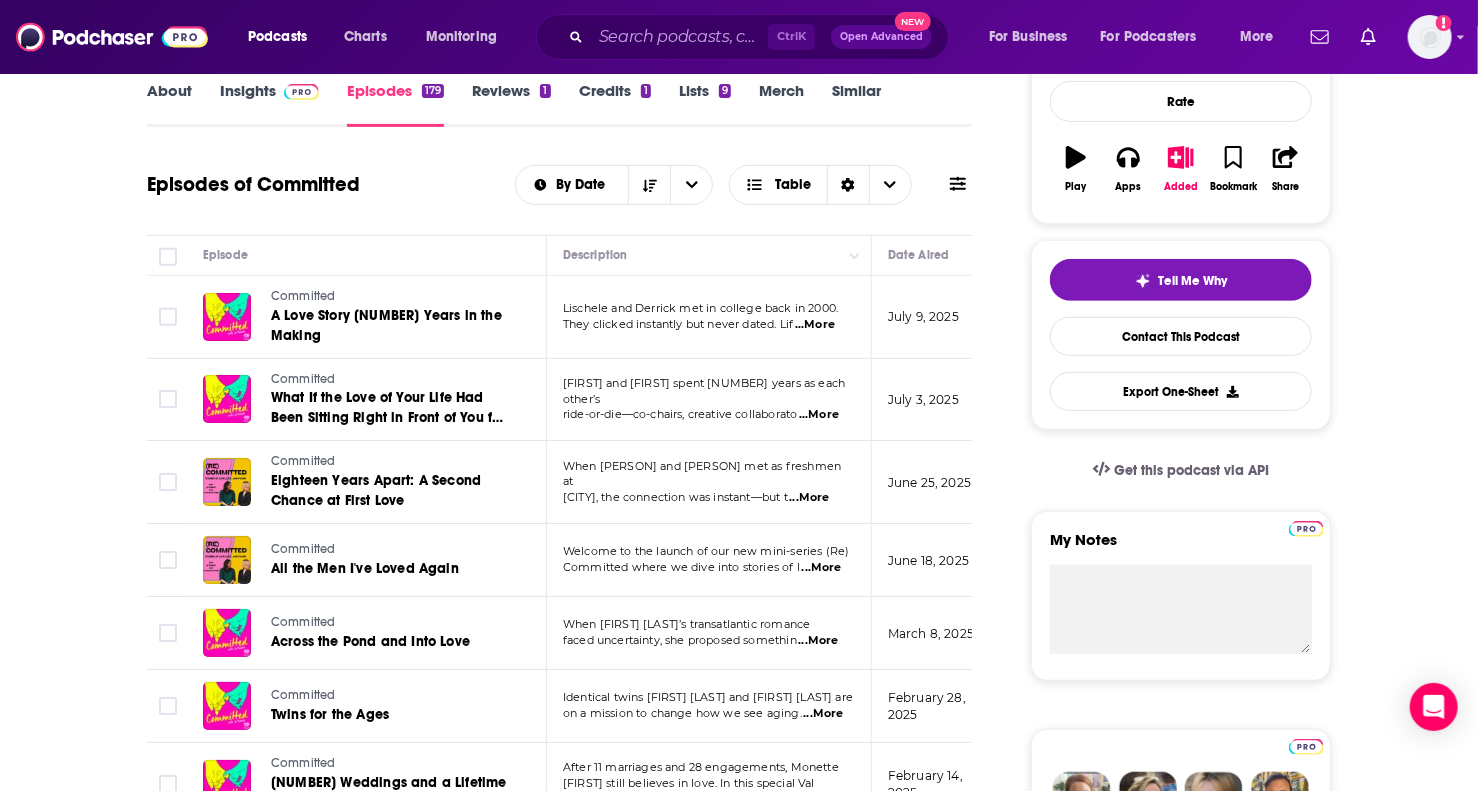 click on "...More" at bounding box center (819, 415) 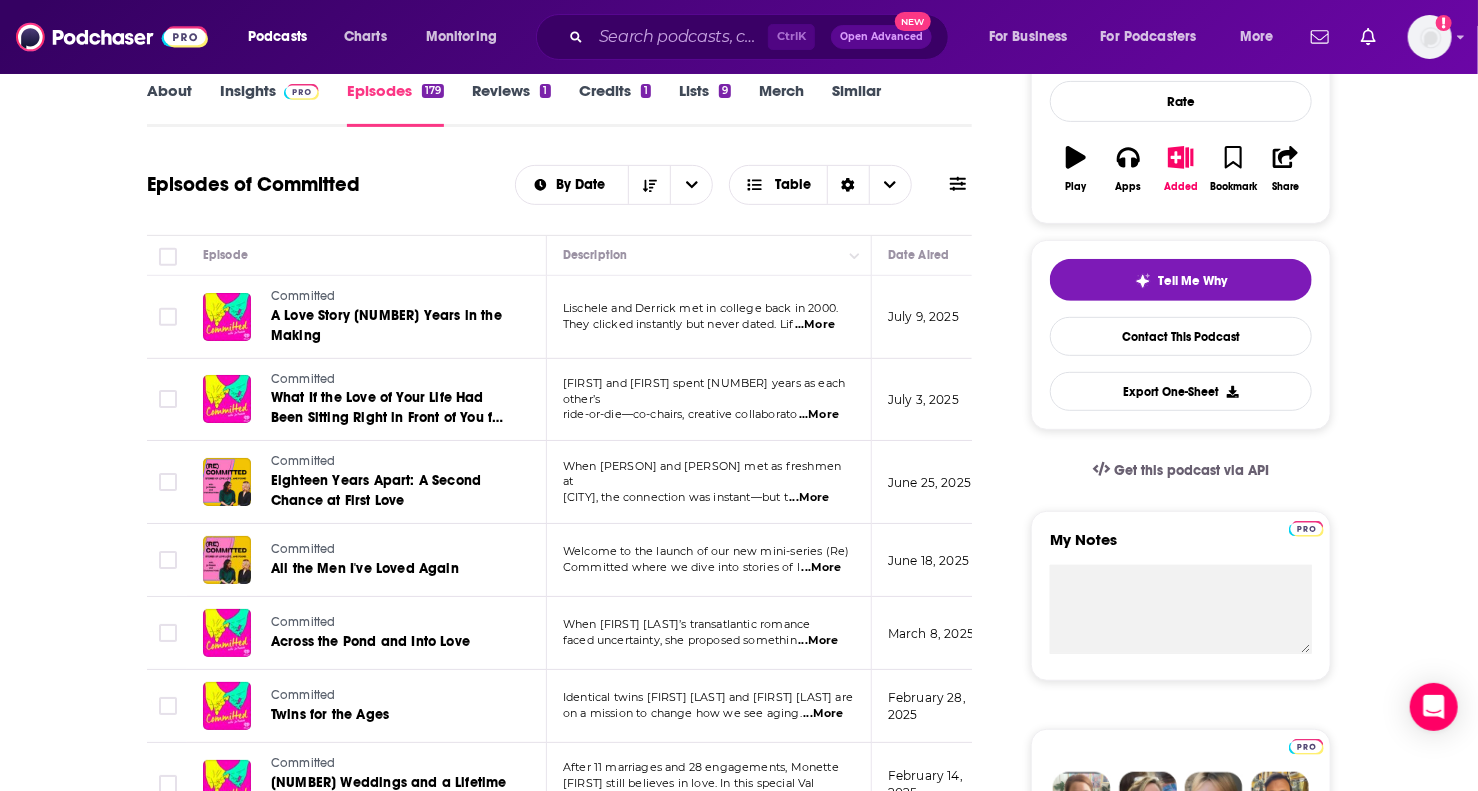 click on "Episodes of Committed By Date Table" at bounding box center (559, 197) 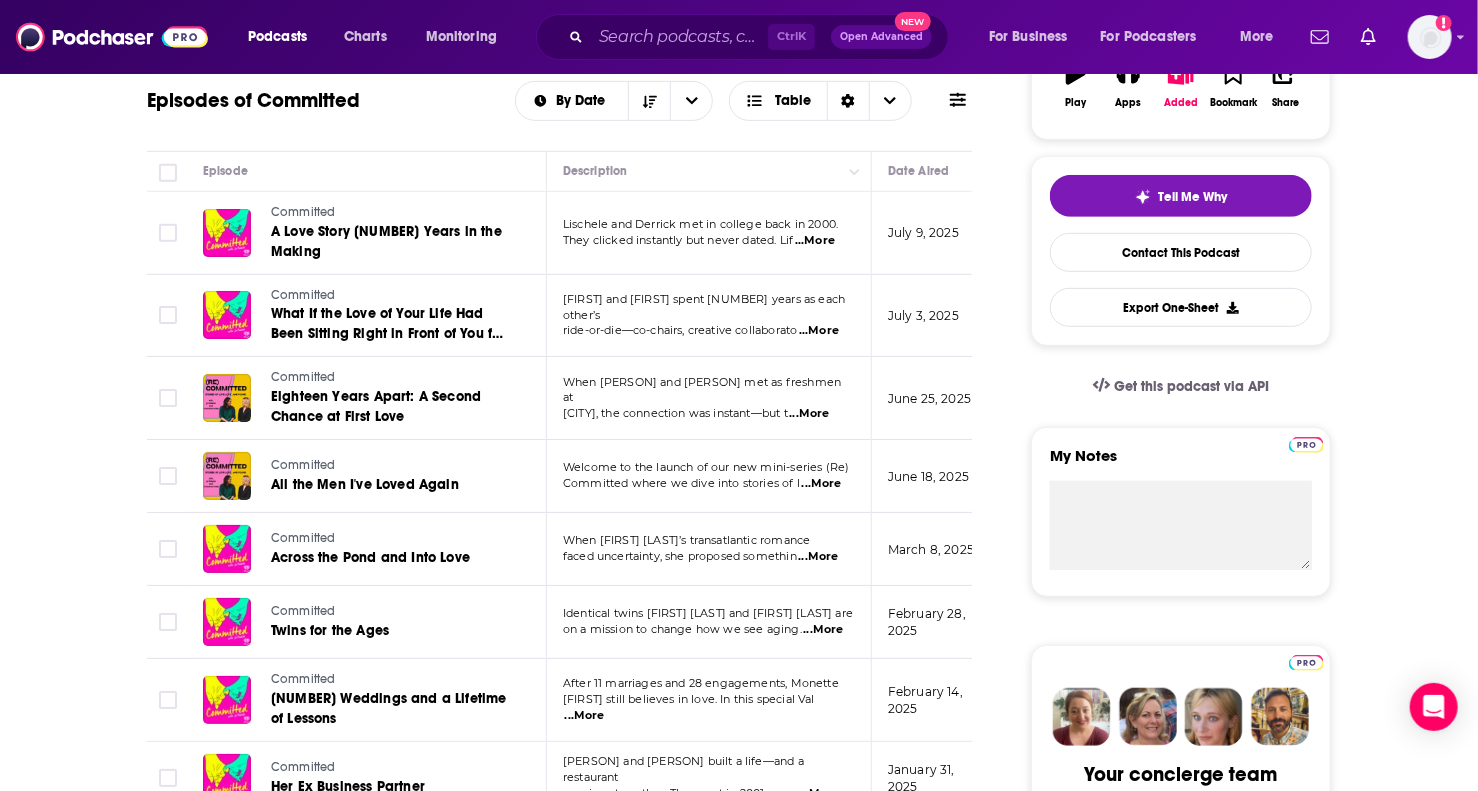 scroll, scrollTop: 500, scrollLeft: 0, axis: vertical 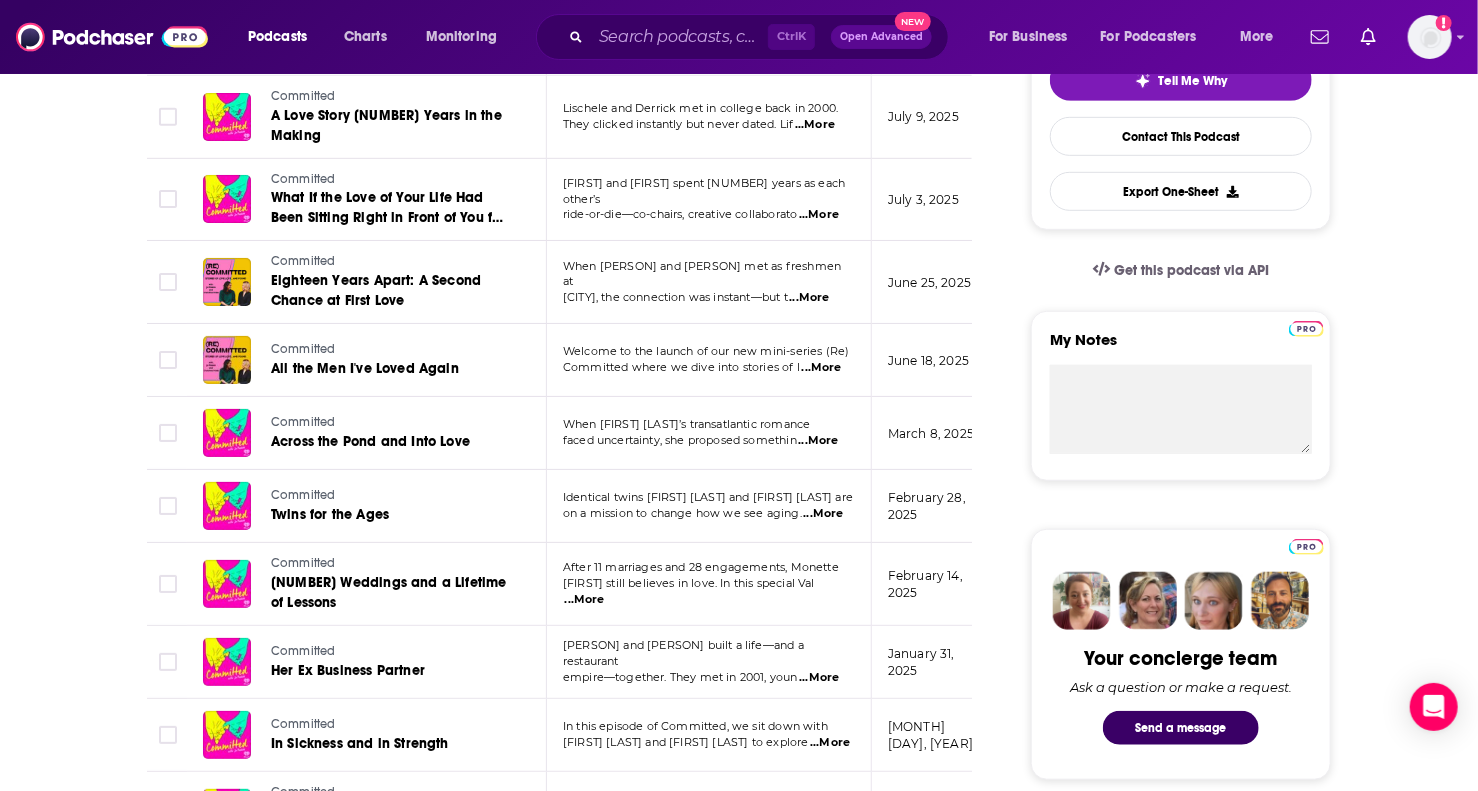 click on "...More" at bounding box center (822, 368) 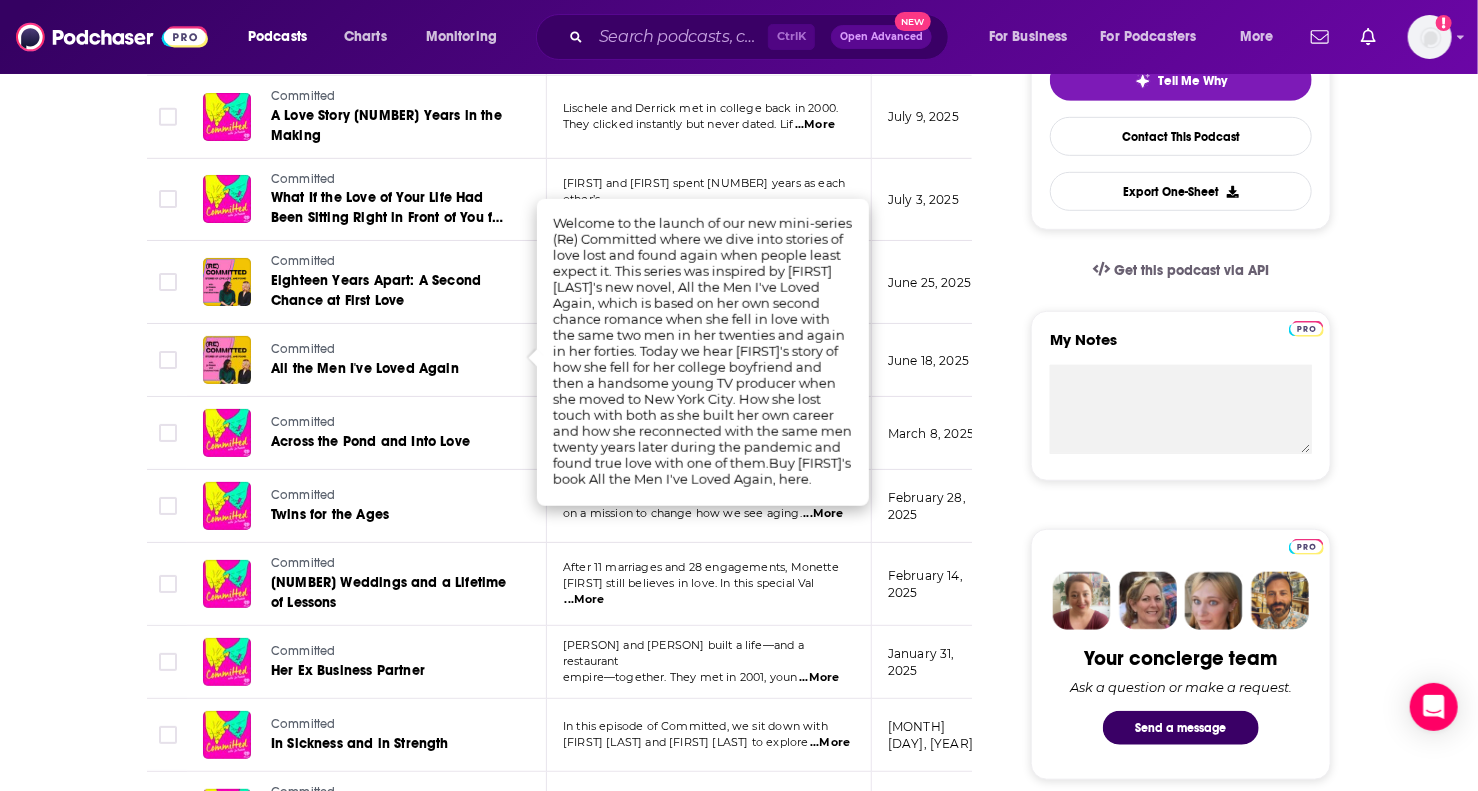click on "About Insights Episodes 179 Reviews 1 Credits 1 Lists 9 Merch Similar Episodes of Committed By Date Table Episode Description Date Aired Reach Episode Guests Length Committed A Love Story 18 Years in the Making Lischele and Derrick met in college back in 2000. They clicked instantly but never dated. Lif  ...More July 9, 2025 11k-16k -- 33:17 s Committed What If the Love of Your Life Had Been Sitting Right in Front of You for a Decade? Ciji and Travis spent ten years as each other’s ride-or-die—co-chairs, creative collaborato  ...More July 3, 2025 12k-18k -- 47:48 s Committed Eighteen Years Apart: A Second Chance at First Love When Joanna and Keeril met as freshmen at Oberlin, the connection was instant—but t  ...More June 25, 2025 16k-24k -- 1:03:57 s Committed All the Men I've Loved Again Welcome to the launch of our new mini-series (Re) Committed where we dive into stories of l  ...More June 18, 2025 22k-33k -- 36:34 s Committed Across the Pond and Into Love faced uncertainty, she proposed somethin --" at bounding box center (573, 1190) 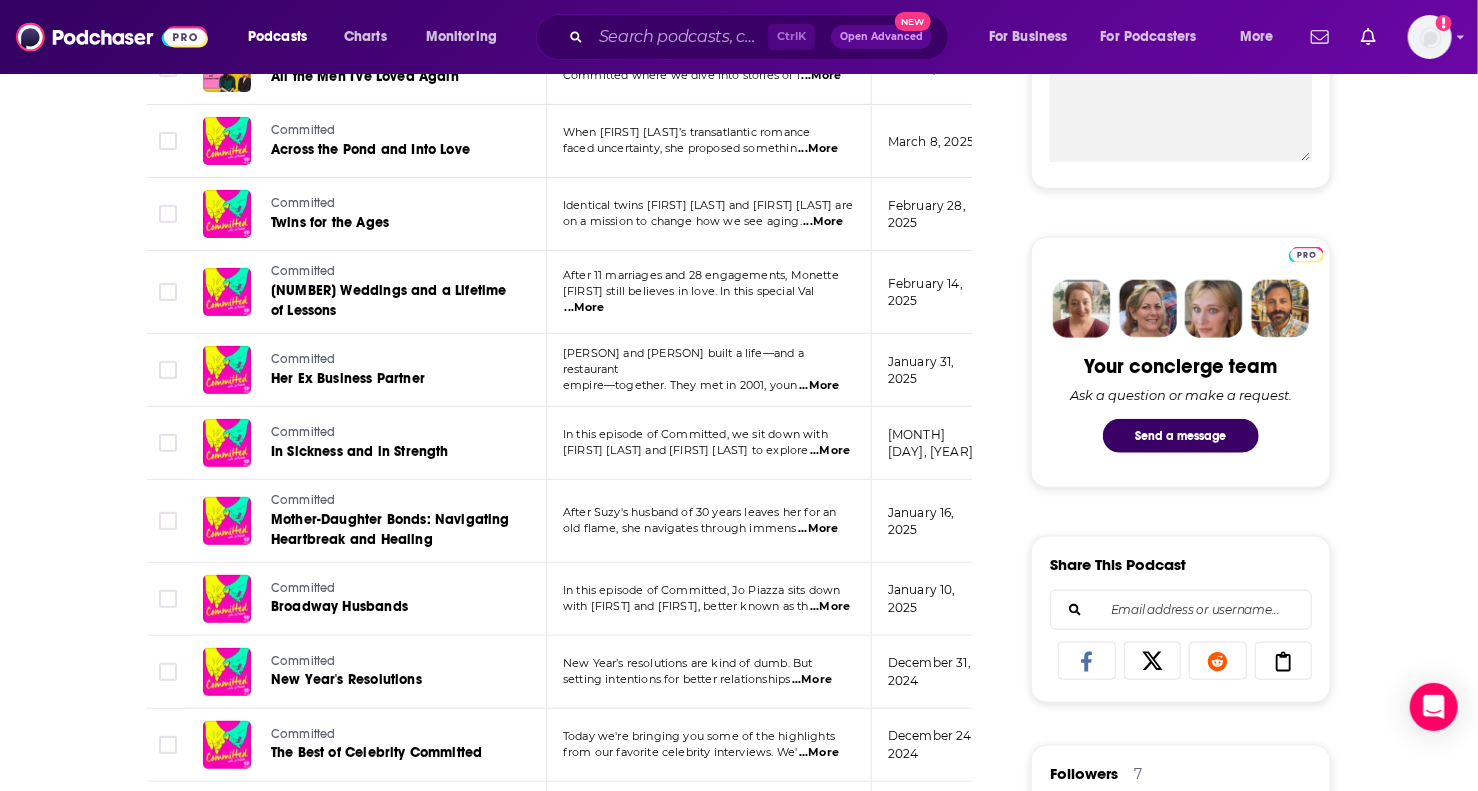 scroll, scrollTop: 800, scrollLeft: 0, axis: vertical 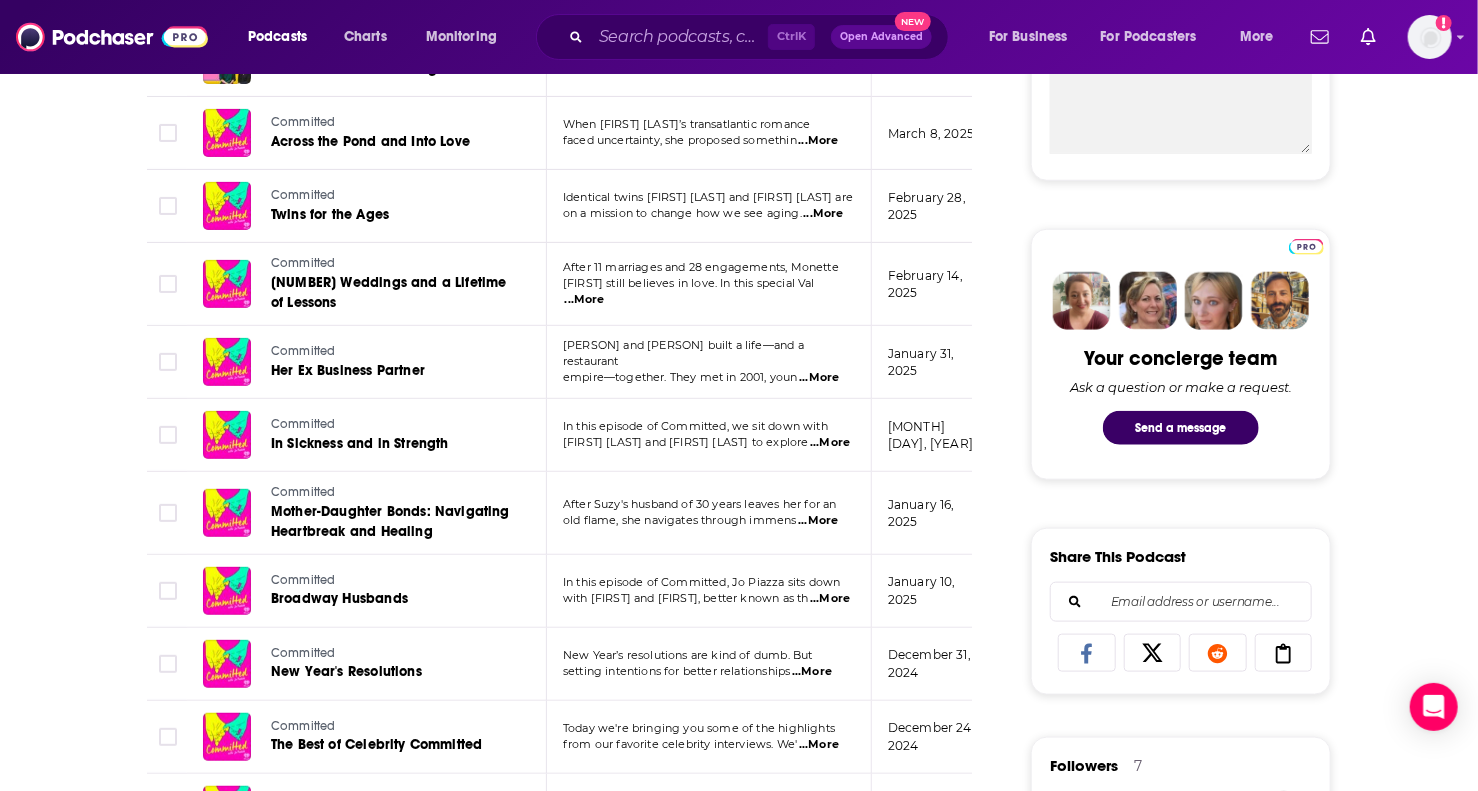 click on "...More" at bounding box center (830, 443) 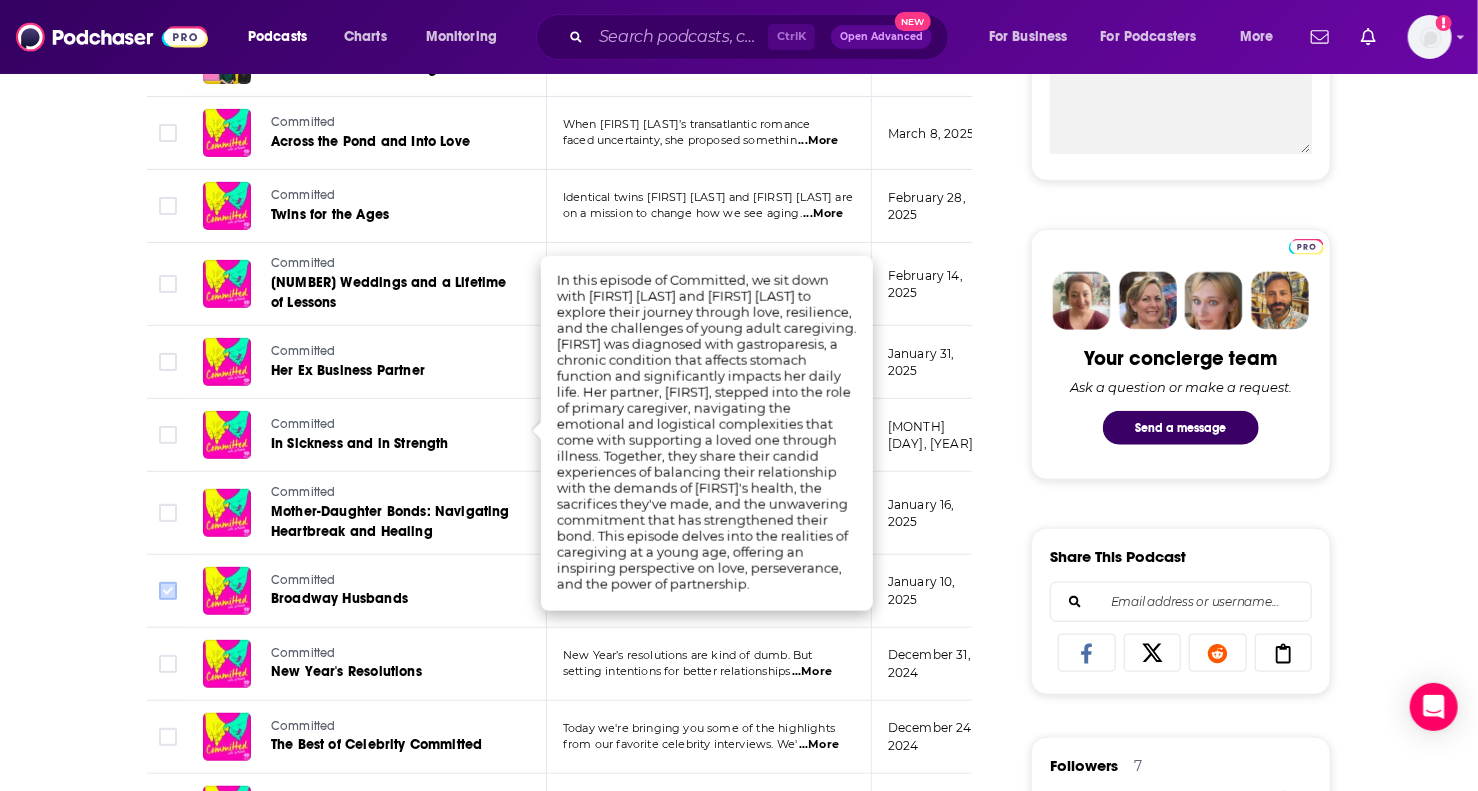 click at bounding box center [168, 591] 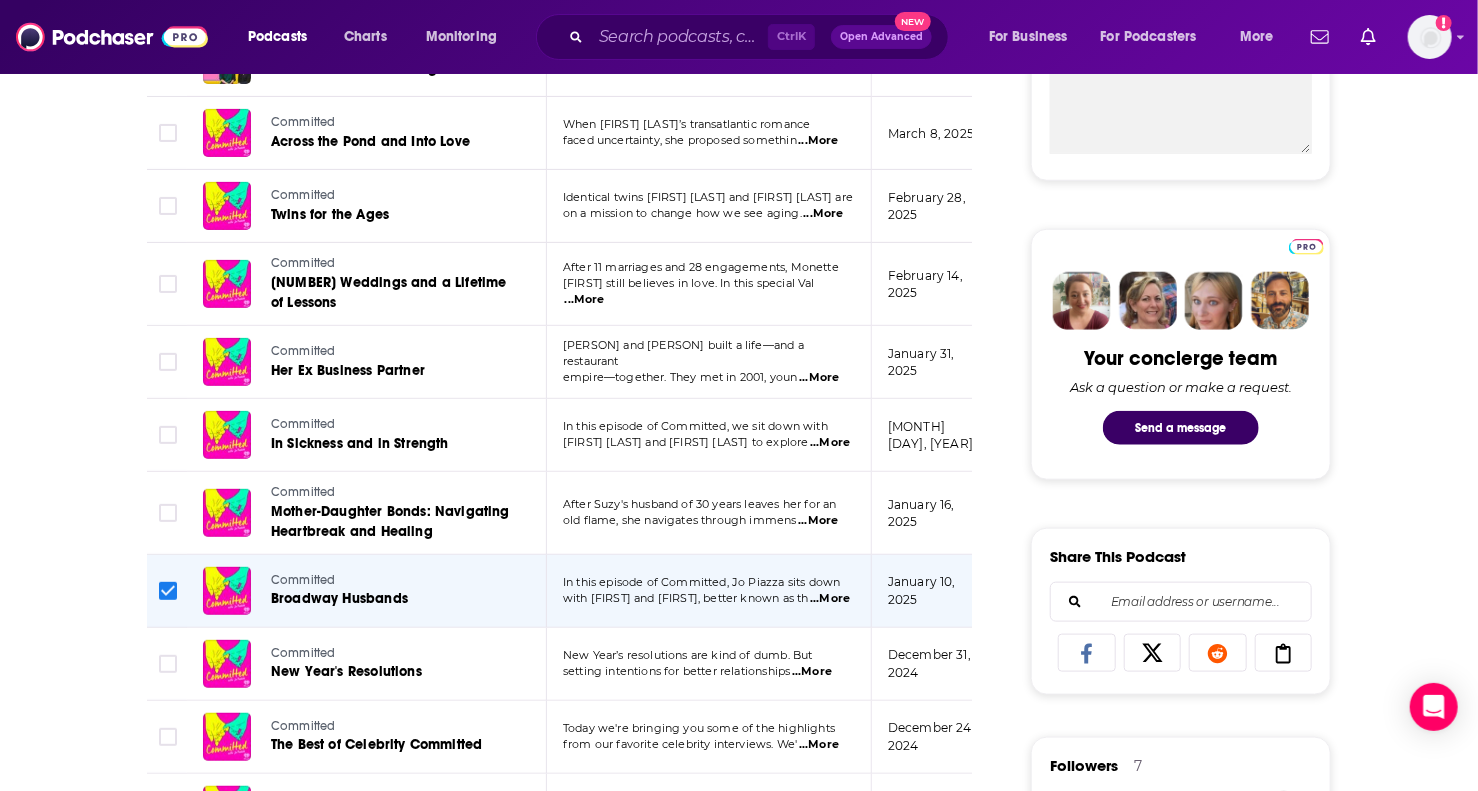 click 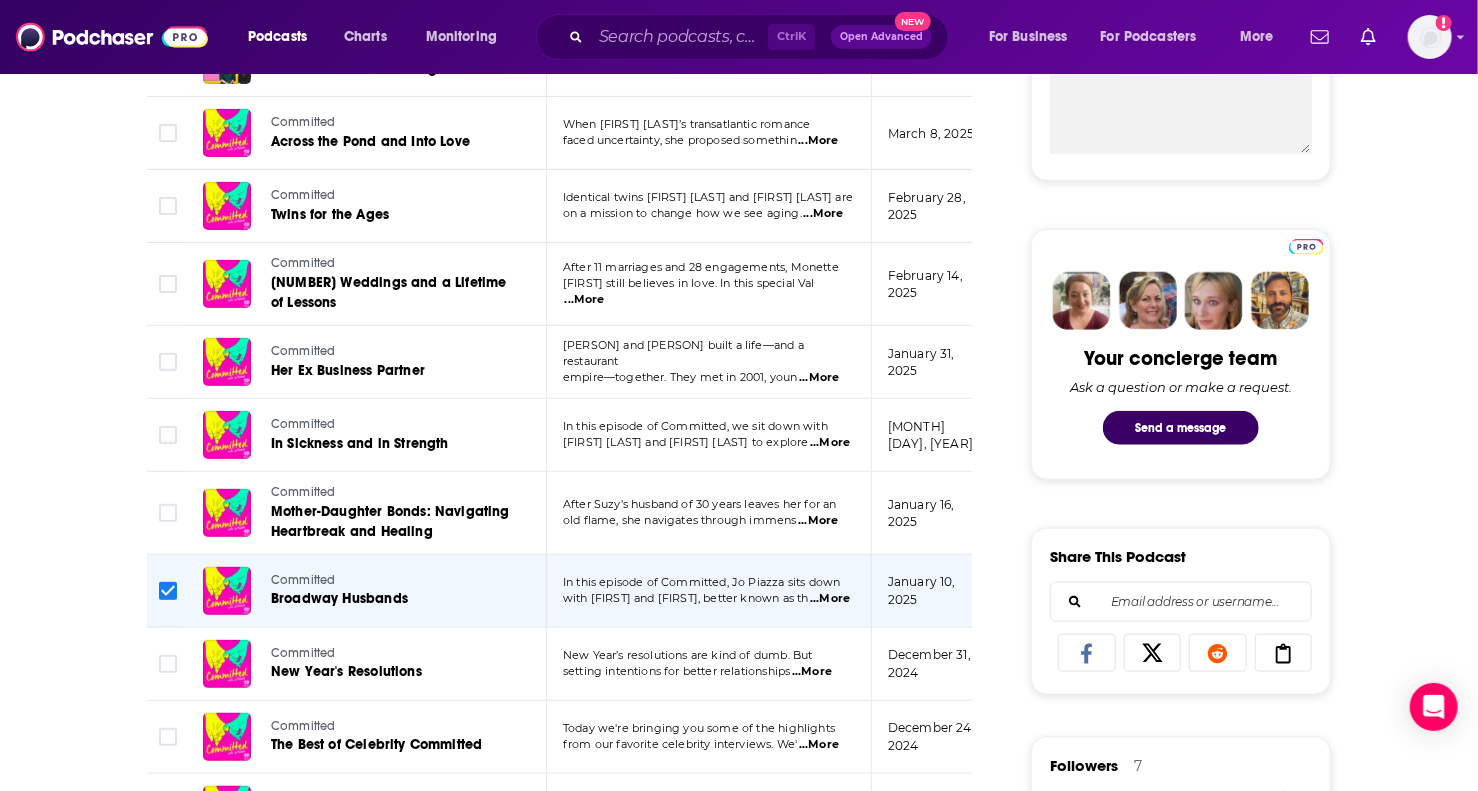 click on "...More" at bounding box center [818, 521] 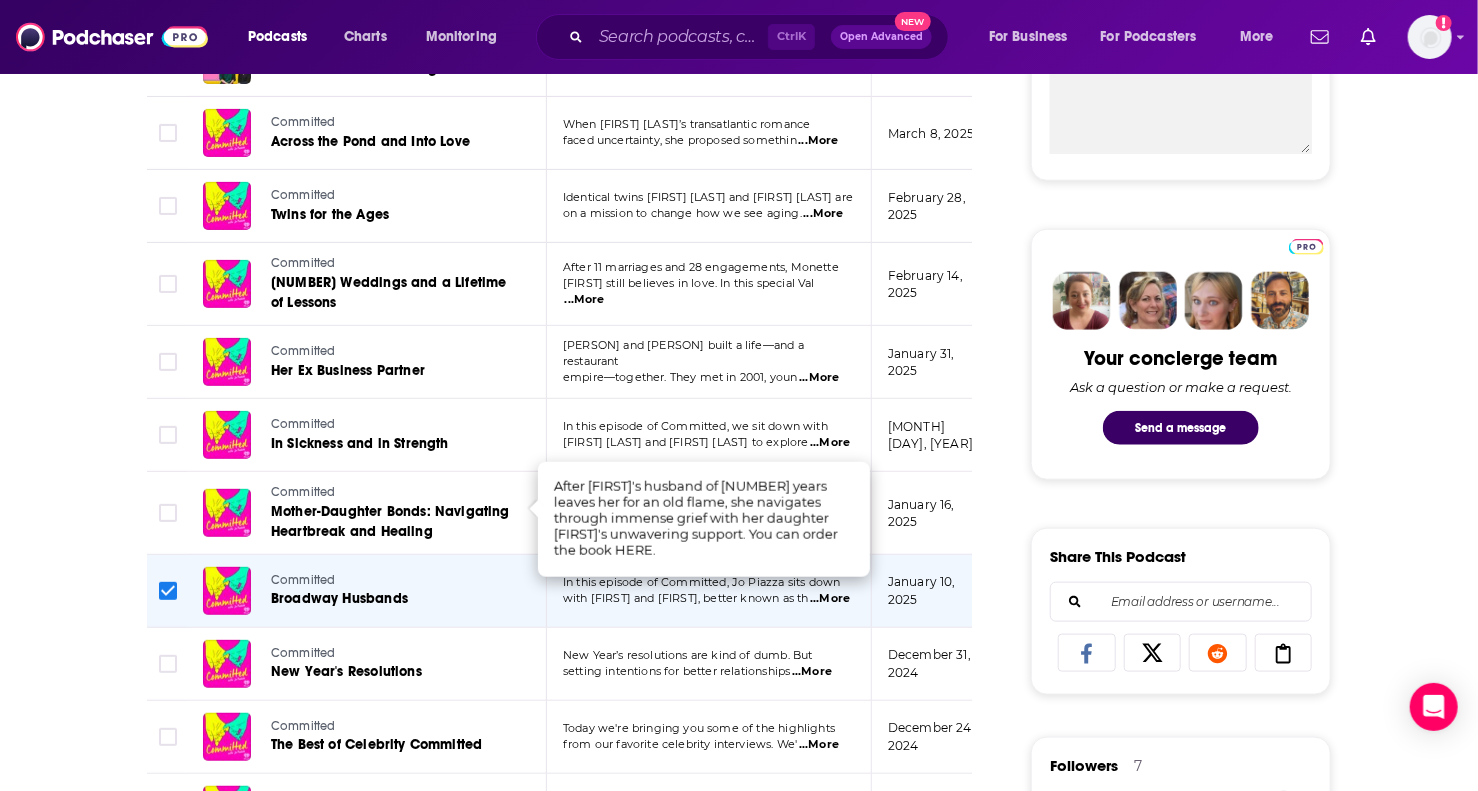 click on "About Insights Episodes 179 Reviews 1 Credits 1 Lists 9 Merch Similar Episodes of Committed By Date Table Episode Description Date Aired Reach Episode Guests Length Committed A Love Story 18 Years in the Making Lischele and Derrick met in college back in 2000. They clicked instantly but never dated. Lif  ...More July 9, 2025 11k-16k -- 33:17 s Committed What If the Love of Your Life Had Been Sitting Right in Front of You for a Decade? Ciji and Travis spent ten years as each other’s ride-or-die—co-chairs, creative collaborato  ...More July 3, 2025 12k-18k -- 47:48 s Committed Eighteen Years Apart: A Second Chance at First Love When Joanna and Keeril met as freshmen at Oberlin, the connection was instant—but t  ...More June 25, 2025 16k-24k -- 1:03:57 s Committed All the Men I've Loved Again Welcome to the launch of our new mini-series (Re) Committed where we dive into stories of l  ...More June 18, 2025 22k-33k -- 36:34 s Committed Across the Pond and Into Love faced uncertainty, she proposed somethin --" at bounding box center [573, 890] 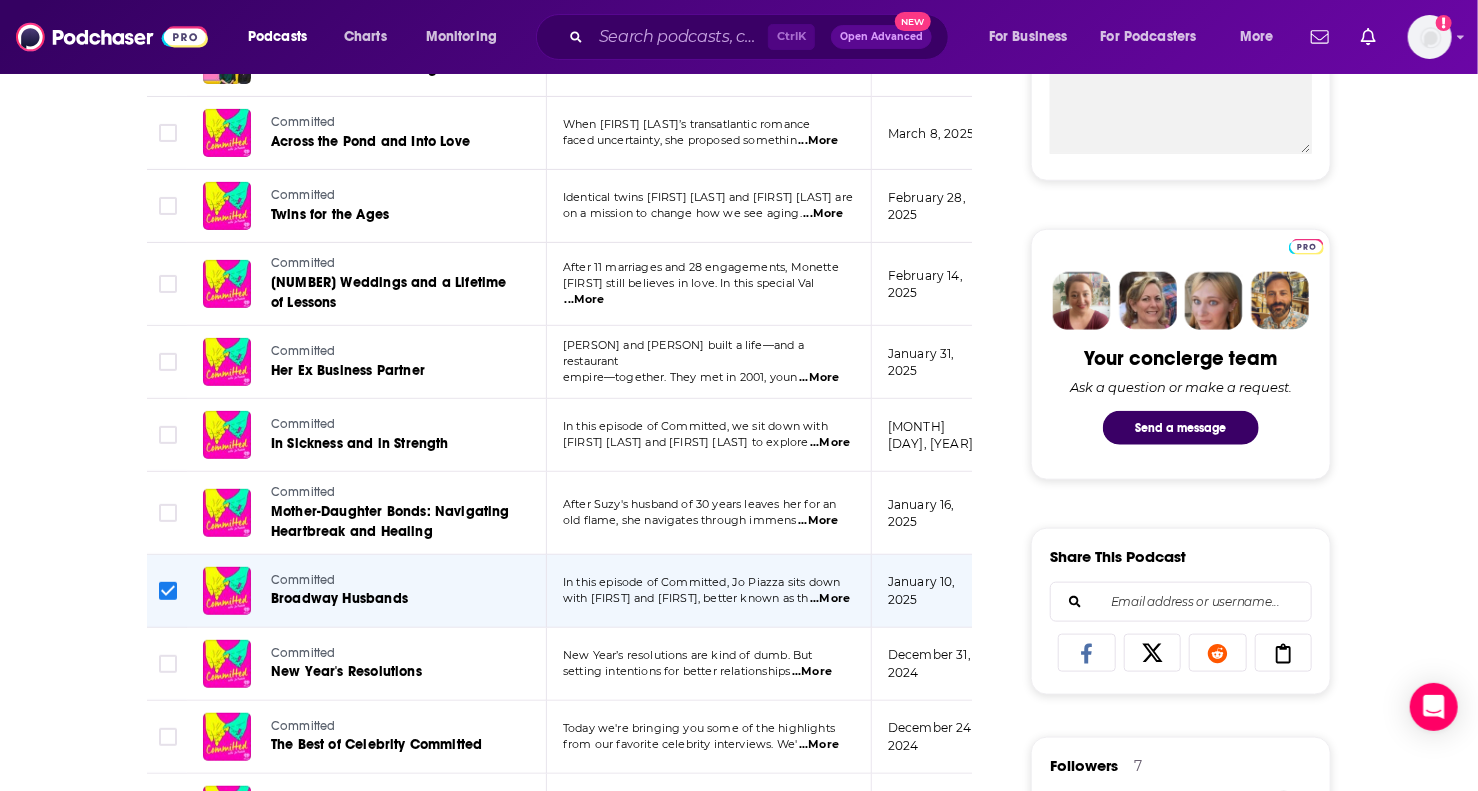 click on "...More" at bounding box center (818, 521) 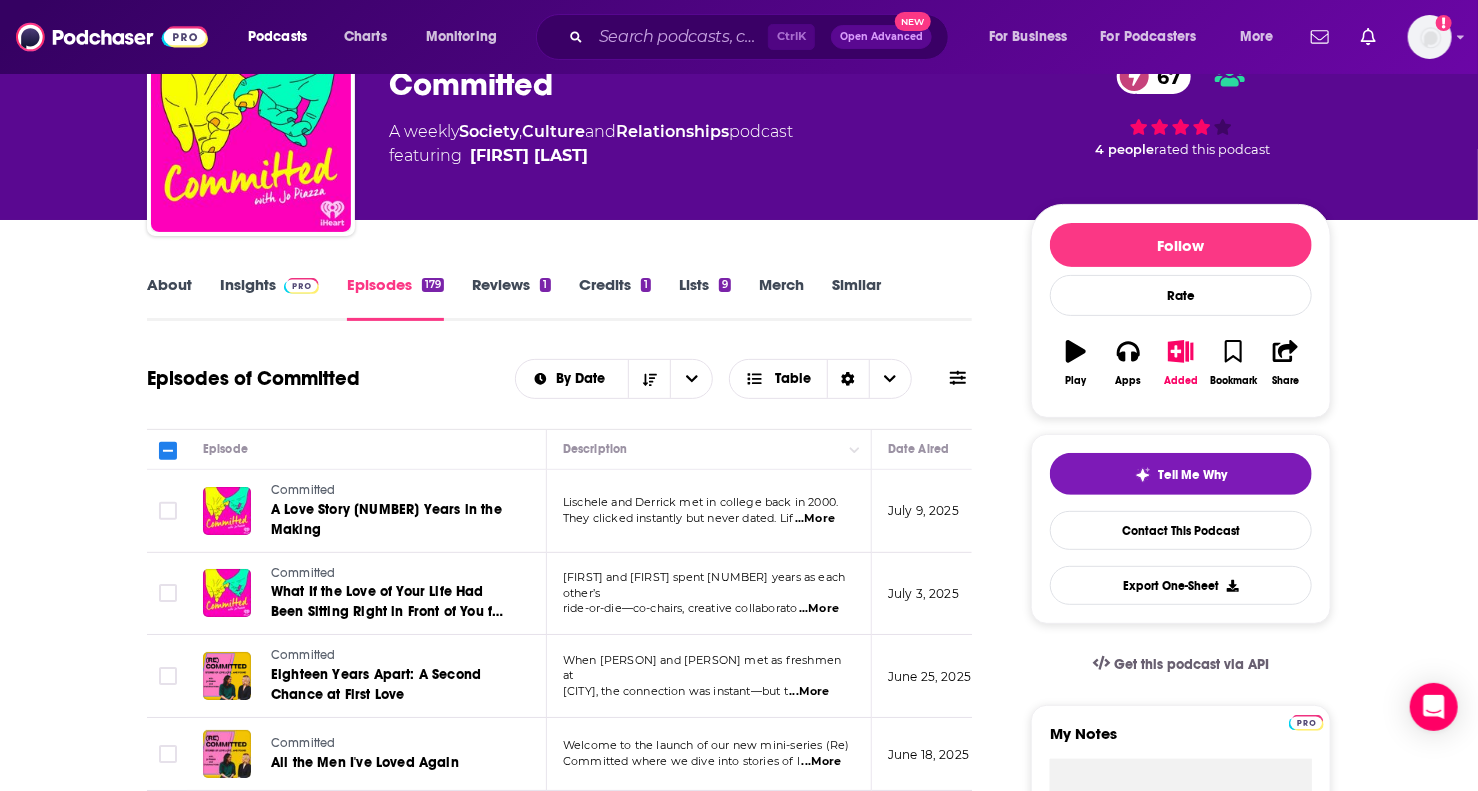 scroll, scrollTop: 0, scrollLeft: 0, axis: both 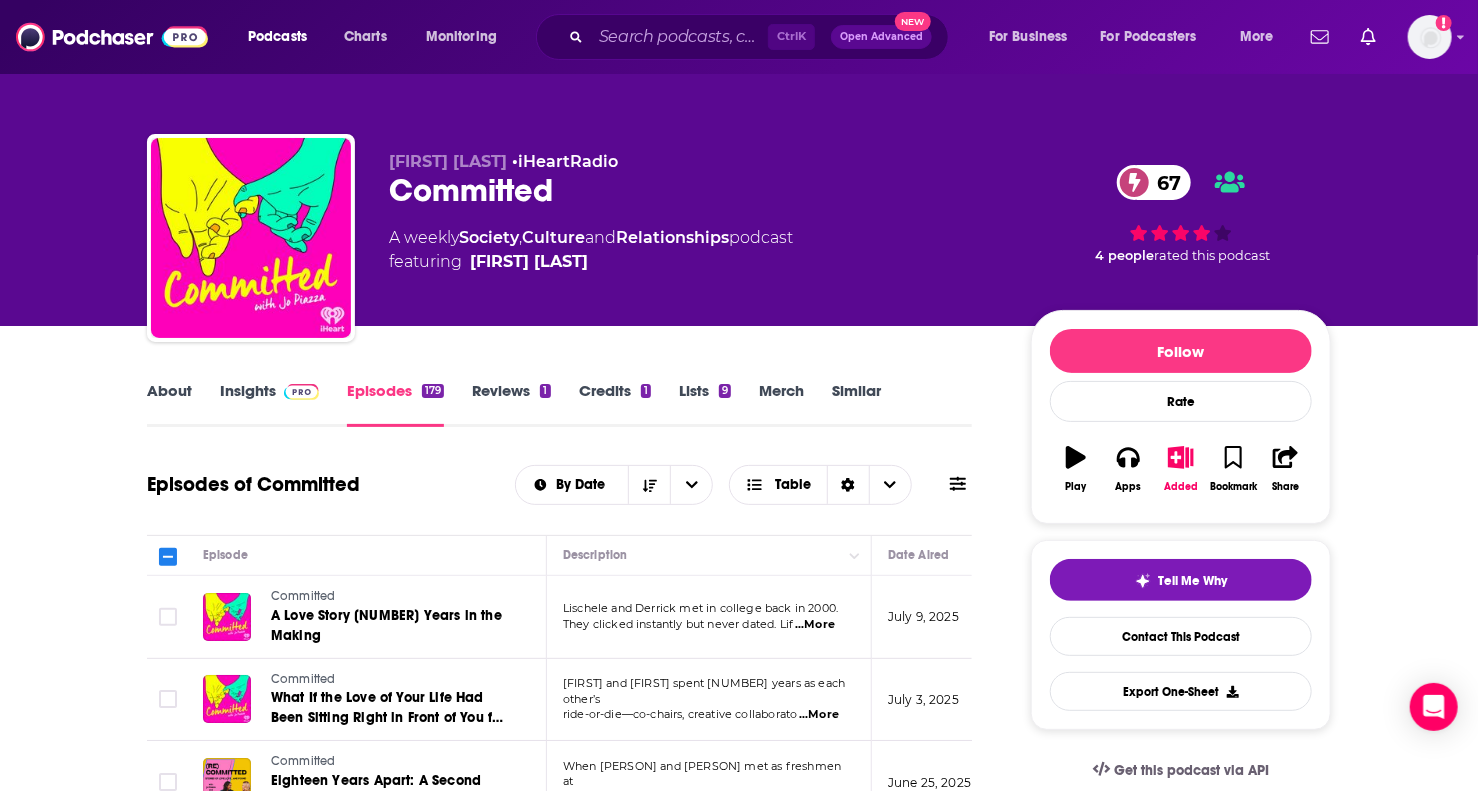 click on "Insights" at bounding box center [269, 404] 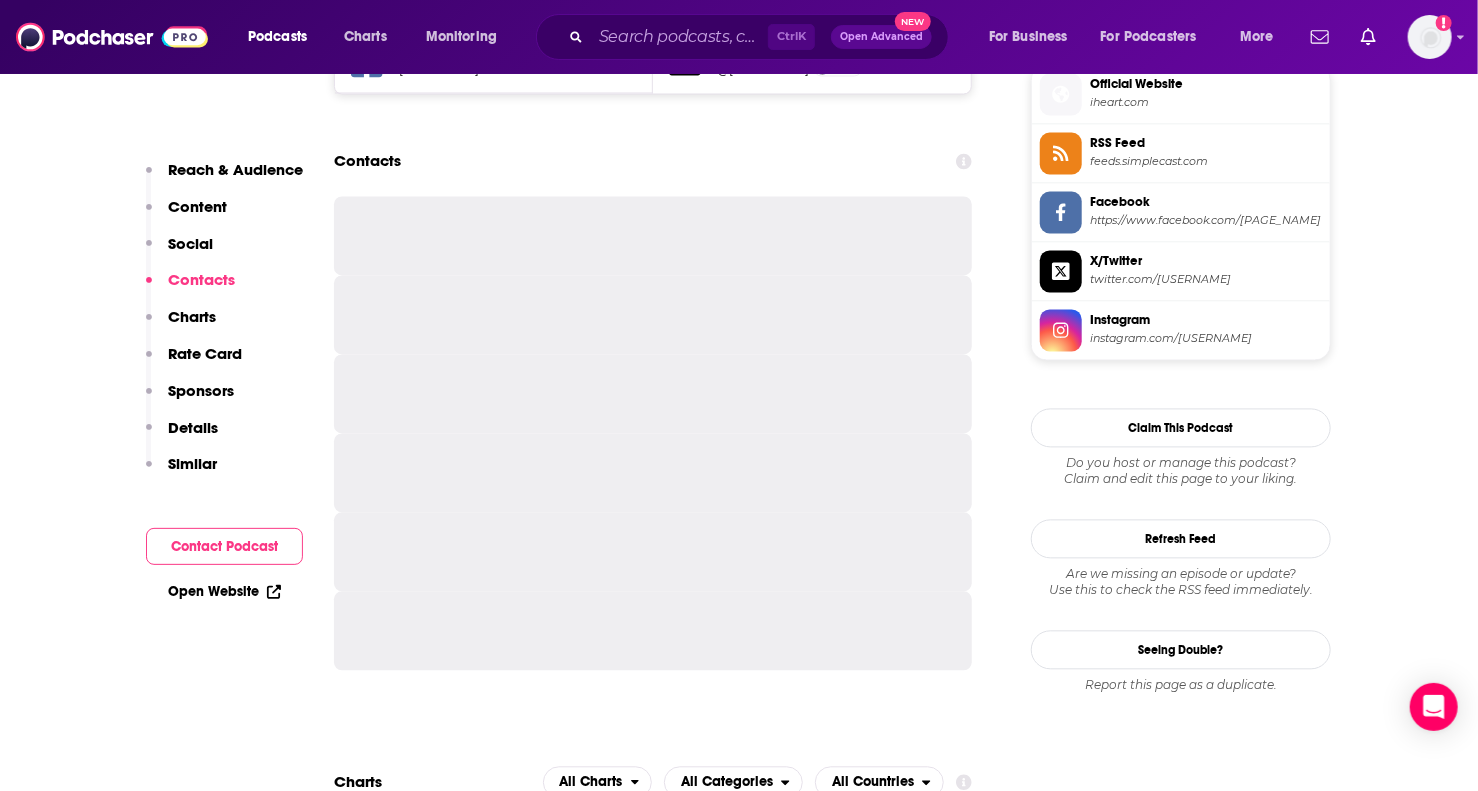 scroll, scrollTop: 1700, scrollLeft: 0, axis: vertical 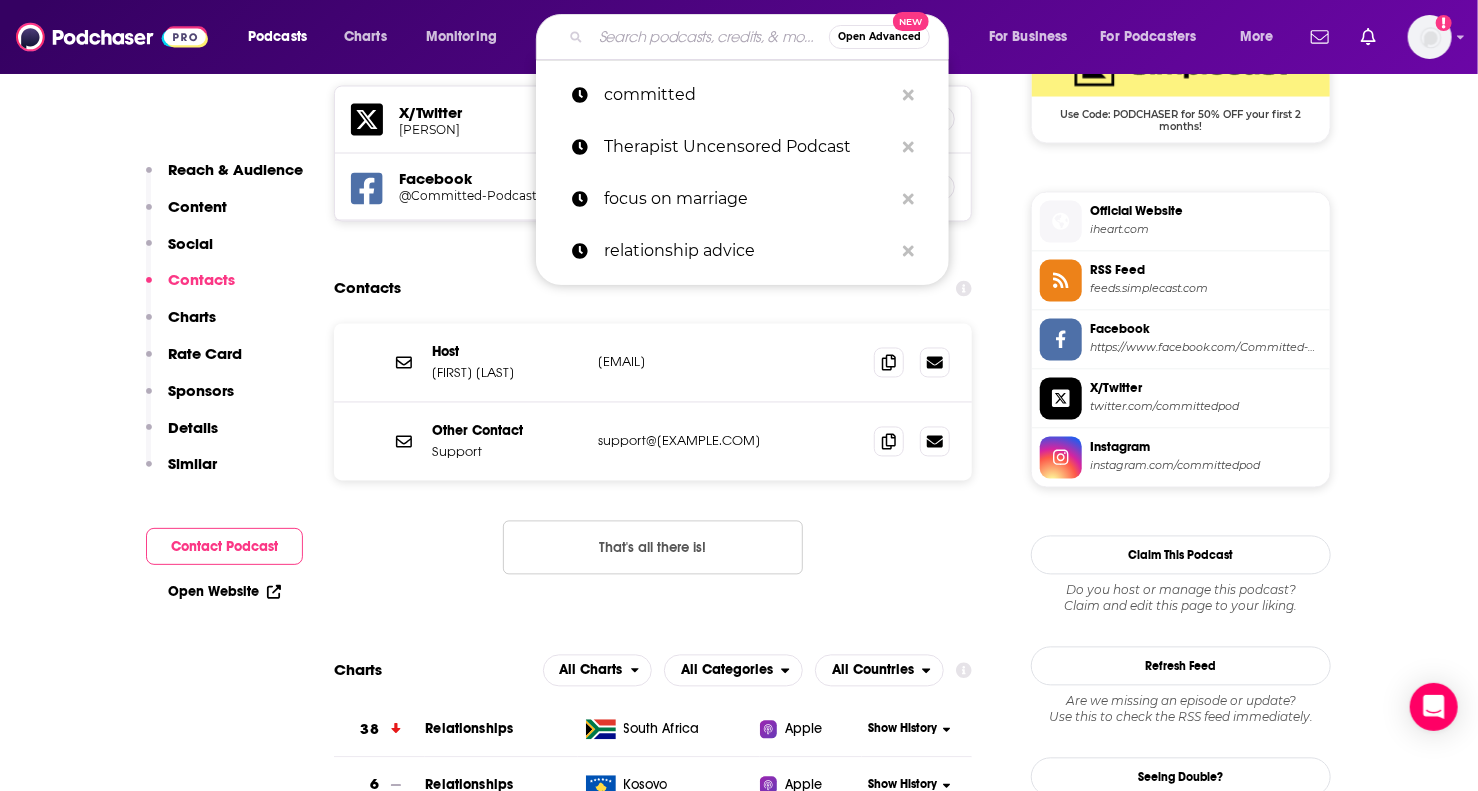 click at bounding box center (710, 37) 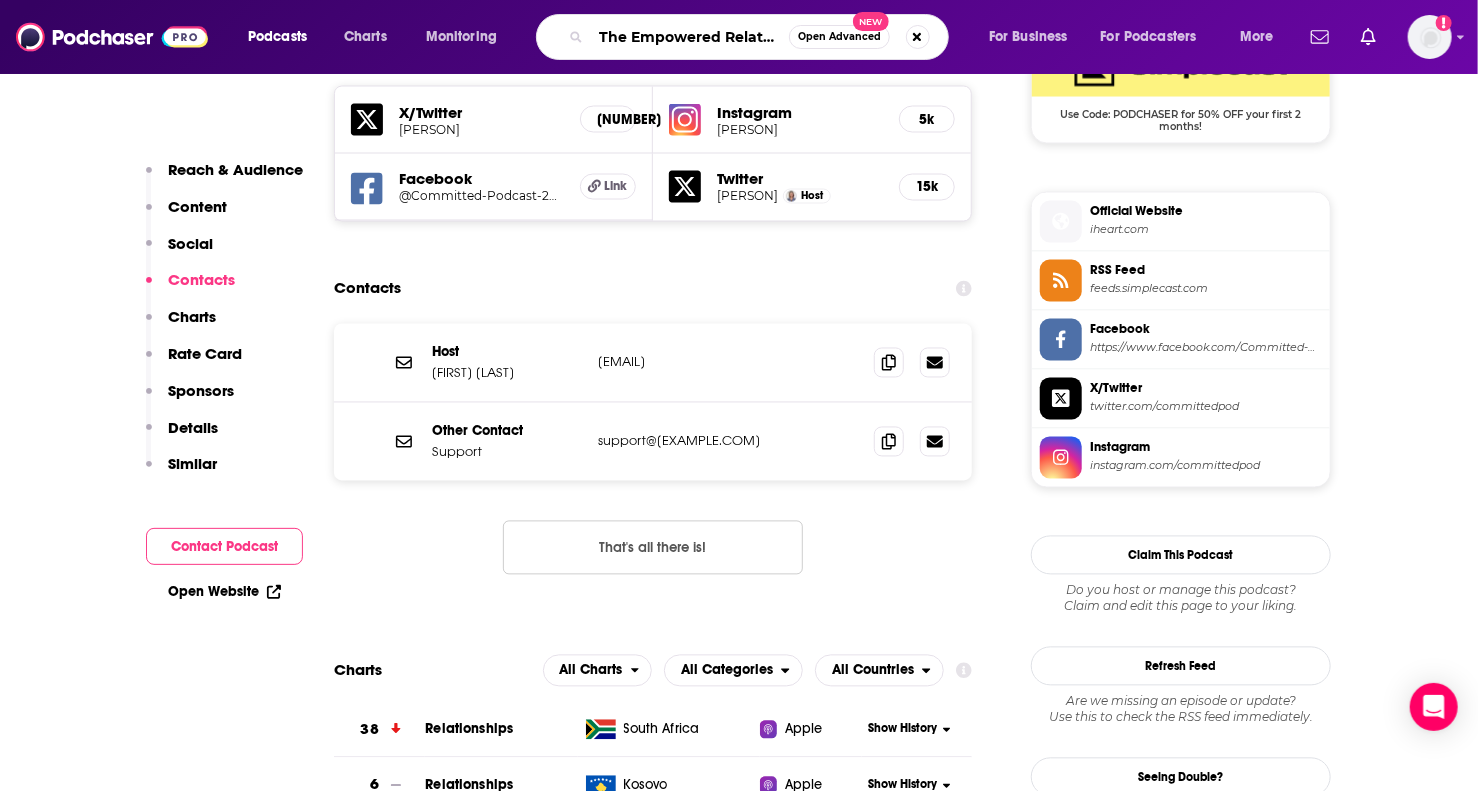 scroll, scrollTop: 0, scrollLeft: 98, axis: horizontal 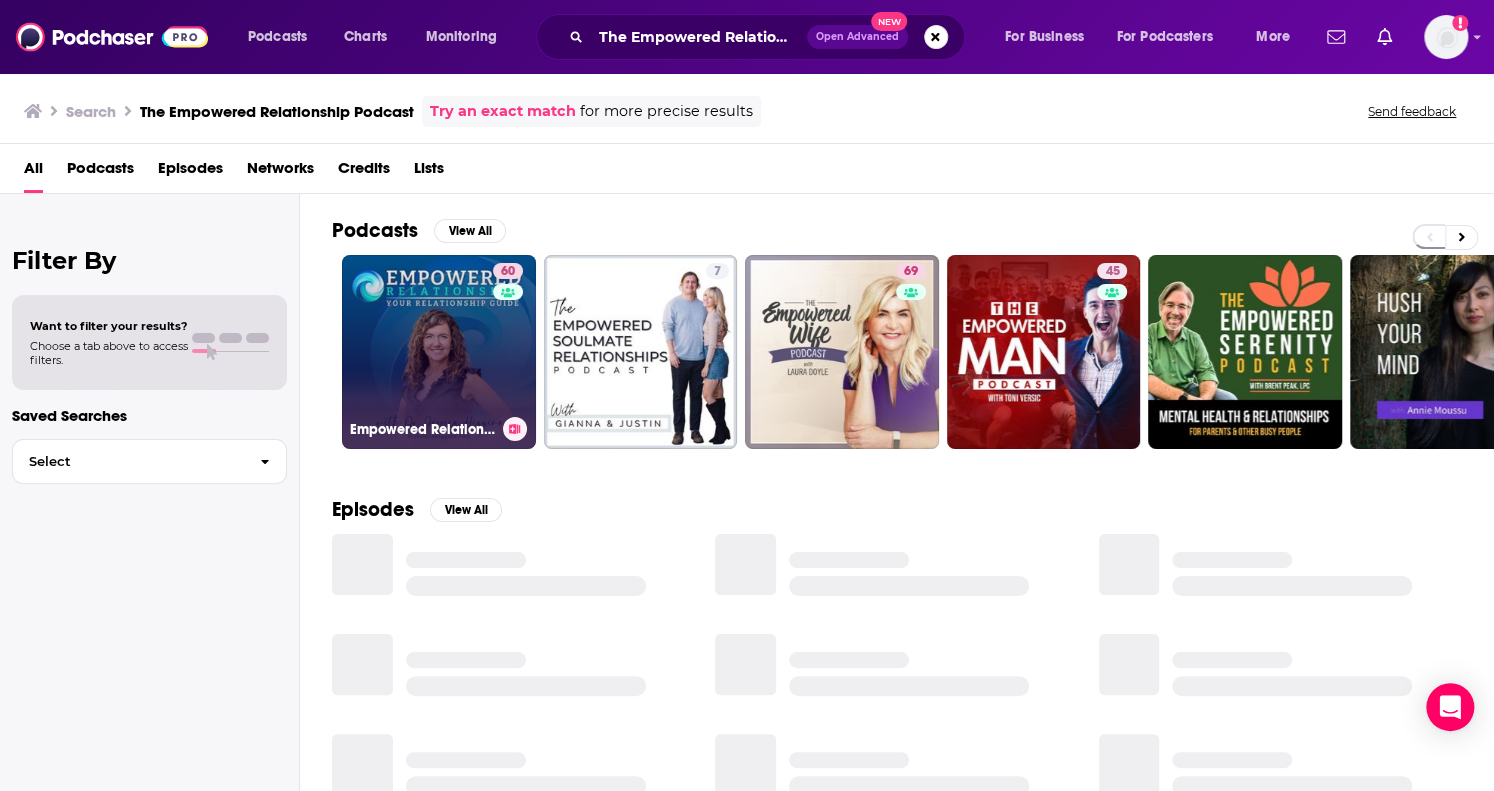 click on "60 Empowered Relationship Podcast: Your Relationship Resource And Guide" at bounding box center [439, 352] 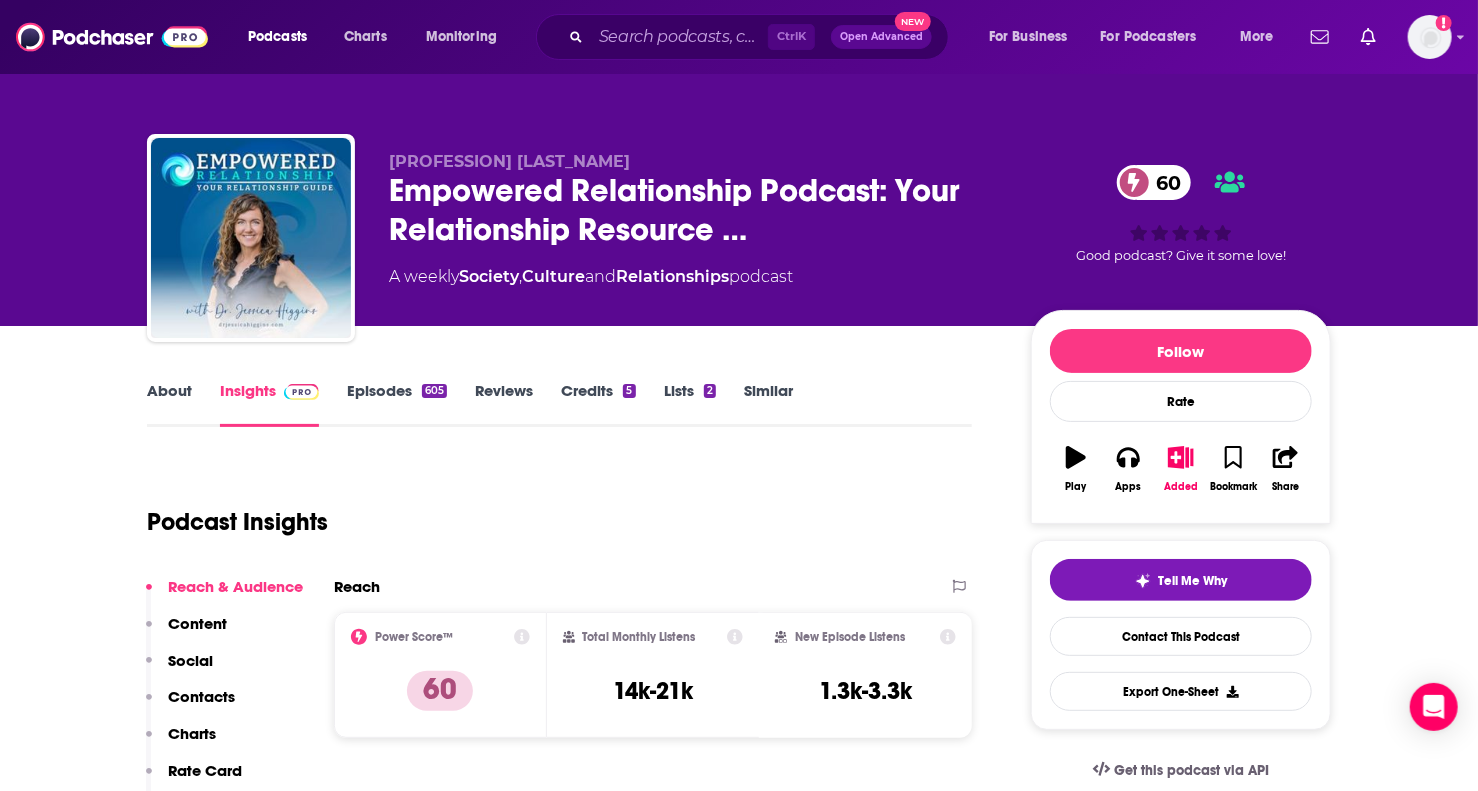 click on "About" at bounding box center (169, 404) 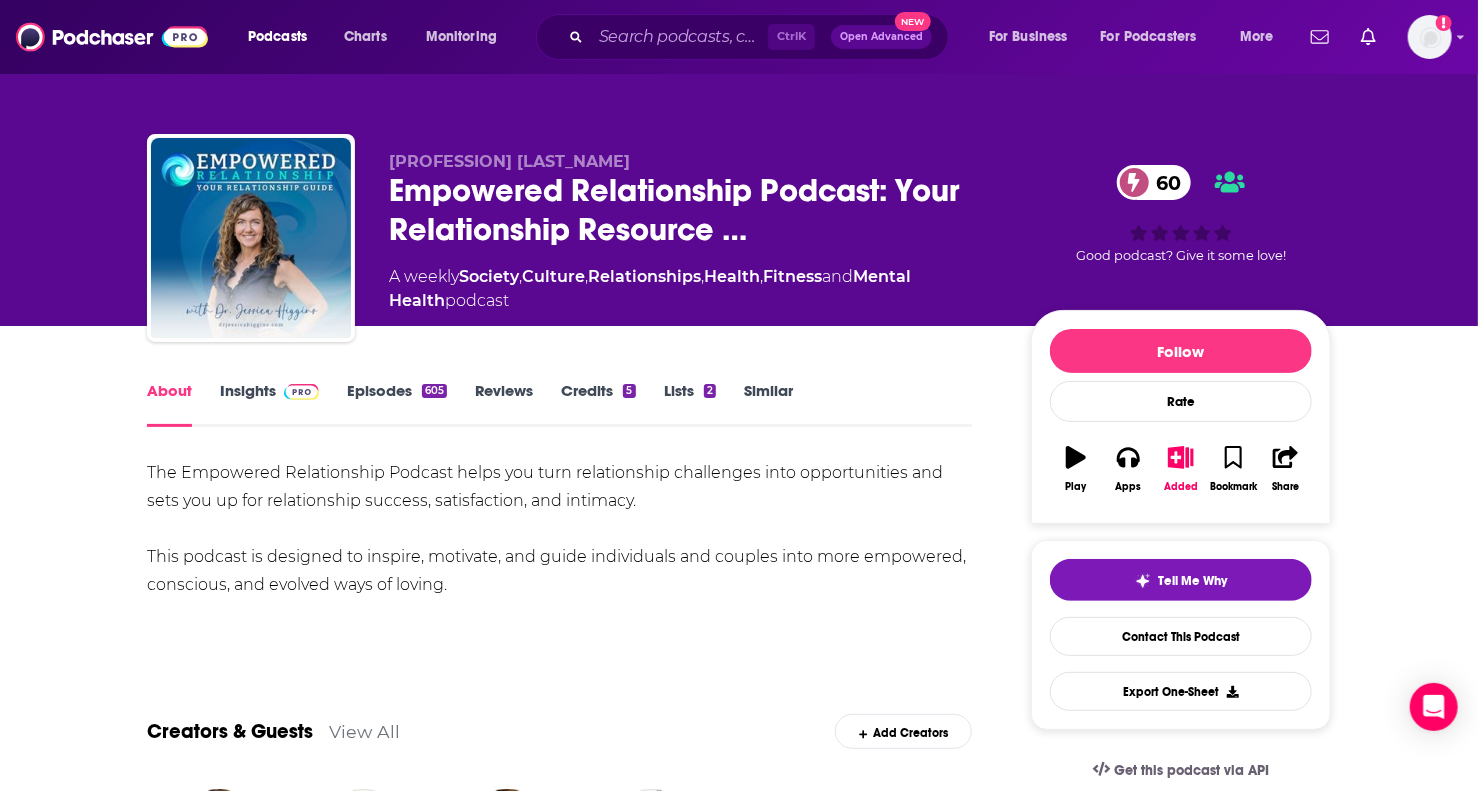 click on "Episodes 605" at bounding box center [397, 404] 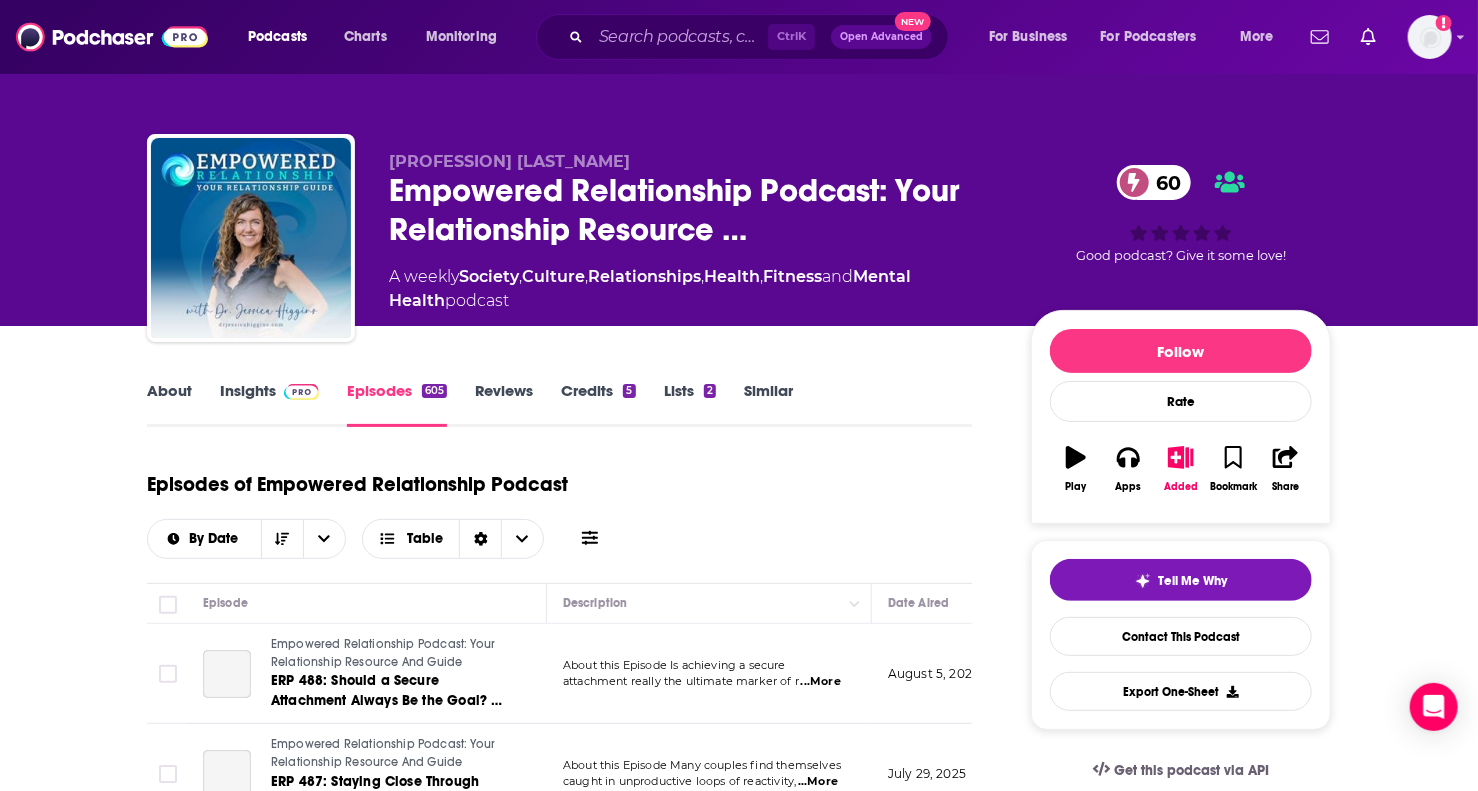 scroll, scrollTop: 300, scrollLeft: 0, axis: vertical 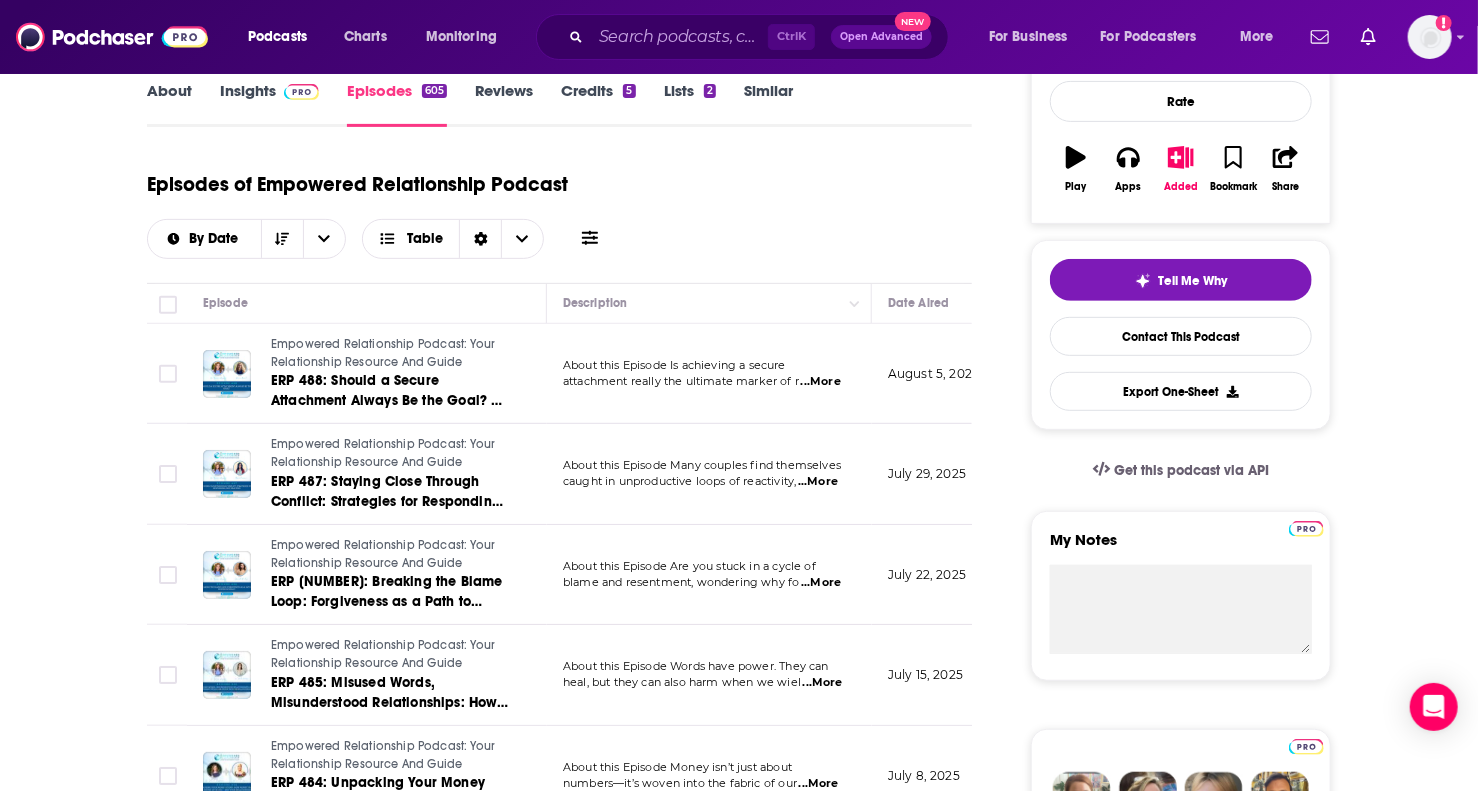 click on "About this Episode Is achieving a secure" at bounding box center [709, 366] 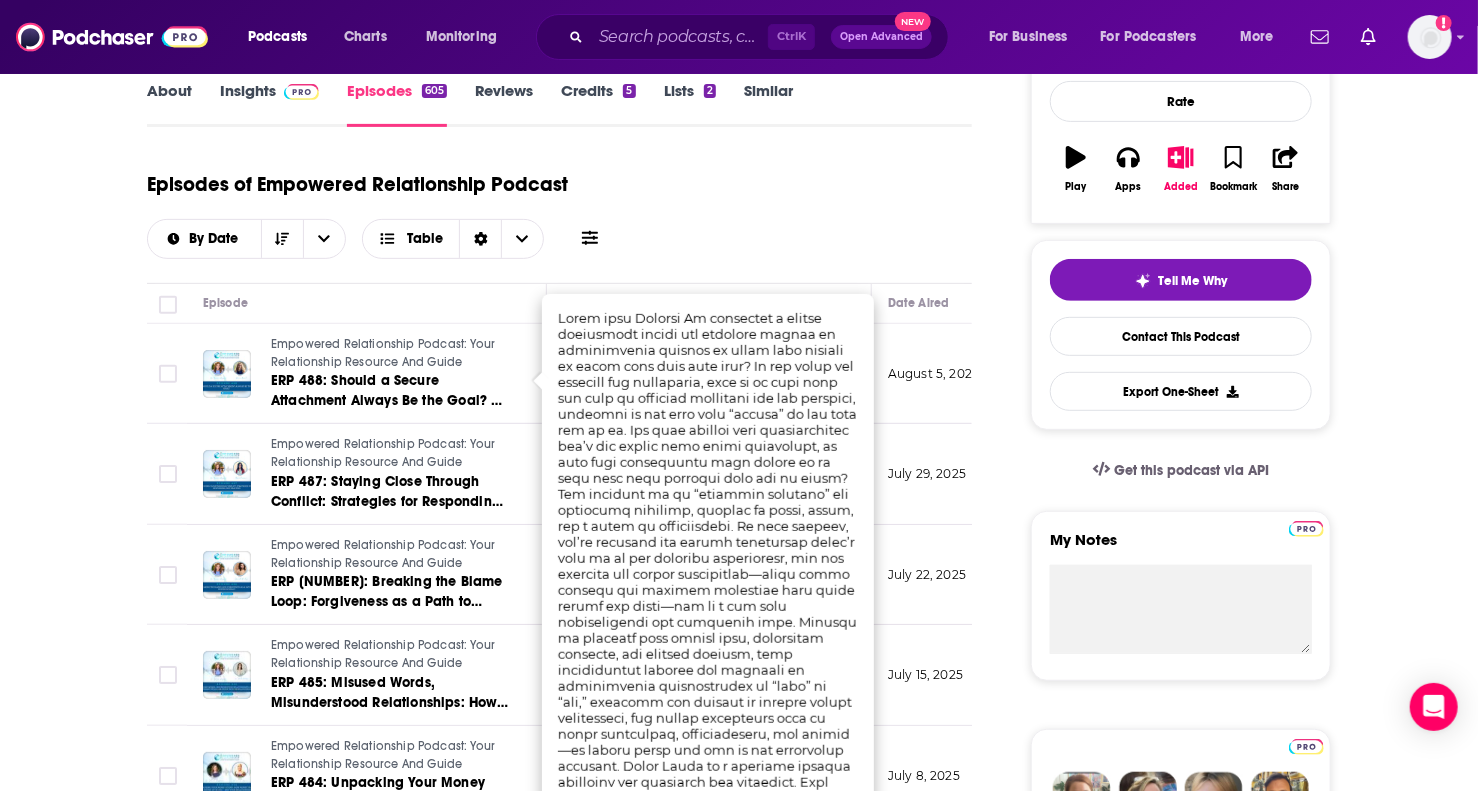 click on "Episodes of Empowered Relationship Podcast By Date Table" at bounding box center (559, 209) 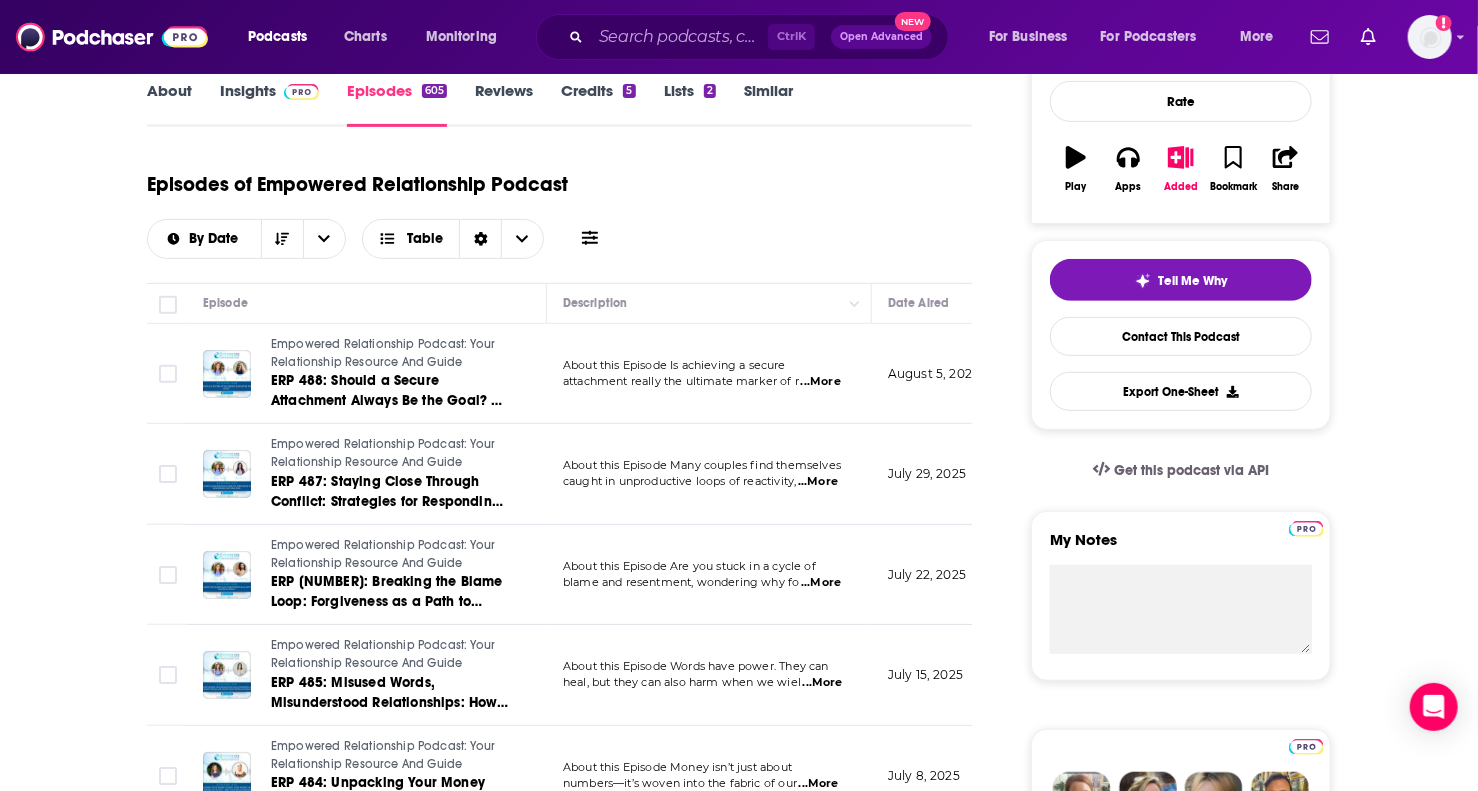 click on "...More" at bounding box center (818, 482) 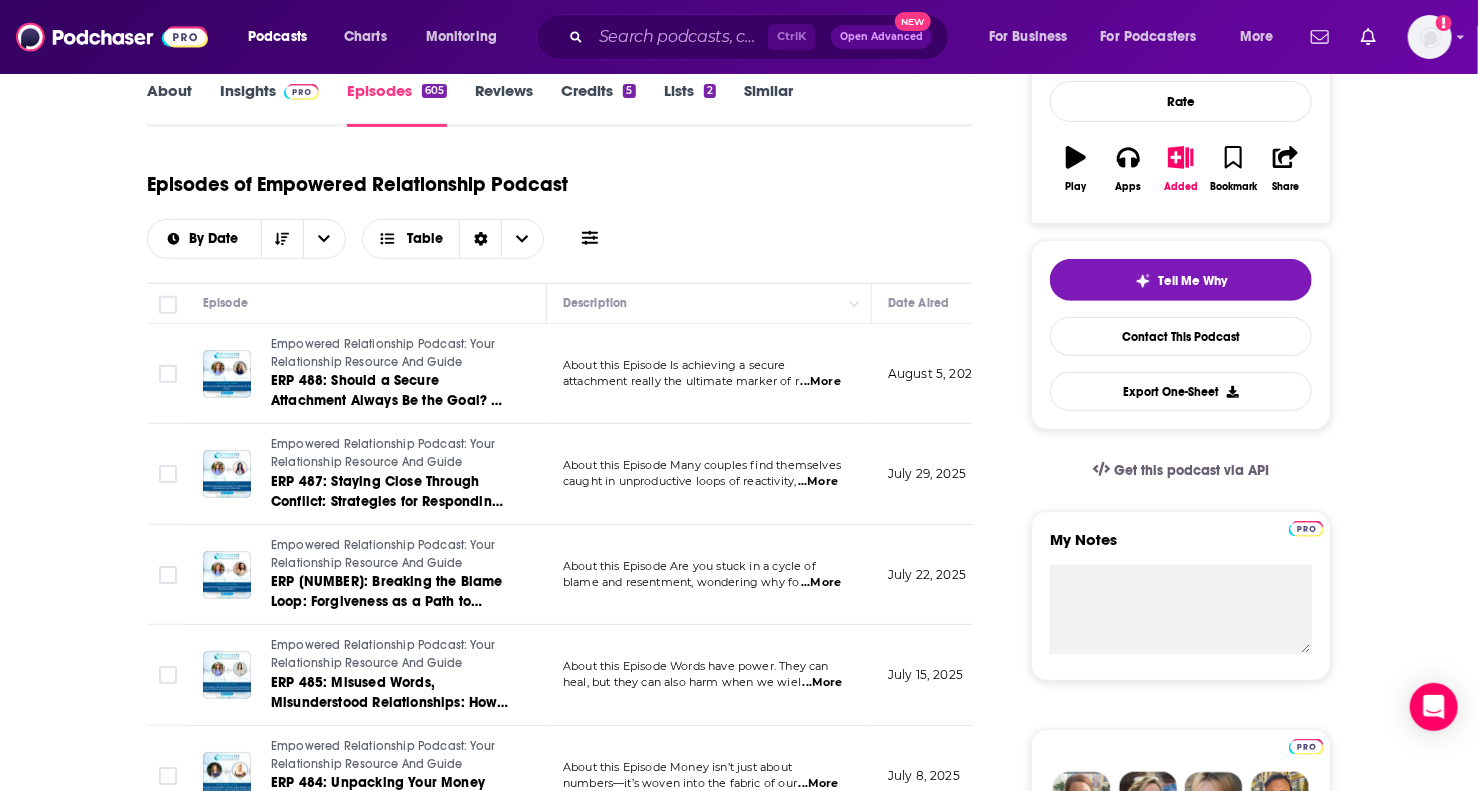 click on "Episodes of Empowered Relationship Podcast By Date Table" at bounding box center (559, 209) 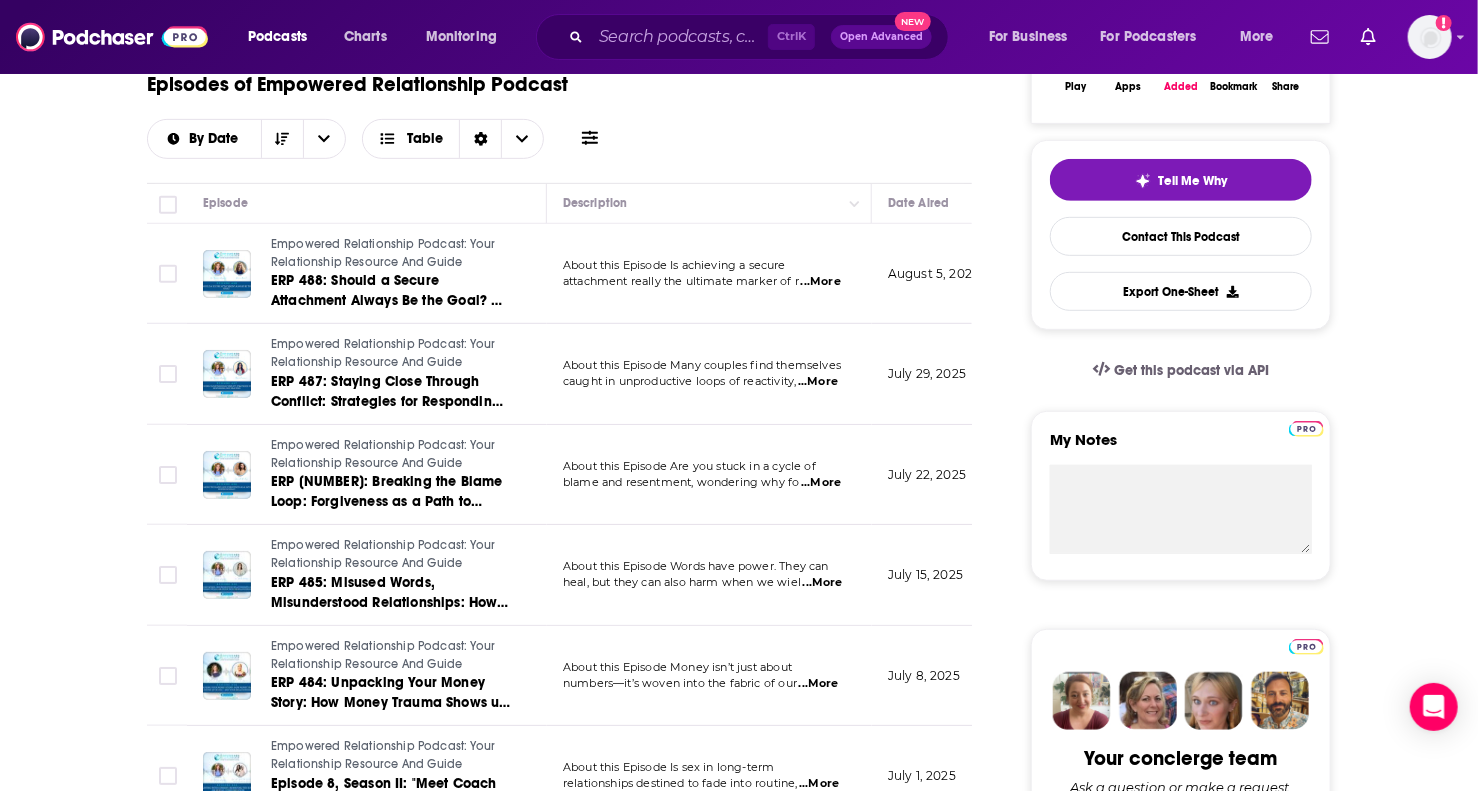 click on "...More" at bounding box center [821, 483] 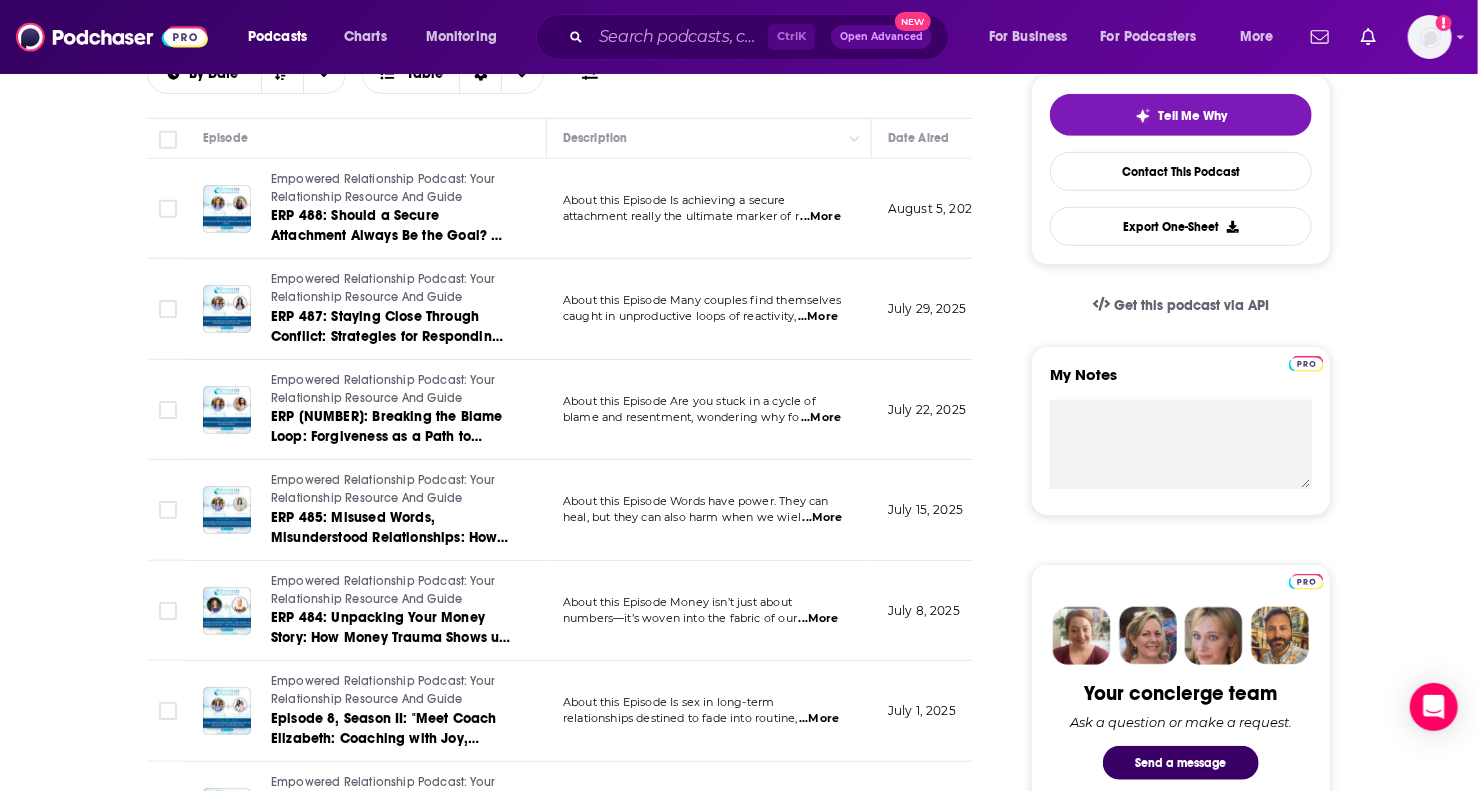 scroll, scrollTop: 500, scrollLeft: 0, axis: vertical 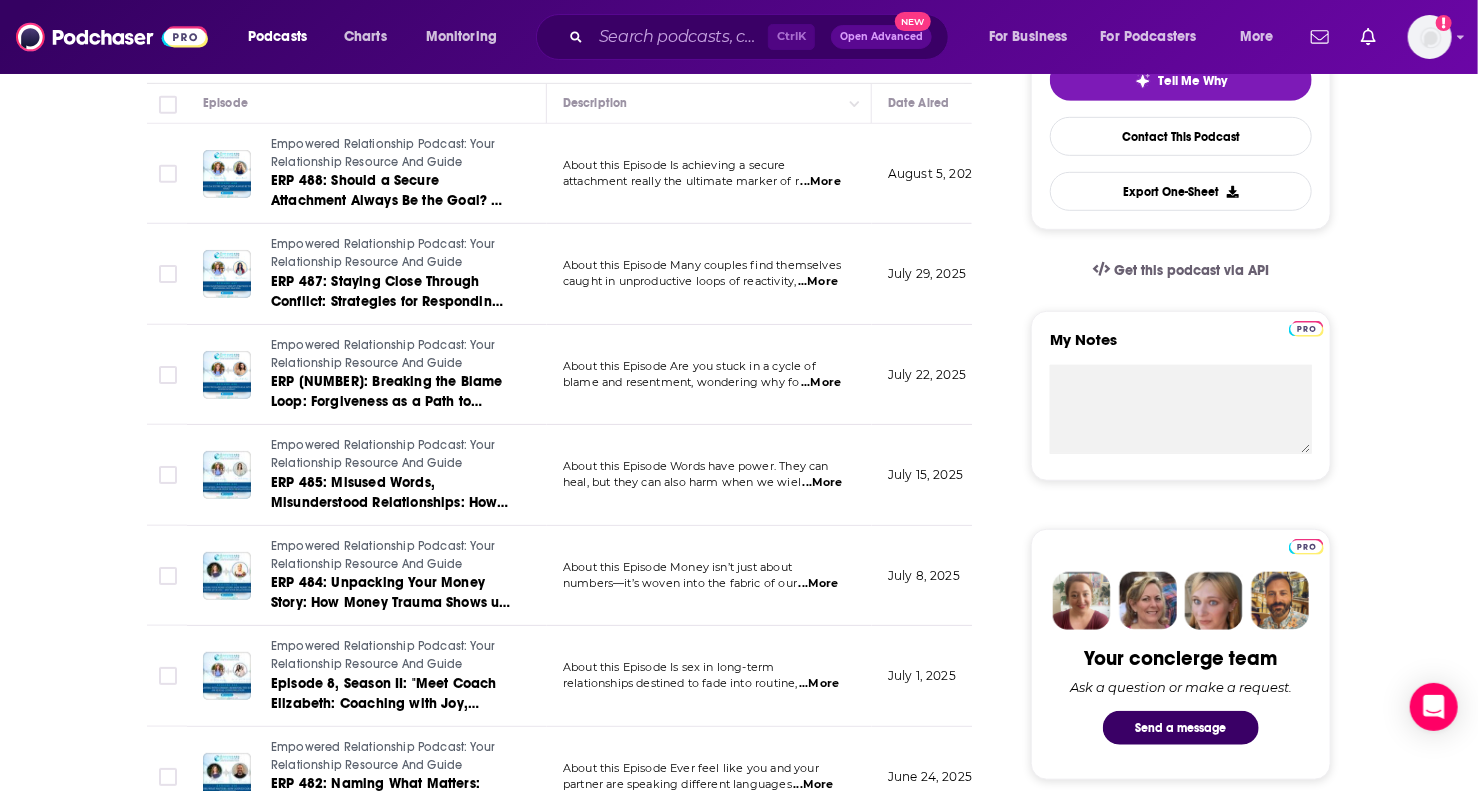 click on "...More" at bounding box center (823, 483) 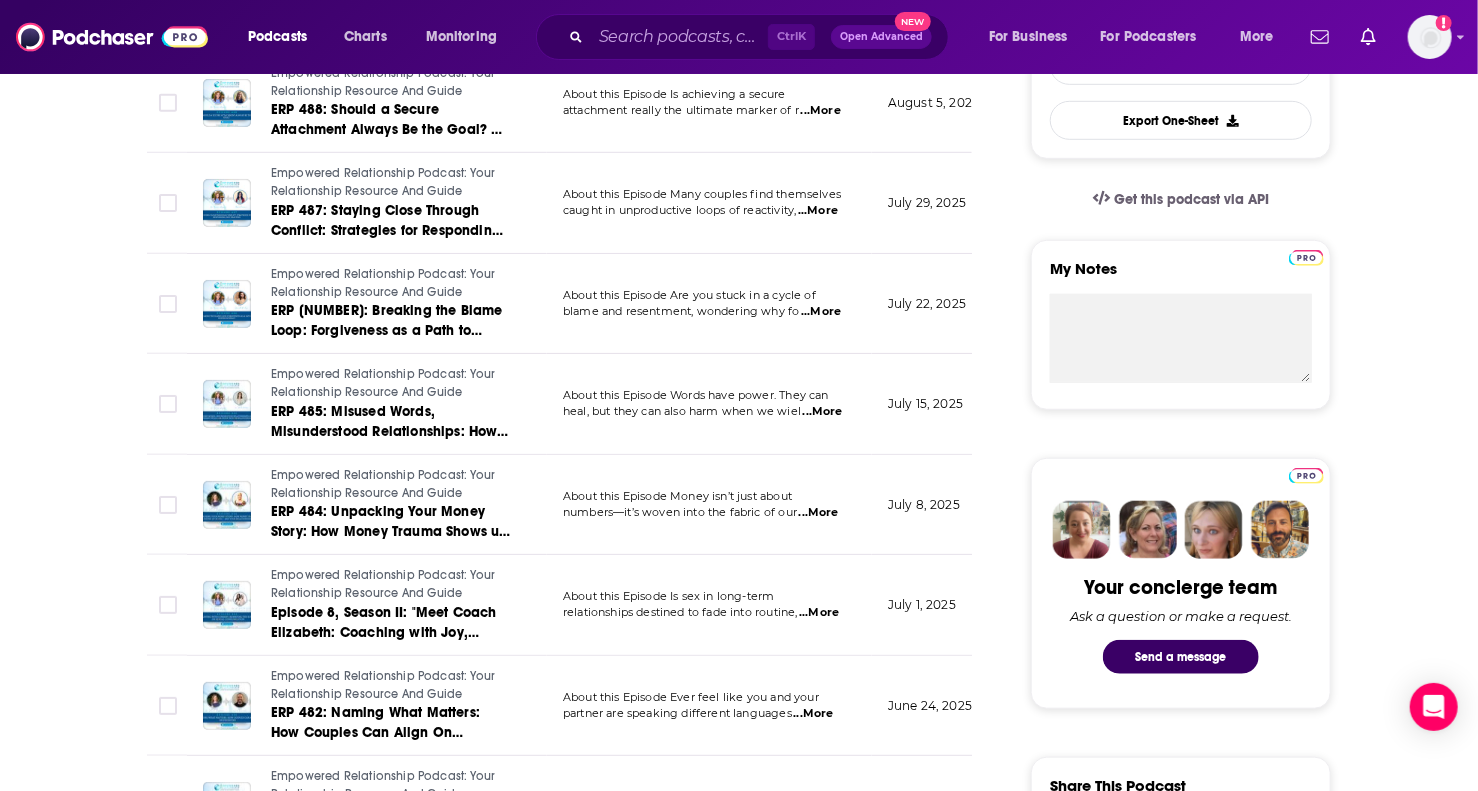 scroll, scrollTop: 600, scrollLeft: 0, axis: vertical 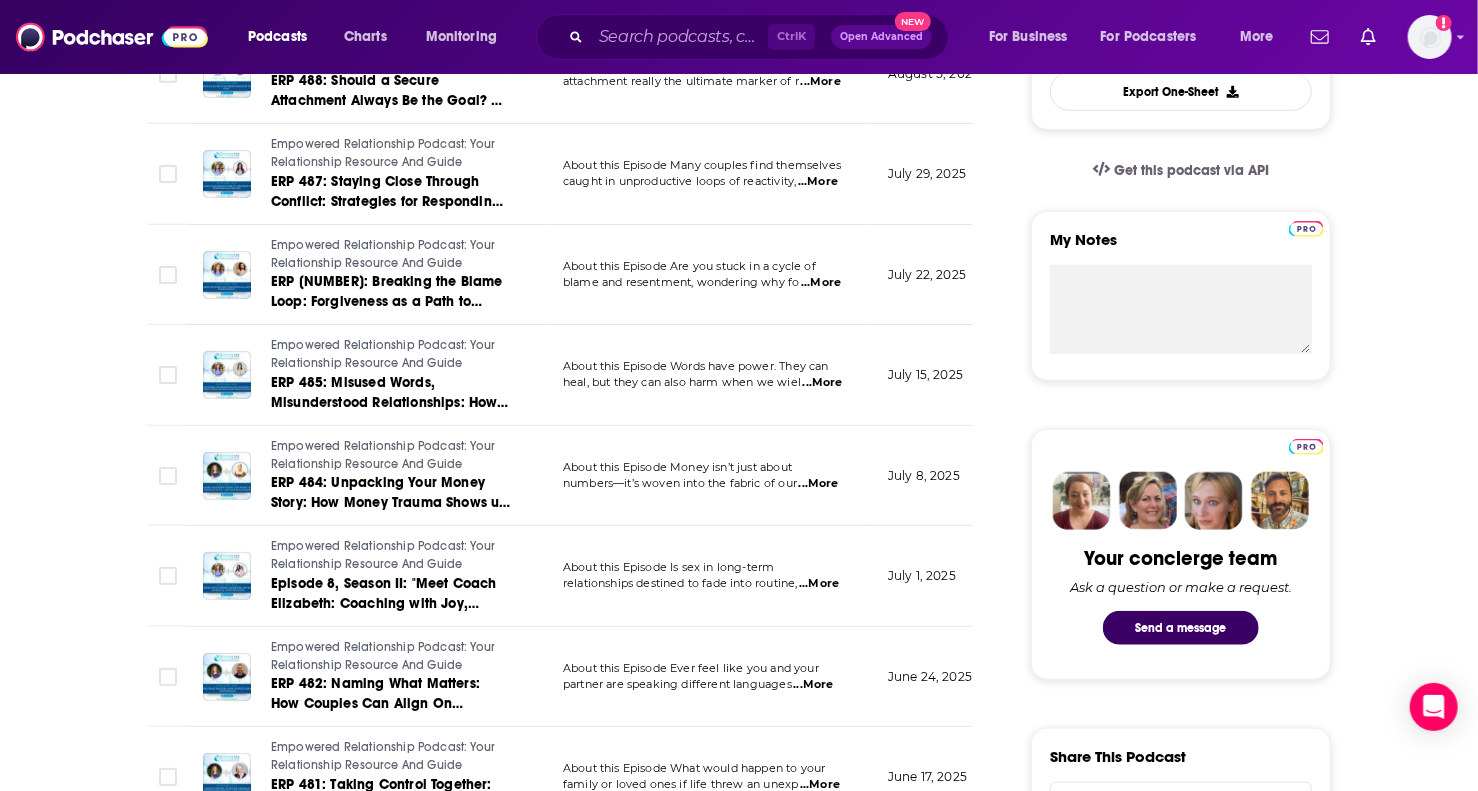click on "...More" at bounding box center (823, 383) 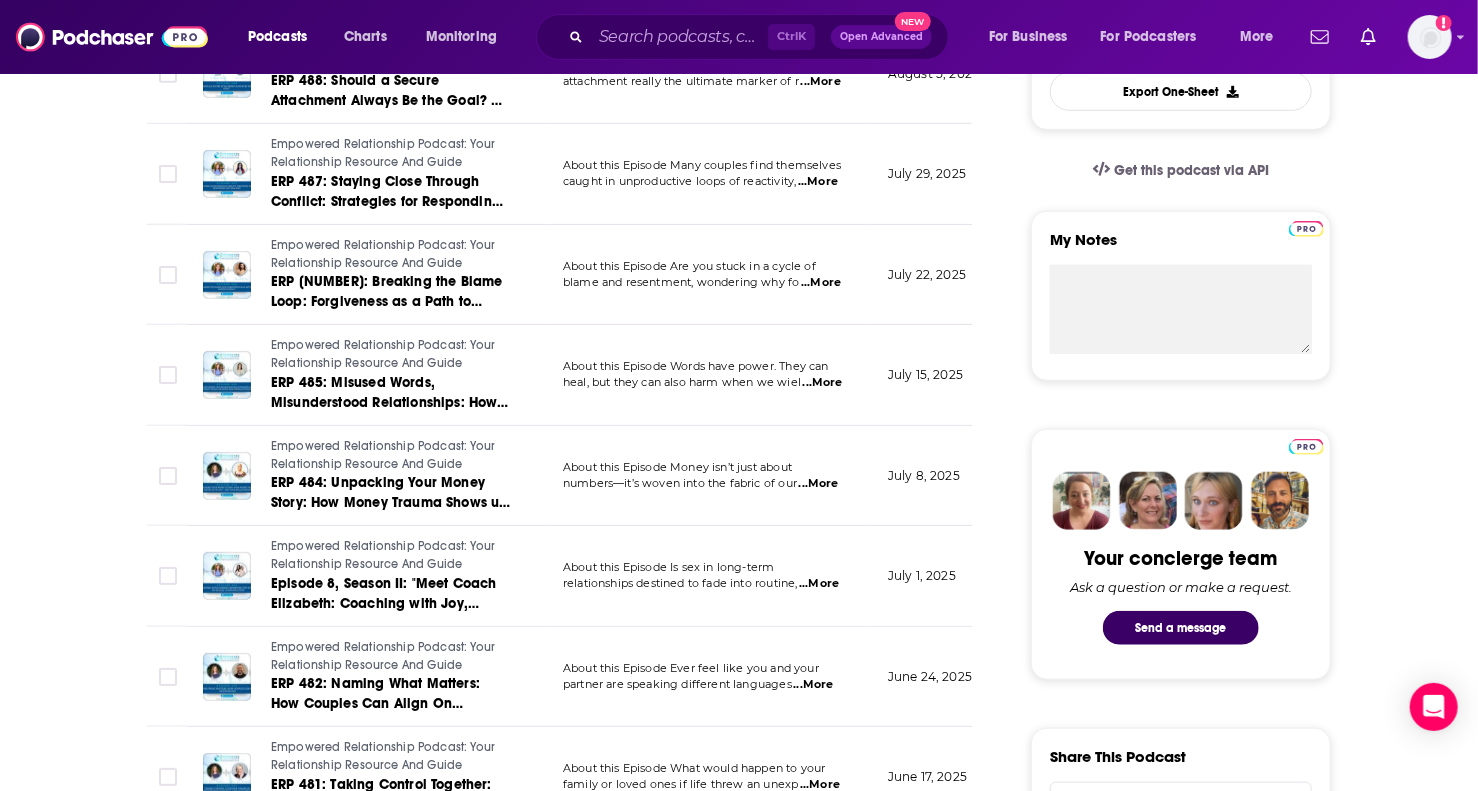 click on "About Insights Episodes 605 Reviews Credits 5 Lists 2 Similar Episodes of Empowered Relationship Podcast By Date Table Episode Description Date Aired Reach Episode Guests Length Empowered Relationship Podcast: Your Relationship Resource And Guide ERP 488: Should a Secure Attachment Always Be the Goal? An Interview with Hanna Basel About this Episode Is achieving a secure attachment really the ultimate marker of r  ...More August 5, 2025   1.3k-3.3k -- 54:06 s Empowered Relationship Podcast: Your Relationship Resource And Guide ERP 487: Staying Close Through Conflict: Strategies for Responding, Not Reacting — An Interview with Alyssa Scarano About this Episode Many couples find themselves caught in unproductive loops of reactivity,   ...More July 29, 2025 2.3k-4.3k -- 51:26 s Empowered Relationship Podcast: Your Relationship Resource And Guide ERP 486: Breaking the Blame Loop: Forgiveness as a Path to Deeper Intimacy — An Interview with Dara McKinley About this Episode Are you stuck in a cycle of  ...More" at bounding box center (573, 1207) 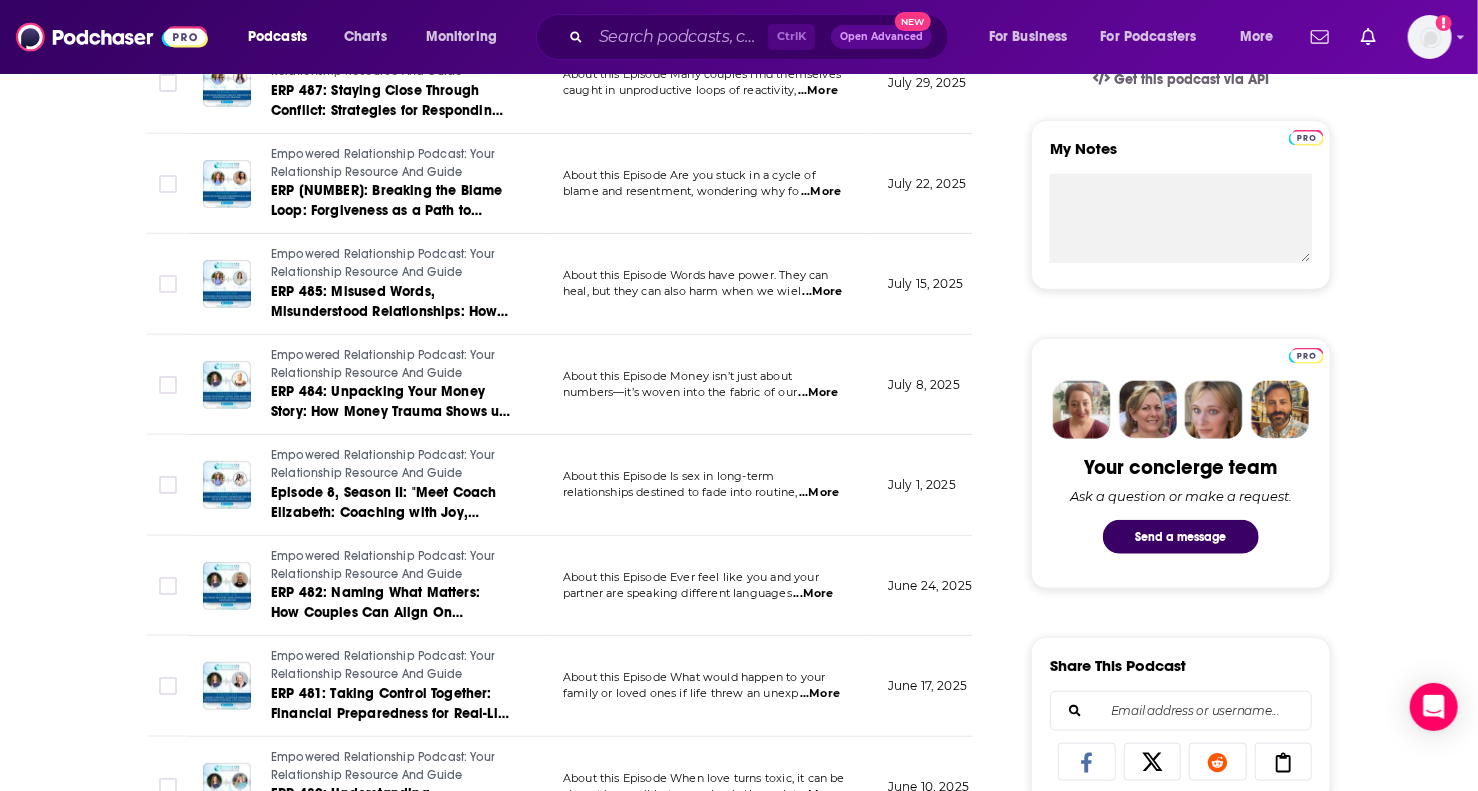 scroll, scrollTop: 700, scrollLeft: 0, axis: vertical 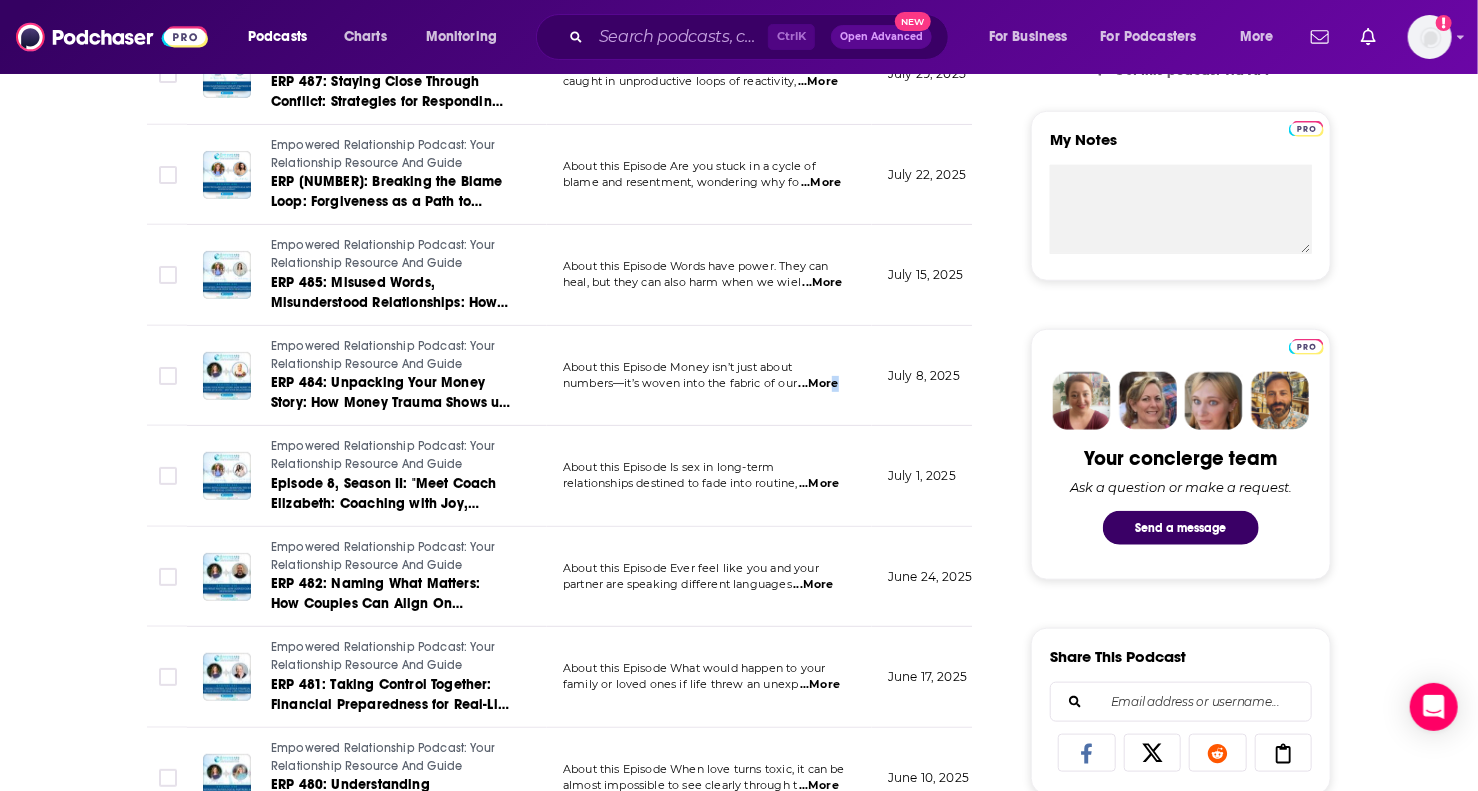 click on "...More" at bounding box center (819, 384) 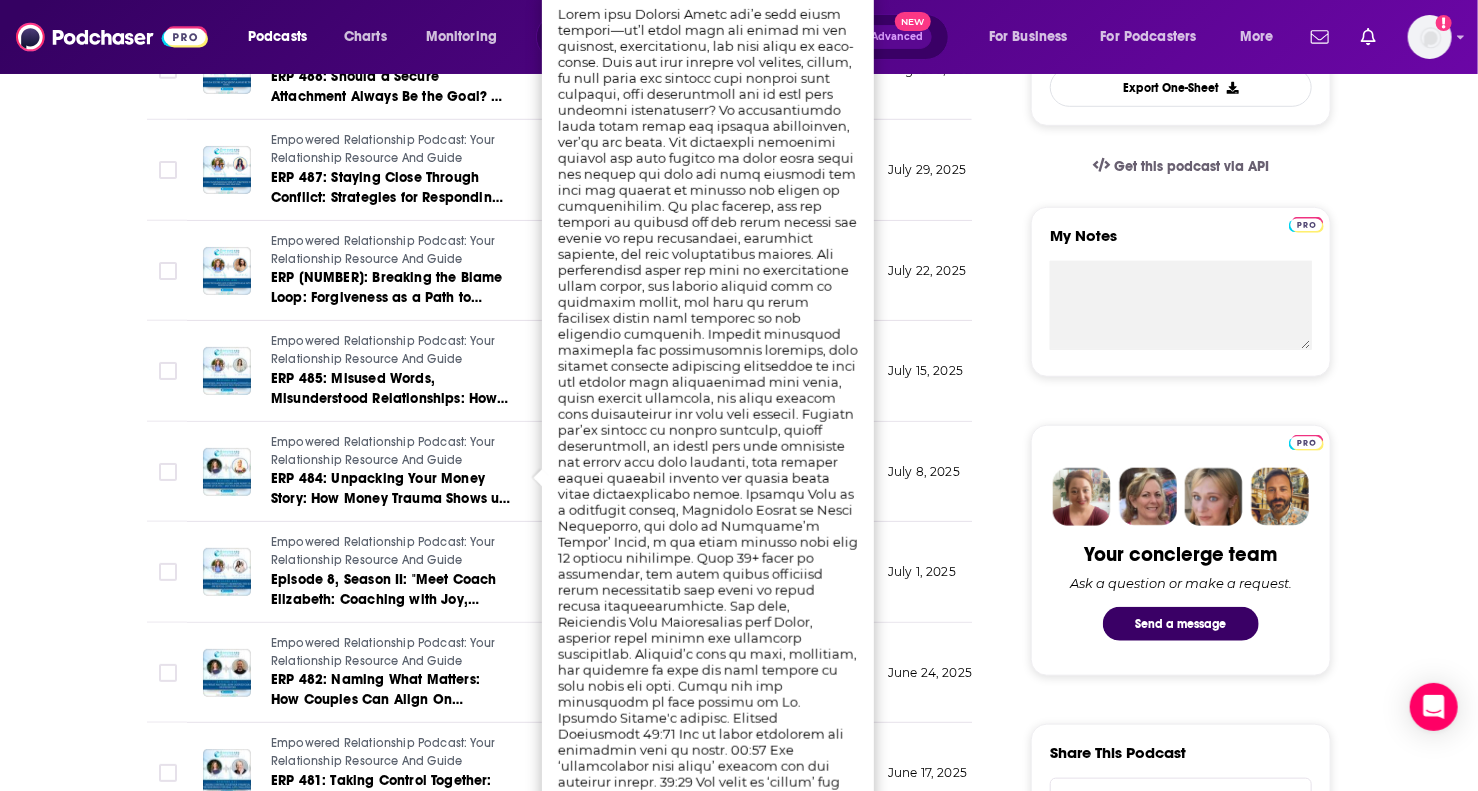 scroll, scrollTop: 500, scrollLeft: 0, axis: vertical 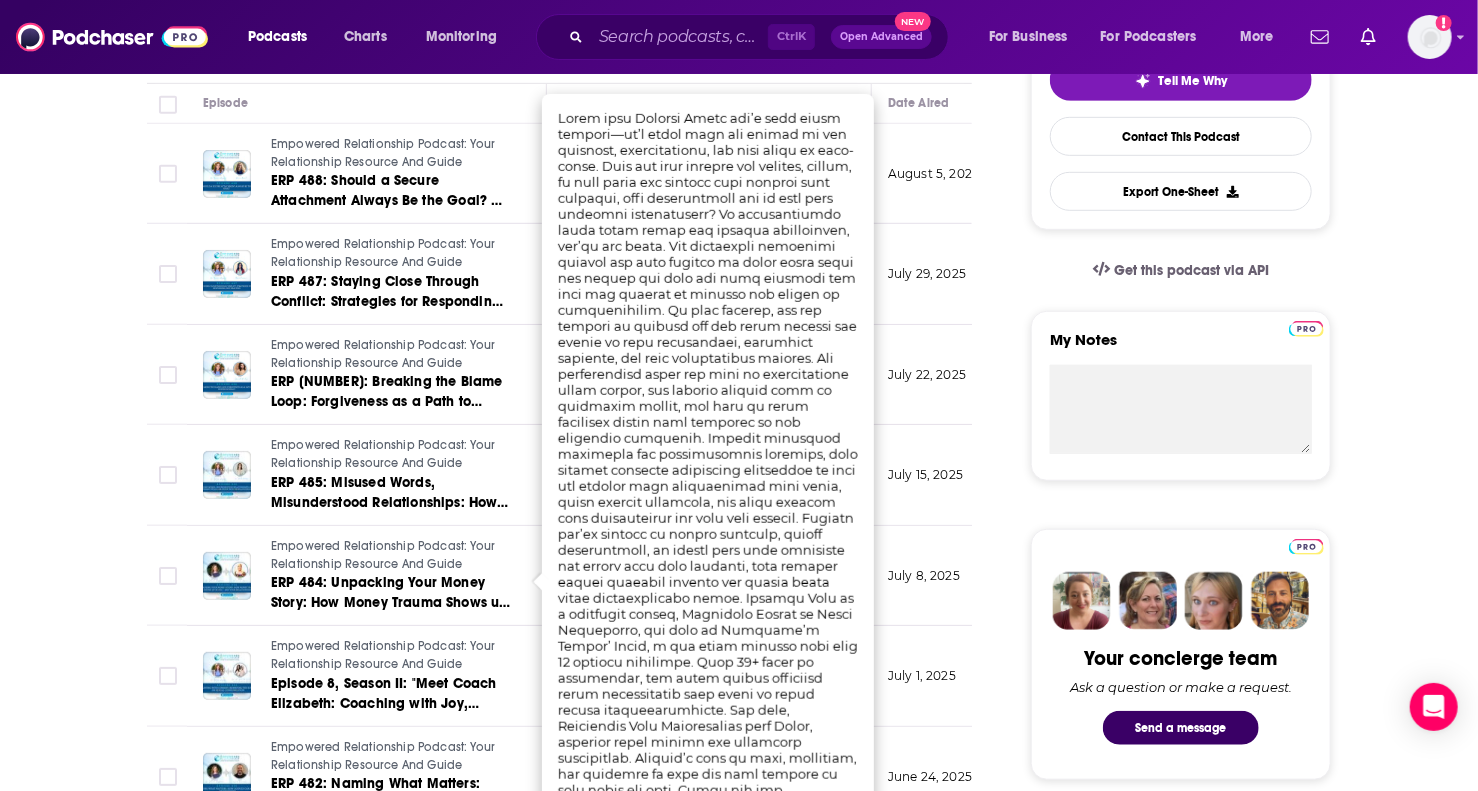 click on "About Insights Episodes 605 Reviews Credits 5 Lists 2 Similar Episodes of Empowered Relationship Podcast By Date Table Episode Description Date Aired Reach Episode Guests Length Empowered Relationship Podcast: Your Relationship Resource And Guide ERP 488: Should a Secure Attachment Always Be the Goal? An Interview with Hanna Basel About this Episode Is achieving a secure attachment really the ultimate marker of r  ...More August 5, 2025   1.3k-3.3k -- 54:06 s Empowered Relationship Podcast: Your Relationship Resource And Guide ERP 487: Staying Close Through Conflict: Strategies for Responding, Not Reacting — An Interview with Alyssa Scarano About this Episode Many couples find themselves caught in unproductive loops of reactivity,   ...More July 29, 2025 2.3k-4.3k -- 51:26 s Empowered Relationship Podcast: Your Relationship Resource And Guide ERP 486: Breaking the Blame Loop: Forgiveness as a Path to Deeper Intimacy — An Interview with Dara McKinley About this Episode Are you stuck in a cycle of  ...More" at bounding box center [573, 1307] 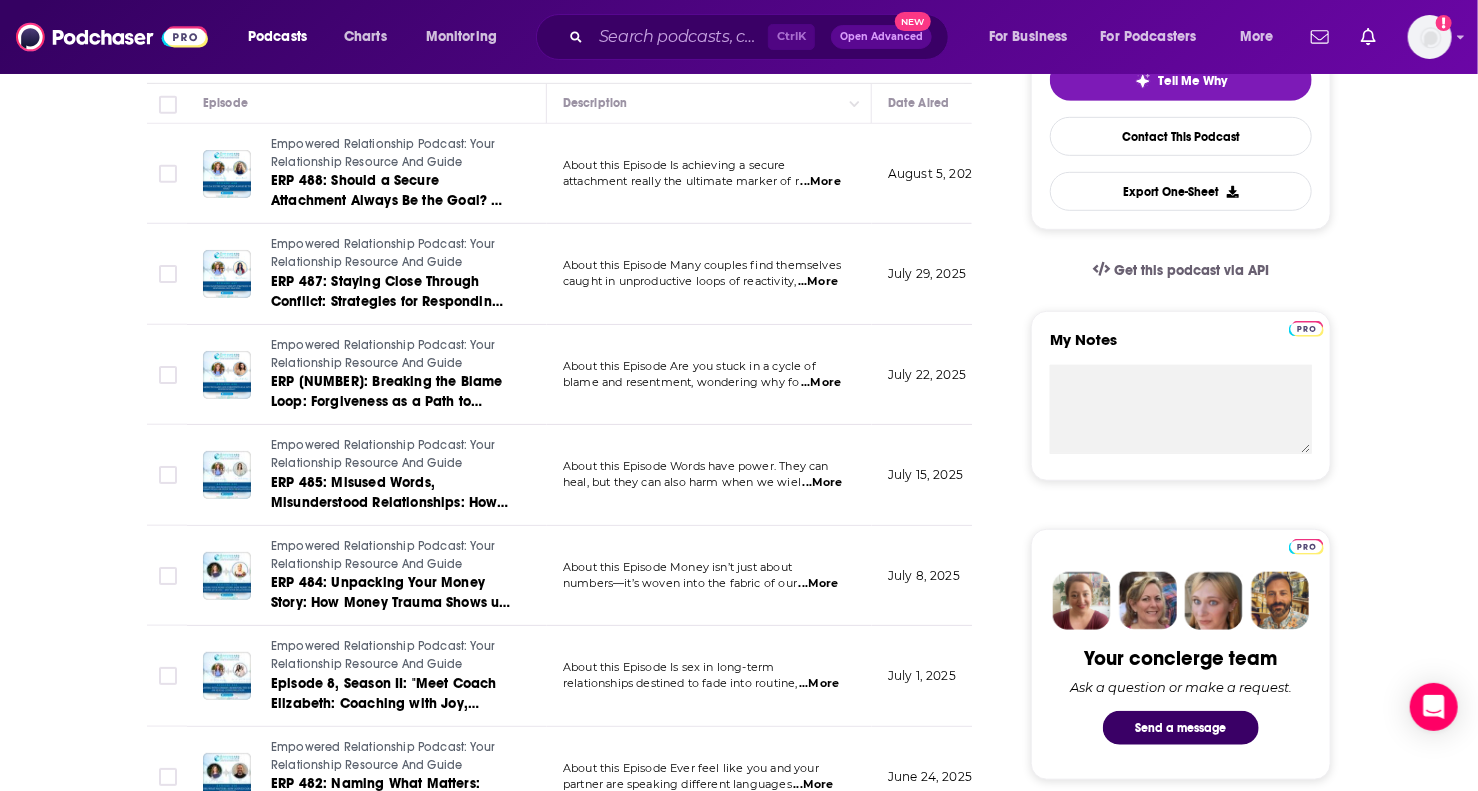 click on "...More" at bounding box center [819, 584] 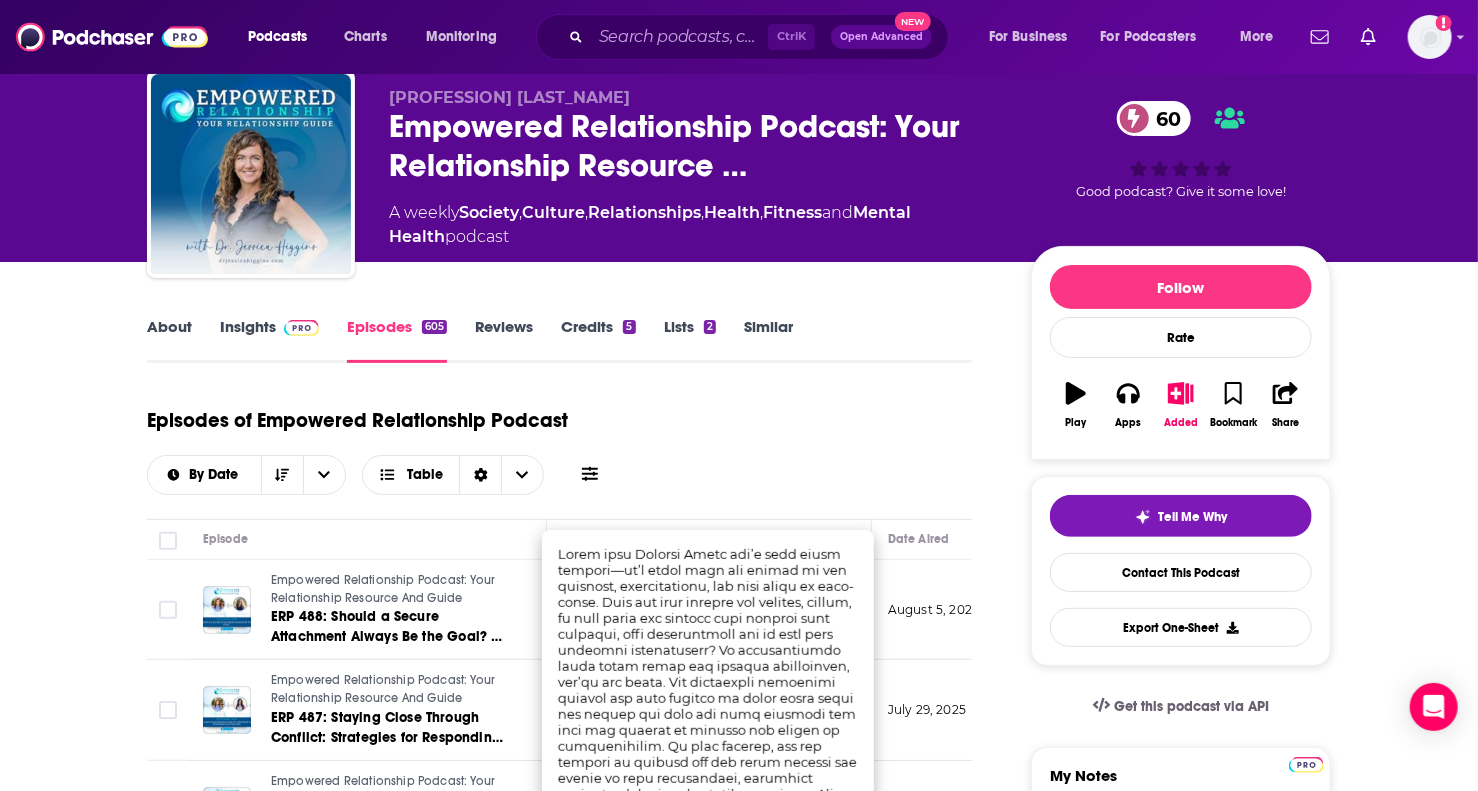 scroll, scrollTop: 0, scrollLeft: 0, axis: both 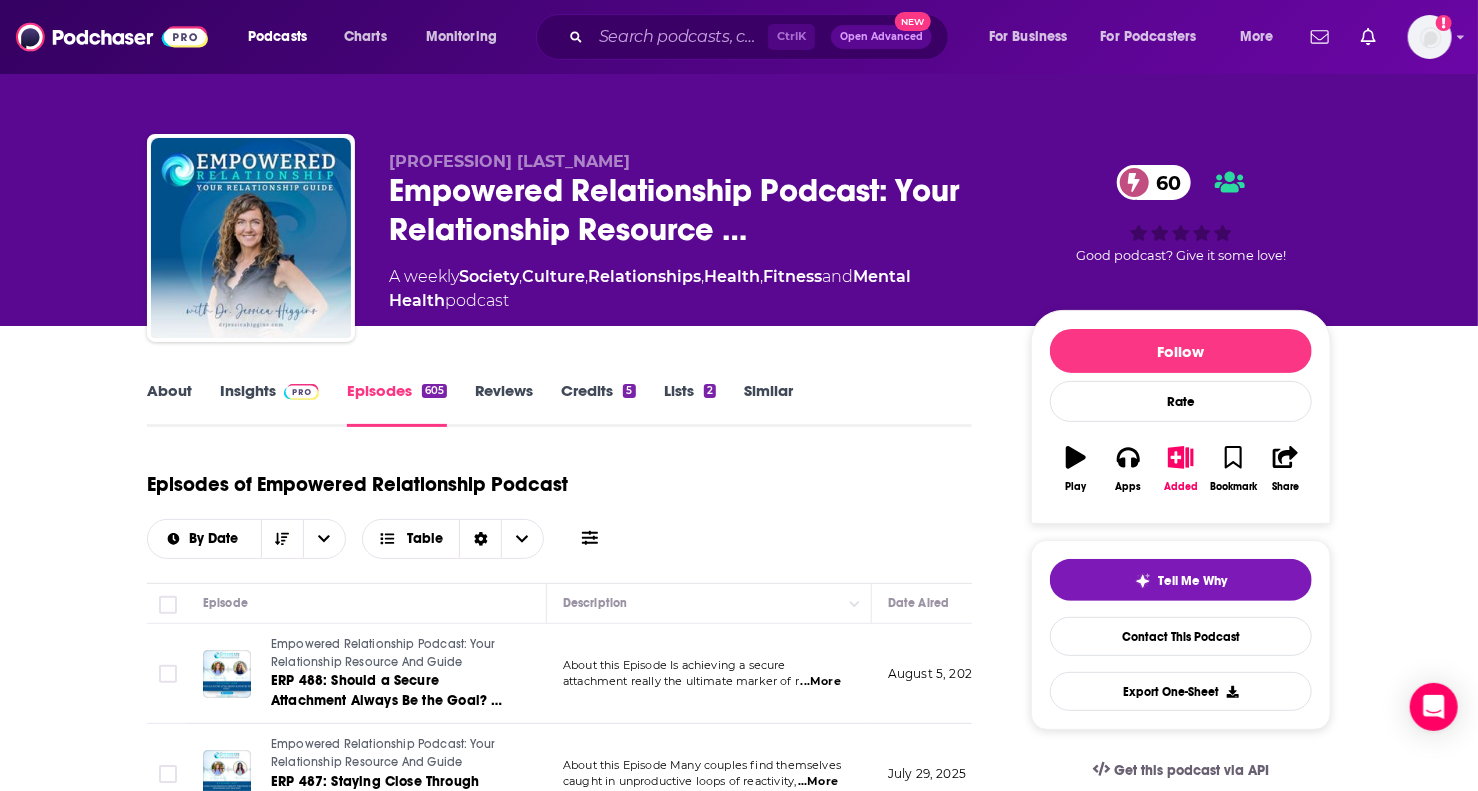 click on "Episodes of Empowered Relationship Podcast By Date Table" at bounding box center [559, 509] 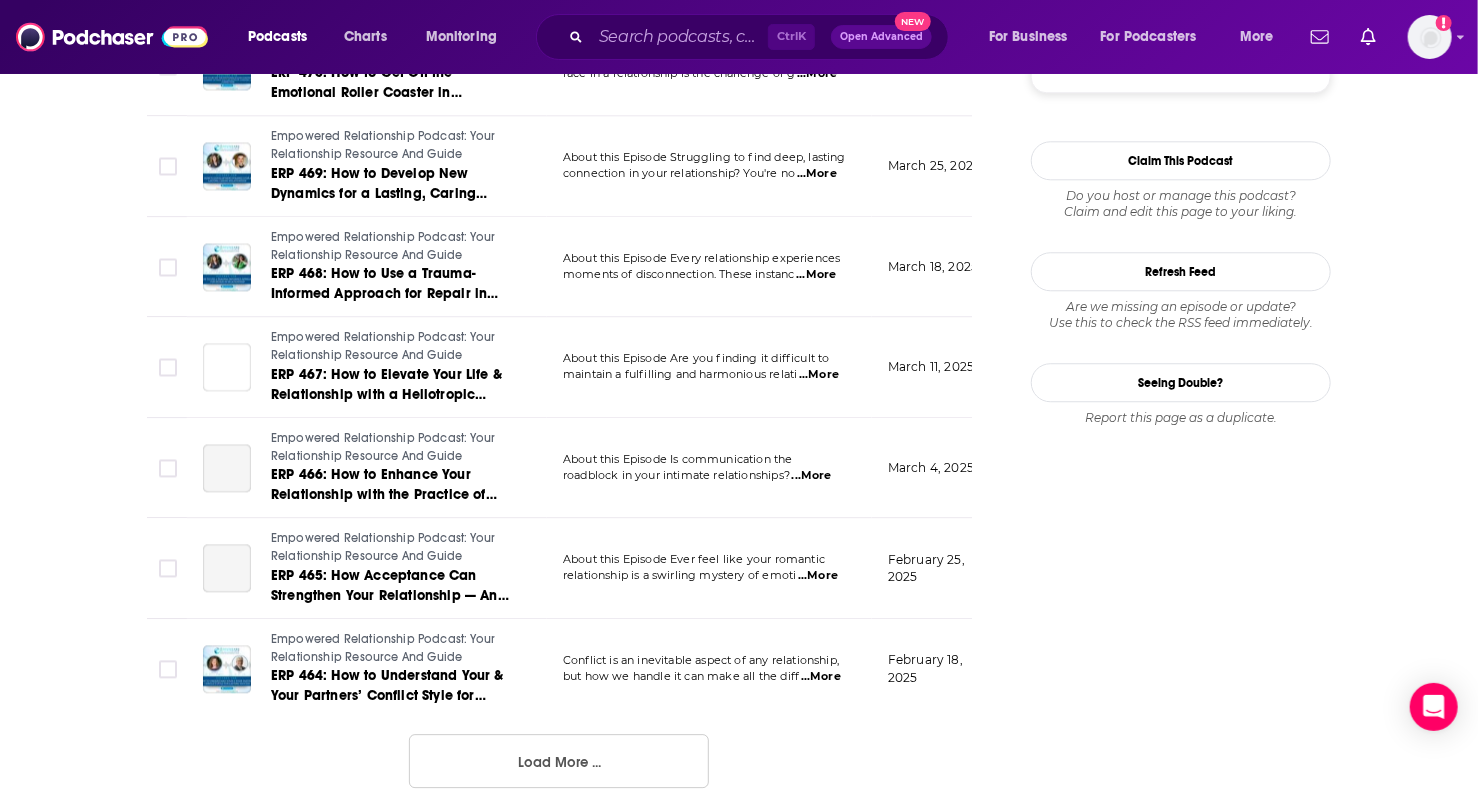 scroll, scrollTop: 2456, scrollLeft: 0, axis: vertical 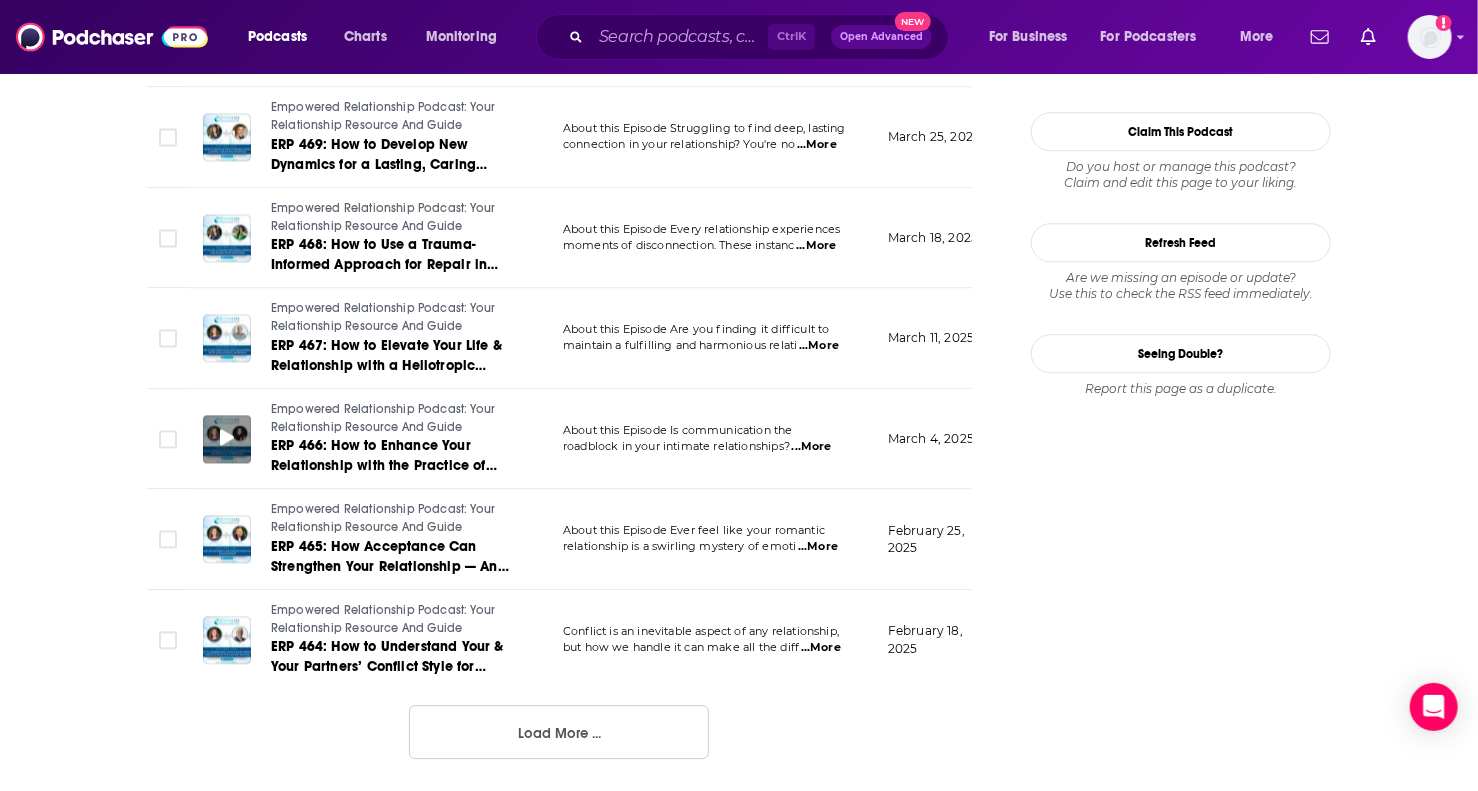 click 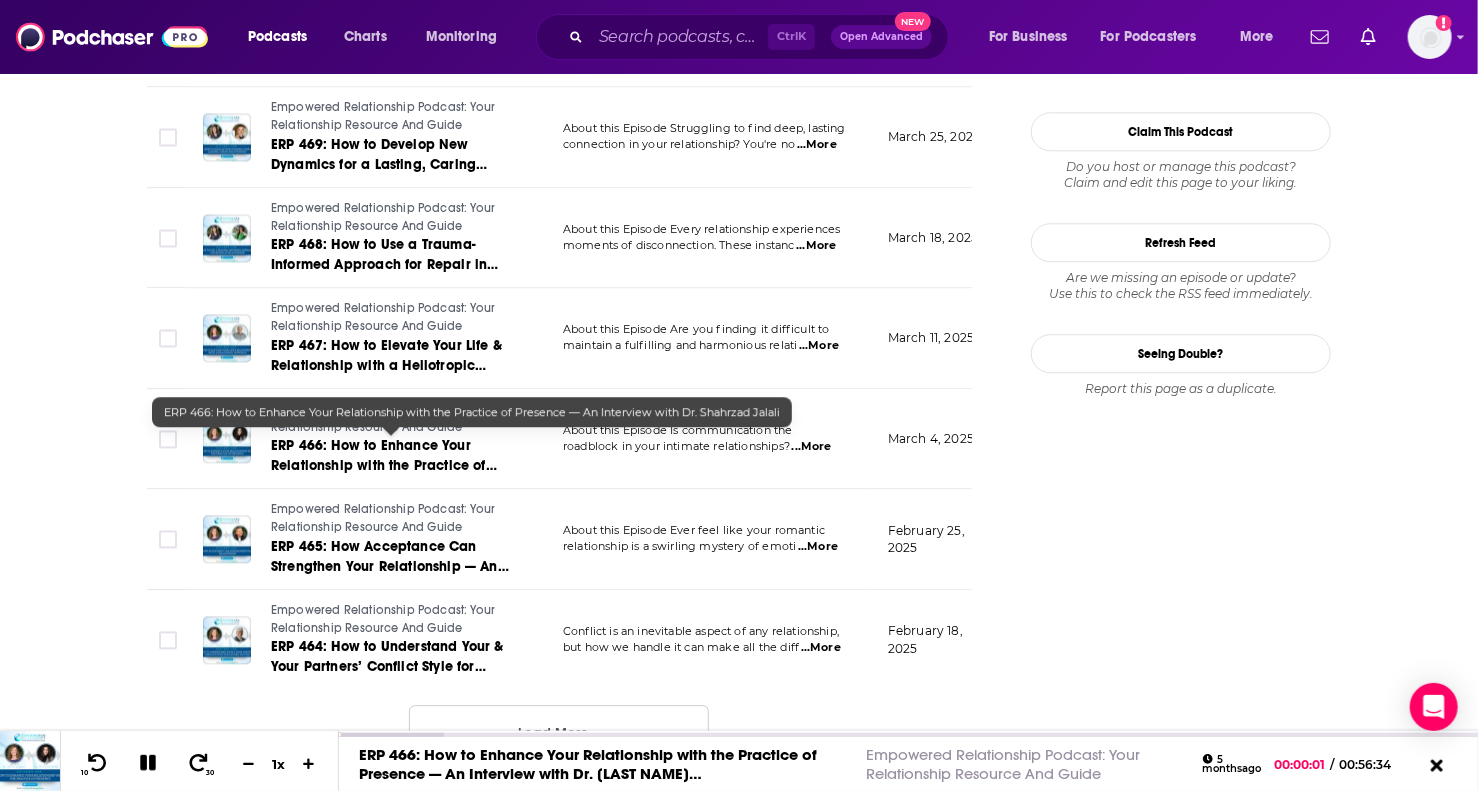 click on "ERP 466: How to Enhance Your Relationship with the Practice of Presence — An Interview with Dr. Shahrzad Jalali" at bounding box center [384, 475] 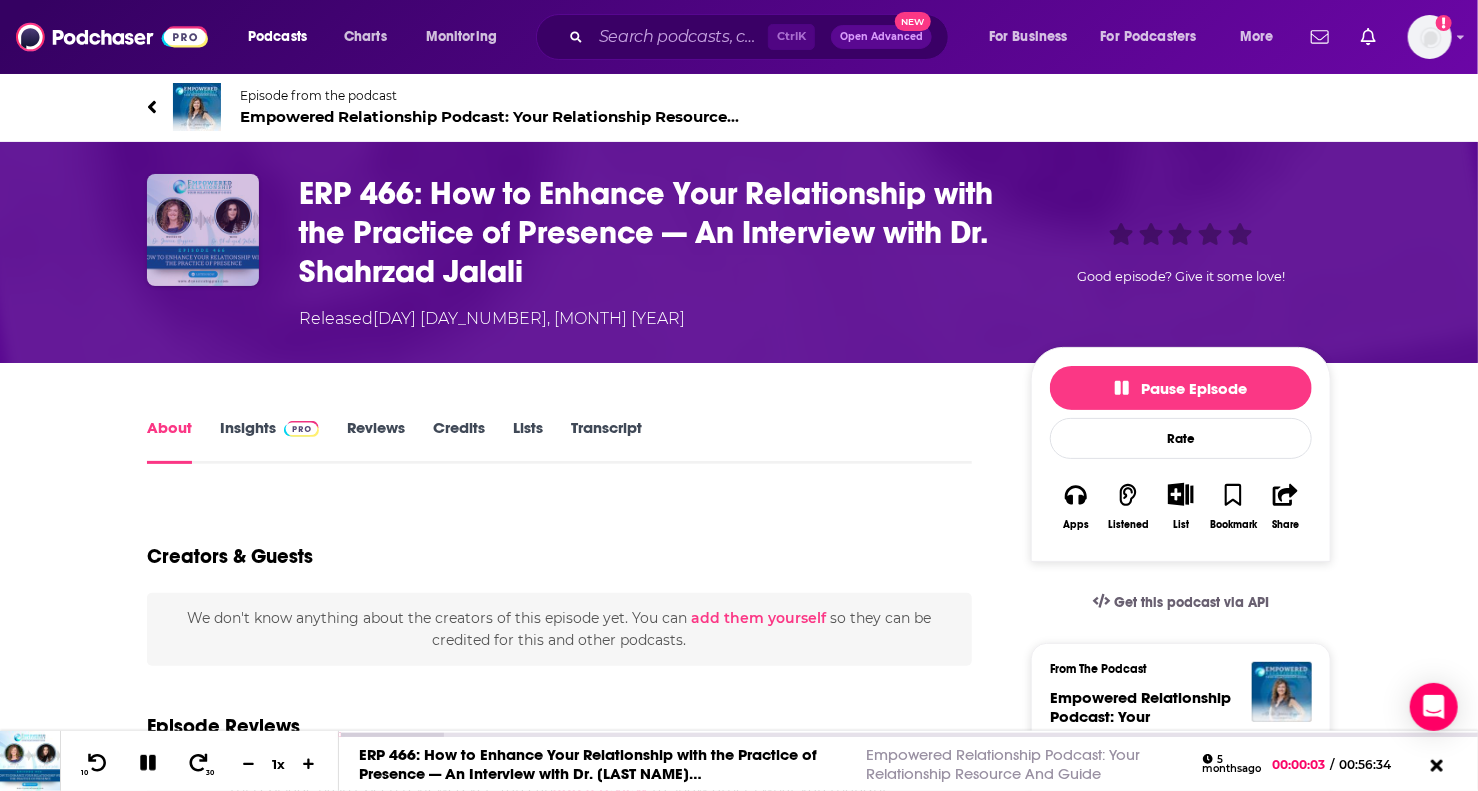 click at bounding box center [203, 230] 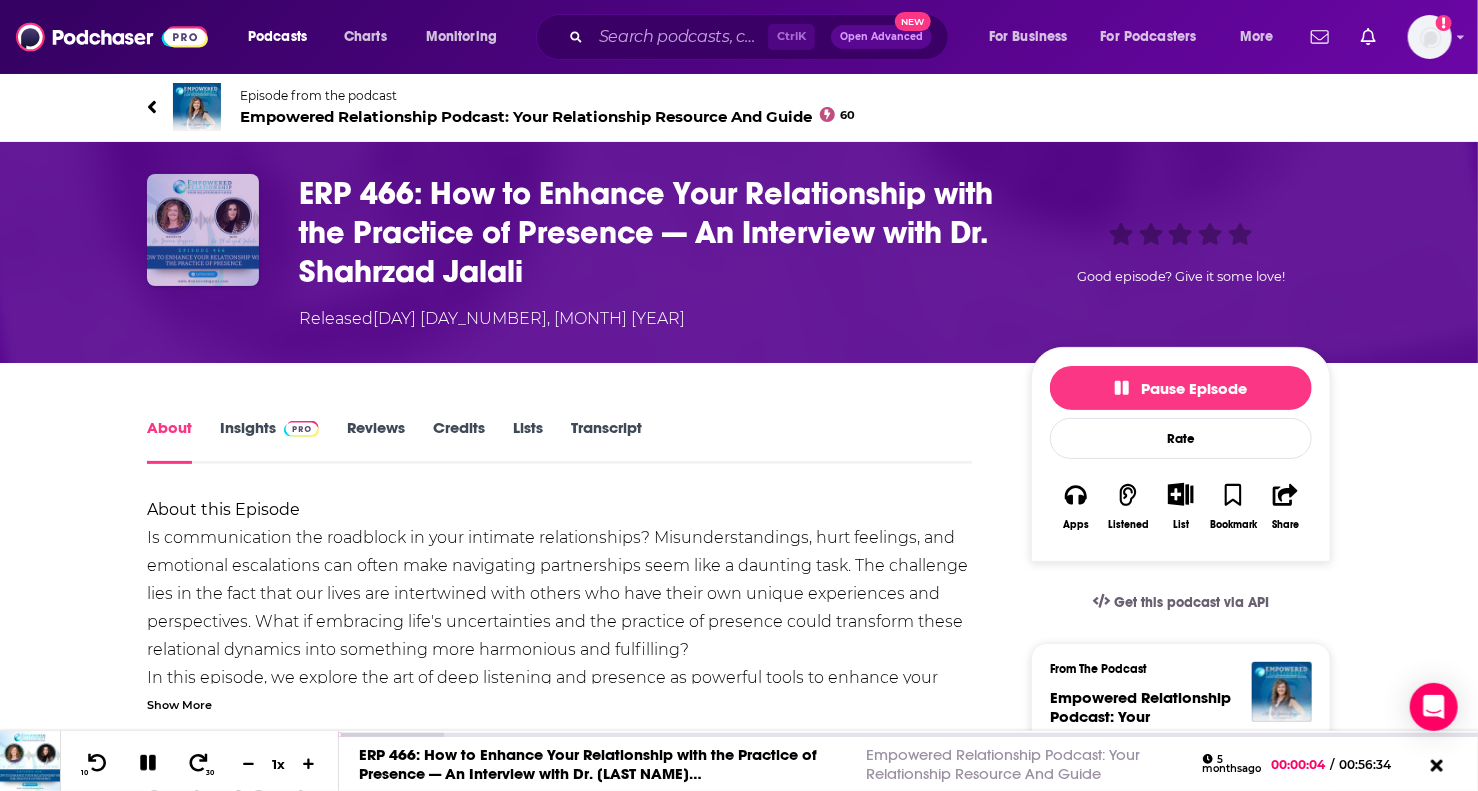 click at bounding box center [203, 230] 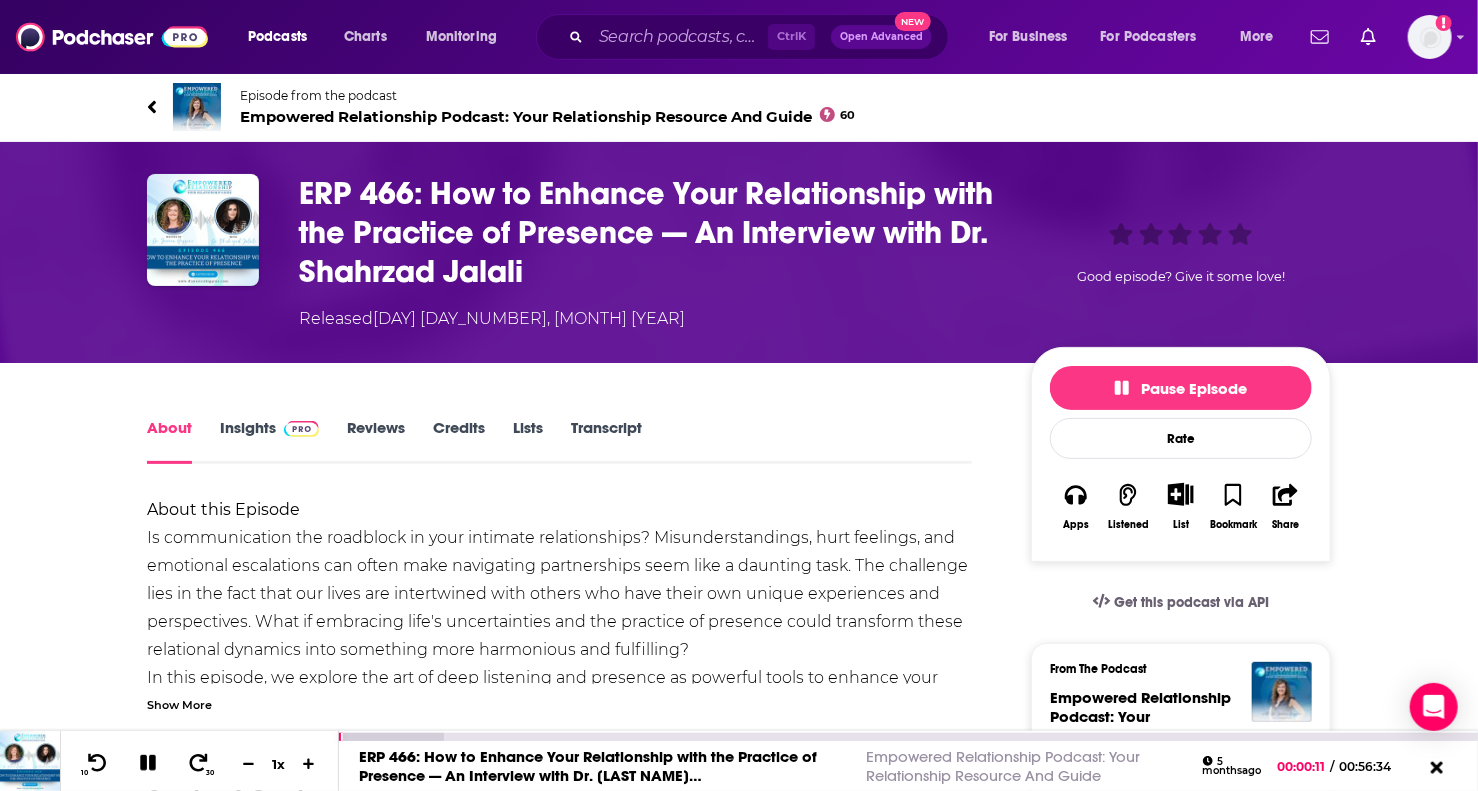 click 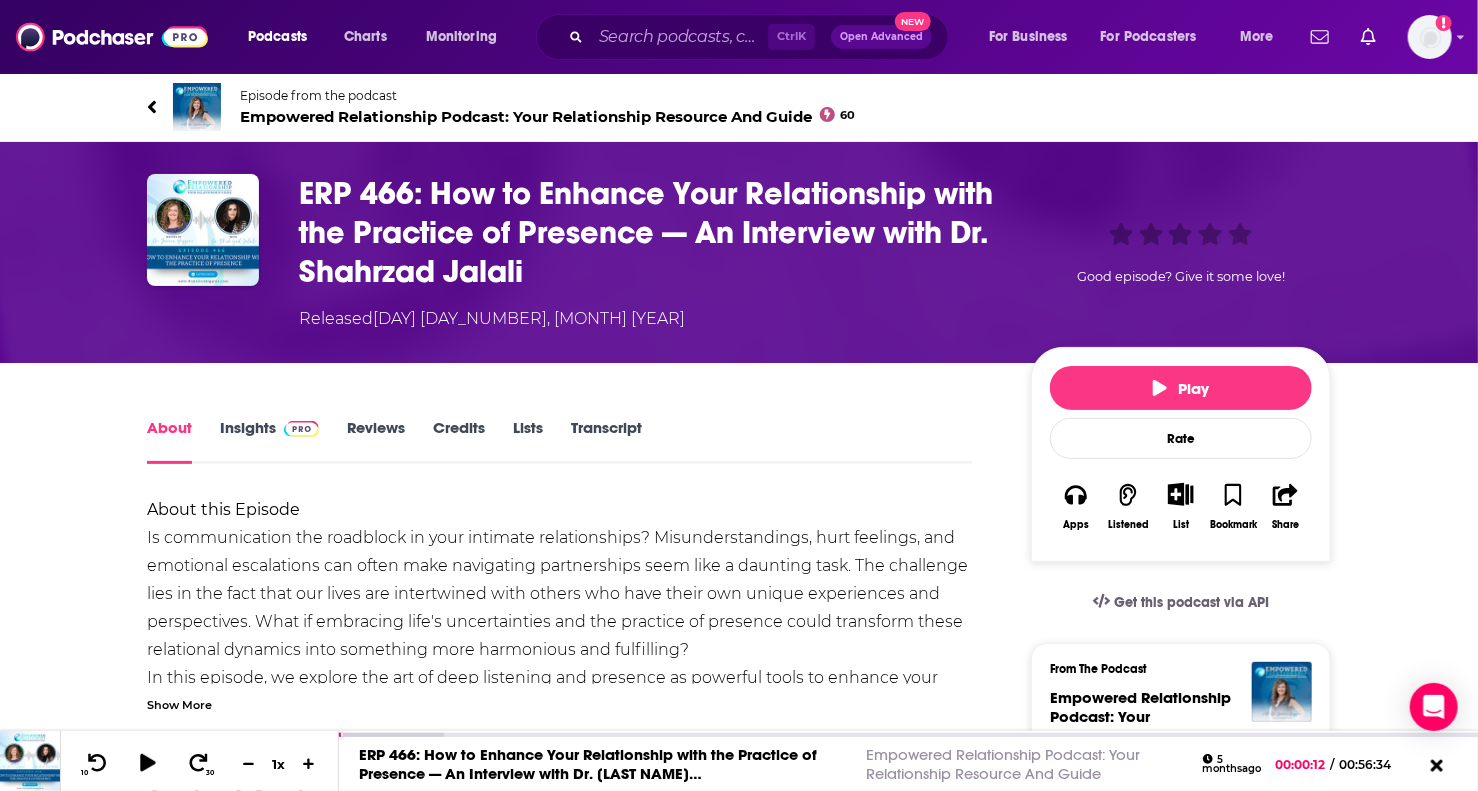 click on "Episode from the podcast Empowered Relationship Podcast: Your Relationship Resource And Guide 60" at bounding box center (739, 107) 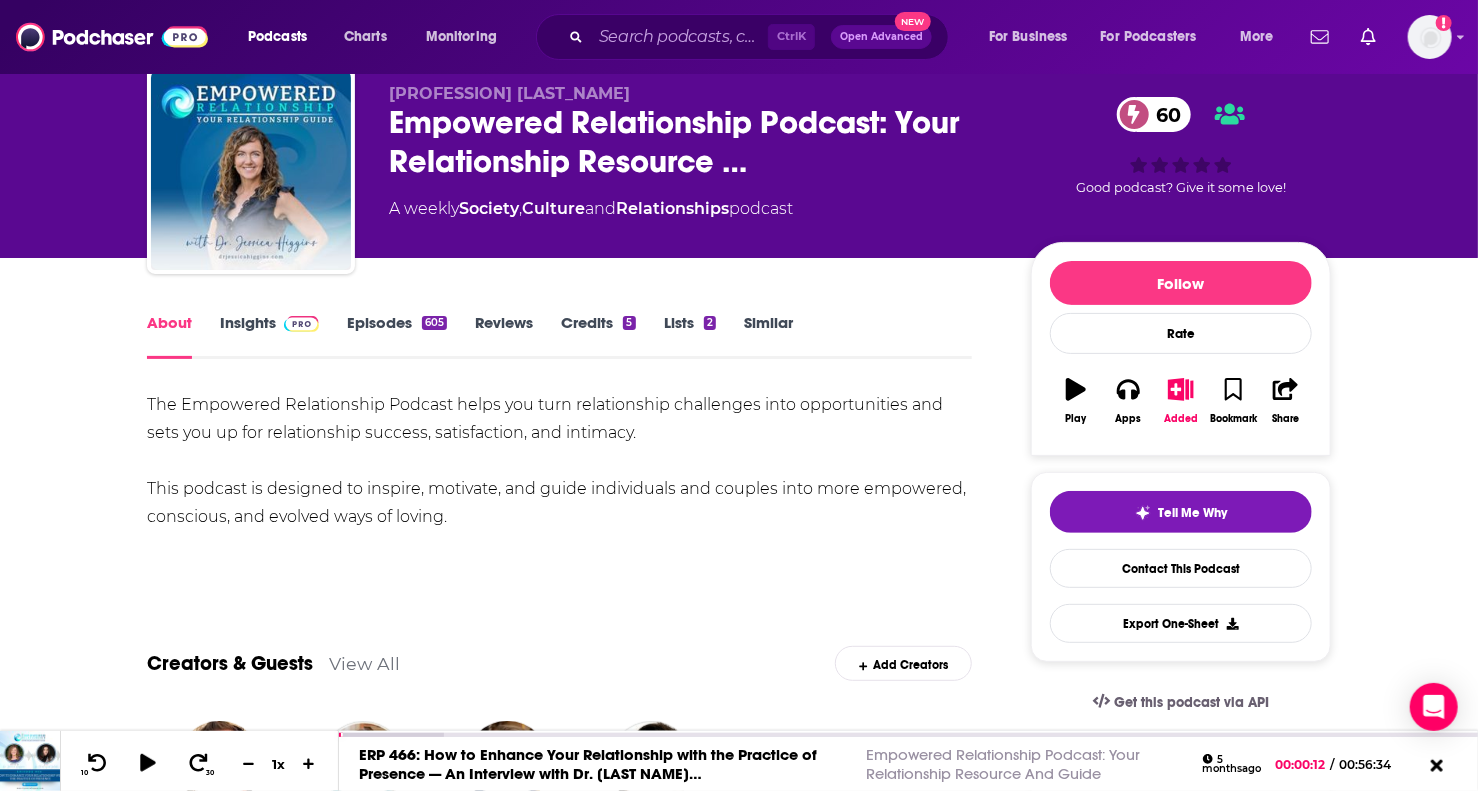 scroll, scrollTop: 0, scrollLeft: 0, axis: both 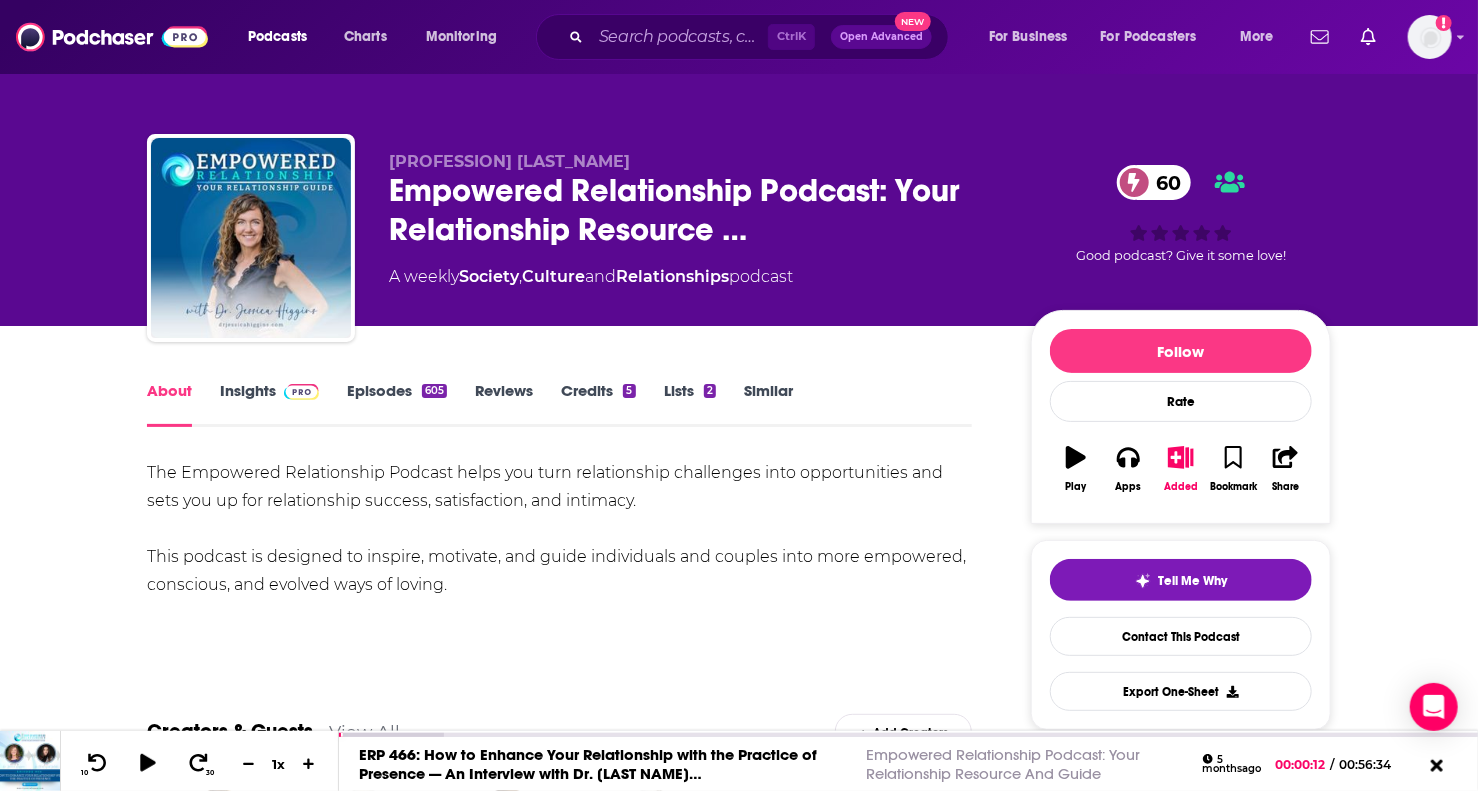 click on "Insights" at bounding box center [269, 404] 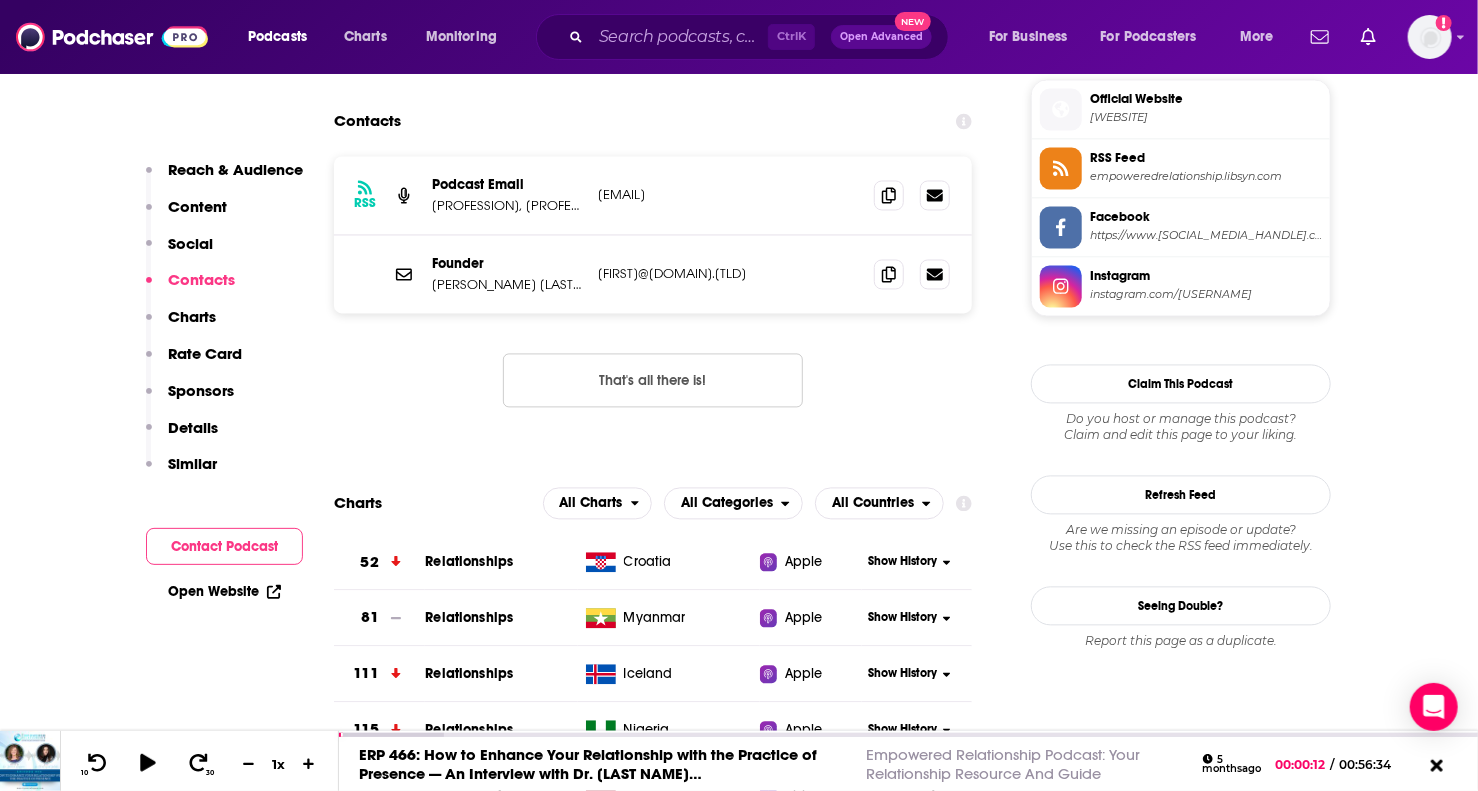 scroll, scrollTop: 1700, scrollLeft: 0, axis: vertical 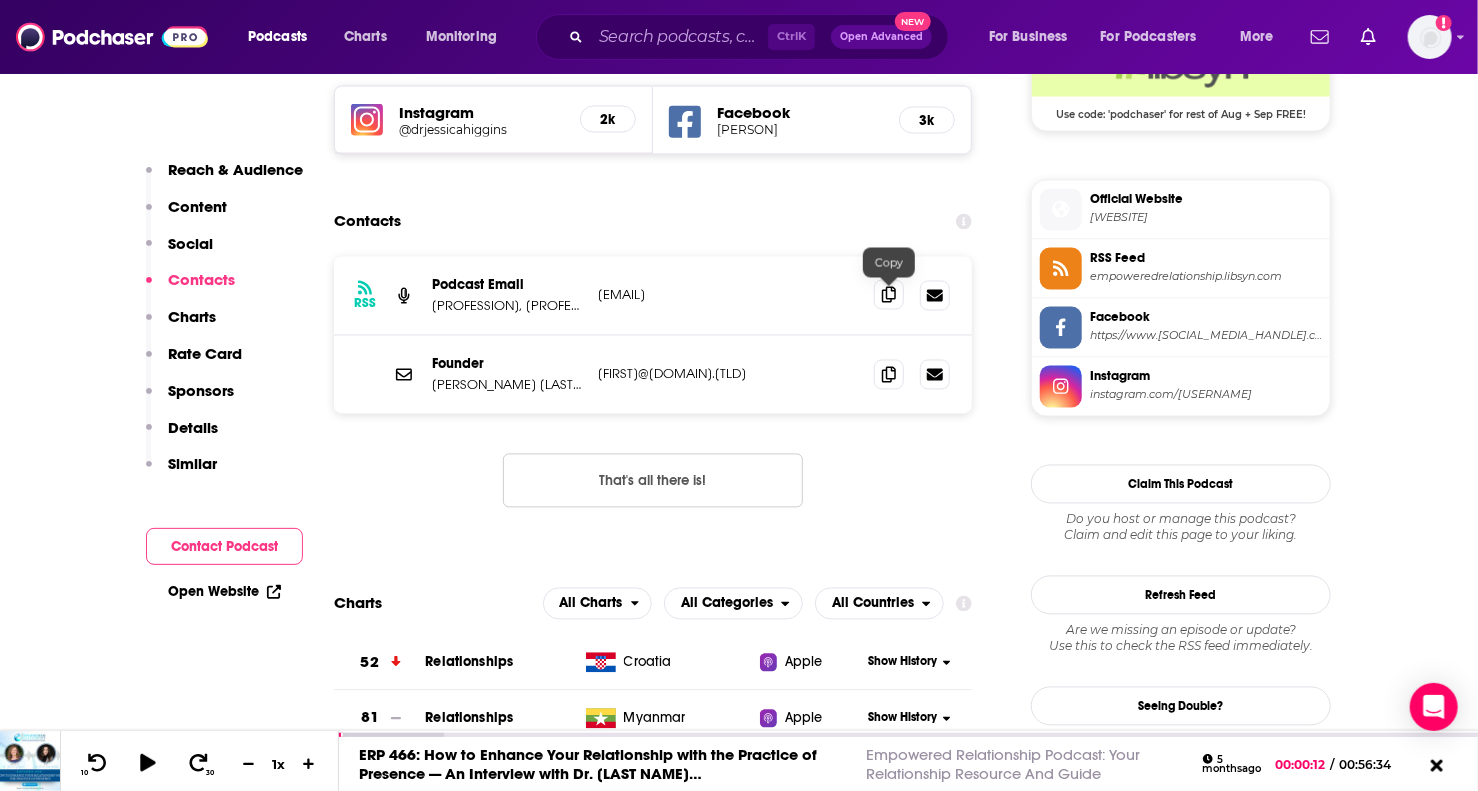 click 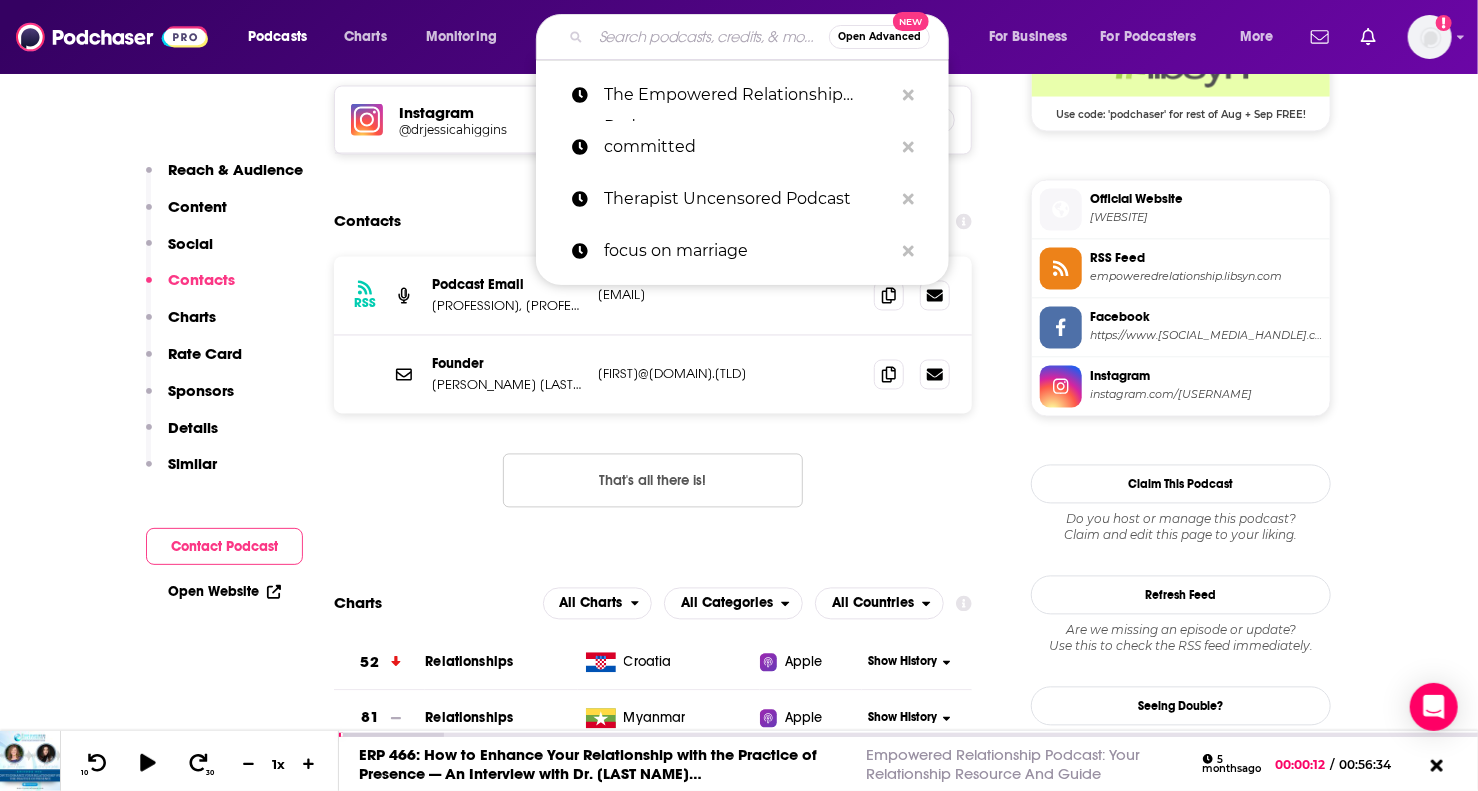 click at bounding box center (710, 37) 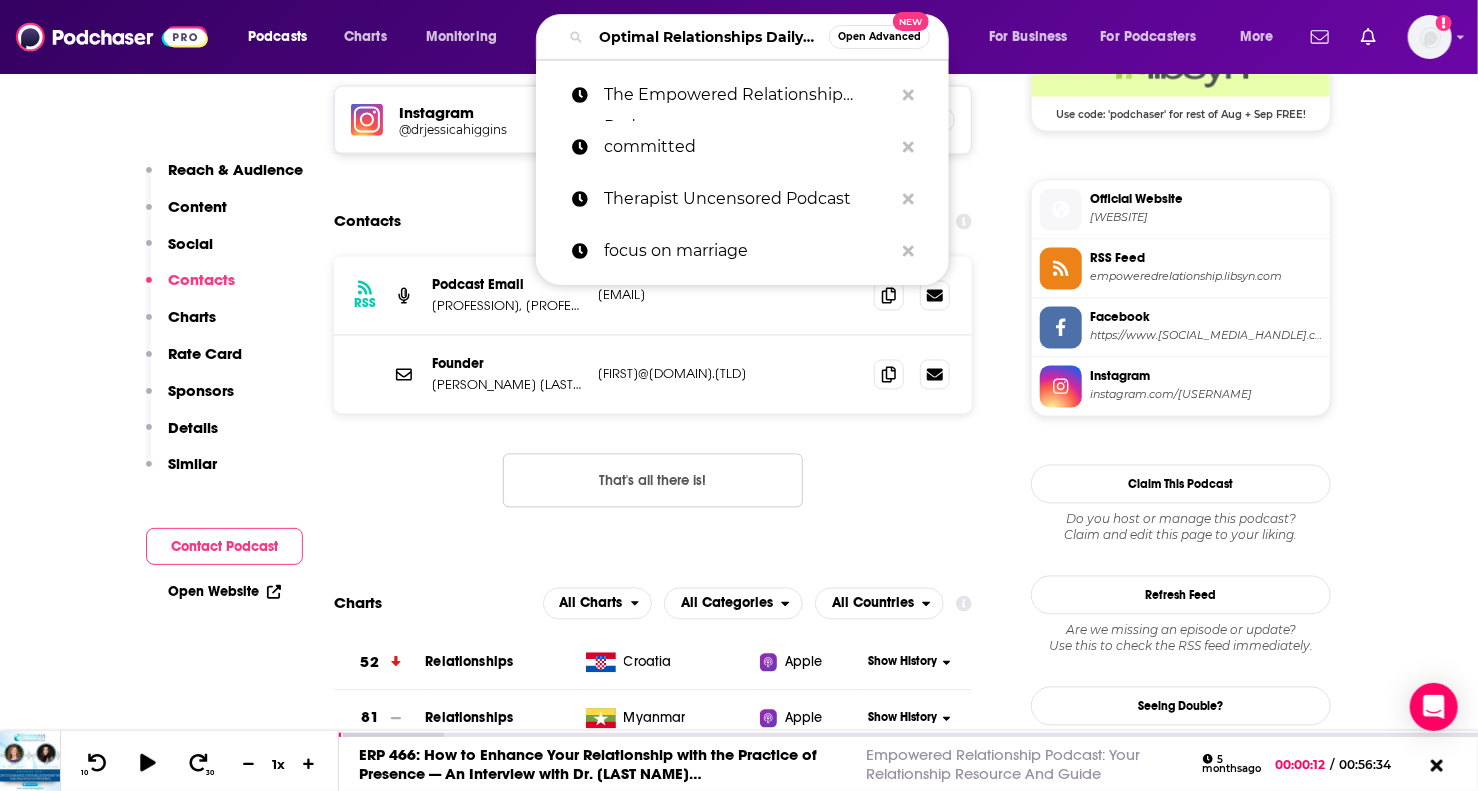 scroll, scrollTop: 0, scrollLeft: 268, axis: horizontal 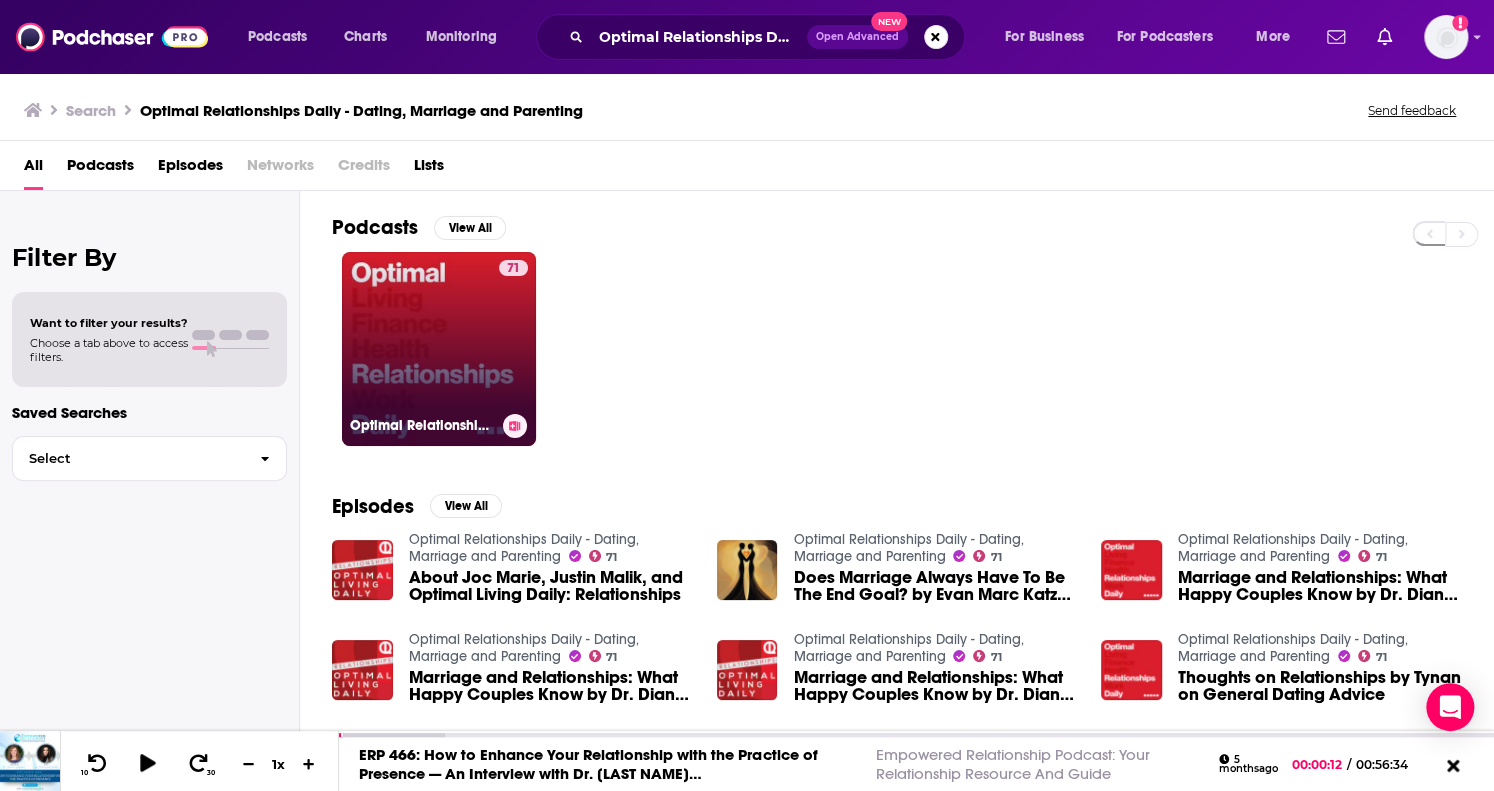 click on "71 Optimal Relationships Daily - Dating, Marriage and Parenting" at bounding box center [439, 349] 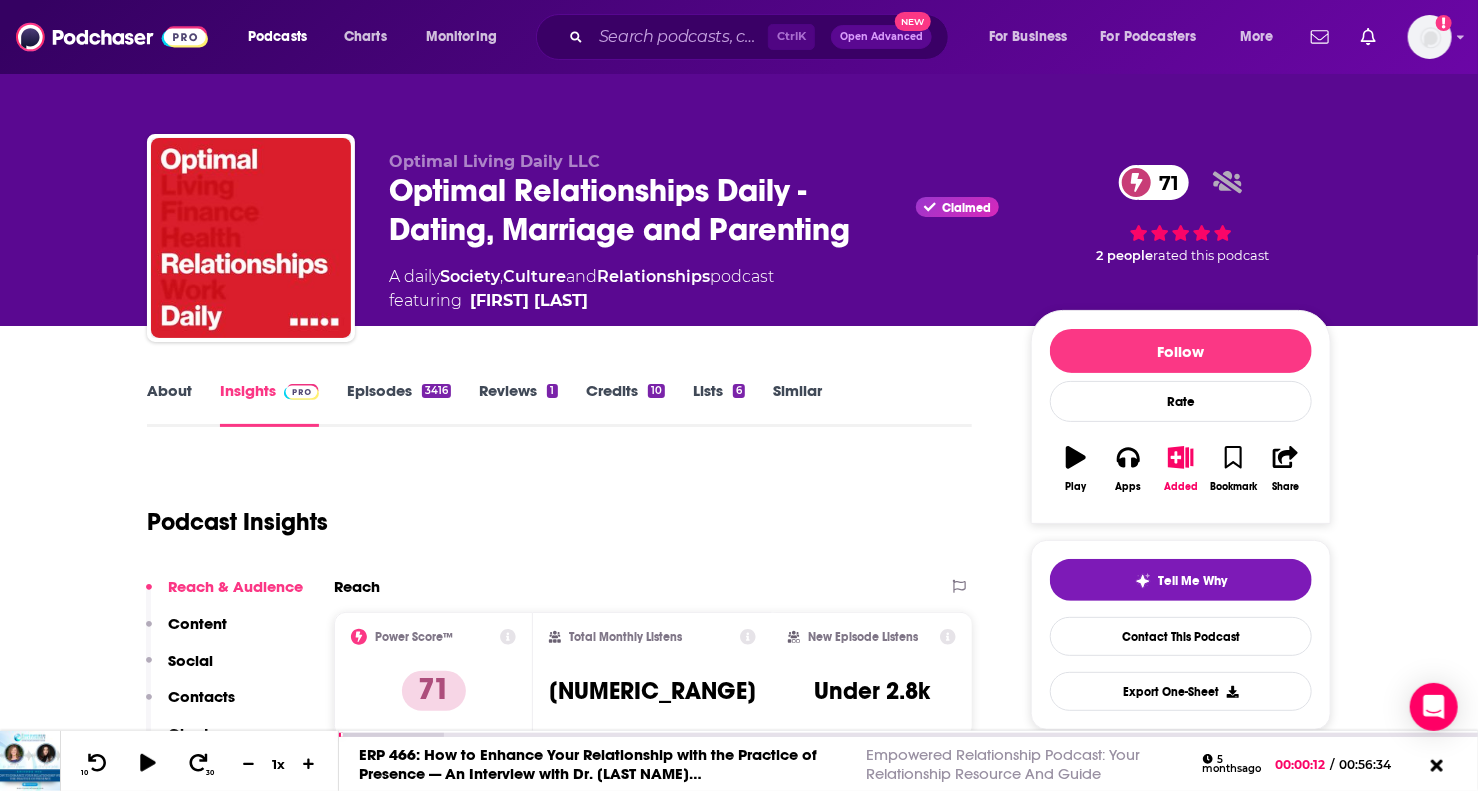 click on "About" at bounding box center (169, 404) 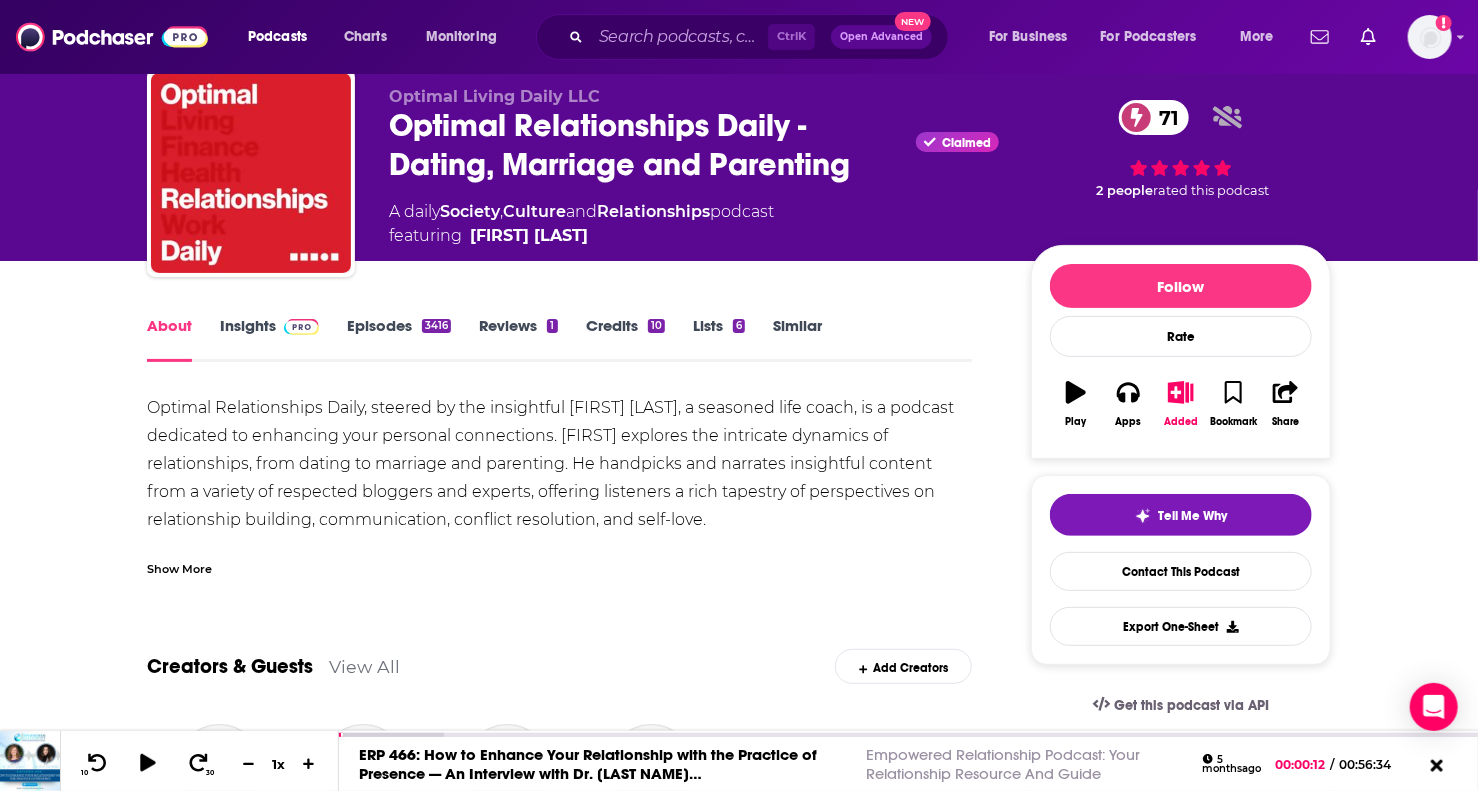 scroll, scrollTop: 100, scrollLeft: 0, axis: vertical 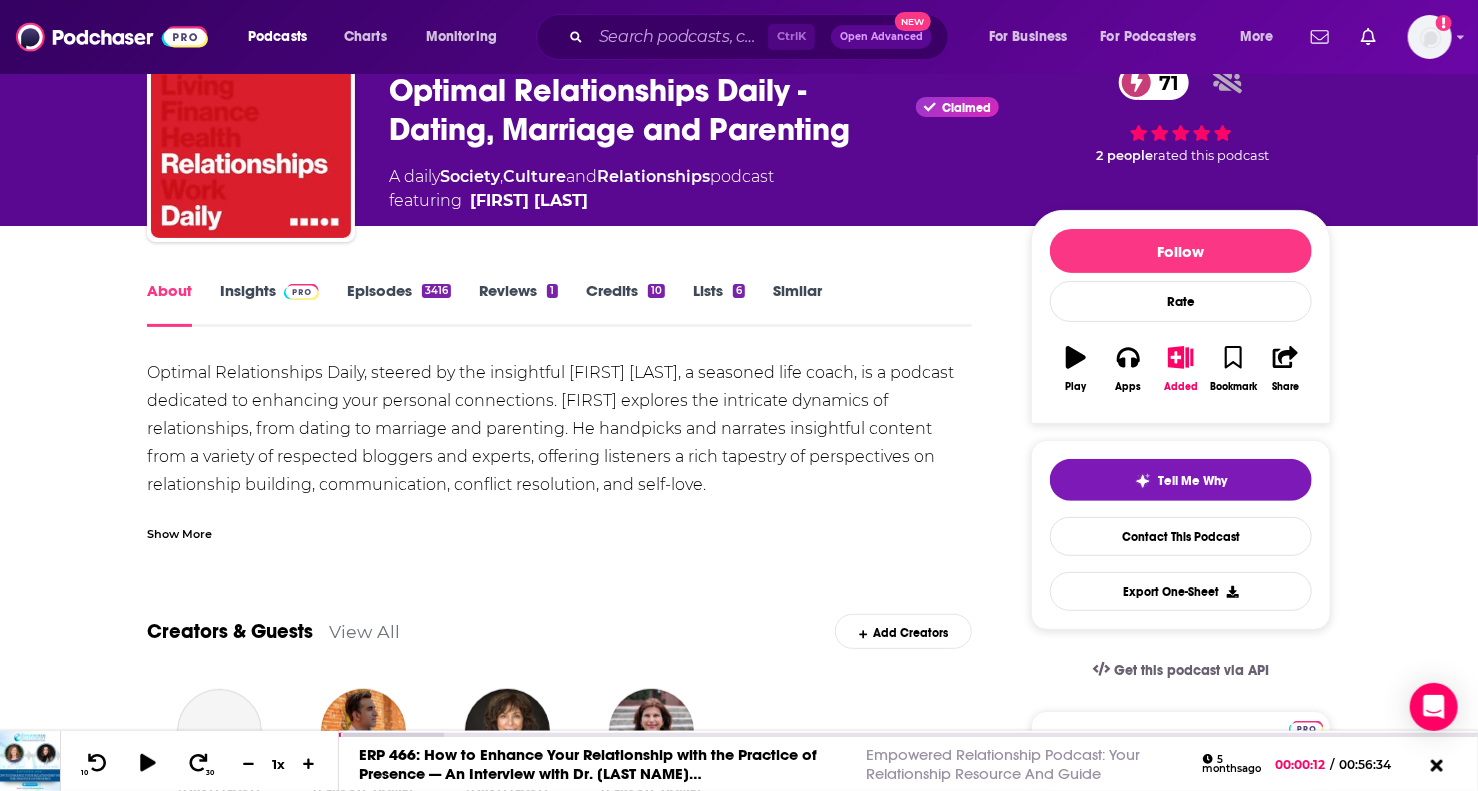 click on "Show More" at bounding box center (179, 532) 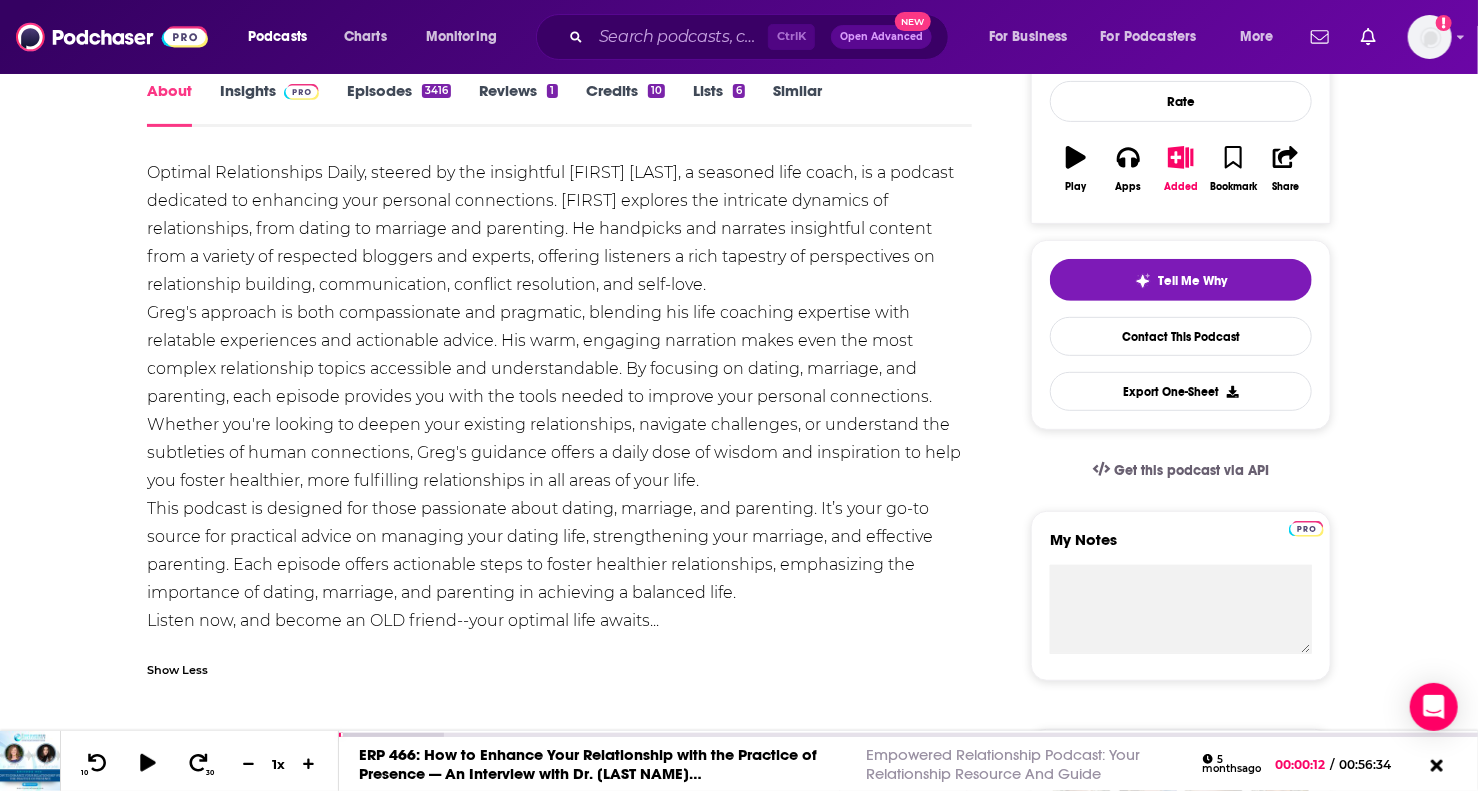 scroll, scrollTop: 100, scrollLeft: 0, axis: vertical 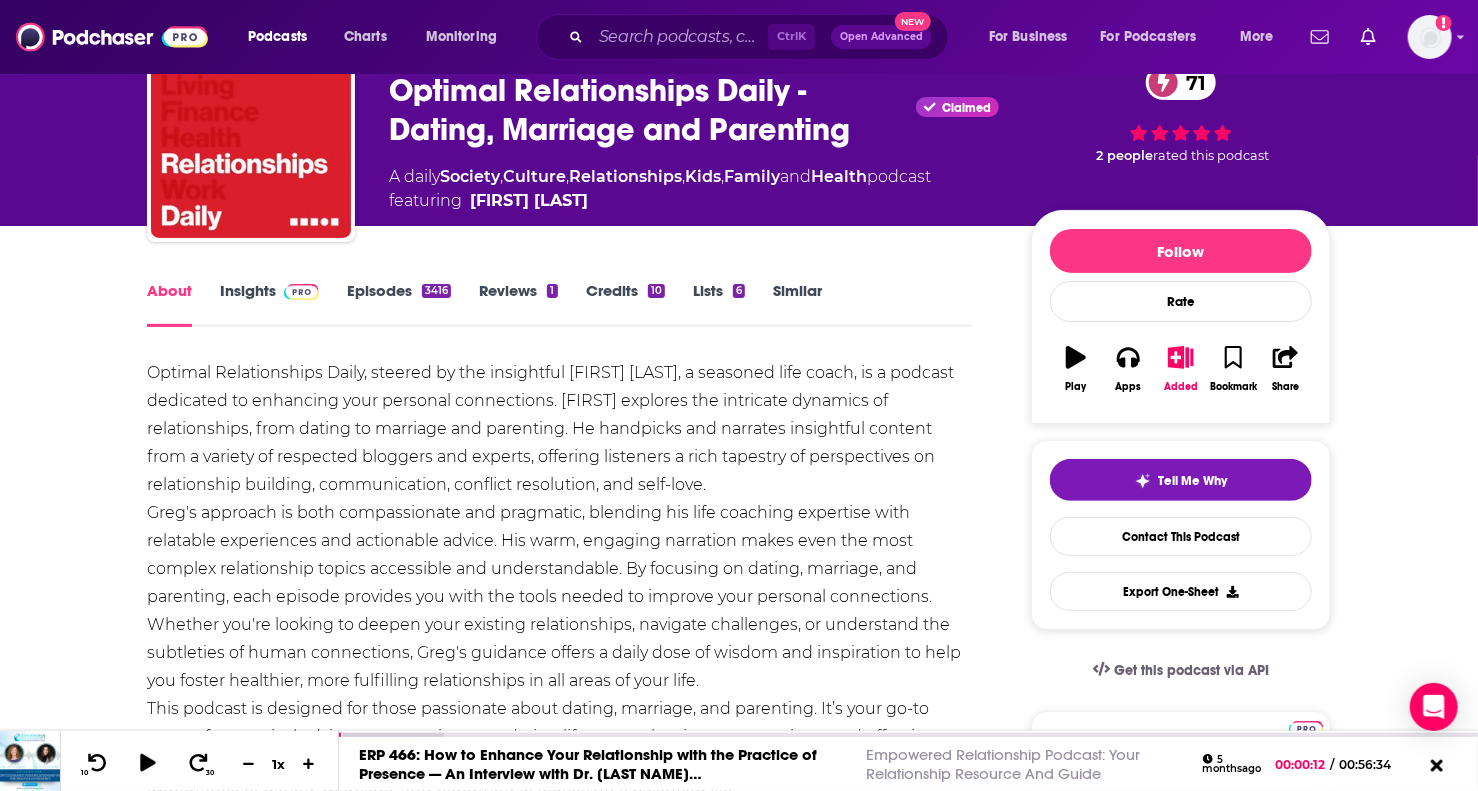 click on "Episodes 3416" at bounding box center (399, 304) 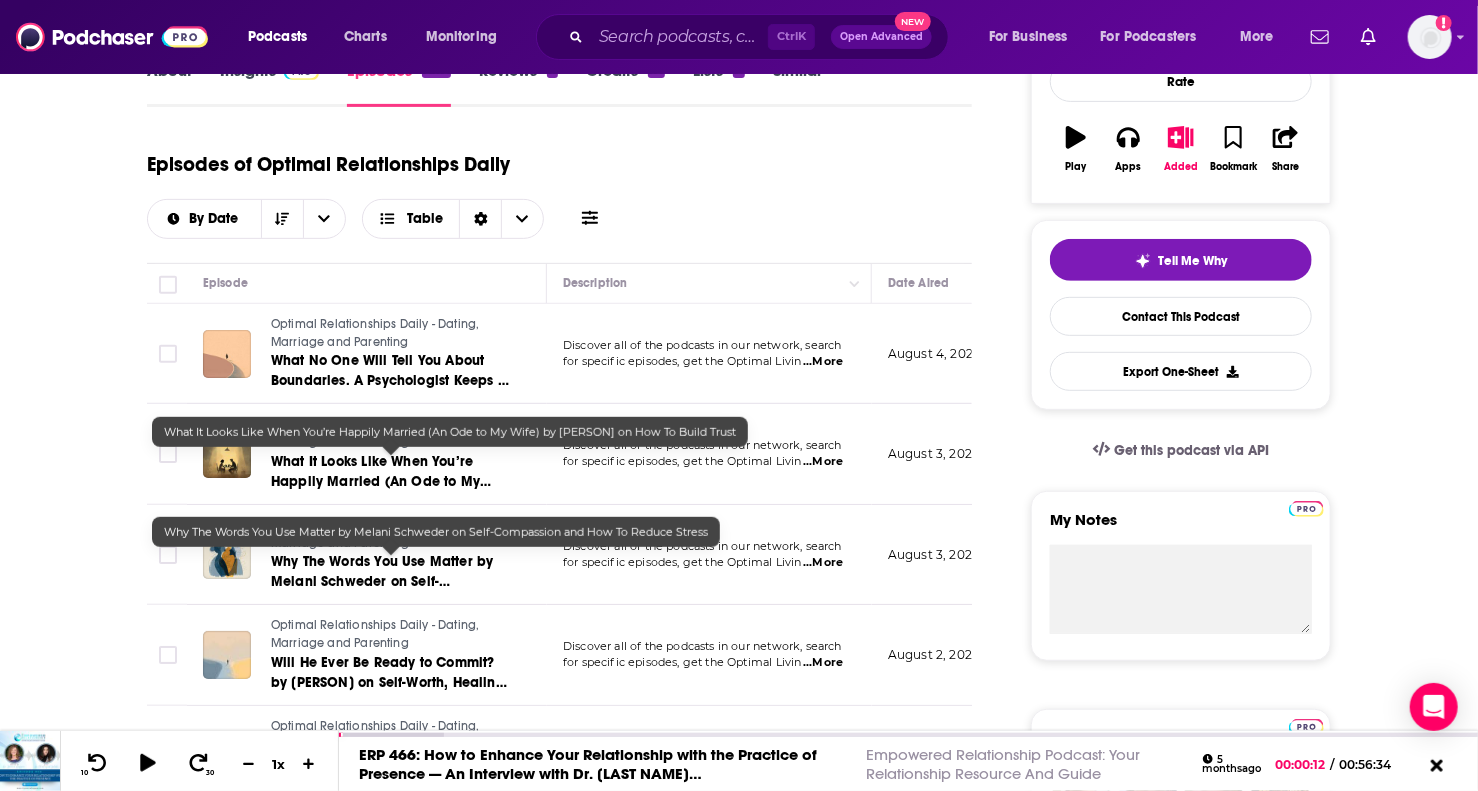 scroll, scrollTop: 300, scrollLeft: 0, axis: vertical 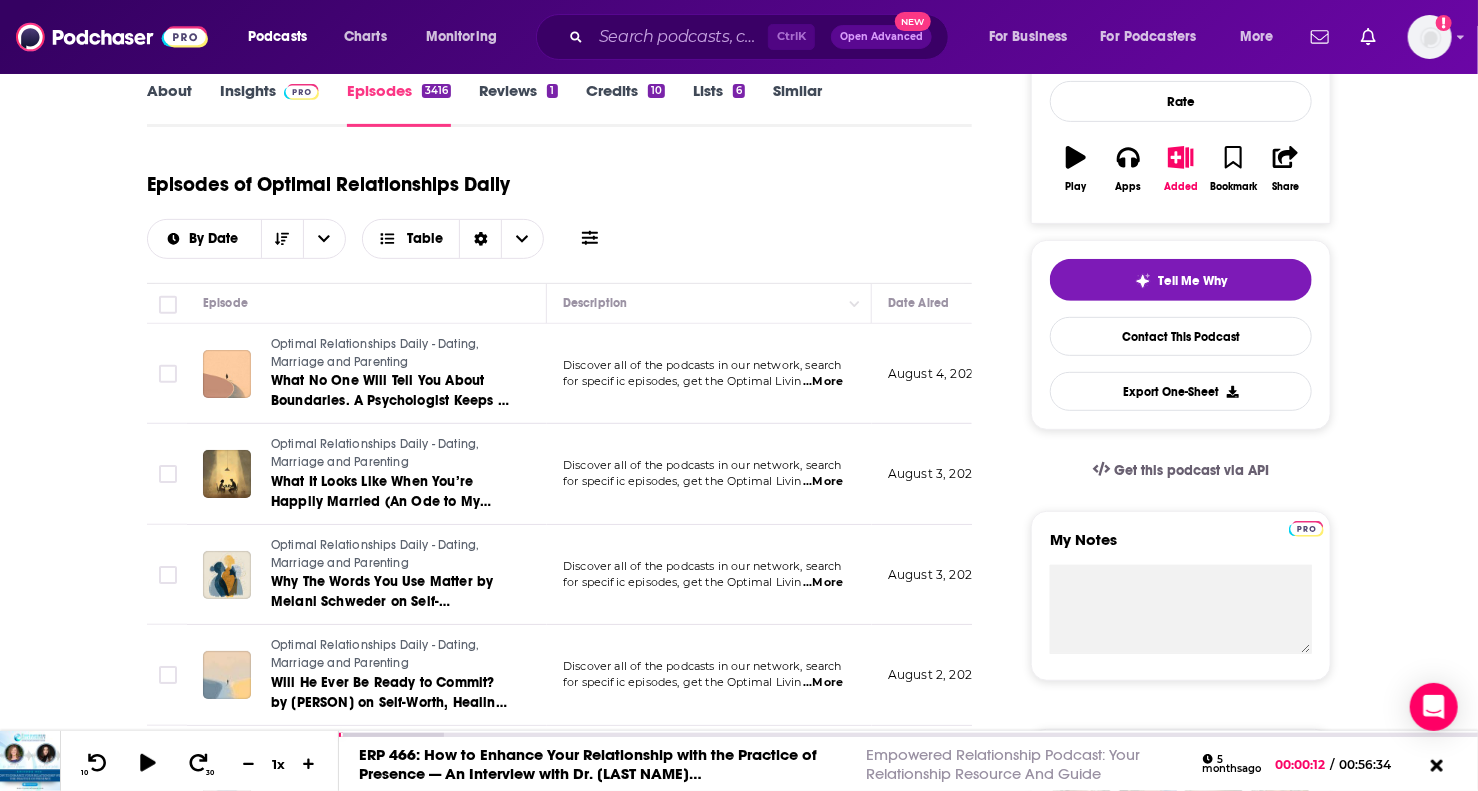click on "...More" at bounding box center (823, 382) 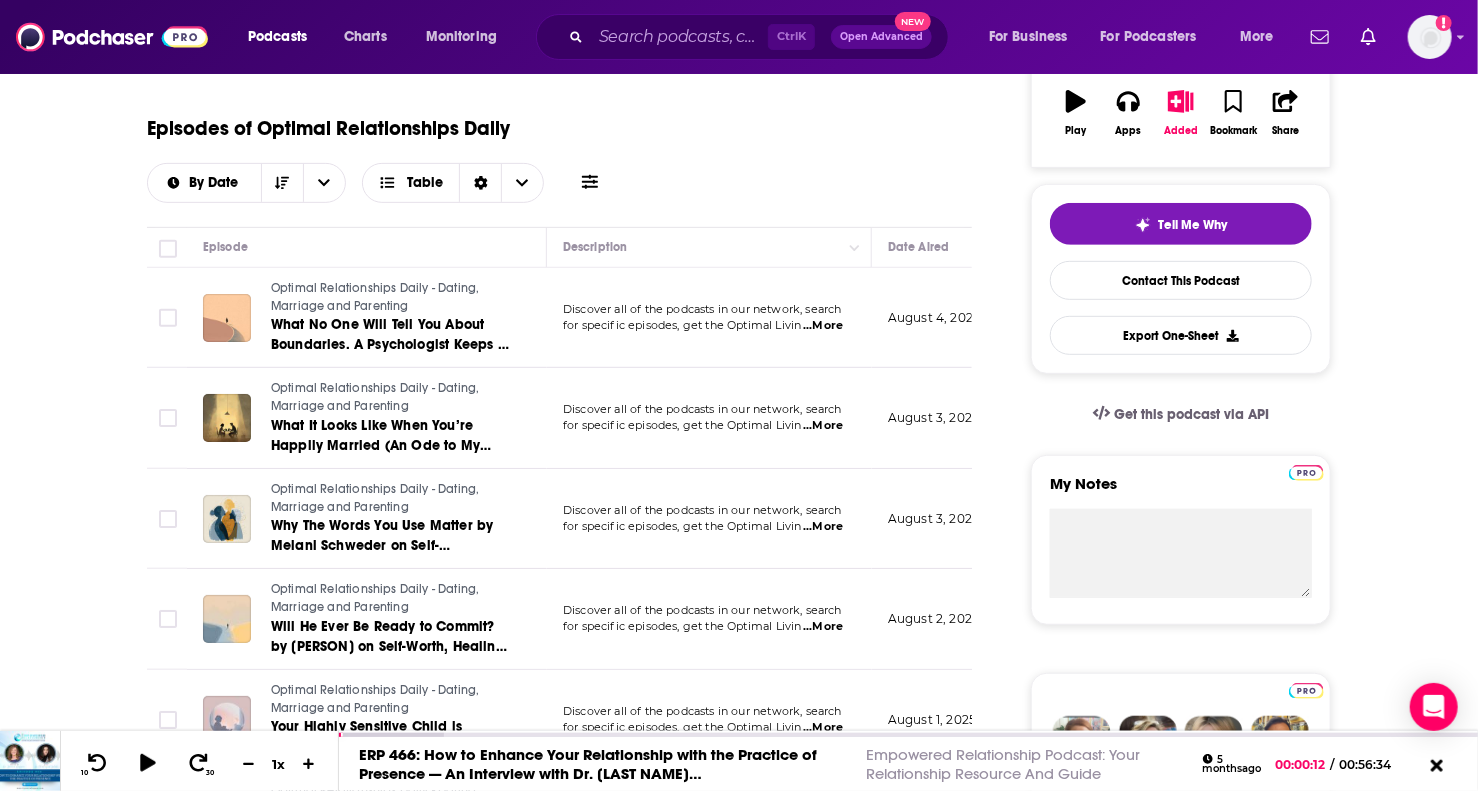 scroll, scrollTop: 400, scrollLeft: 0, axis: vertical 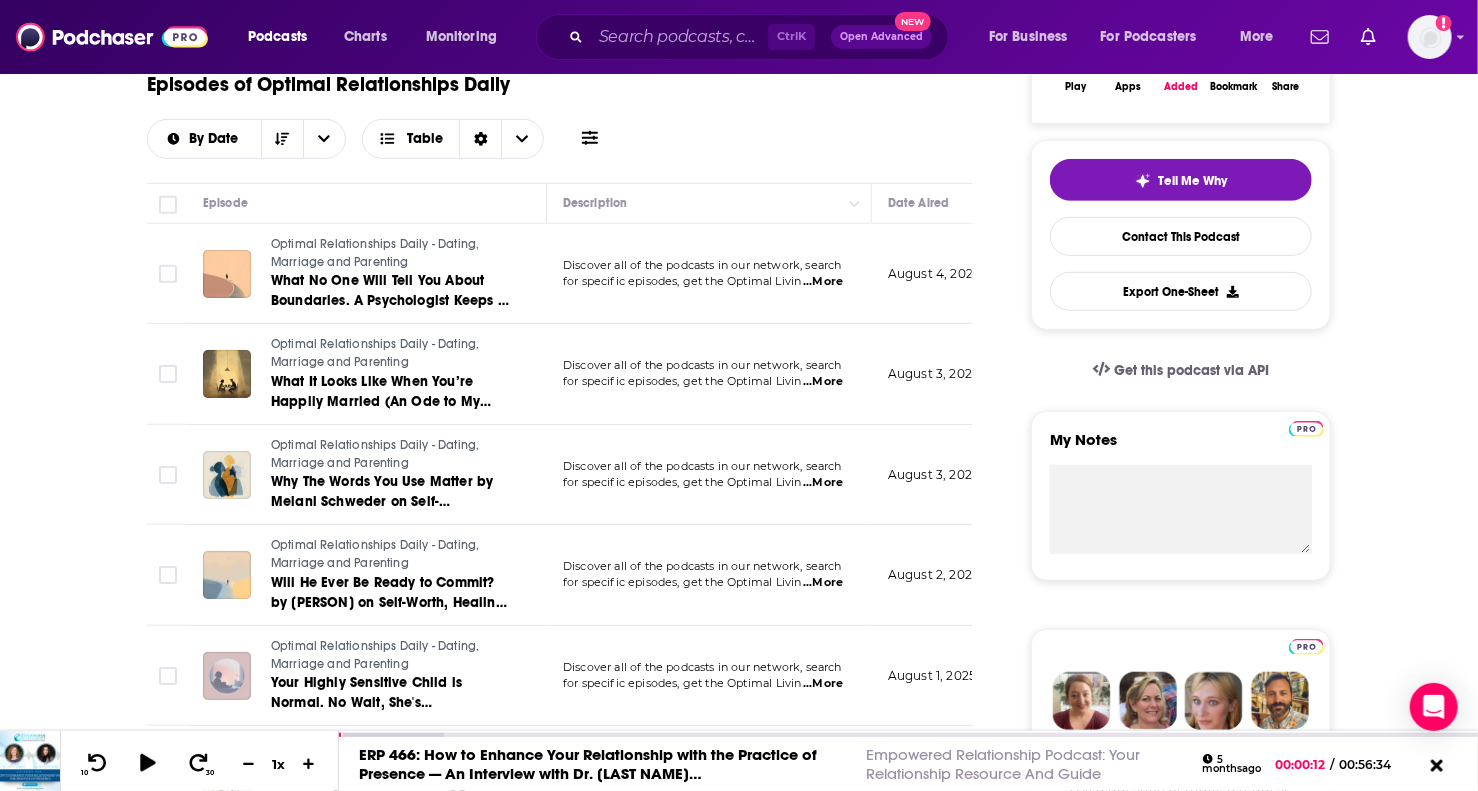 click on "...More" at bounding box center [823, 483] 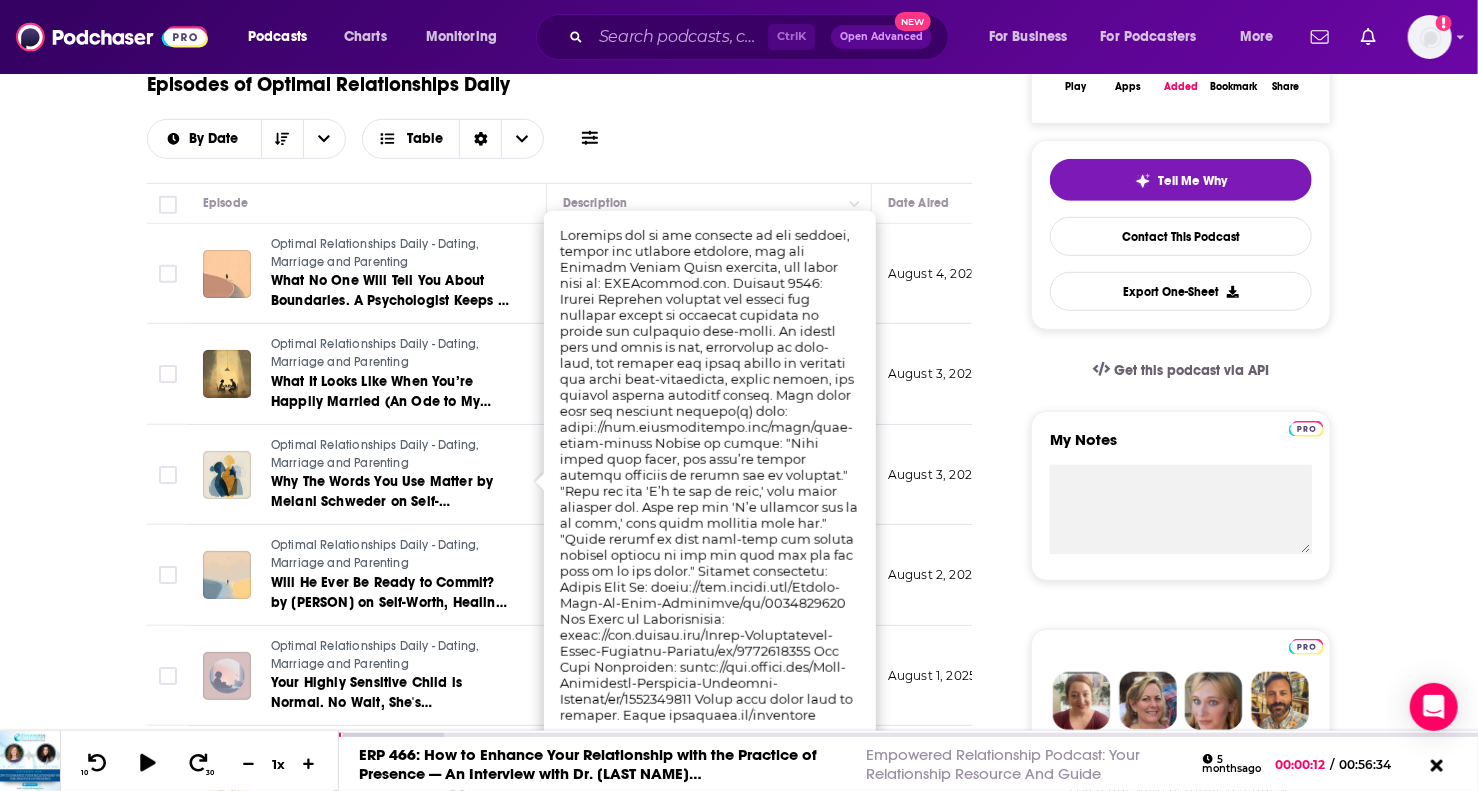 click on "Episodes of Optimal Relationships Daily By Date Table" at bounding box center (559, 109) 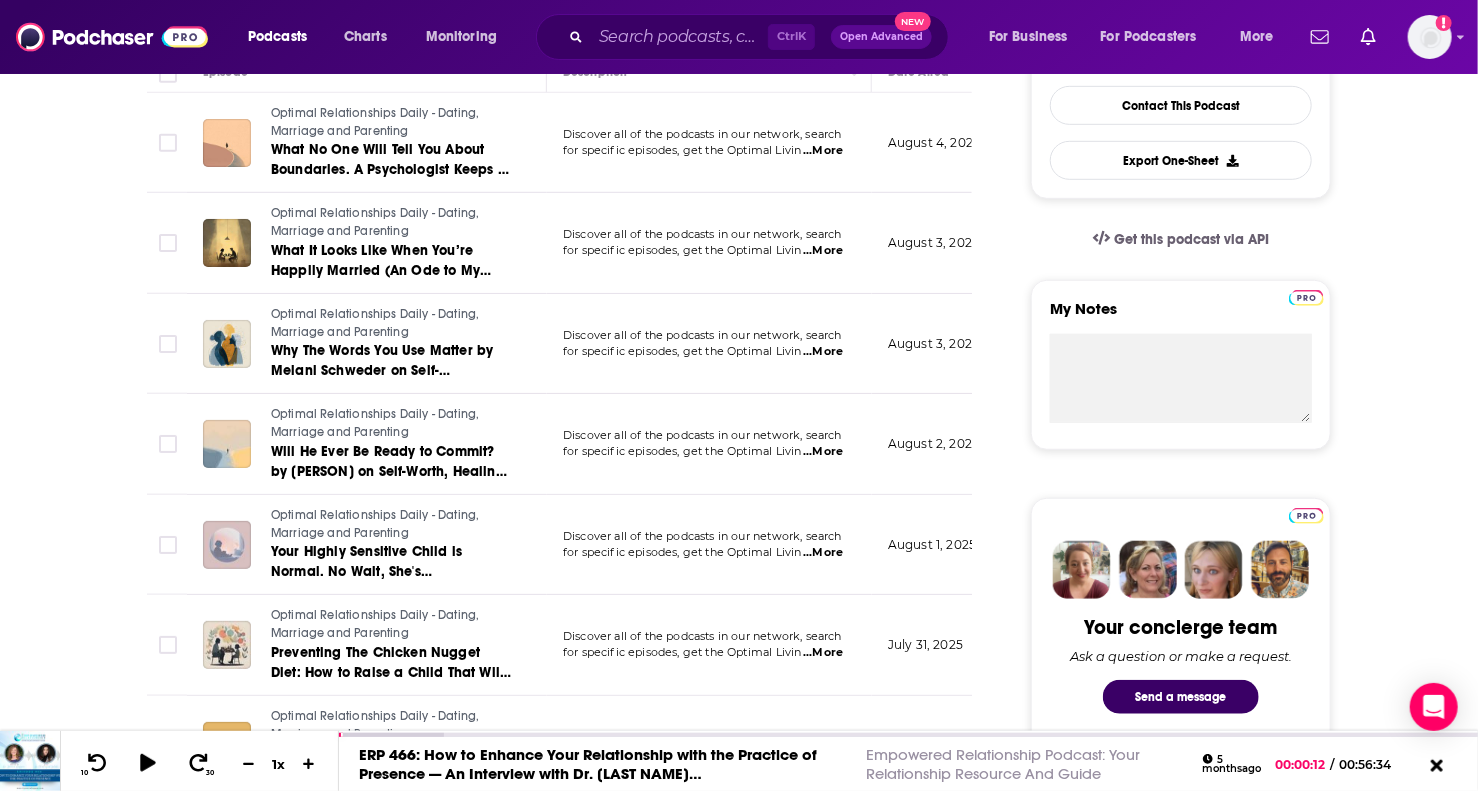 scroll, scrollTop: 600, scrollLeft: 0, axis: vertical 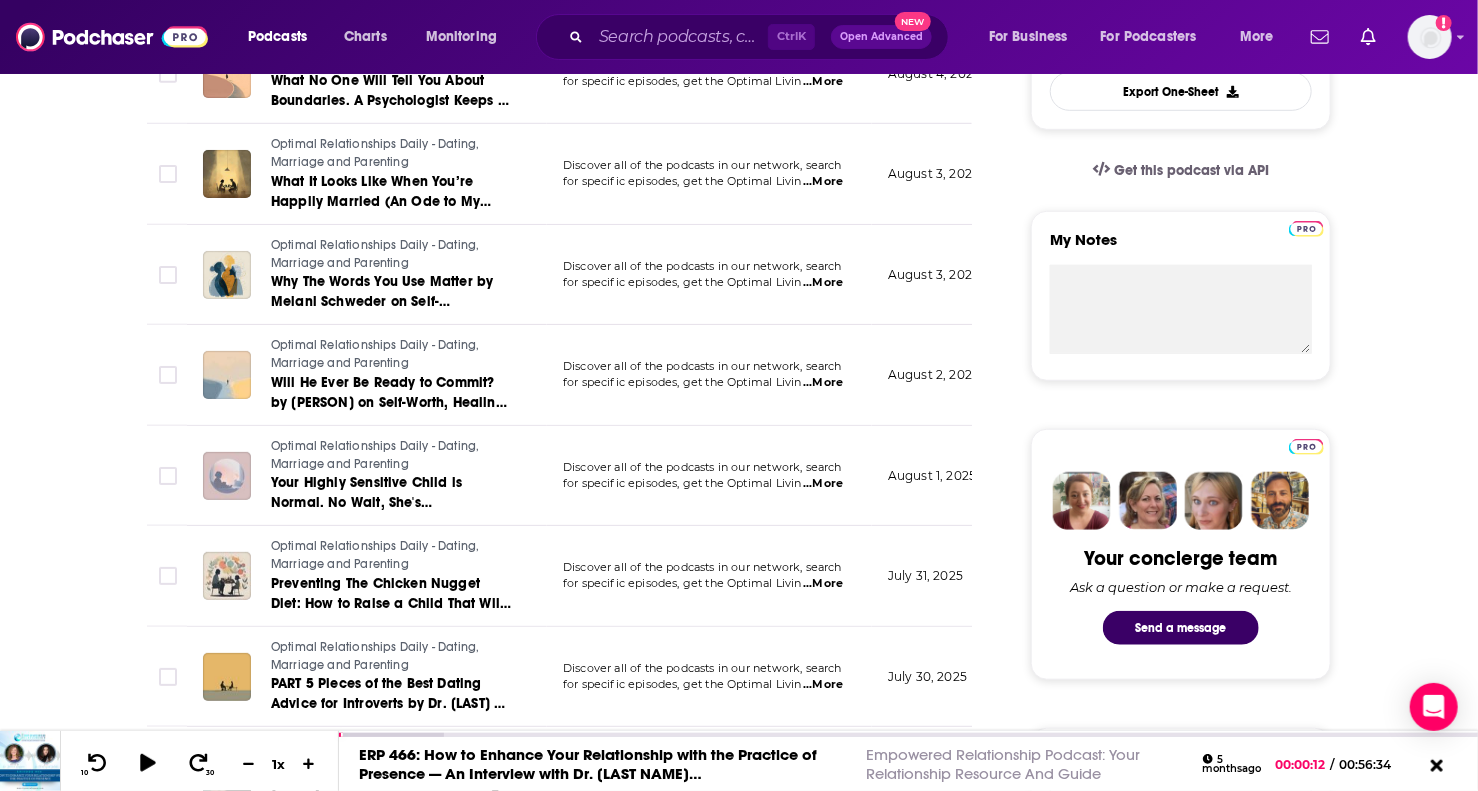 click on "...More" at bounding box center [823, 484] 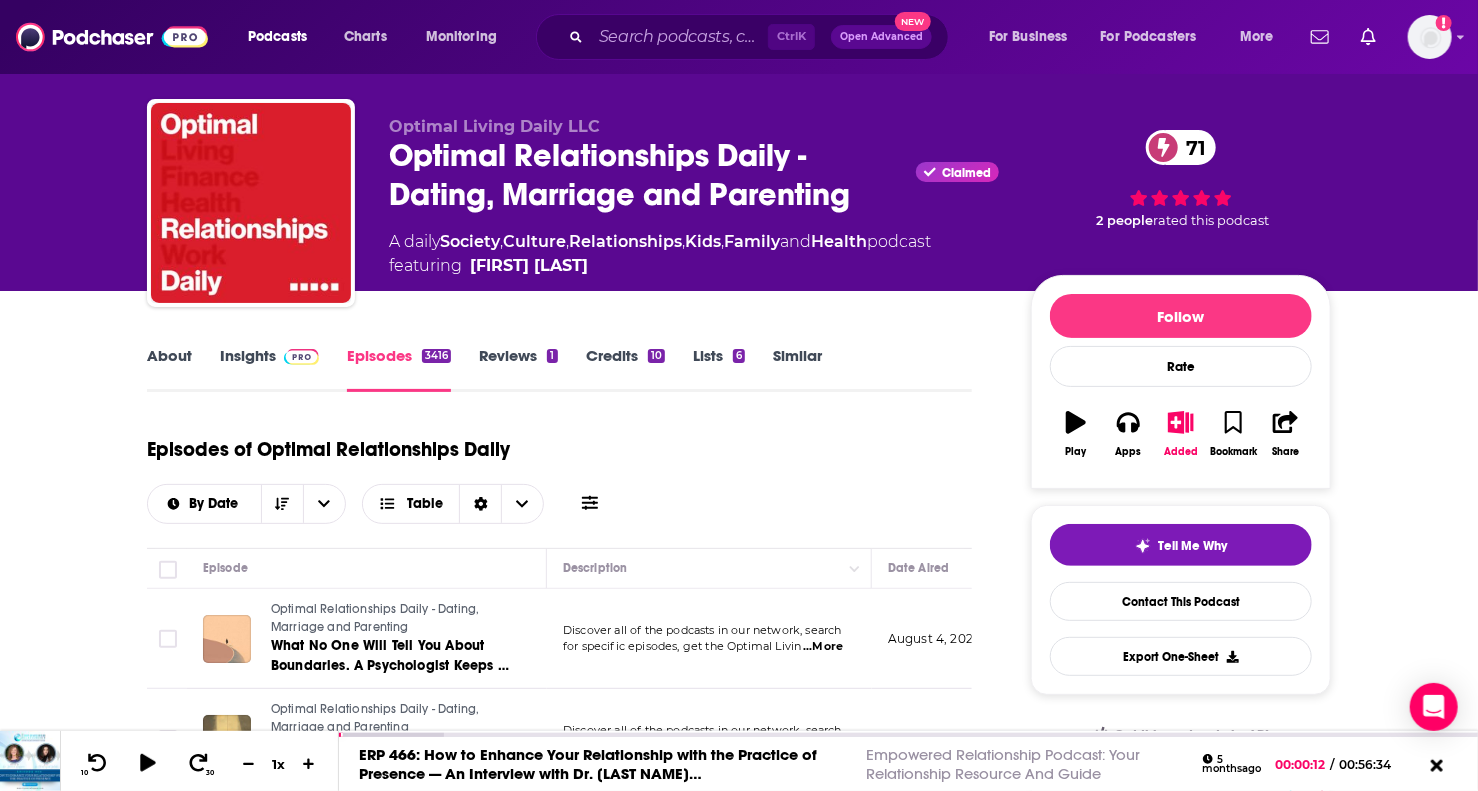 scroll, scrollTop: 0, scrollLeft: 0, axis: both 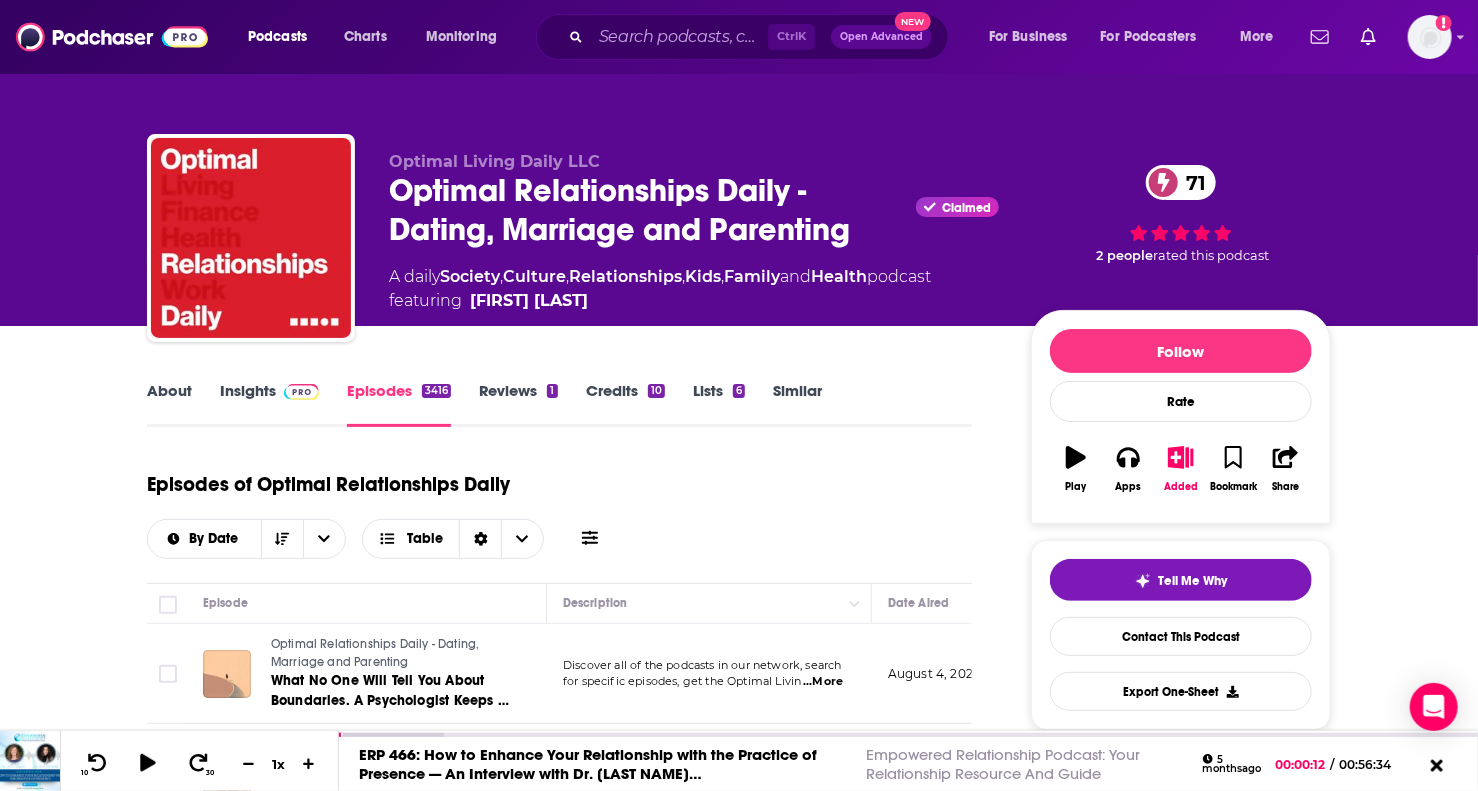 click on "Episodes of Optimal Relationships Daily By Date Table" at bounding box center (559, 509) 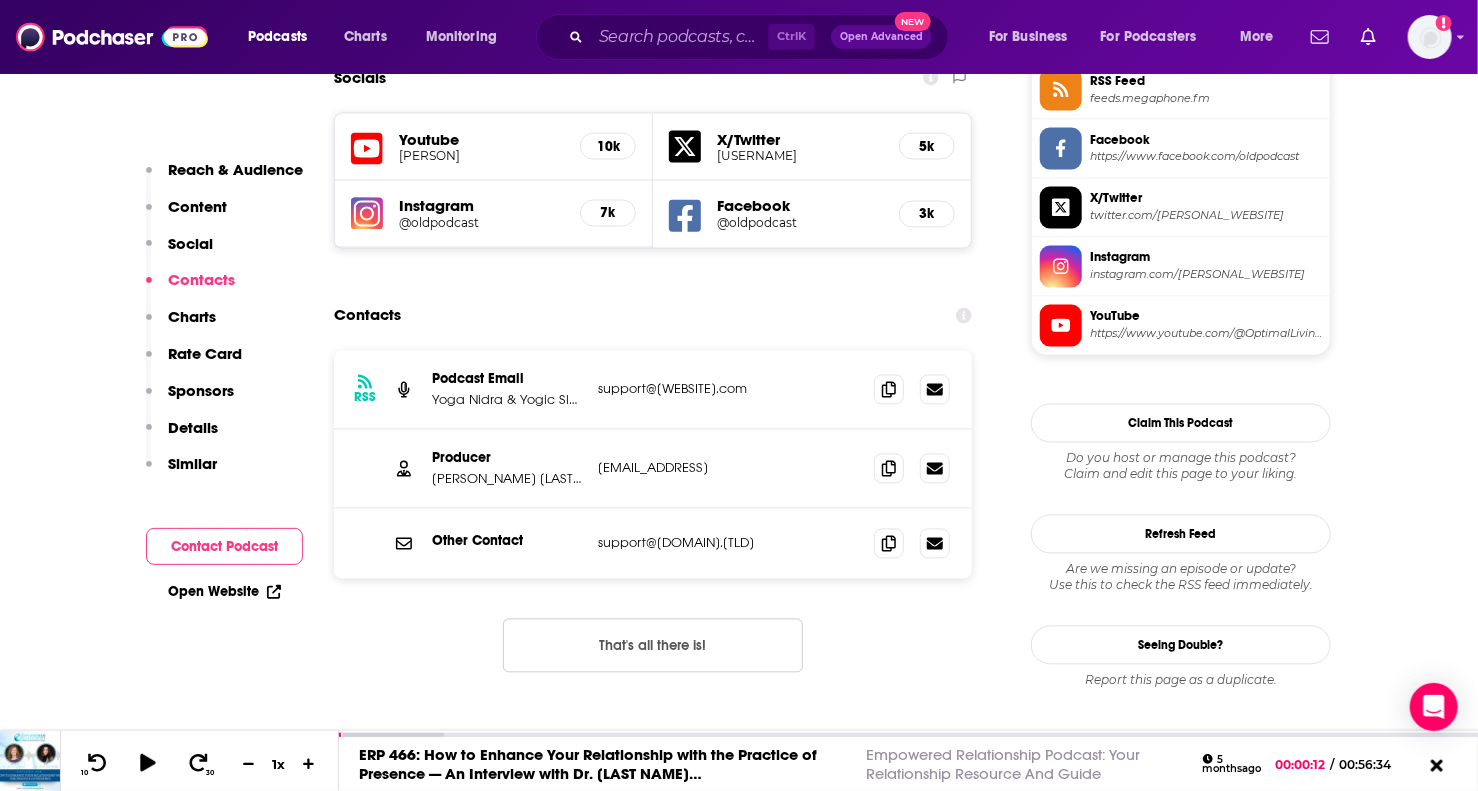 scroll, scrollTop: 1700, scrollLeft: 0, axis: vertical 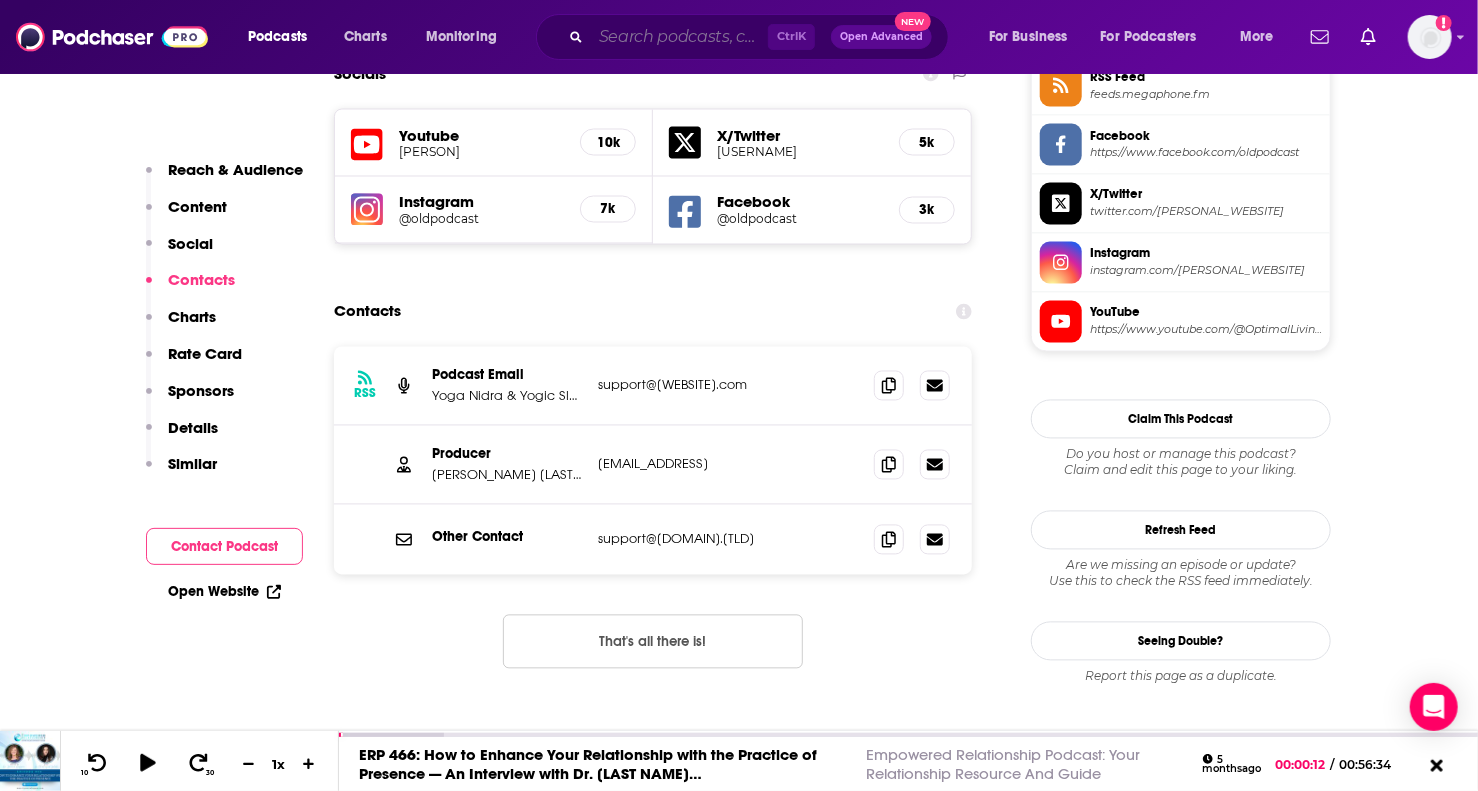 click at bounding box center [679, 37] 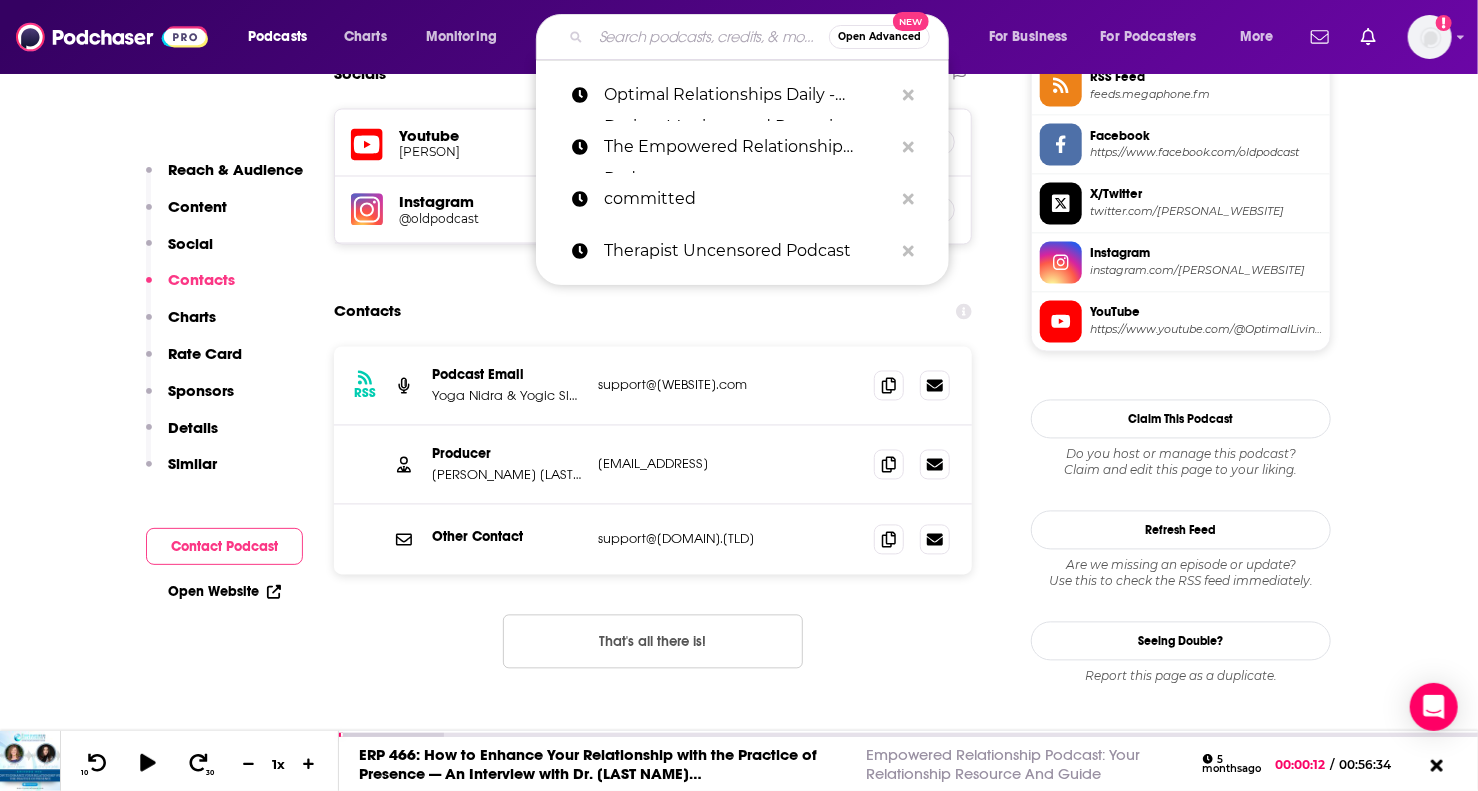 paste on "The Affair…with Anna Williamson" 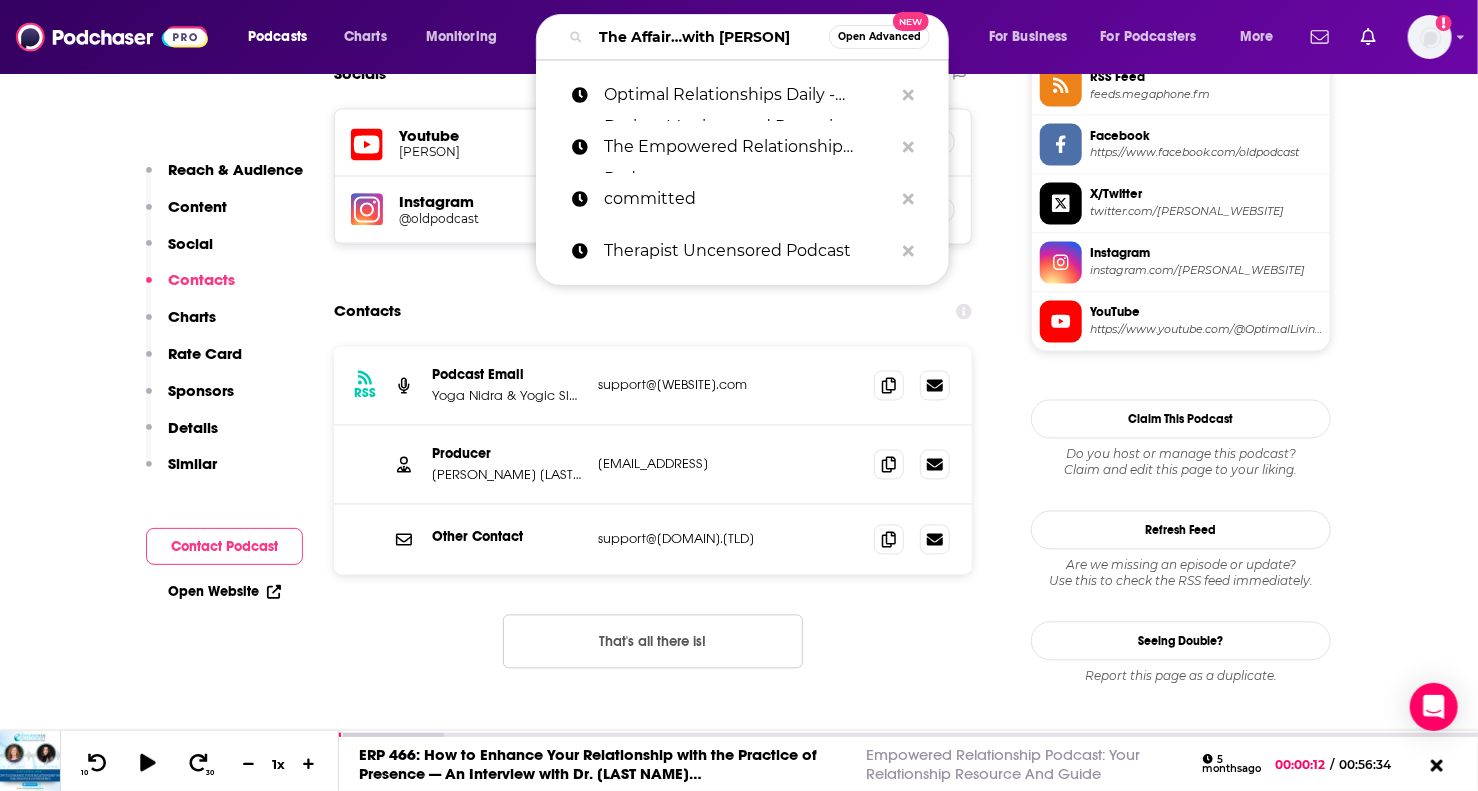 scroll, scrollTop: 0, scrollLeft: 64, axis: horizontal 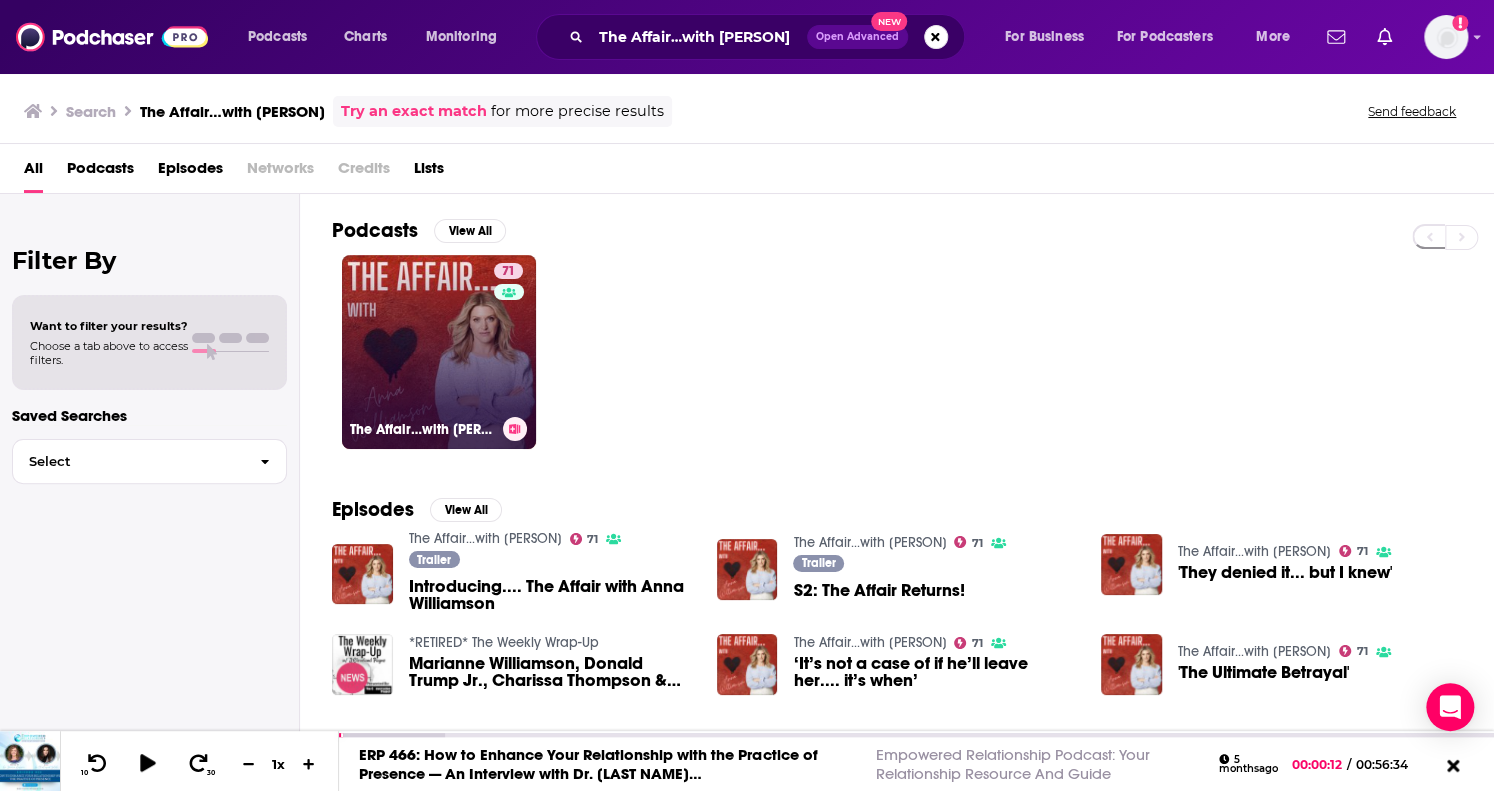 click on "71 The Affair…with Anna Williamson" at bounding box center [439, 352] 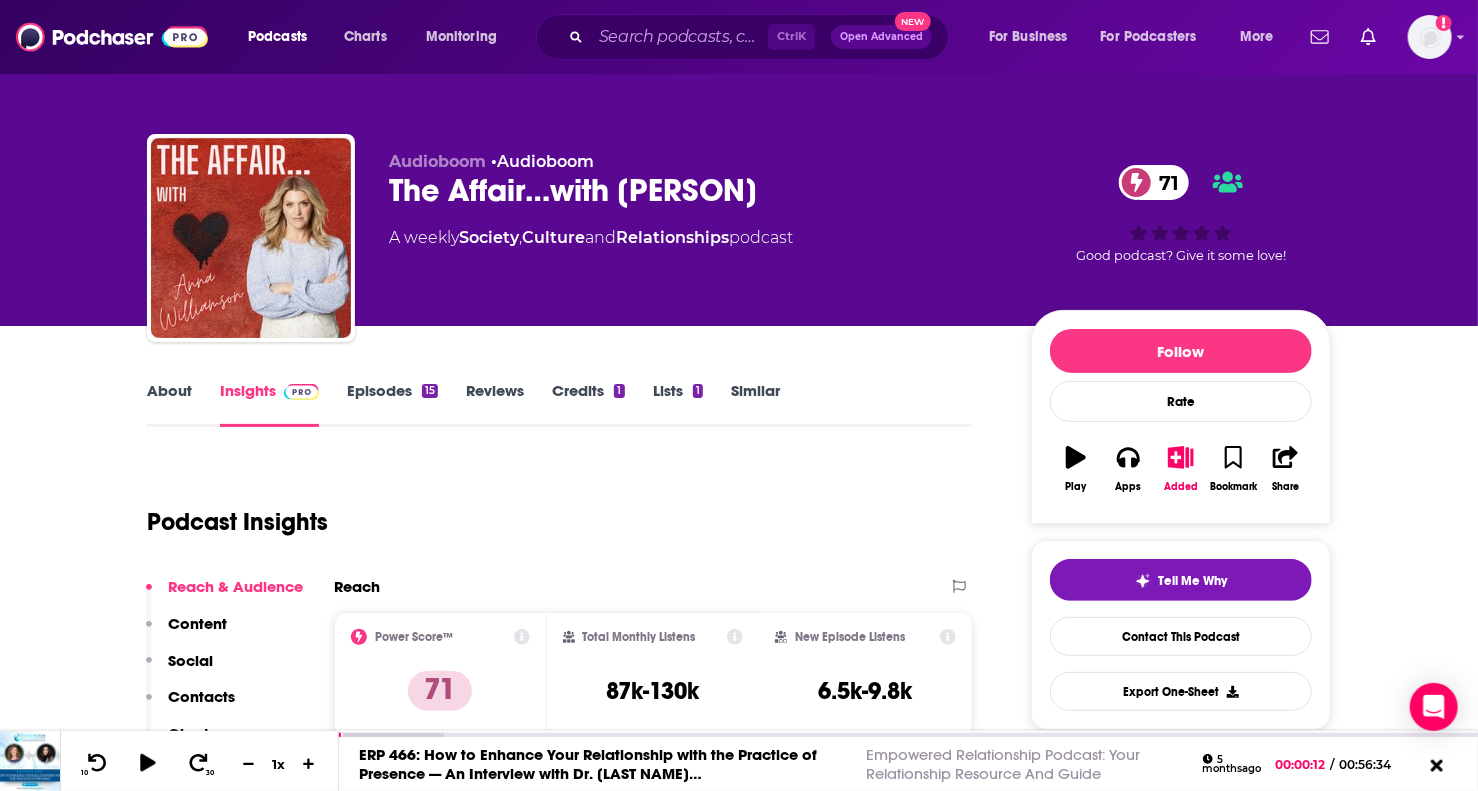 scroll, scrollTop: 200, scrollLeft: 0, axis: vertical 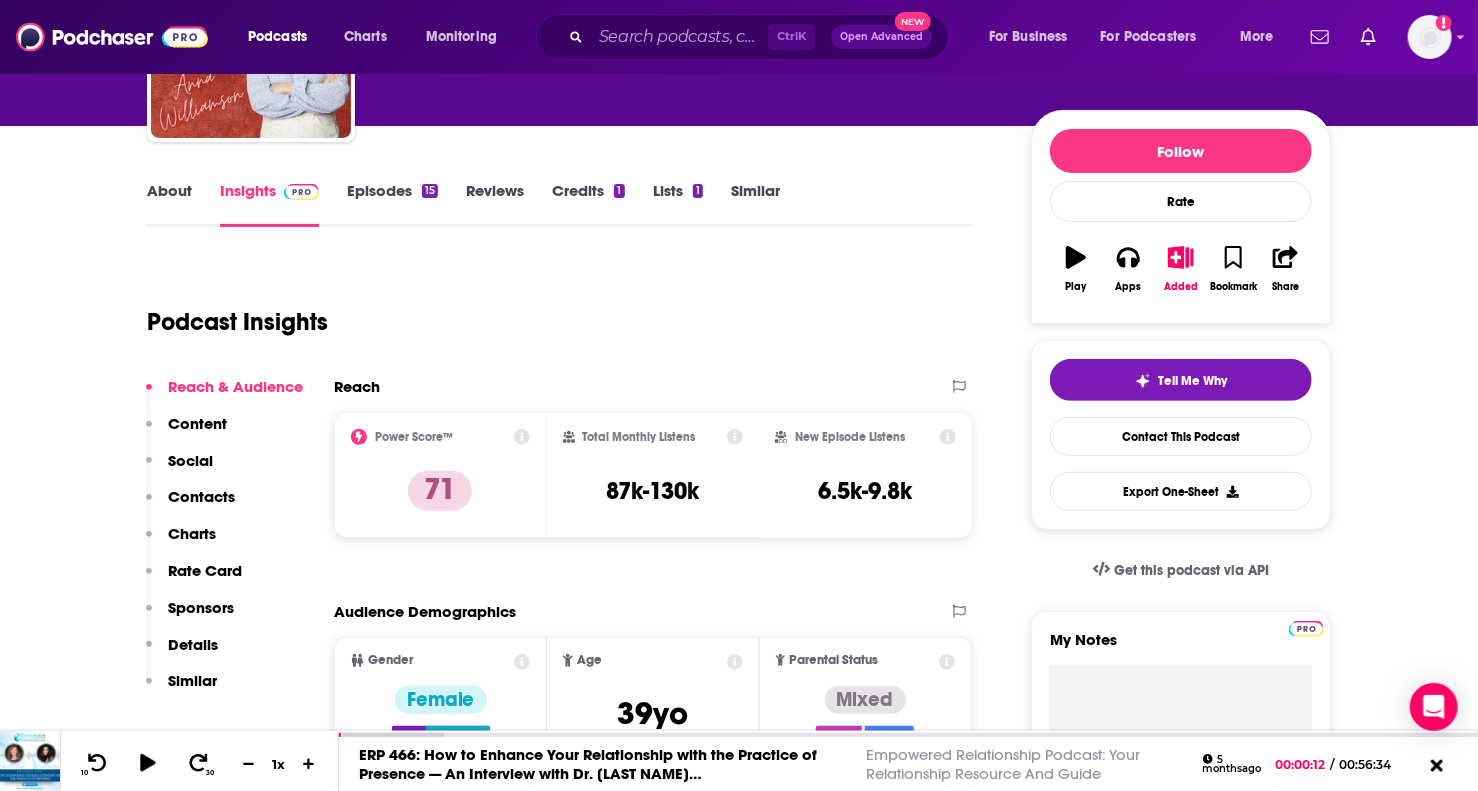 click on "About" at bounding box center [169, 204] 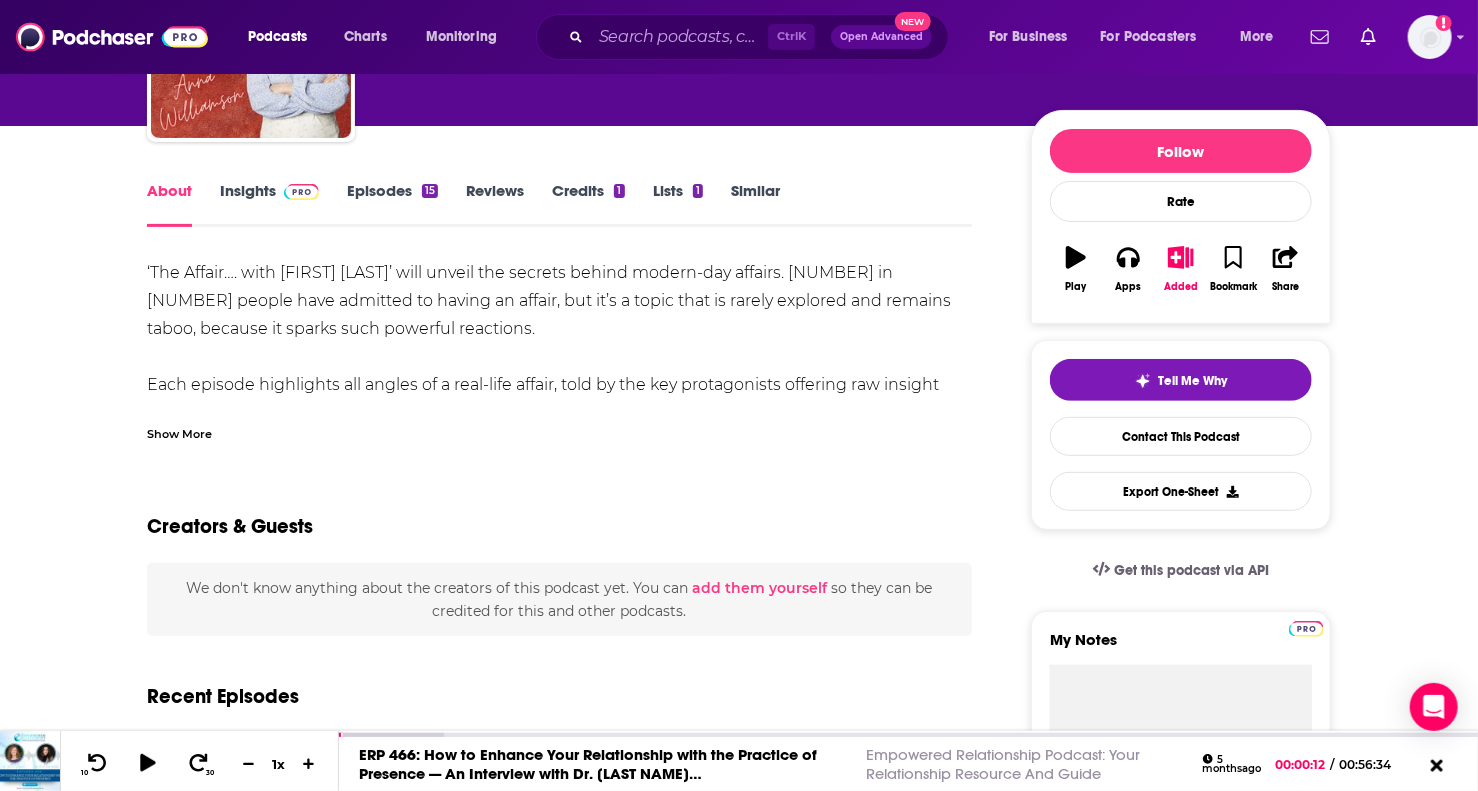 scroll, scrollTop: 0, scrollLeft: 0, axis: both 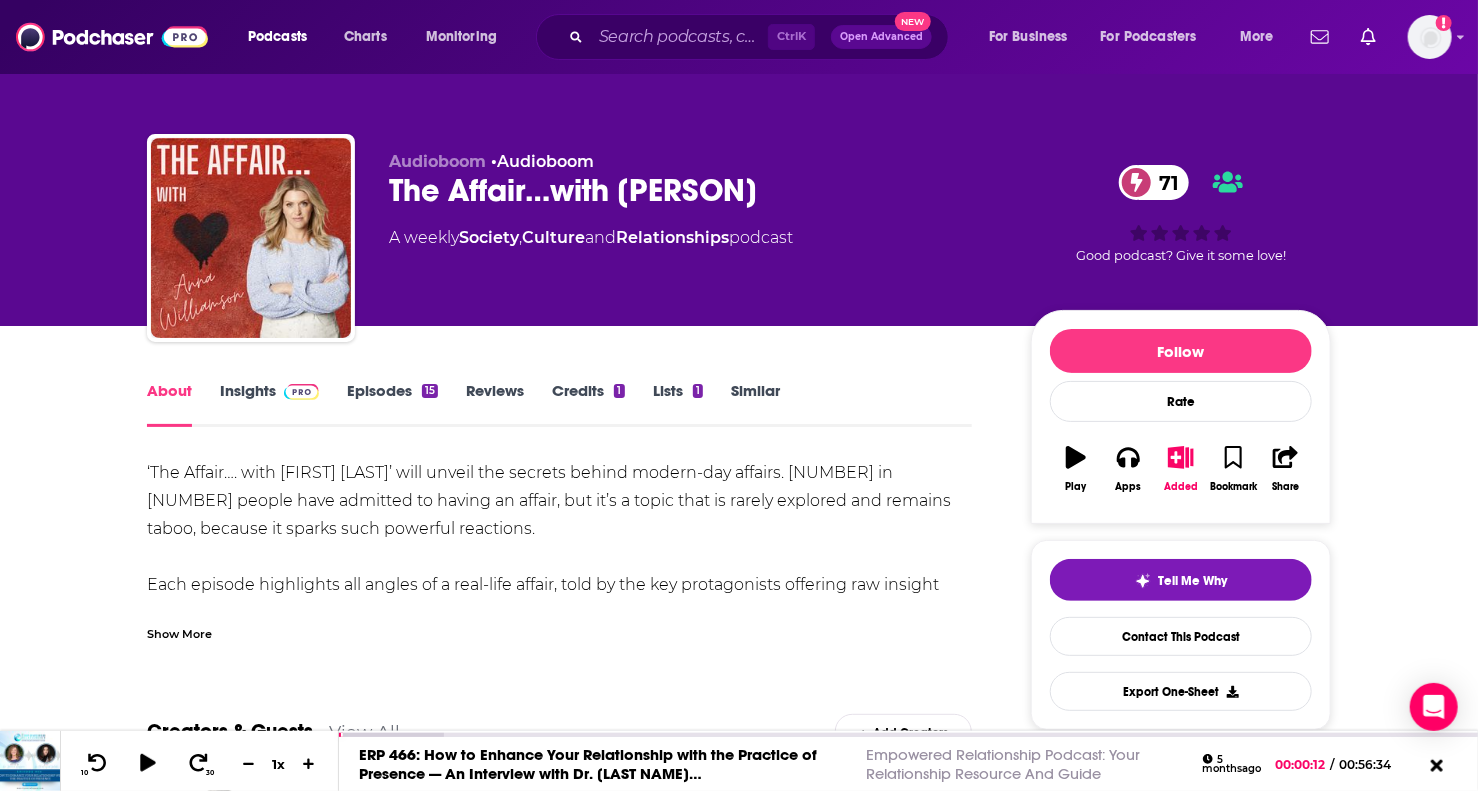 click on "Show More" at bounding box center (179, 632) 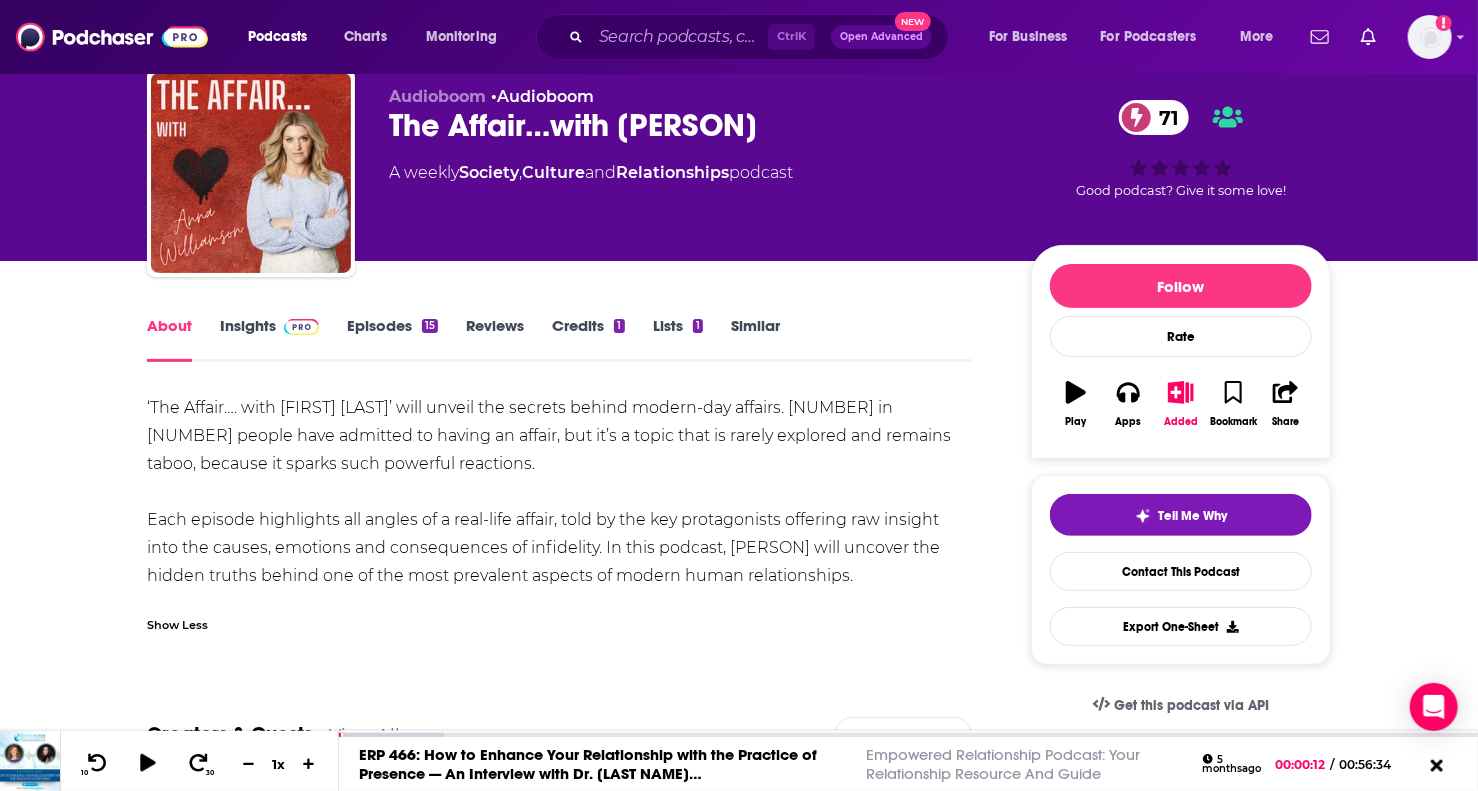 scroll, scrollTop: 100, scrollLeft: 0, axis: vertical 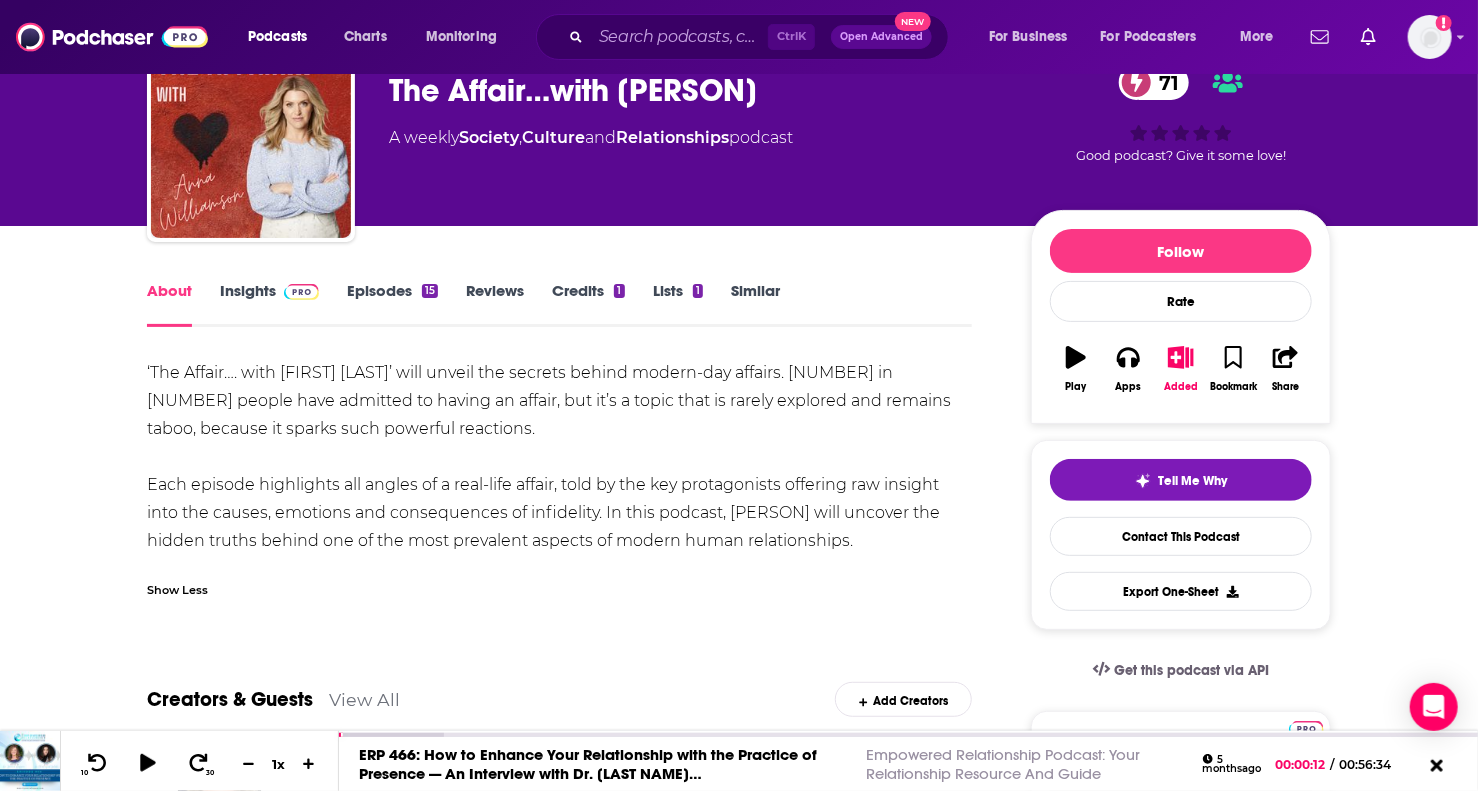 click on "Episodes 15" at bounding box center (392, 304) 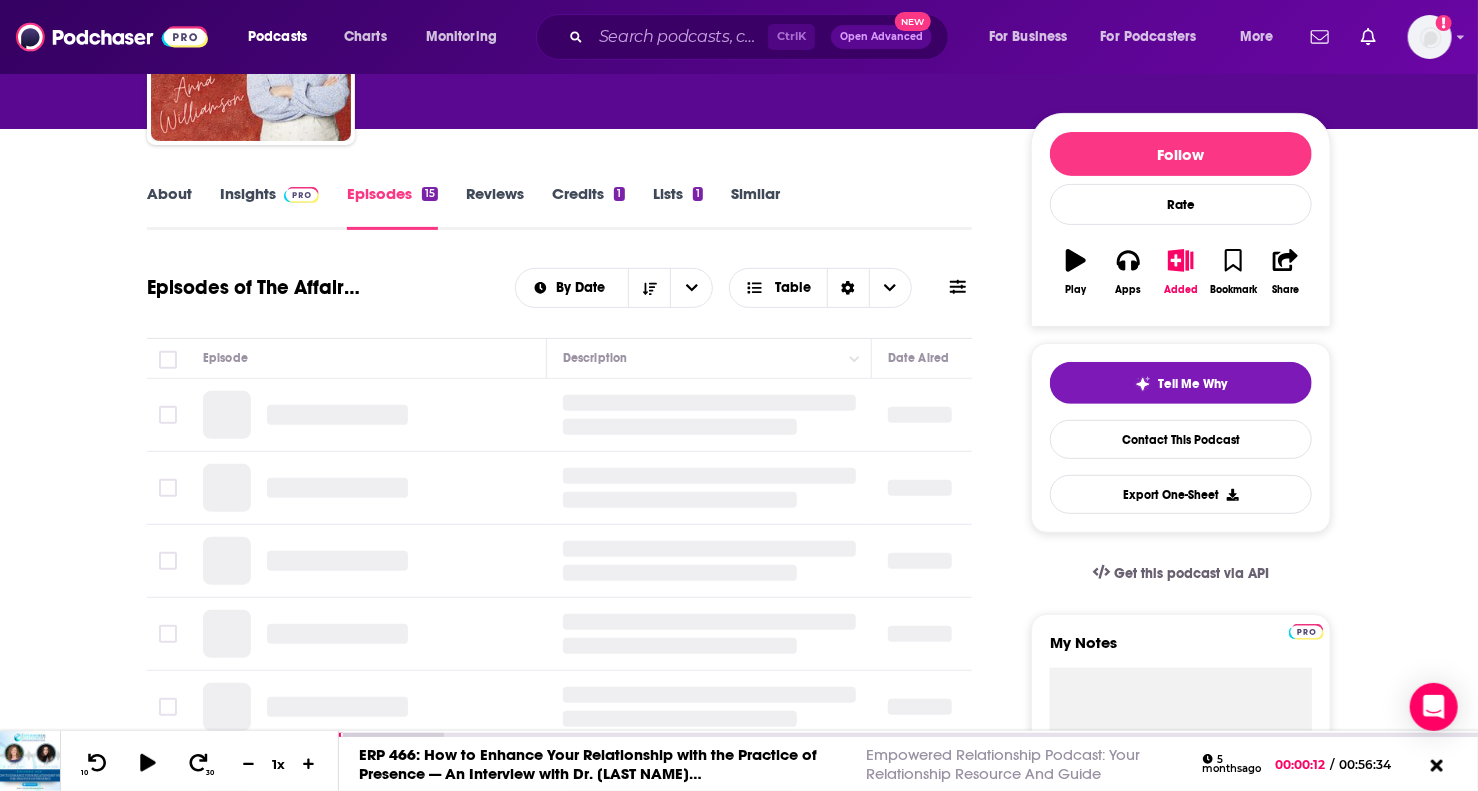 scroll, scrollTop: 300, scrollLeft: 0, axis: vertical 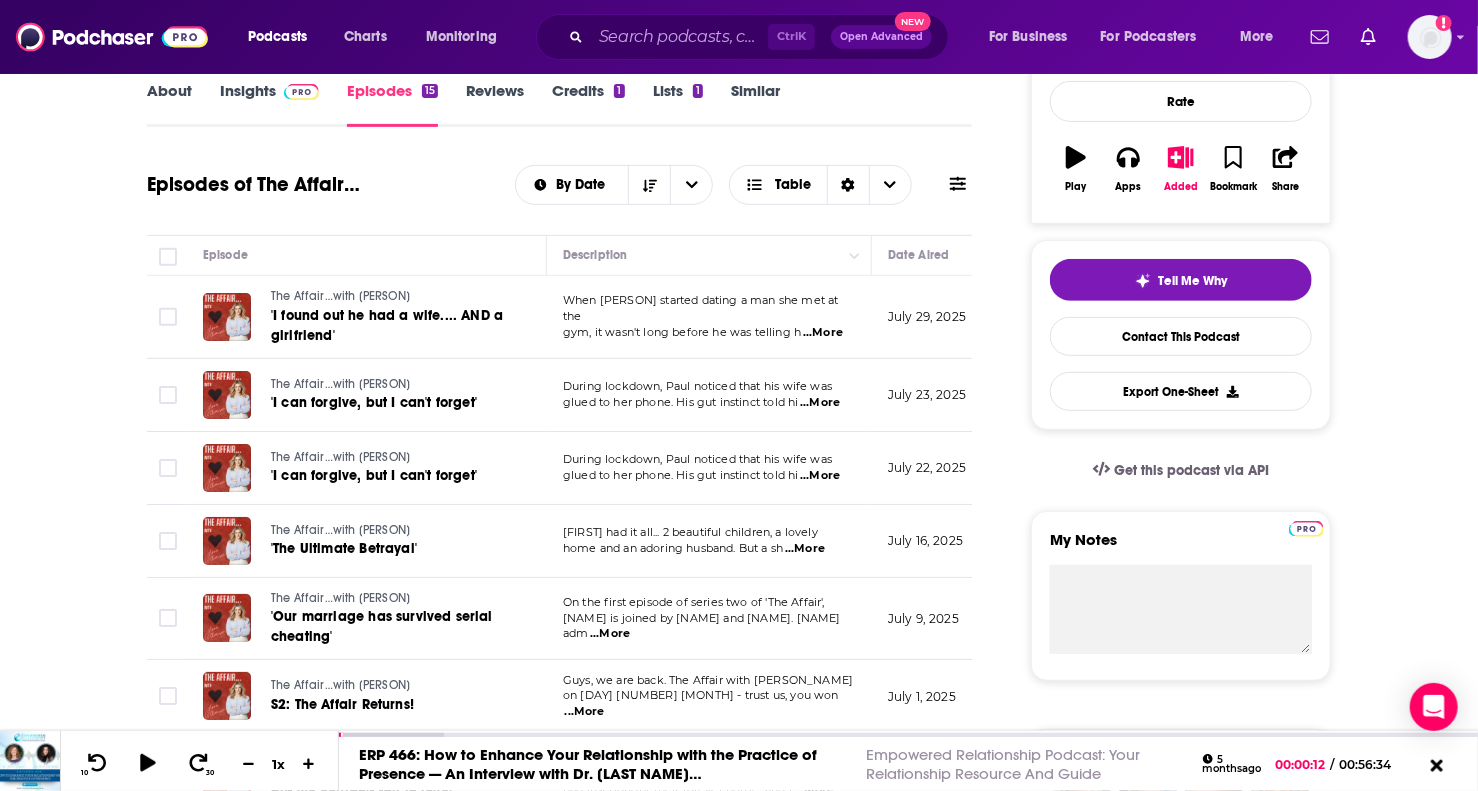 click on "...More" at bounding box center (823, 333) 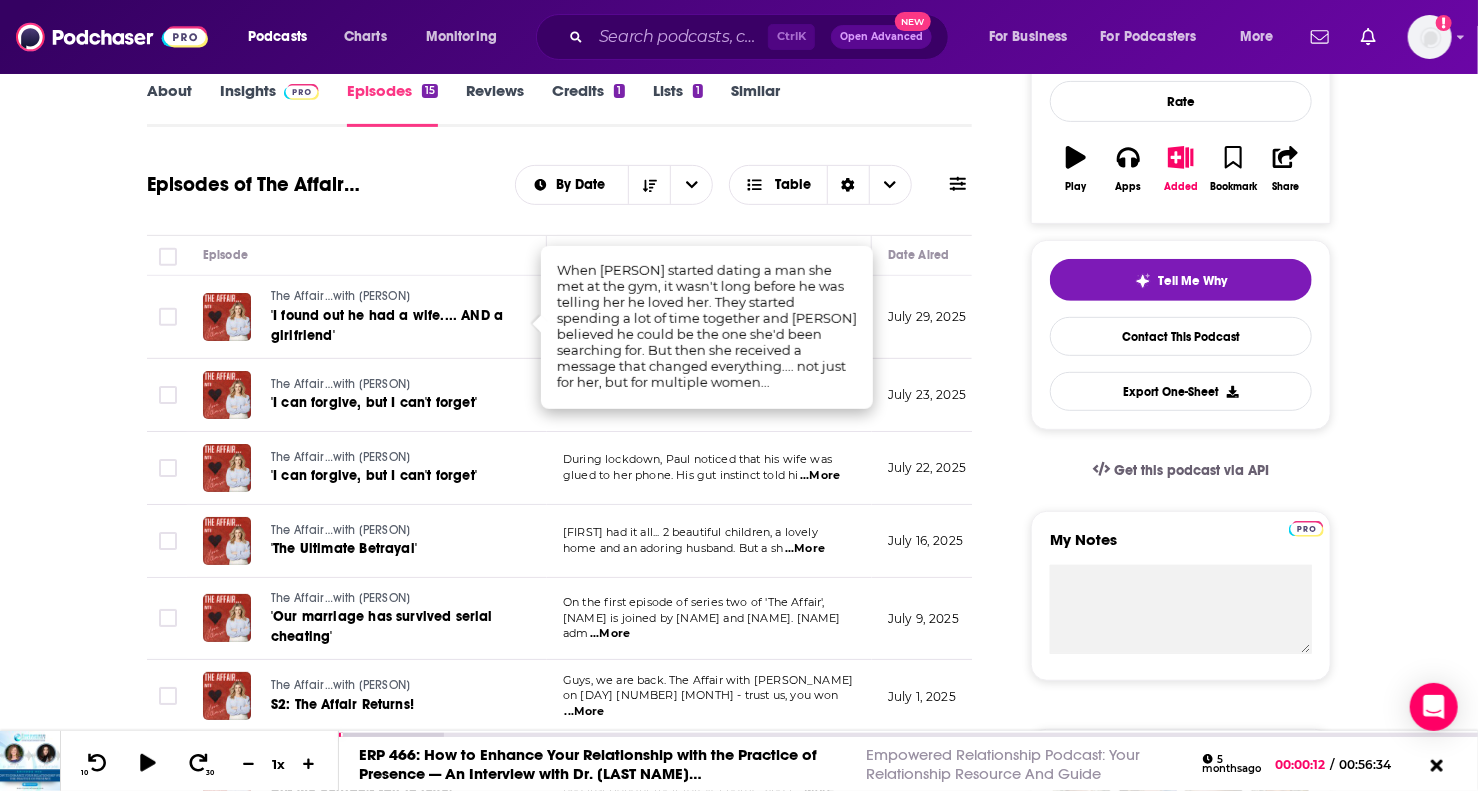 click on "Episodes of The Affair… By Date Table" at bounding box center (559, 185) 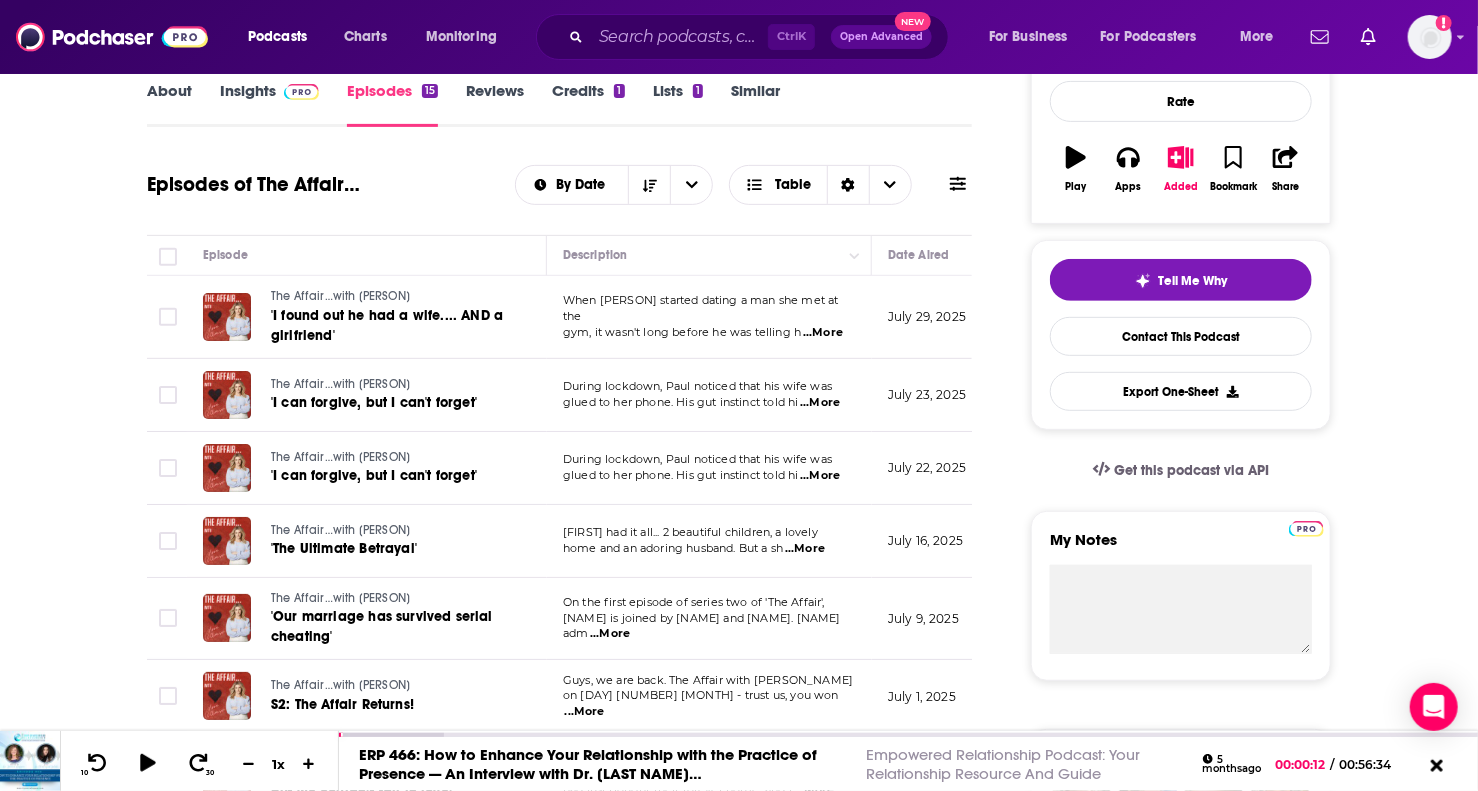 click on "...More" at bounding box center [820, 403] 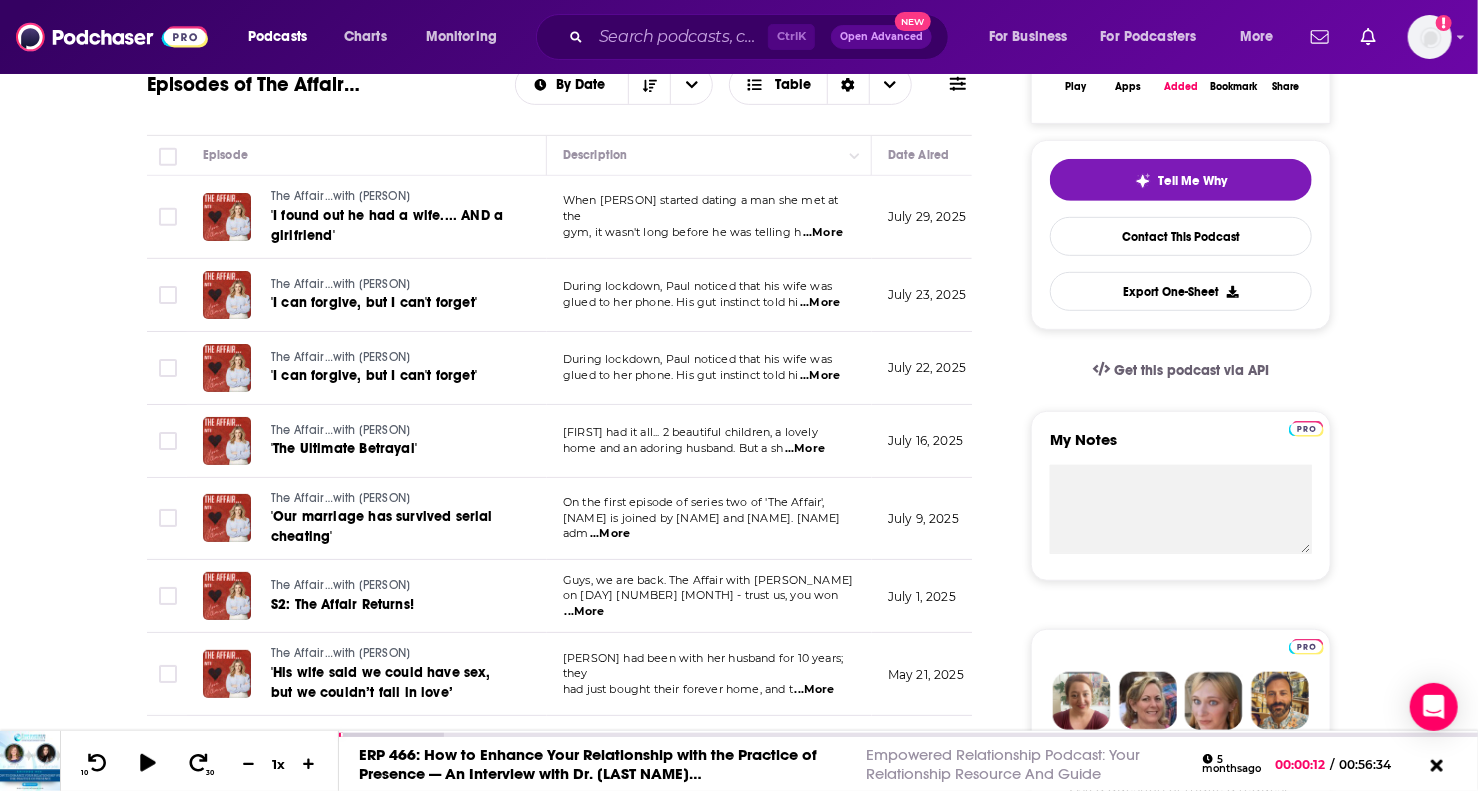click on "...More" at bounding box center [805, 449] 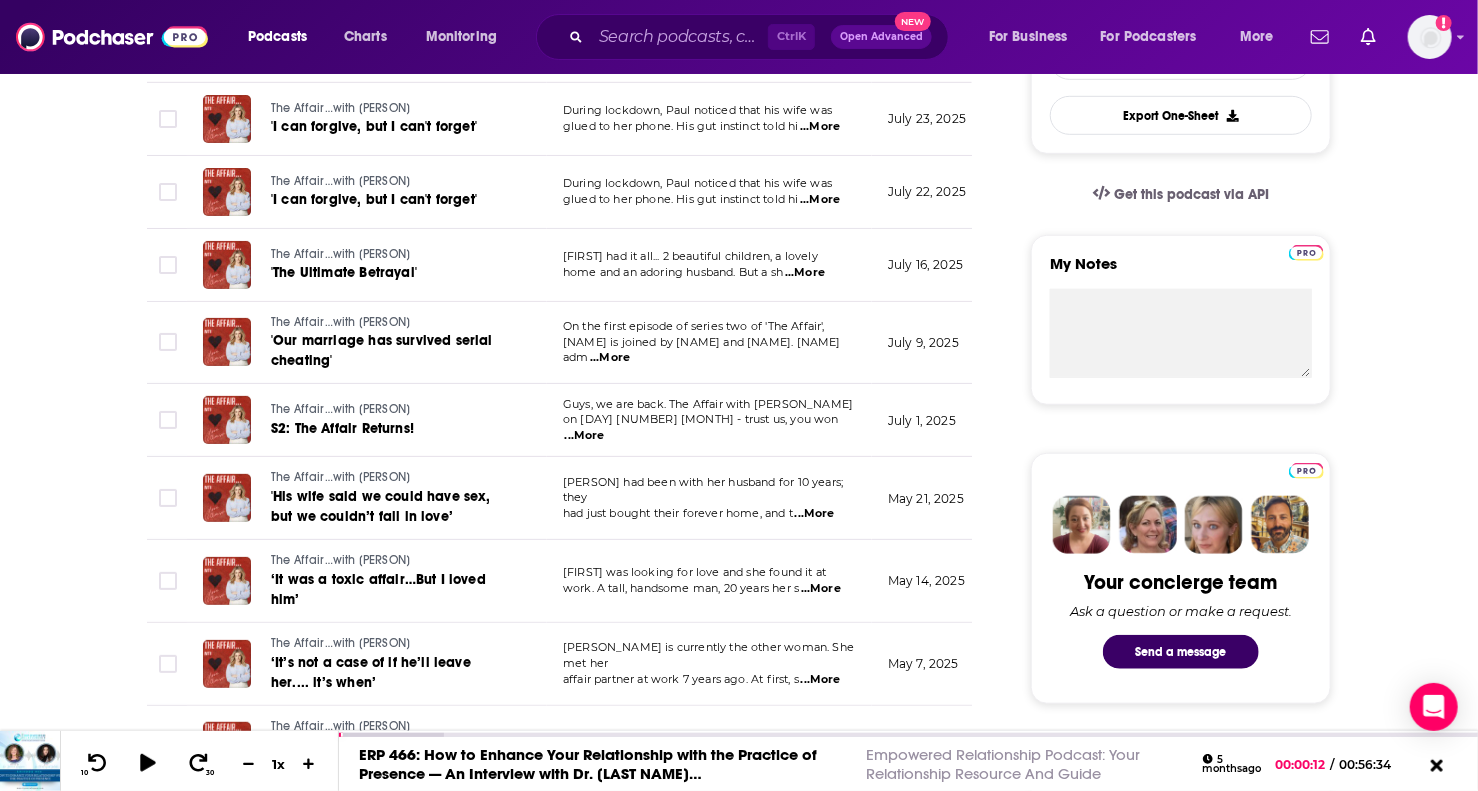 scroll, scrollTop: 600, scrollLeft: 0, axis: vertical 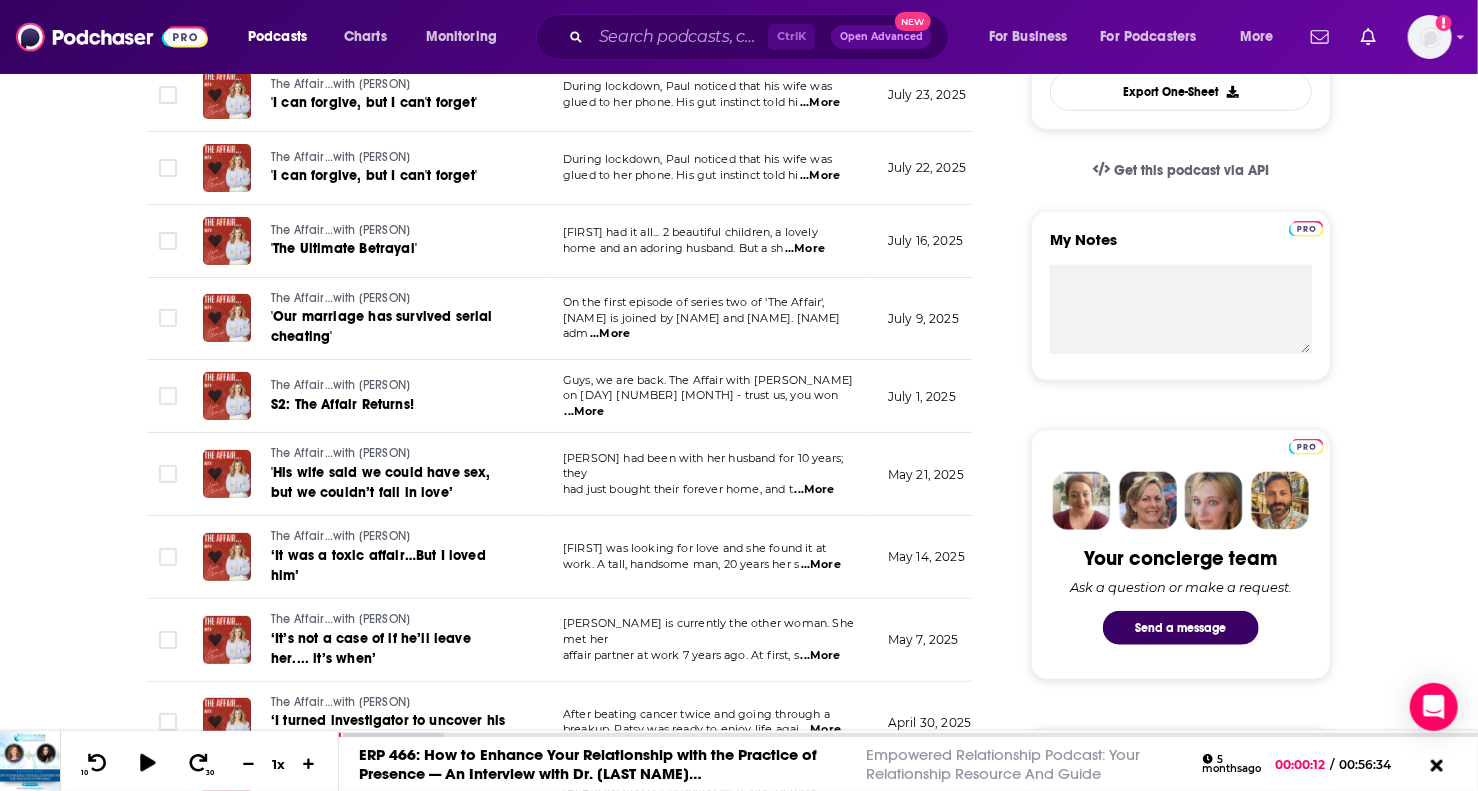 click on "...More" at bounding box center [610, 334] 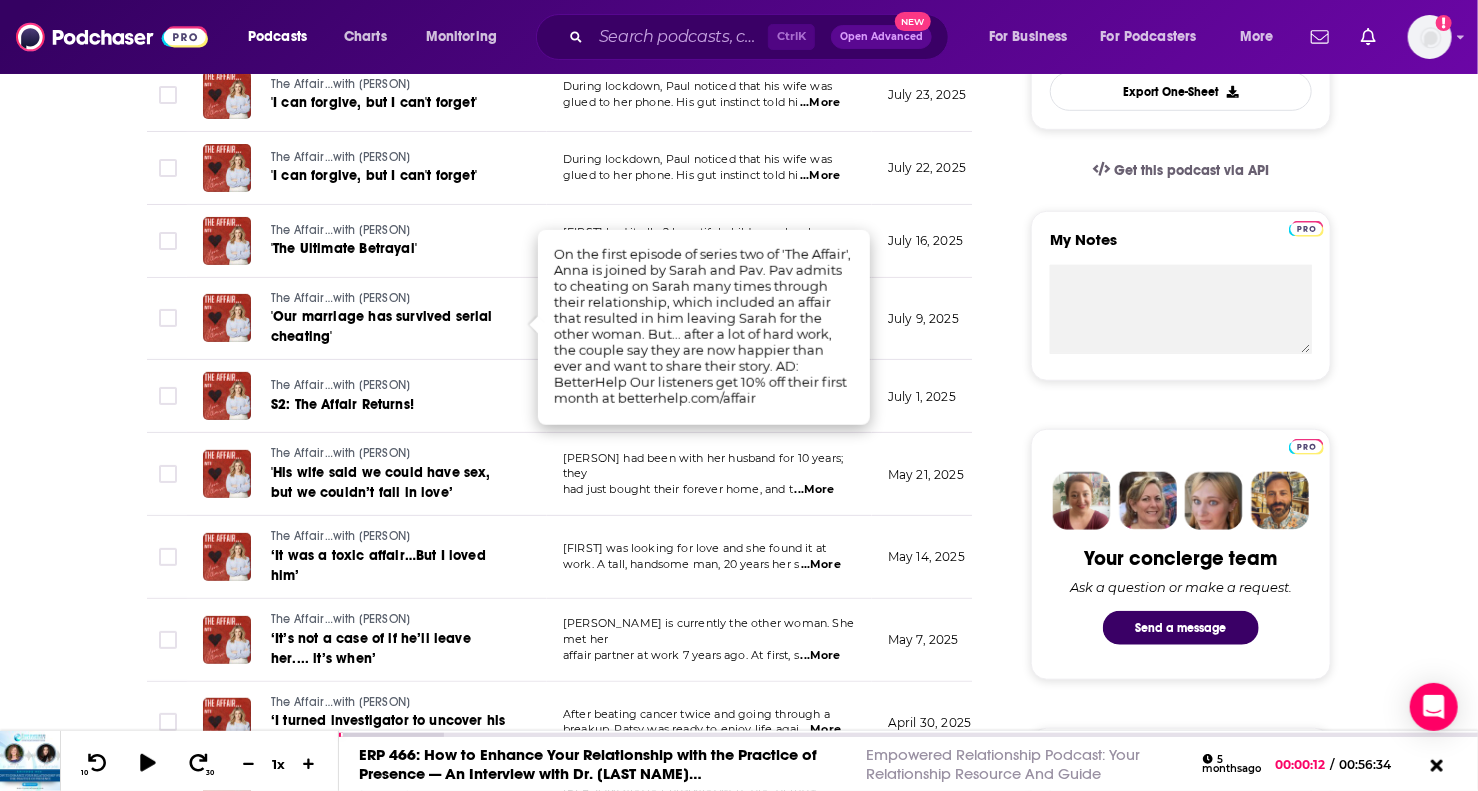 click on "About Insights Episodes 15 Reviews Credits 1 Lists 1 Similar Episodes of The Affair… By Date Table Episode Description Date Aired Reach Episode Guests Length The Affair…with Anna Williamson 'I found out he had a wife.... AND a girlfriend' When Nina started dating a man she met at the gym, it wasn't long before he was telling h  ...More July 29, 2025 3.3k-5.3k -- 1:05:32 s The Affair…with Anna Williamson 'I can forgive, but I can't forget' During lockdown, Paul noticed that his wife was glued to her phone. His gut instinct told hi  ...More July 23, 2025 4.1k-6.1k -- 1:02:00 s The Affair…with Anna Williamson 'I can forgive, but I can't forget' During lockdown, Paul noticed that his wife was glued to her phone. His gut instinct told hi  ...More July 22, 2025 3.7k-5.7k -- 1:01:30 s The Affair…with Anna Williamson 'The Ultimate Betrayal' Penny had it all... 2 beautiful children, a lovely home and an adoring husband. But a sh  ...More July 16, 2025 9.5k-14k -- 56:17 s The Affair…with Anna Williamson --" at bounding box center [573, 1090] 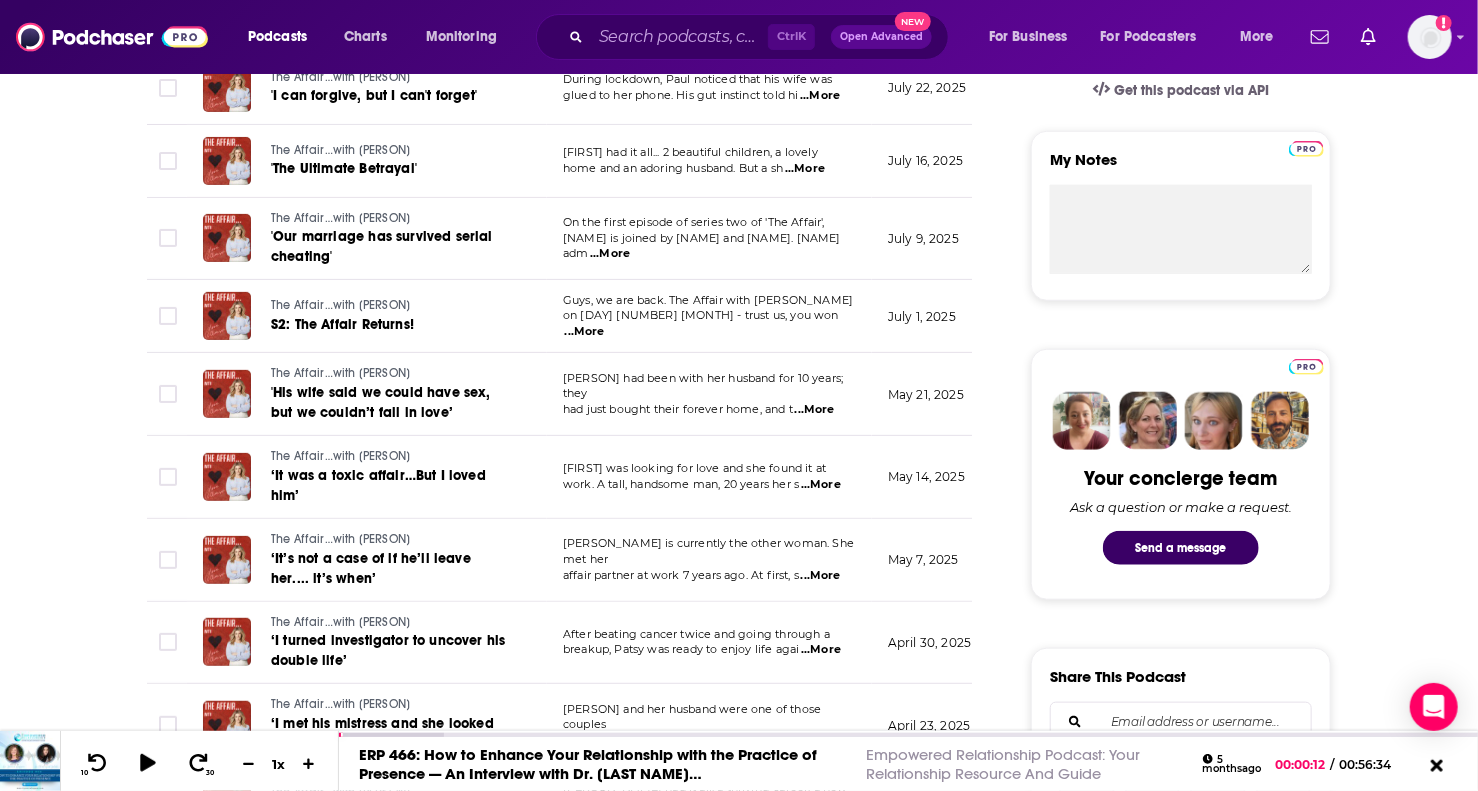 scroll, scrollTop: 700, scrollLeft: 0, axis: vertical 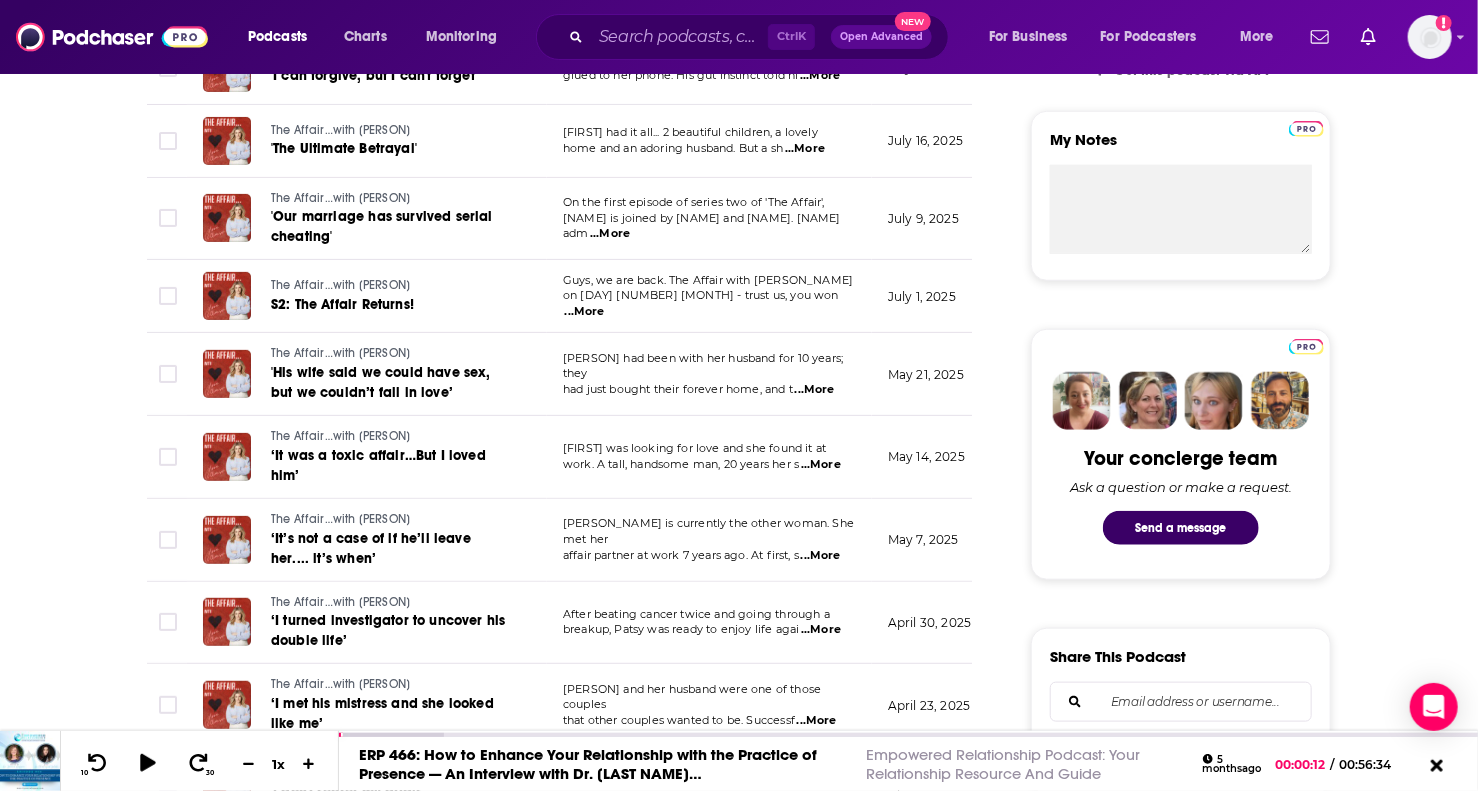 click on "...More" at bounding box center [585, 312] 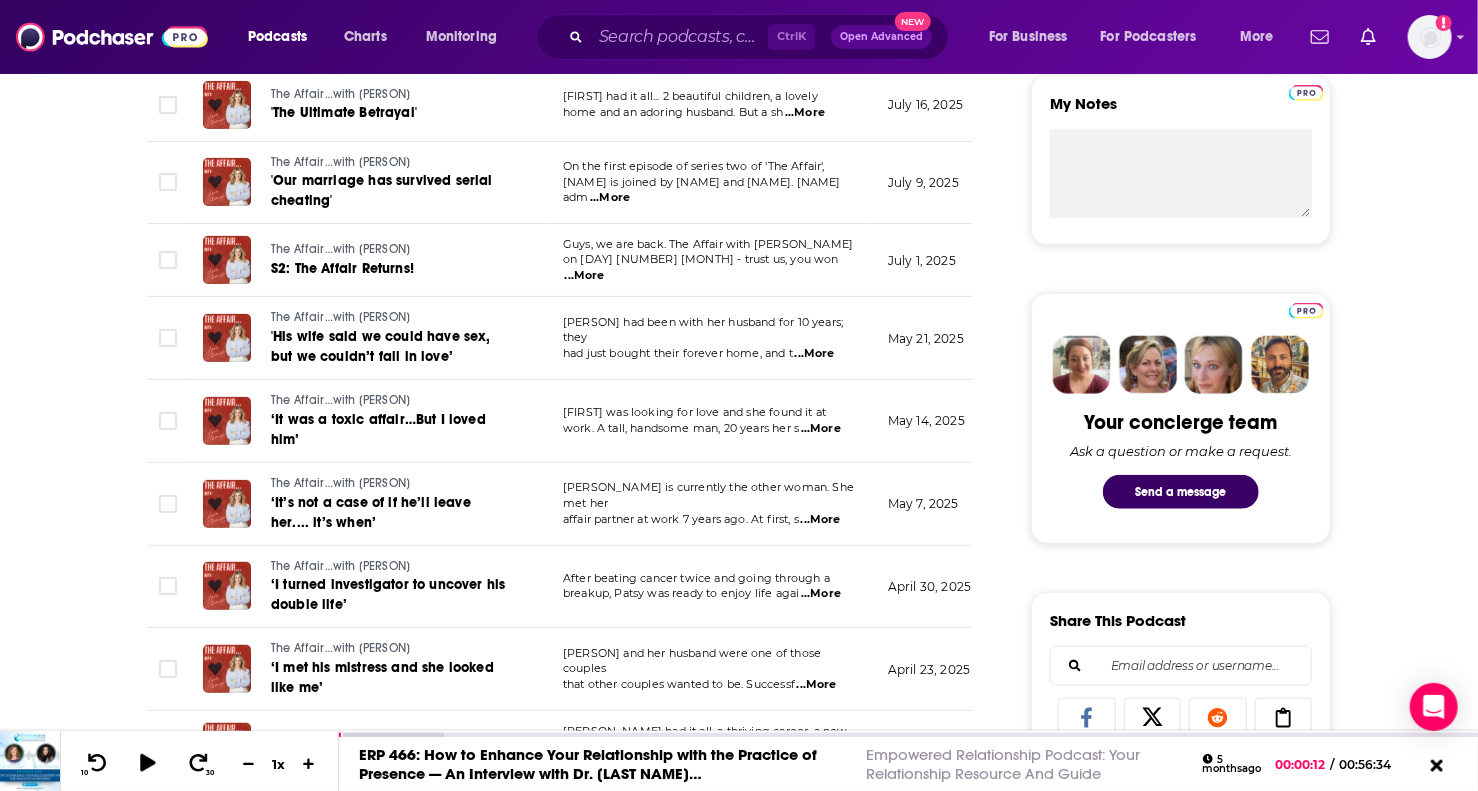 scroll, scrollTop: 800, scrollLeft: 0, axis: vertical 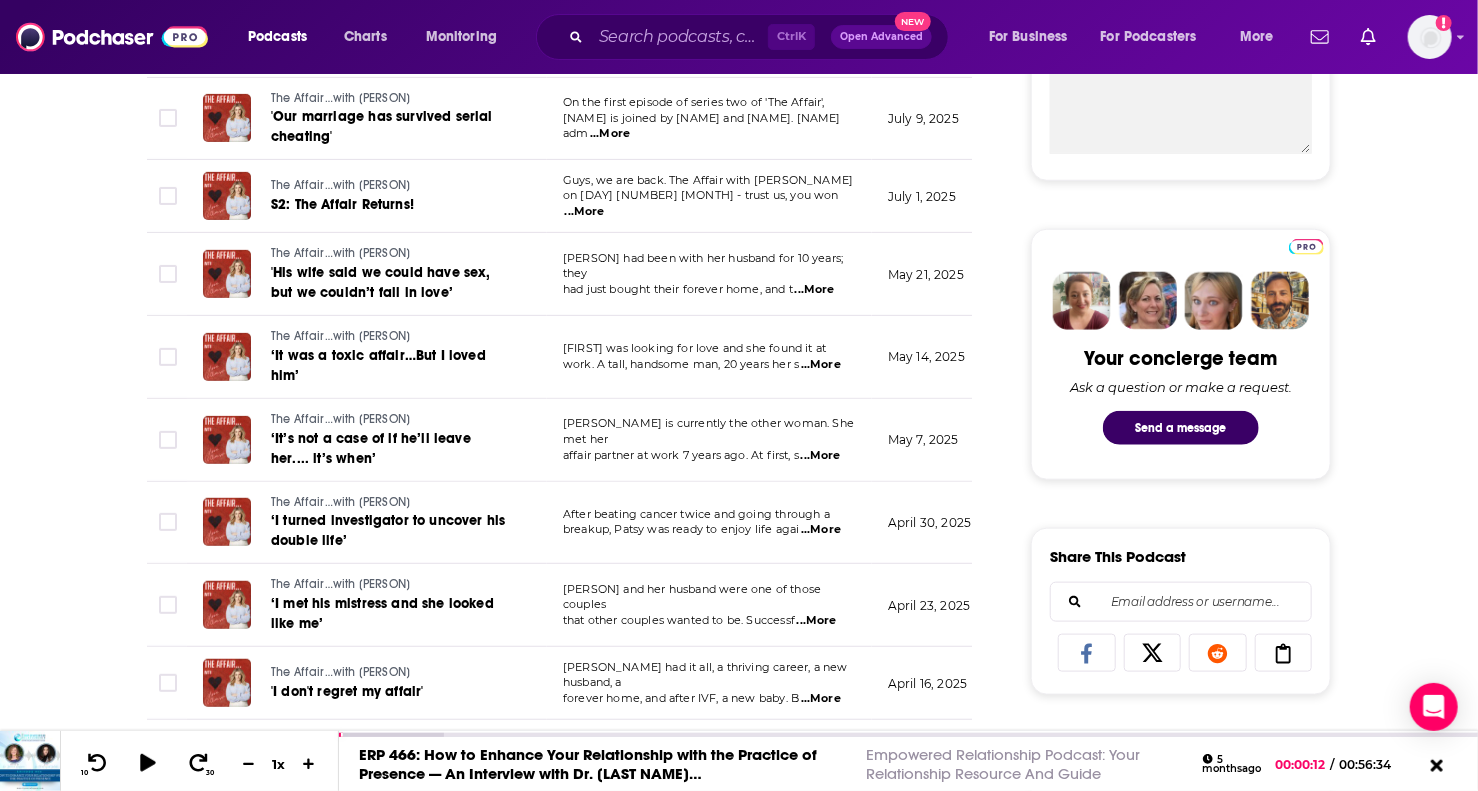 click on "...More" at bounding box center (815, 290) 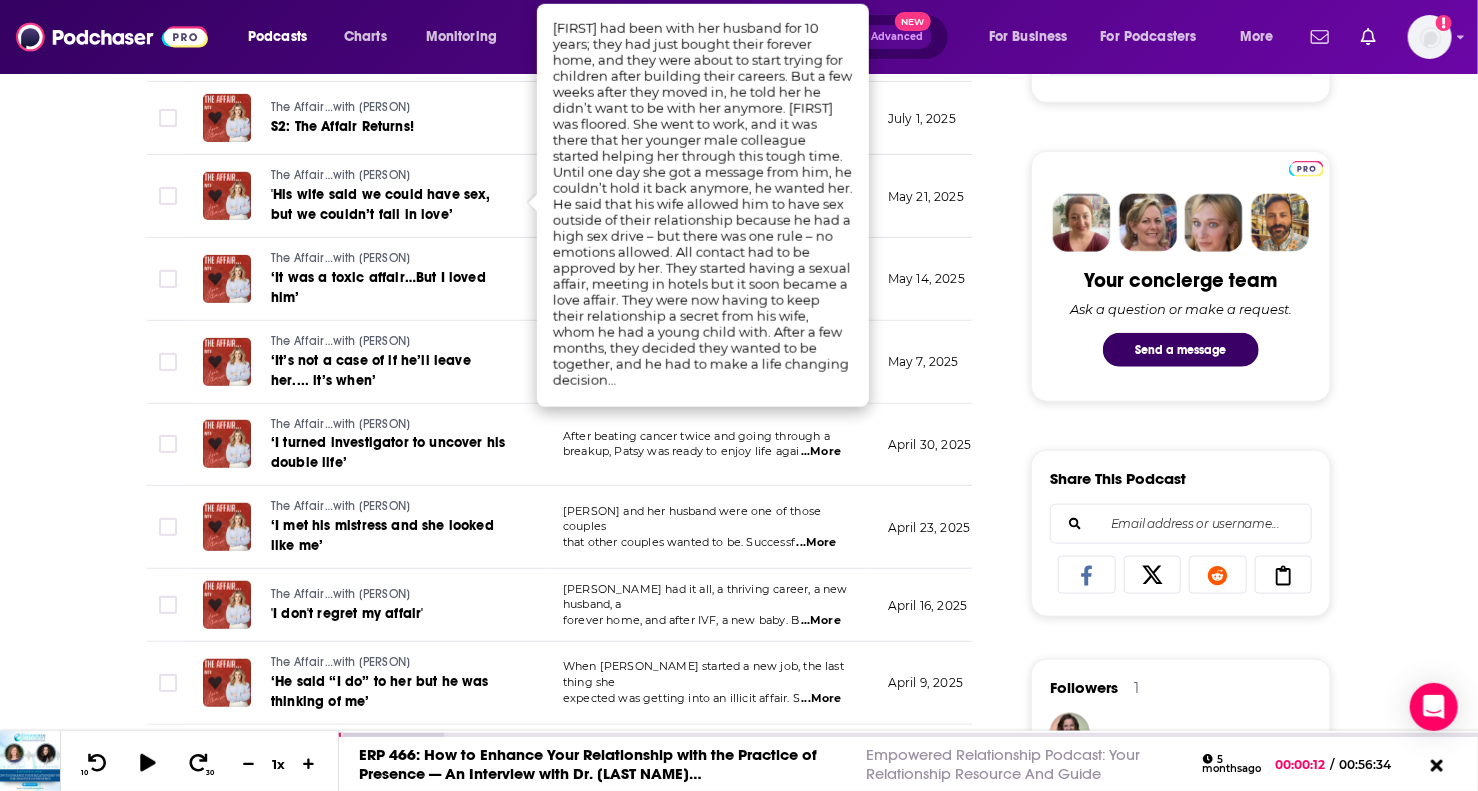 scroll, scrollTop: 900, scrollLeft: 0, axis: vertical 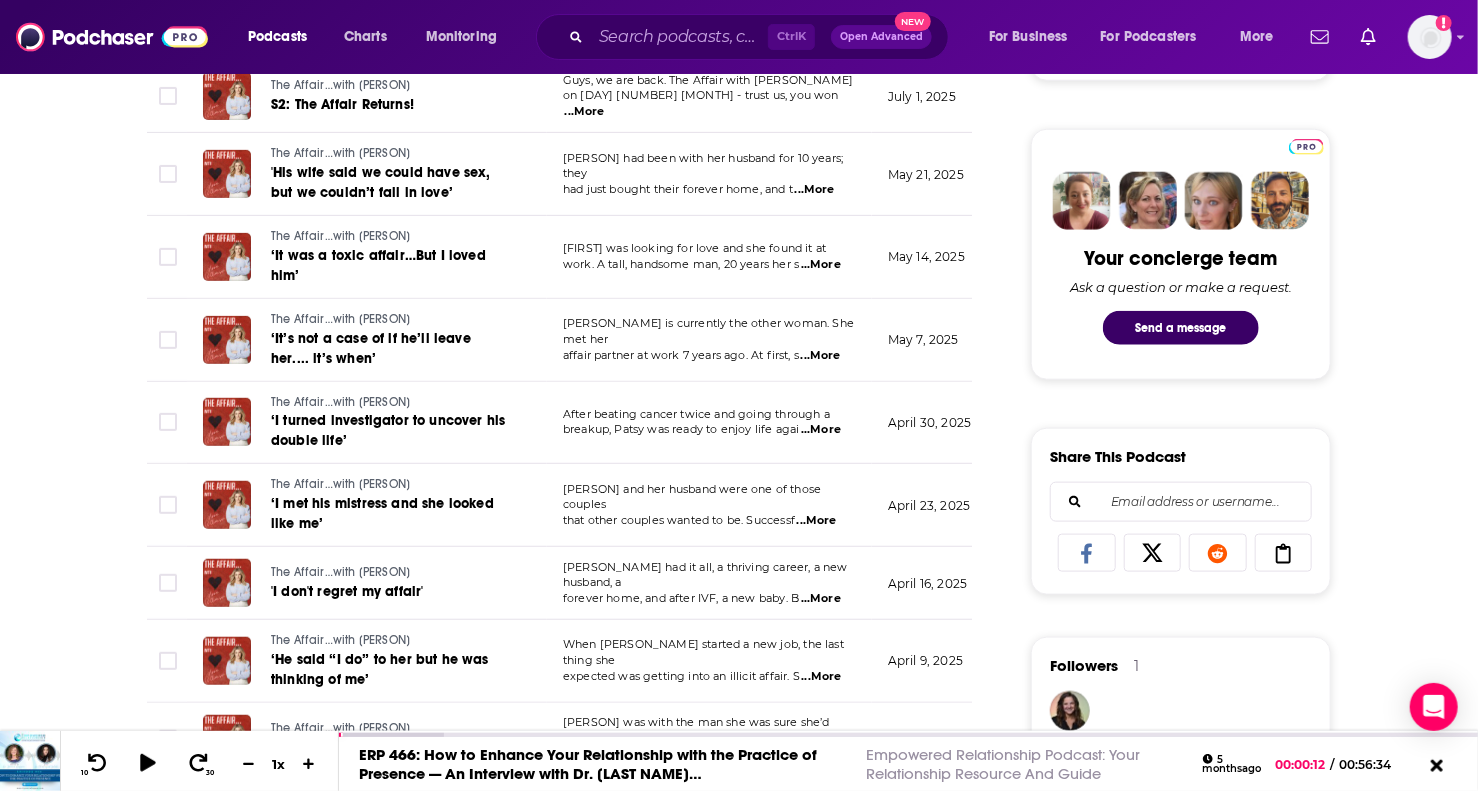 click on "...More" at bounding box center [821, 265] 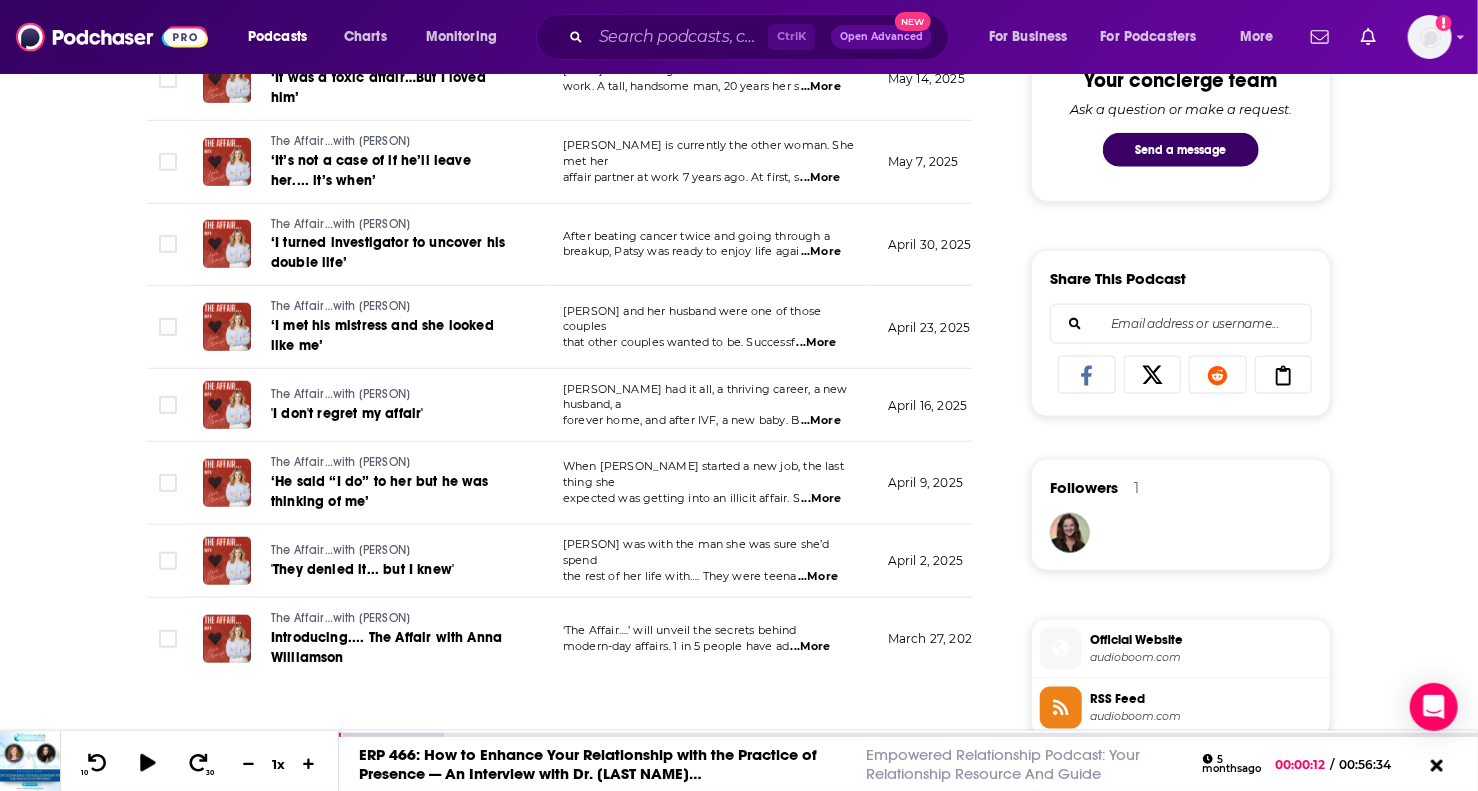 scroll, scrollTop: 1100, scrollLeft: 0, axis: vertical 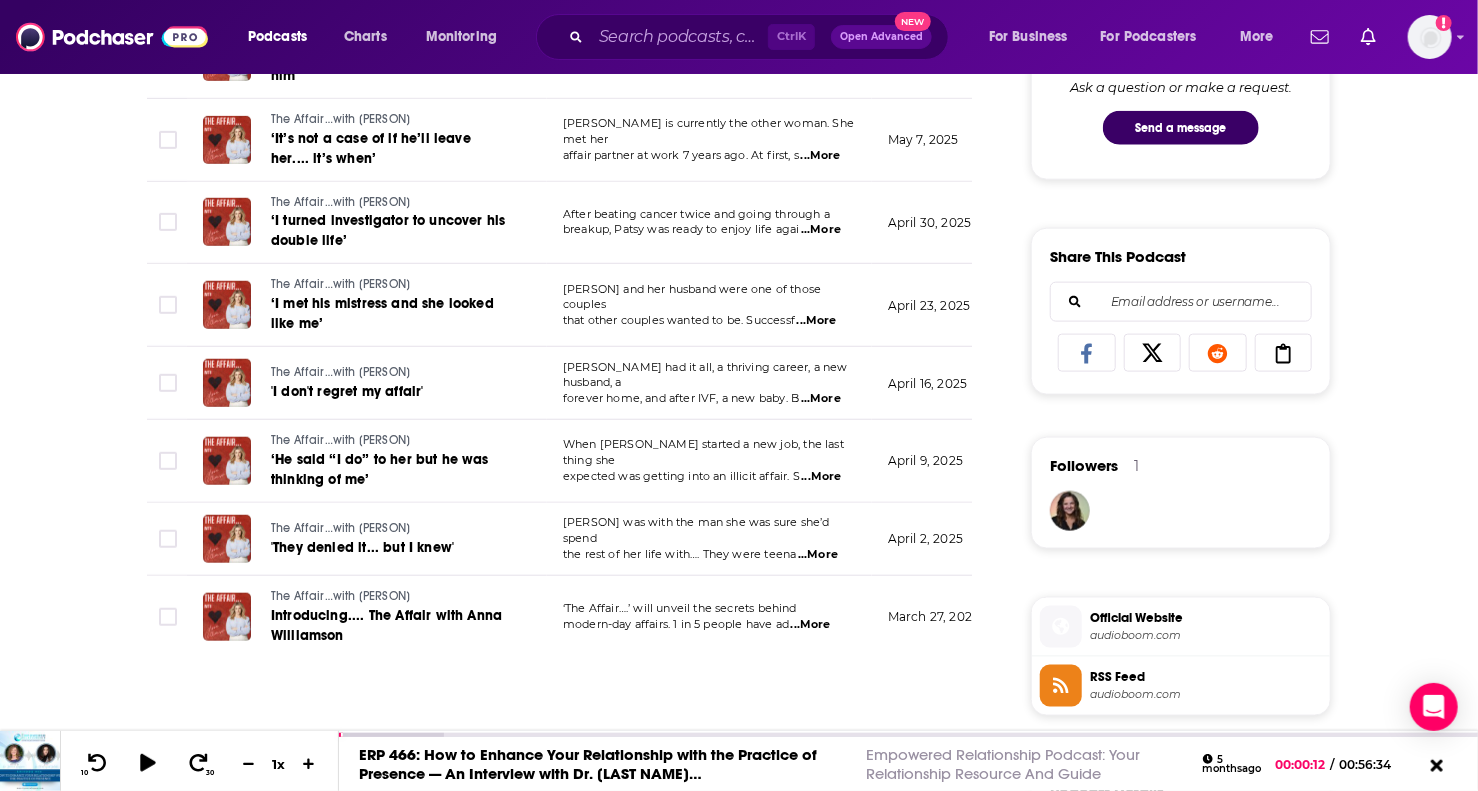 click on "...More" at bounding box center [811, 625] 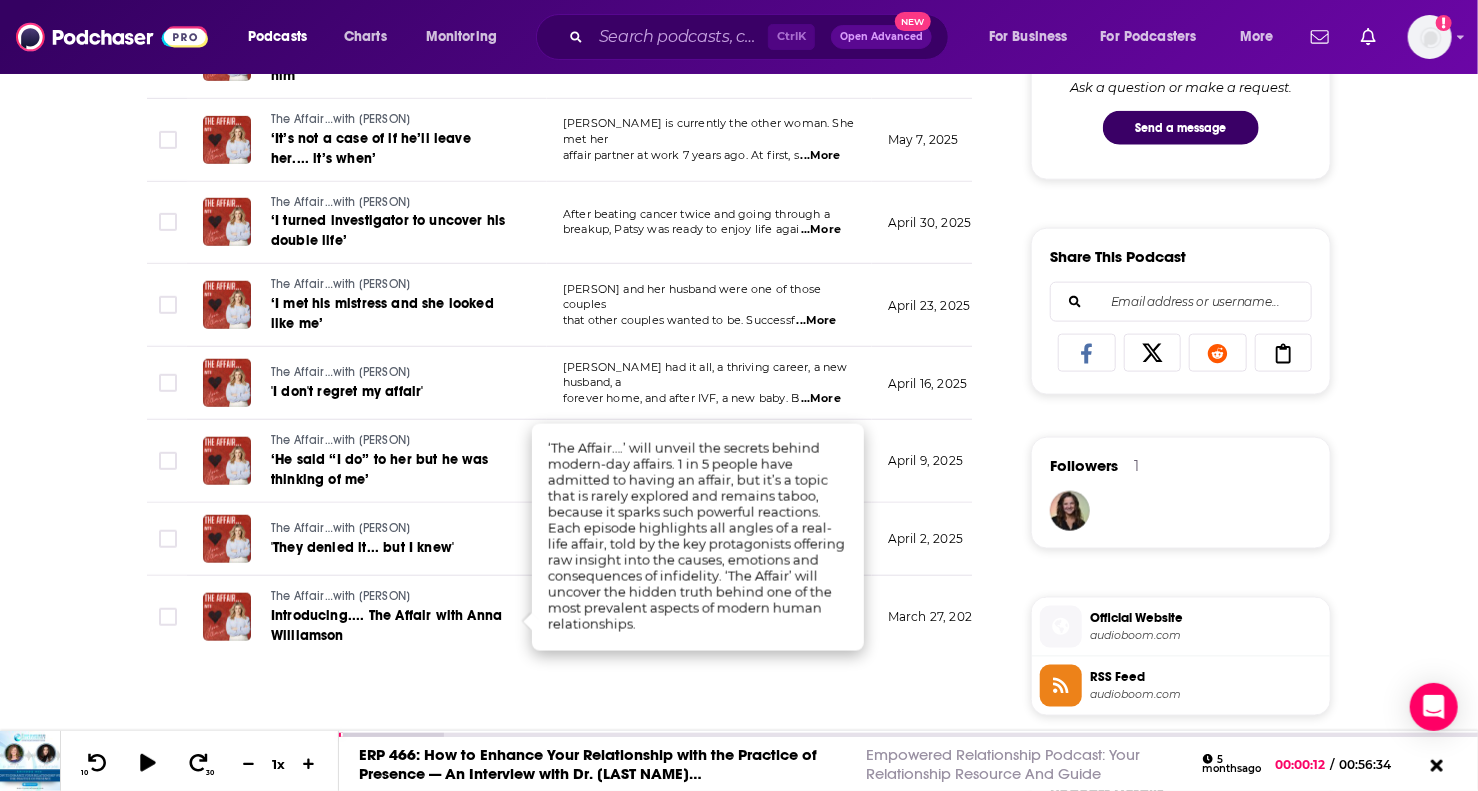 click on "Episodes of The Affair… By Date Table Episode Description Date Aired Reach Episode Guests Length The Affair…with Anna Williamson 'I found out he had a wife.... AND a girlfriend' When Nina started dating a man she met at the gym, it wasn't long before he was telling h  ...More July 29, 2025 3.3k-5.3k -- 1:05:32 s The Affair…with Anna Williamson 'I can forgive, but I can't forget' During lockdown, Paul noticed that his wife was glued to her phone. His gut instinct told hi  ...More July 23, 2025 4.1k-6.1k -- 1:02:00 s The Affair…with Anna Williamson 'I can forgive, but I can't forget' During lockdown, Paul noticed that his wife was glued to her phone. His gut instinct told hi  ...More July 22, 2025 3.7k-5.7k -- 1:01:30 s The Affair…with Anna Williamson 'The Ultimate Betrayal' Penny had it all... 2 beautiful children, a lovely home and an adoring husband. But a sh  ...More July 16, 2025 9.5k-14k -- 56:17 s The Affair…with Anna Williamson 'Our marriage has survived serial cheating'   ...More 12k-18k --" at bounding box center [559, 631] 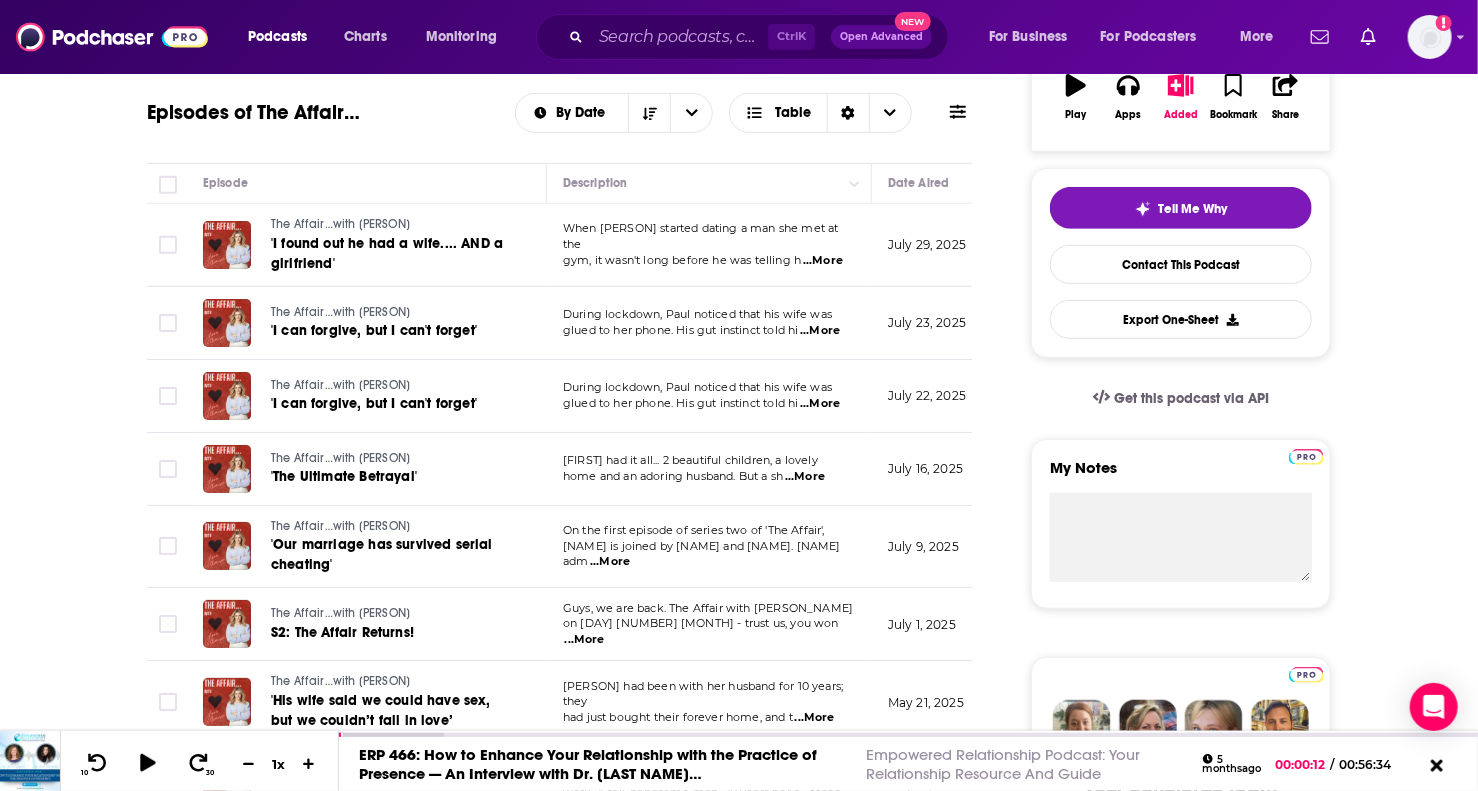 scroll, scrollTop: 200, scrollLeft: 0, axis: vertical 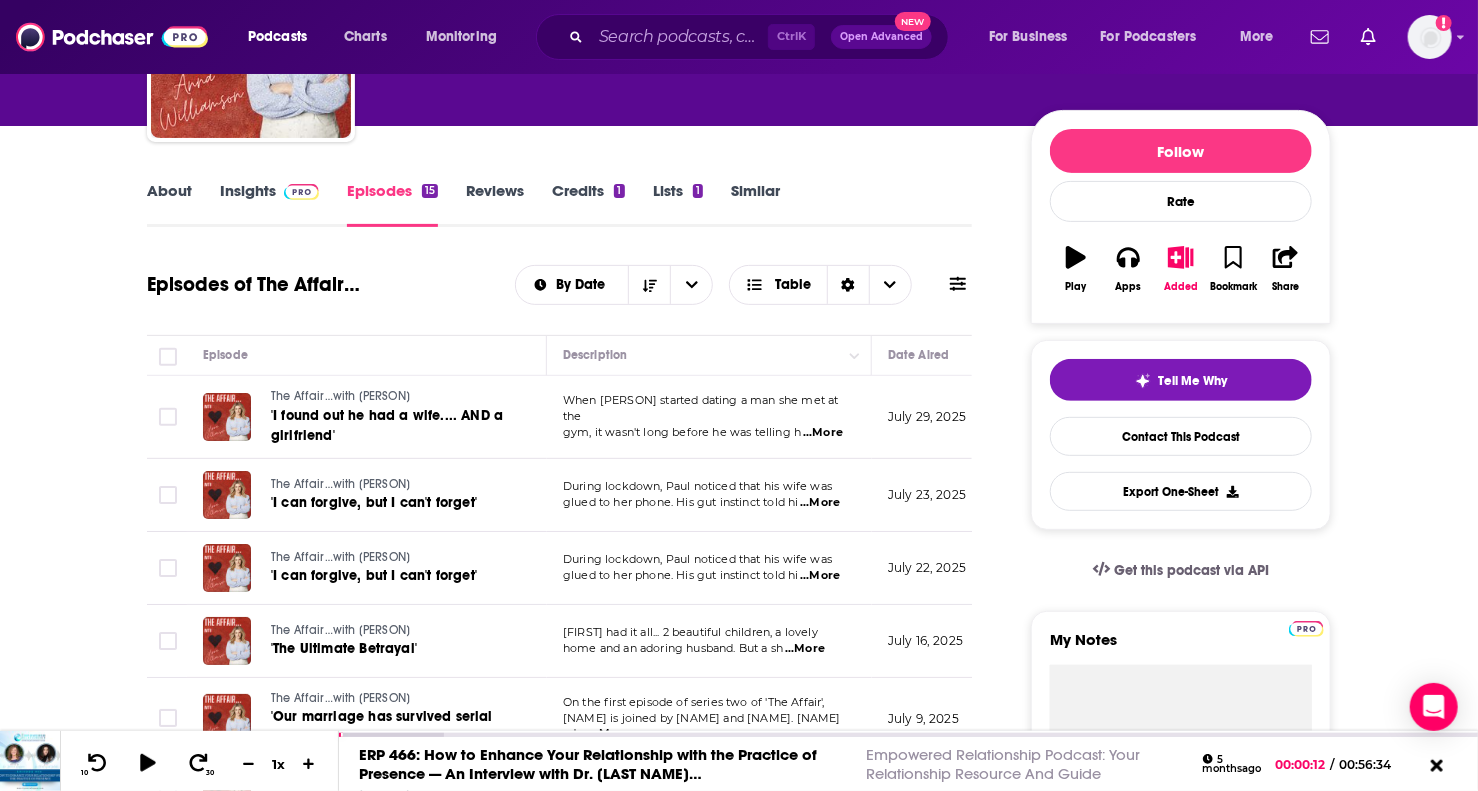 click on "Insights" at bounding box center (269, 204) 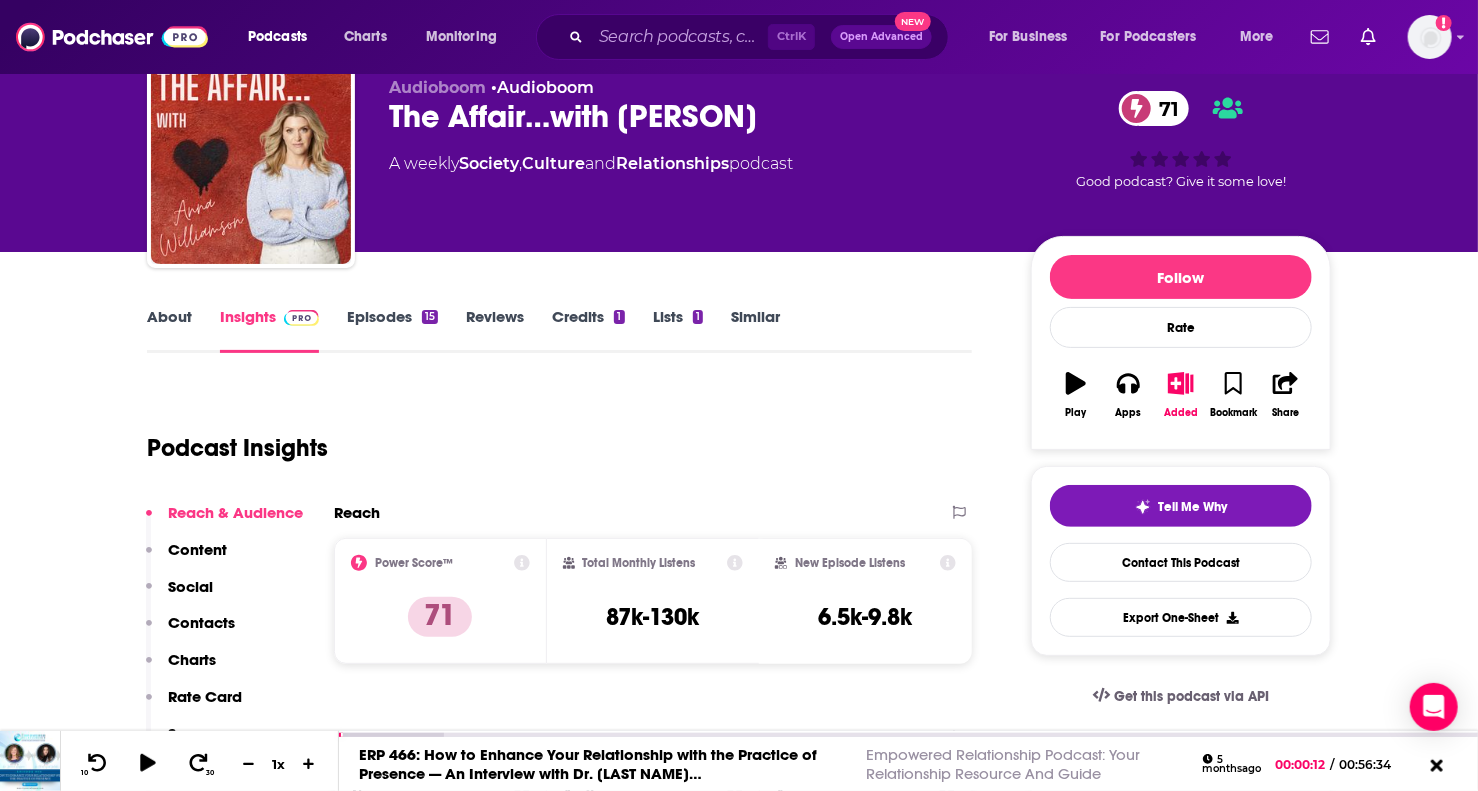 scroll, scrollTop: 0, scrollLeft: 0, axis: both 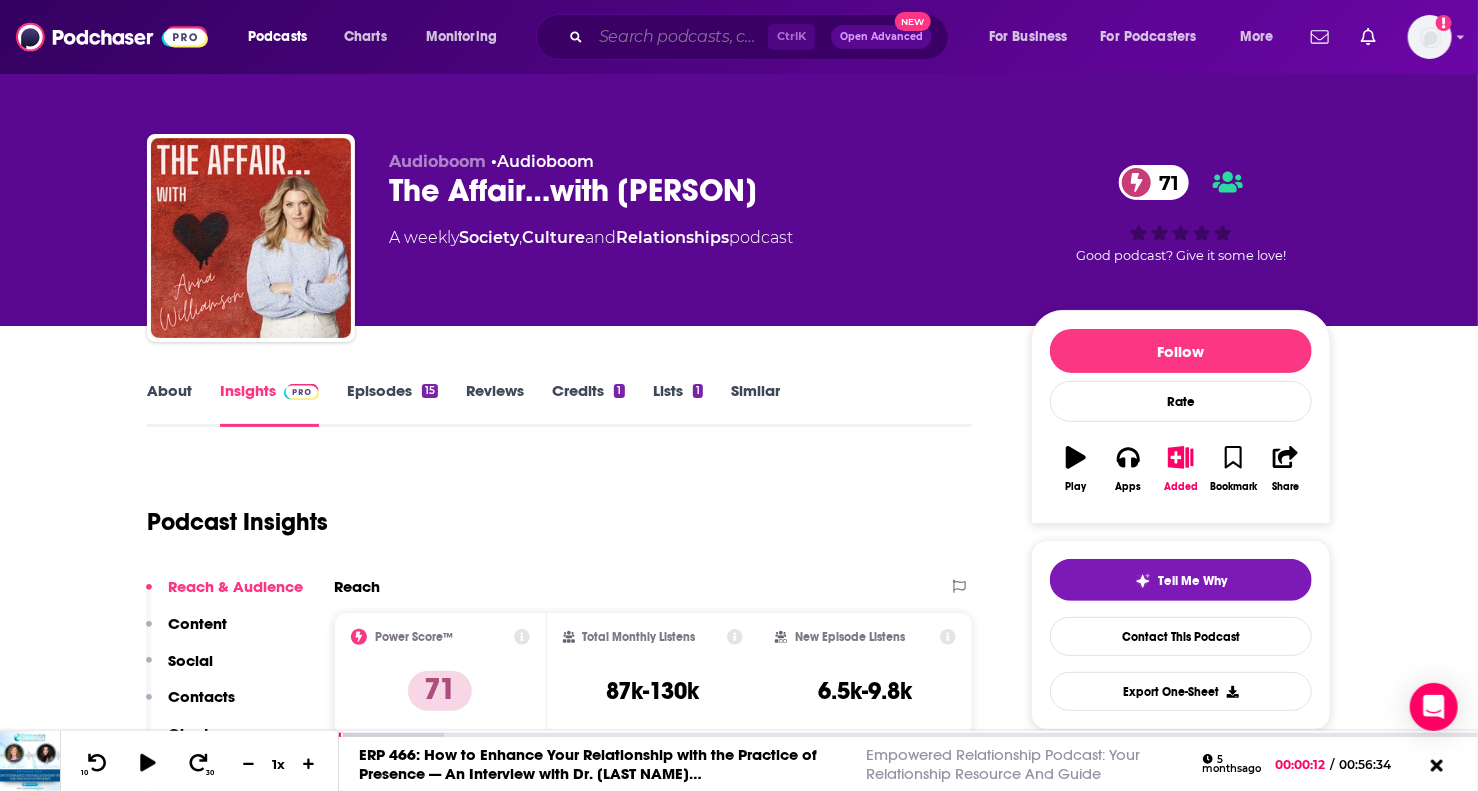 click at bounding box center (679, 37) 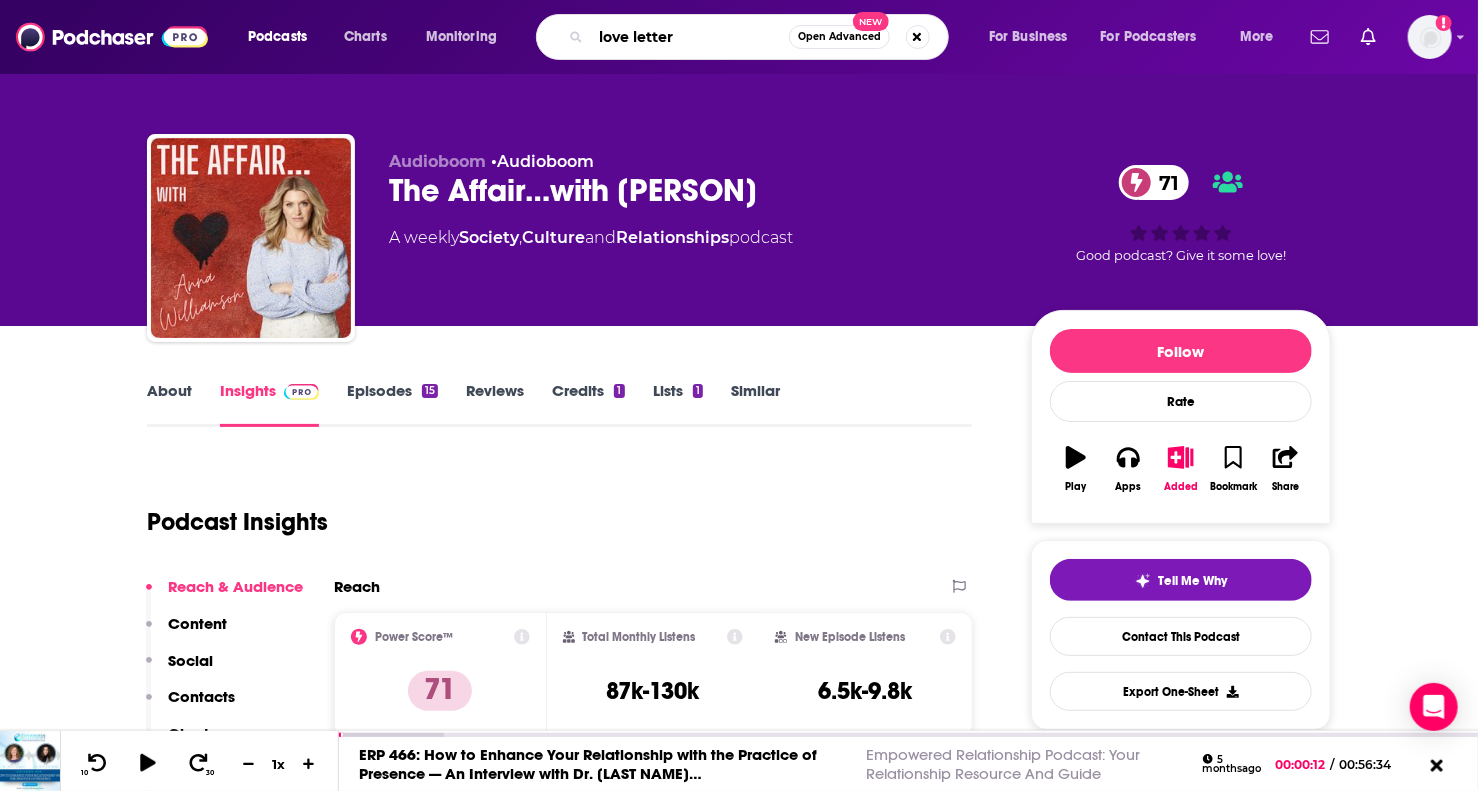 type on "love letters" 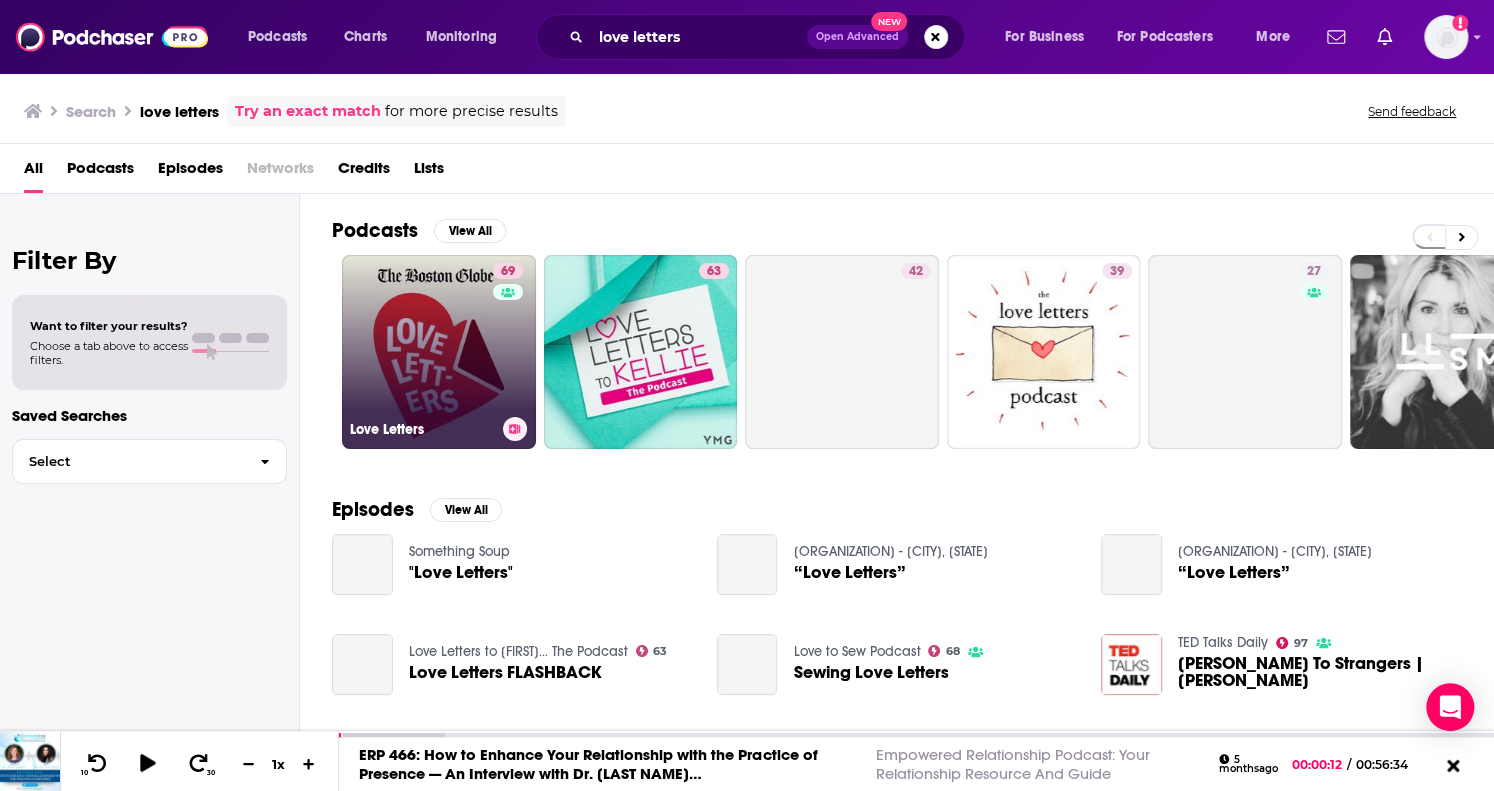 click on "69 Love Letters" at bounding box center (439, 352) 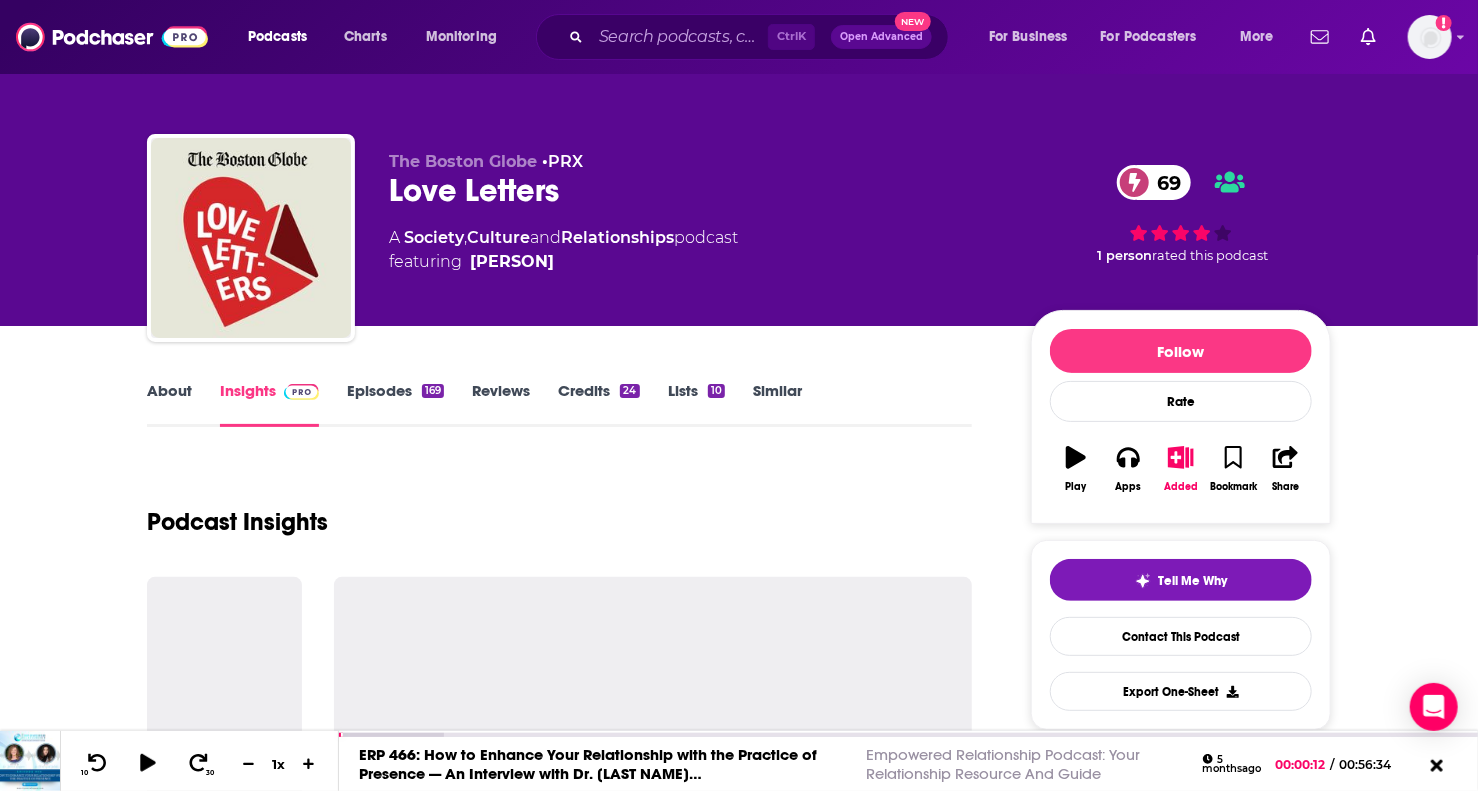 click on "About" at bounding box center (169, 404) 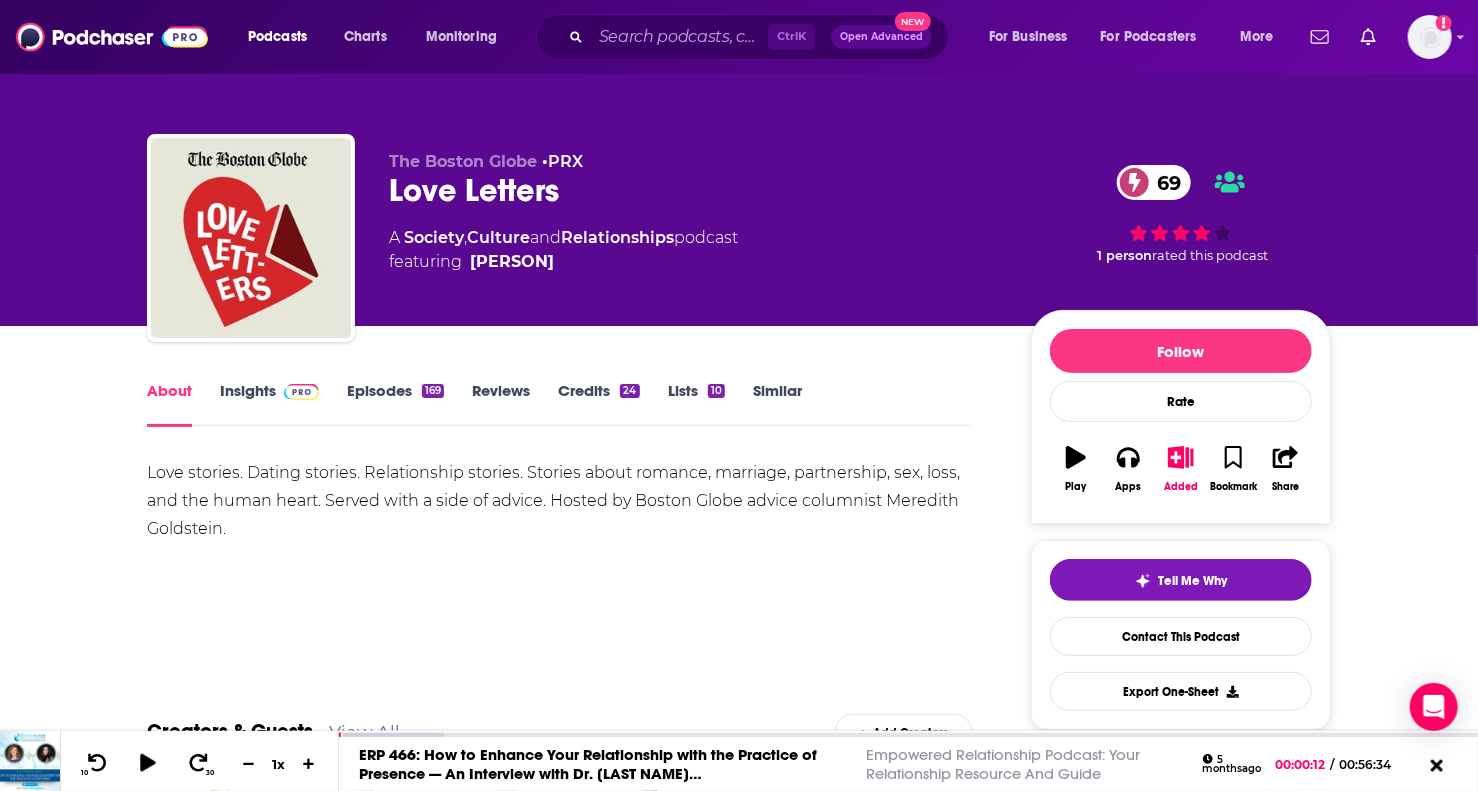 click on "Episodes 169" at bounding box center [395, 404] 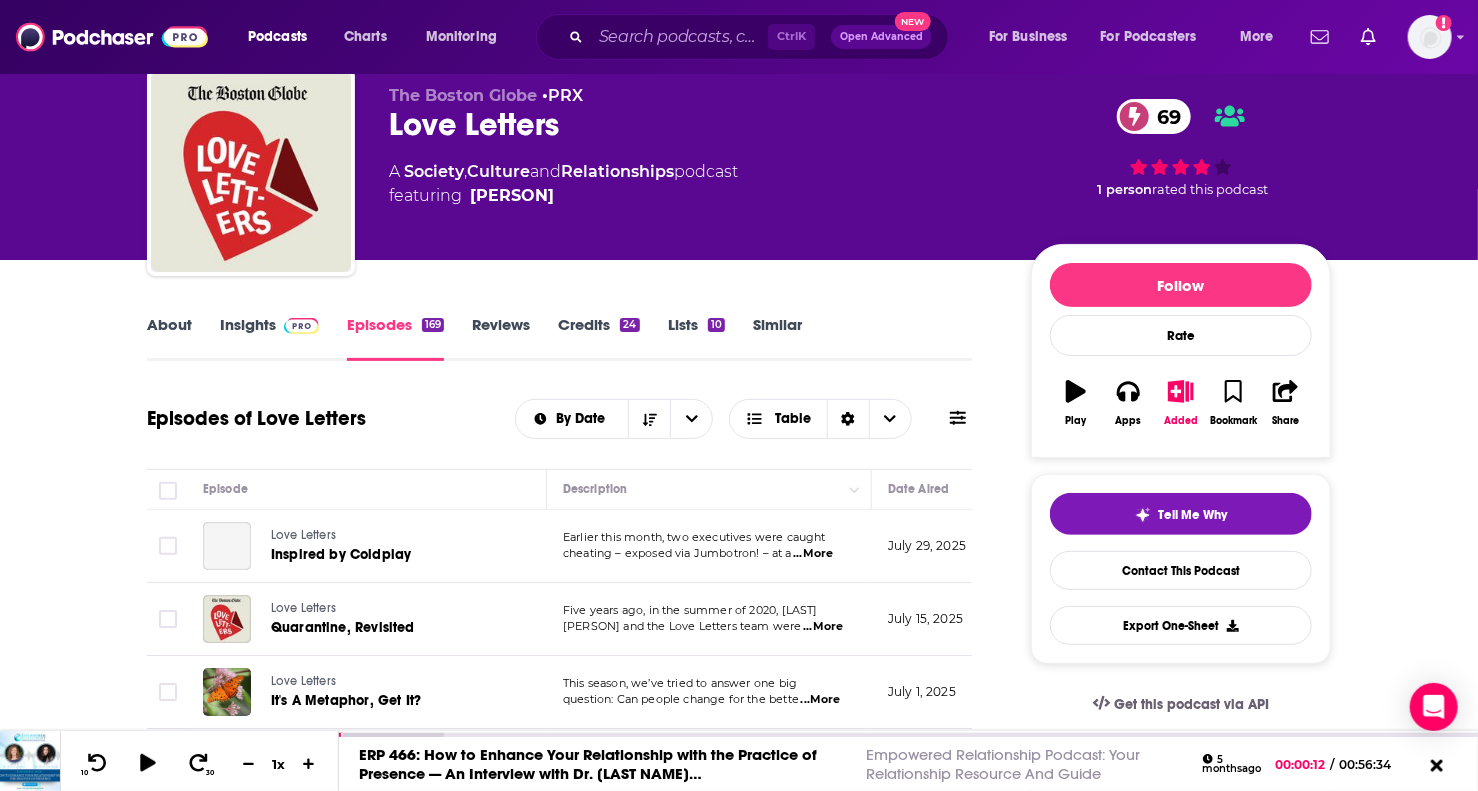scroll, scrollTop: 100, scrollLeft: 0, axis: vertical 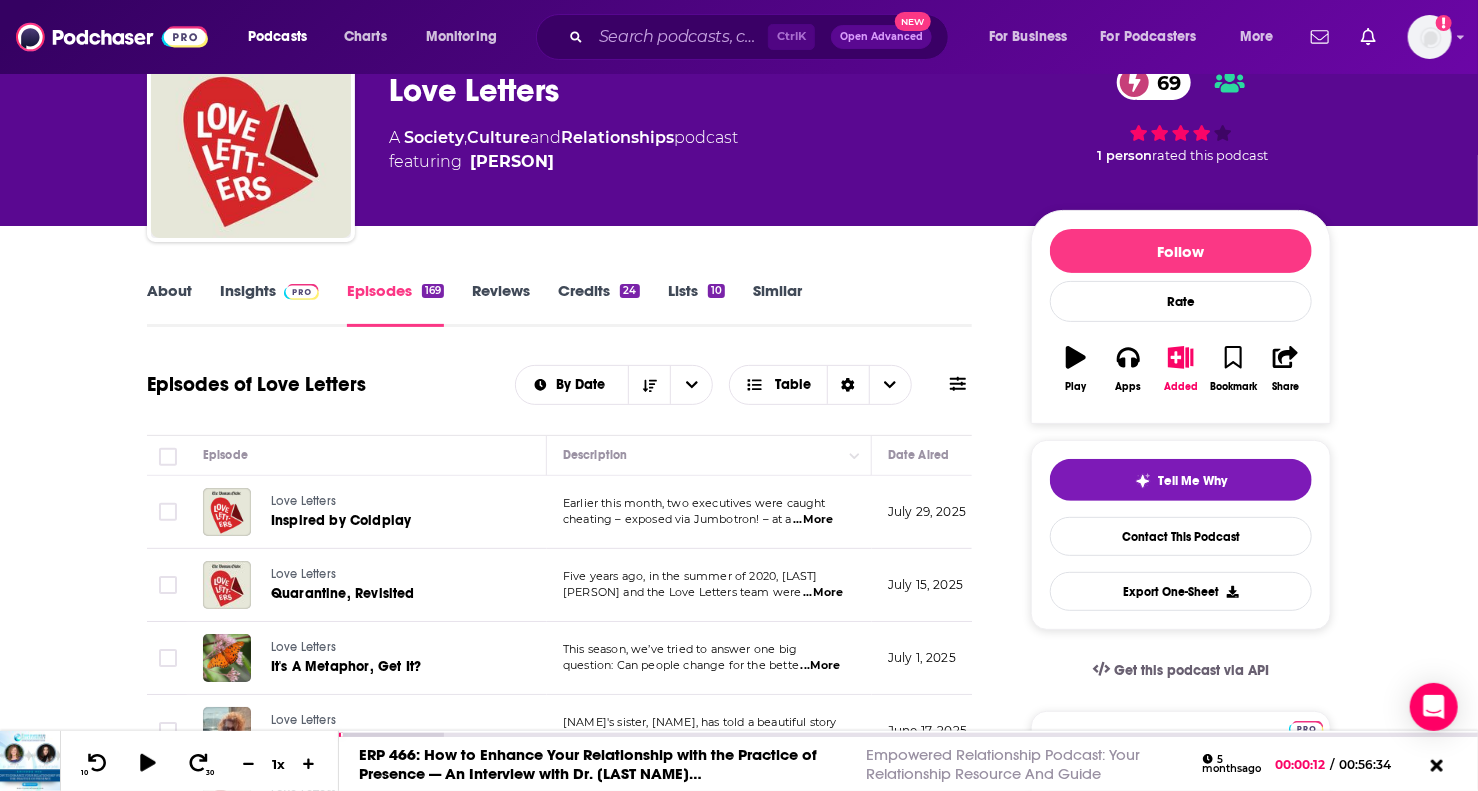 click on "...More" at bounding box center (813, 520) 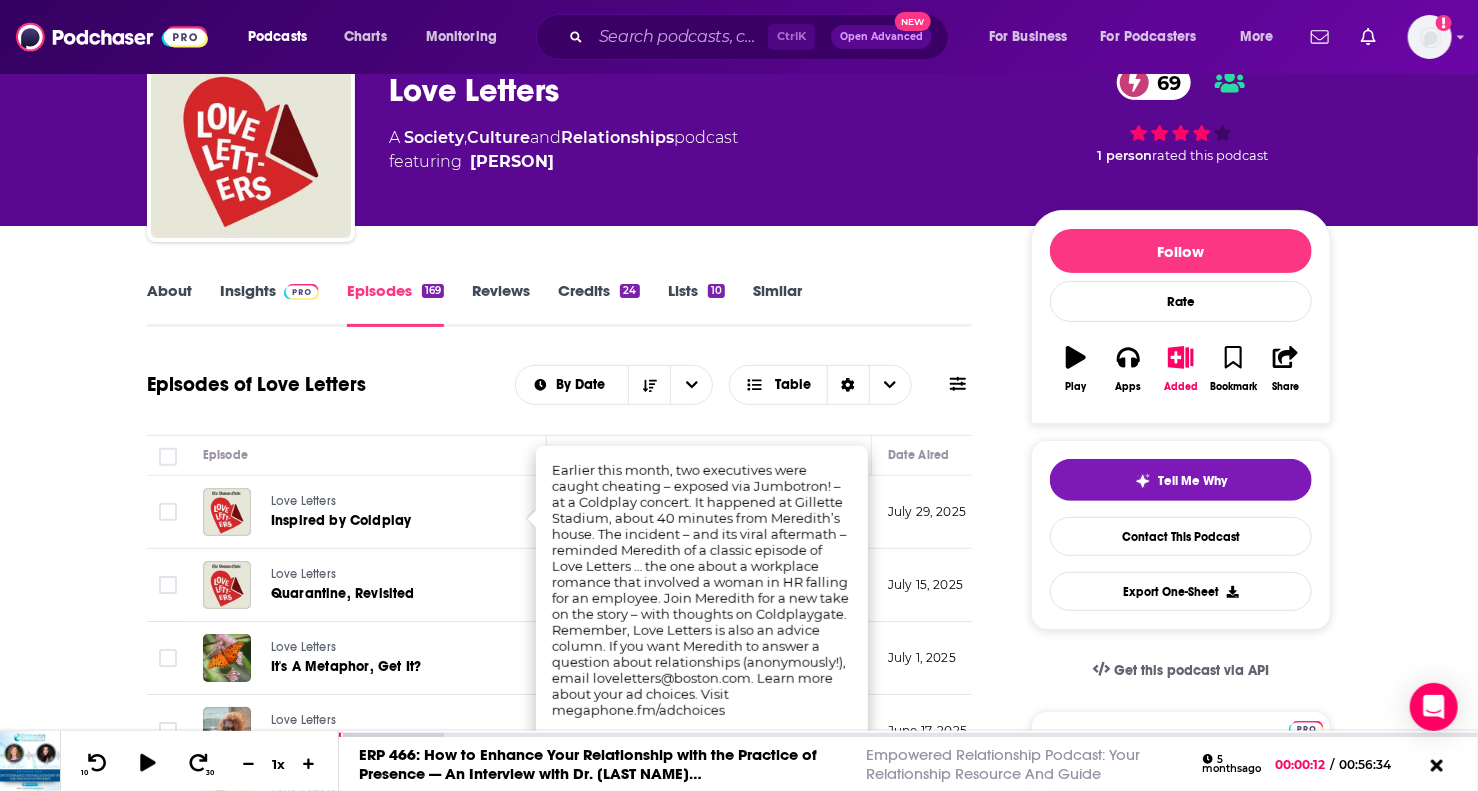 click on "Episodes of Love Letters By Date Table" at bounding box center [559, 385] 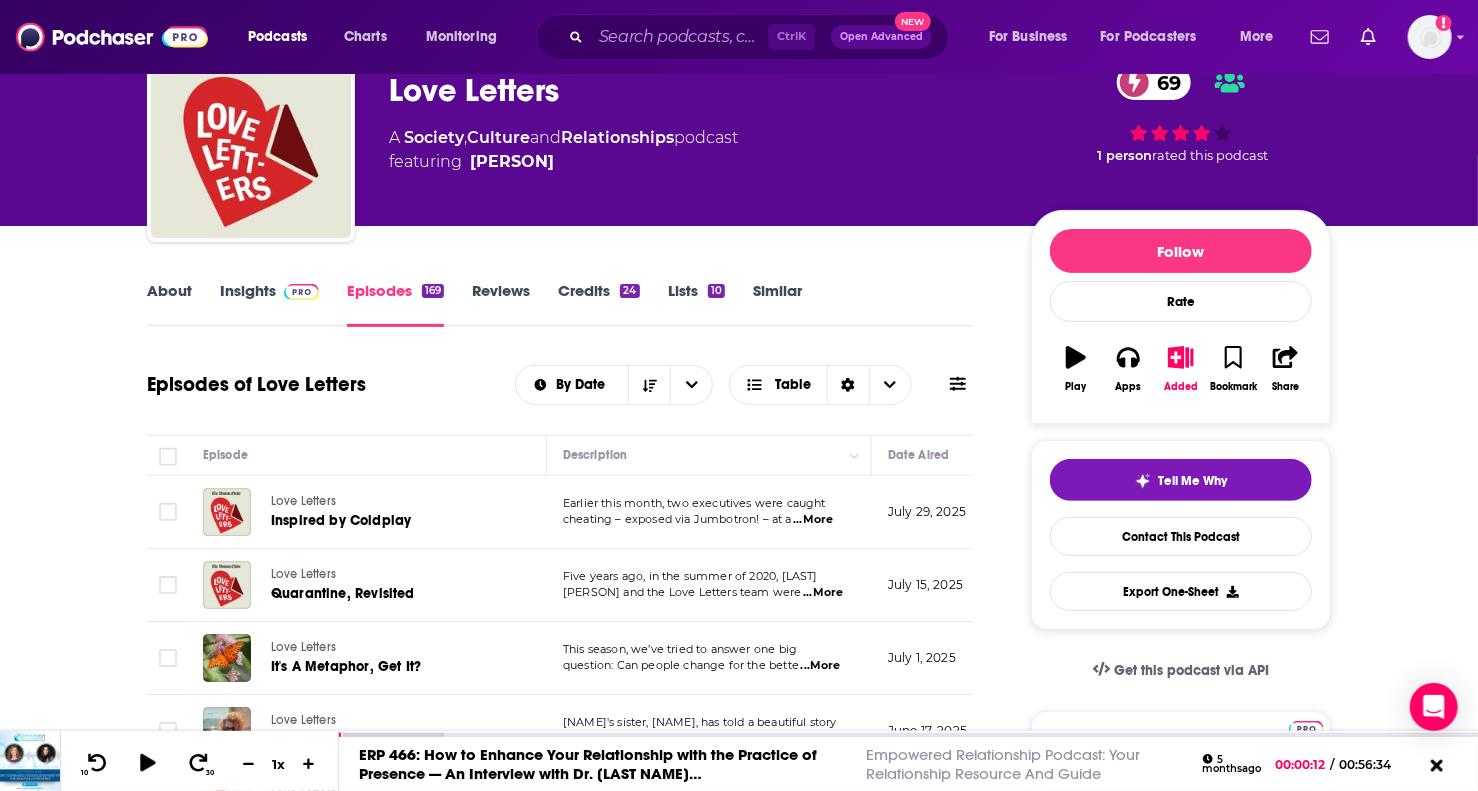 click on "...More" at bounding box center [823, 593] 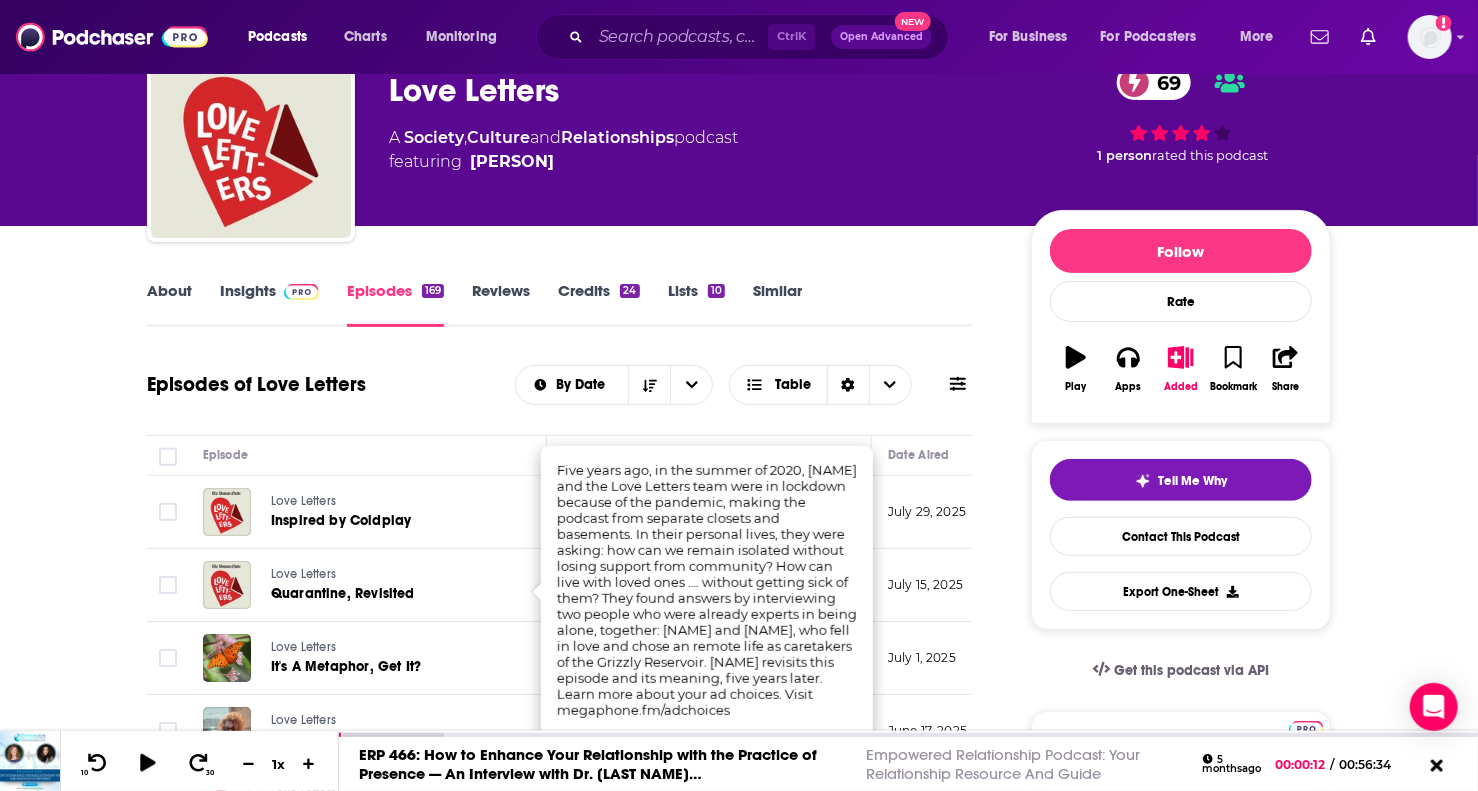 click on "About Insights Episodes 169 Reviews Credits 24 Lists 10 Similar Episodes of Love Letters By Date Table Episode Description Date Aired Reach Episode Guests Length Love Letters Inspired by Coldplay Earlier this month, two executives were caught cheating – exposed via Jumbotron! – at a   ...More July 29, 2025 45k-68k -- 31:49 s Love Letters Quarantine, Revisited Five years ago, in the summer of 2020, Meredith Goldstein and the Love Letters team were   ...More July 15, 2025 23k-34k -- 23:46 s Love Letters It's A Metaphor, Get It? This season, we’ve tried to answer one big question: Can people change for the bette  ...More July 1, 2025 14k-20k -- 16:41 s Love Letters Queen Of Palm Springs Meredith’s sister, Brette, has told a beautiful story about falling in love with her husband. But  ...More June 17, 2025 11k-16k -- 43:27 s Love Letters Revisiting Fairy Tales Do you love meet-cutes? Then tune in to this episode – because Meredith would quite li  ...More June 10, 2025 12k-19k -- 25:34 s Love Letters --" at bounding box center (559, 1590) 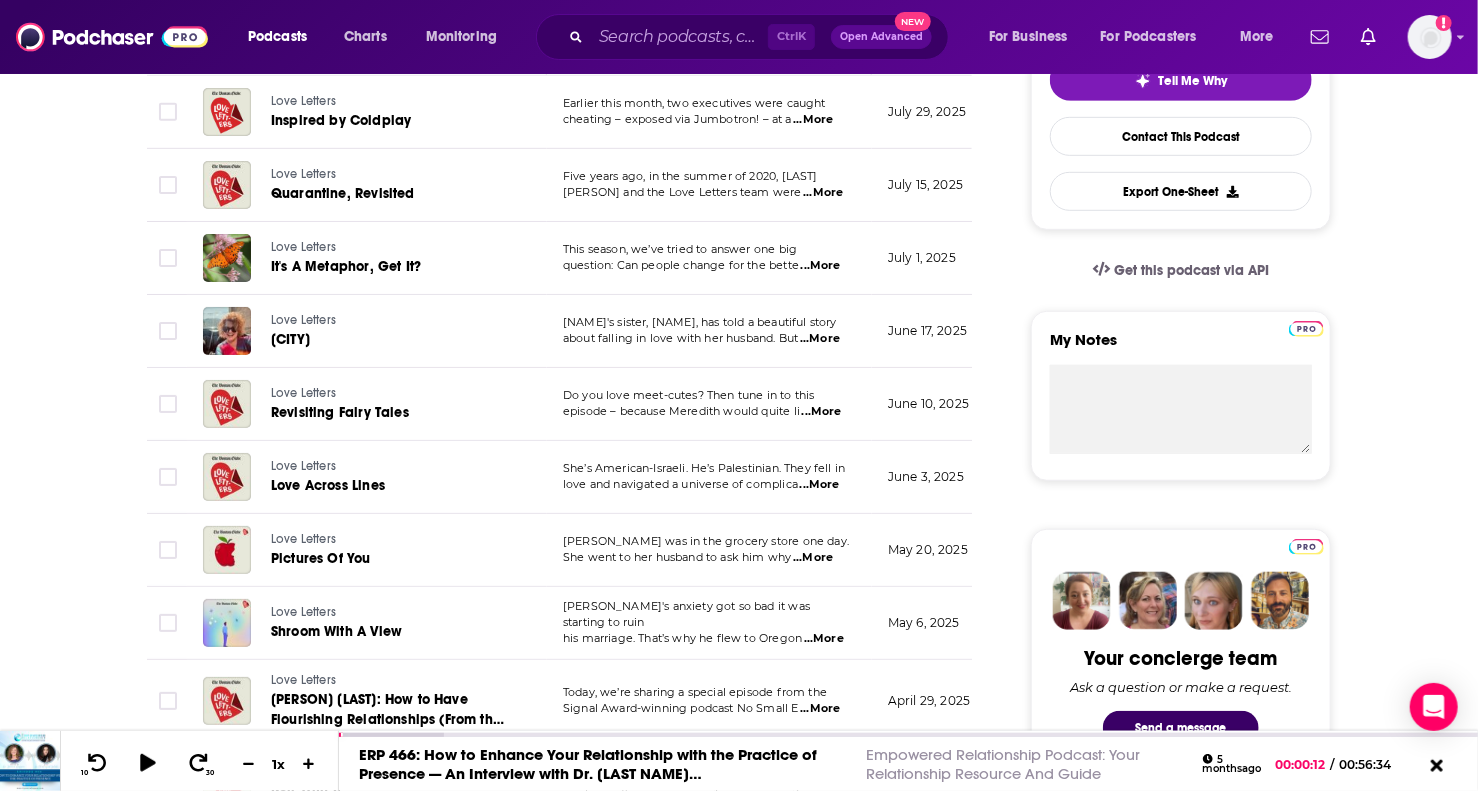 scroll, scrollTop: 600, scrollLeft: 0, axis: vertical 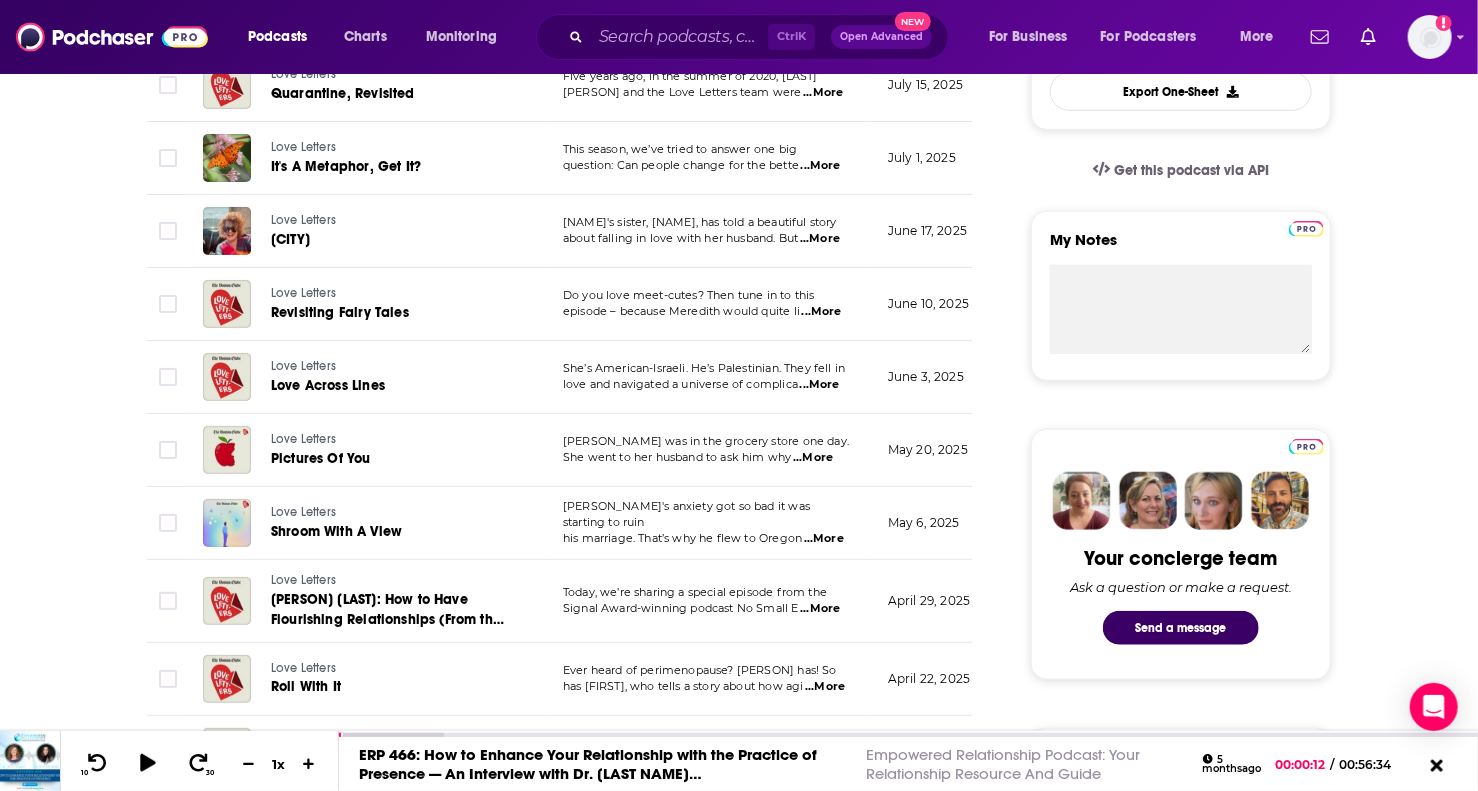 click on "...More" at bounding box center [824, 539] 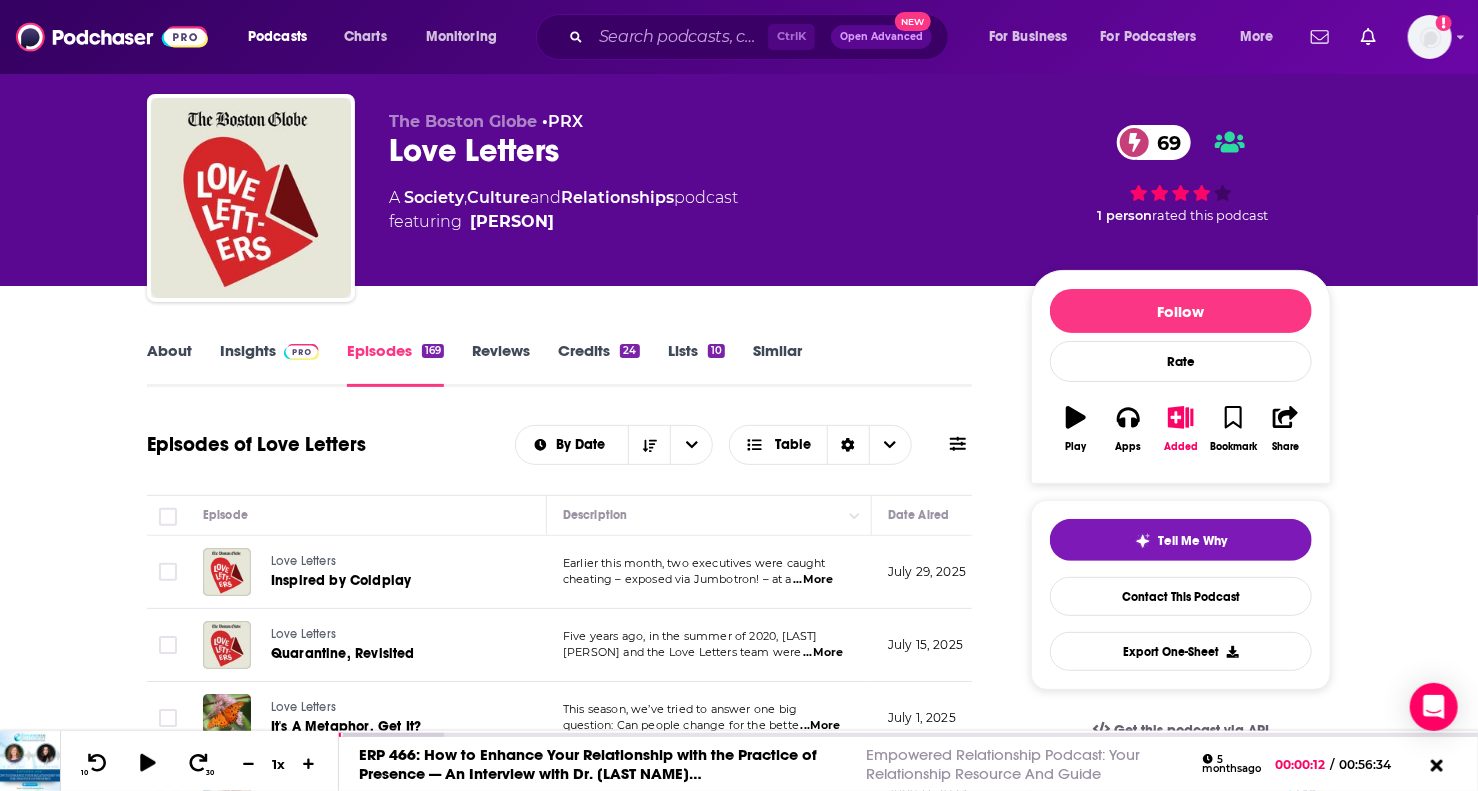 scroll, scrollTop: 0, scrollLeft: 0, axis: both 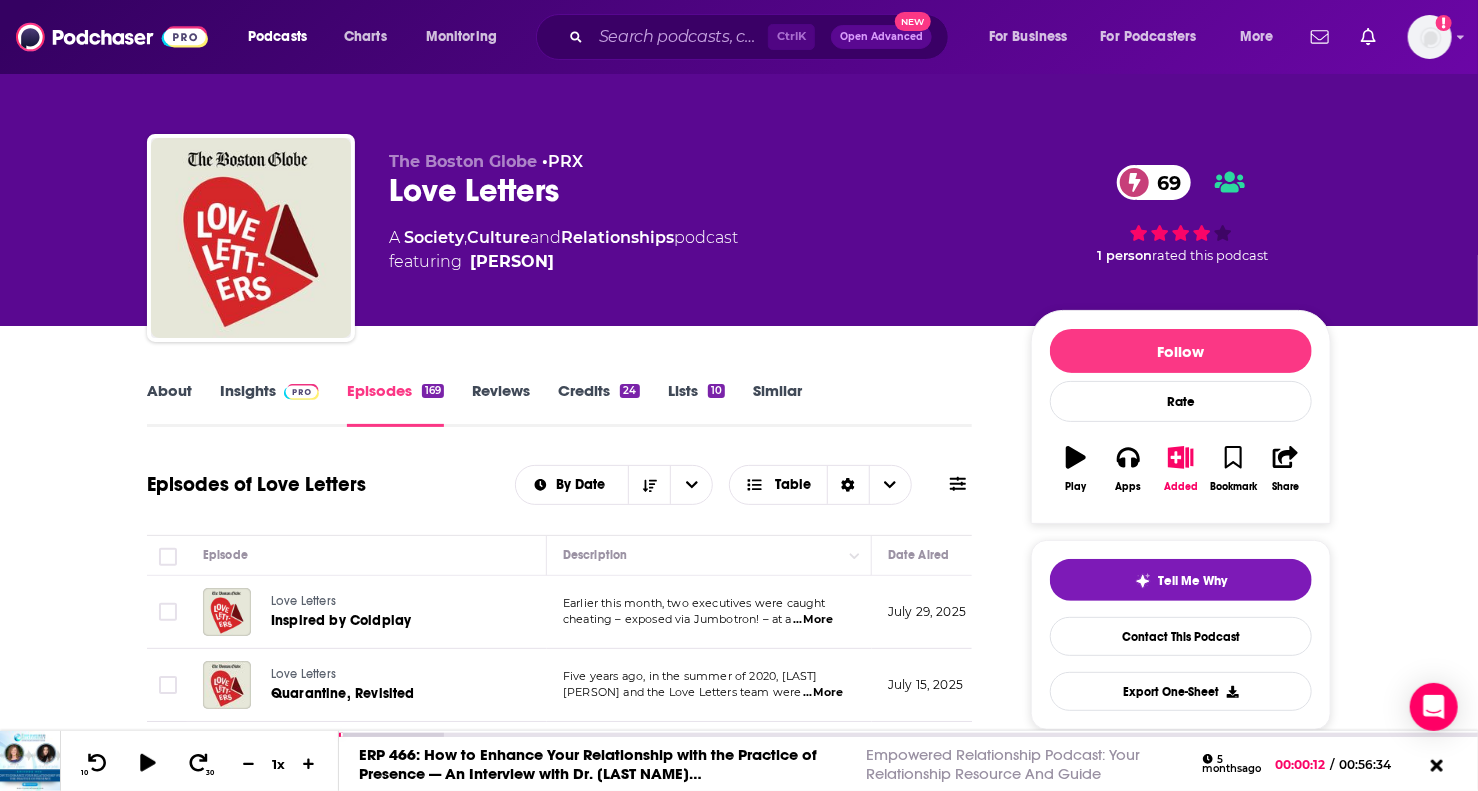 drag, startPoint x: 256, startPoint y: 402, endPoint x: 596, endPoint y: 16, distance: 514.389 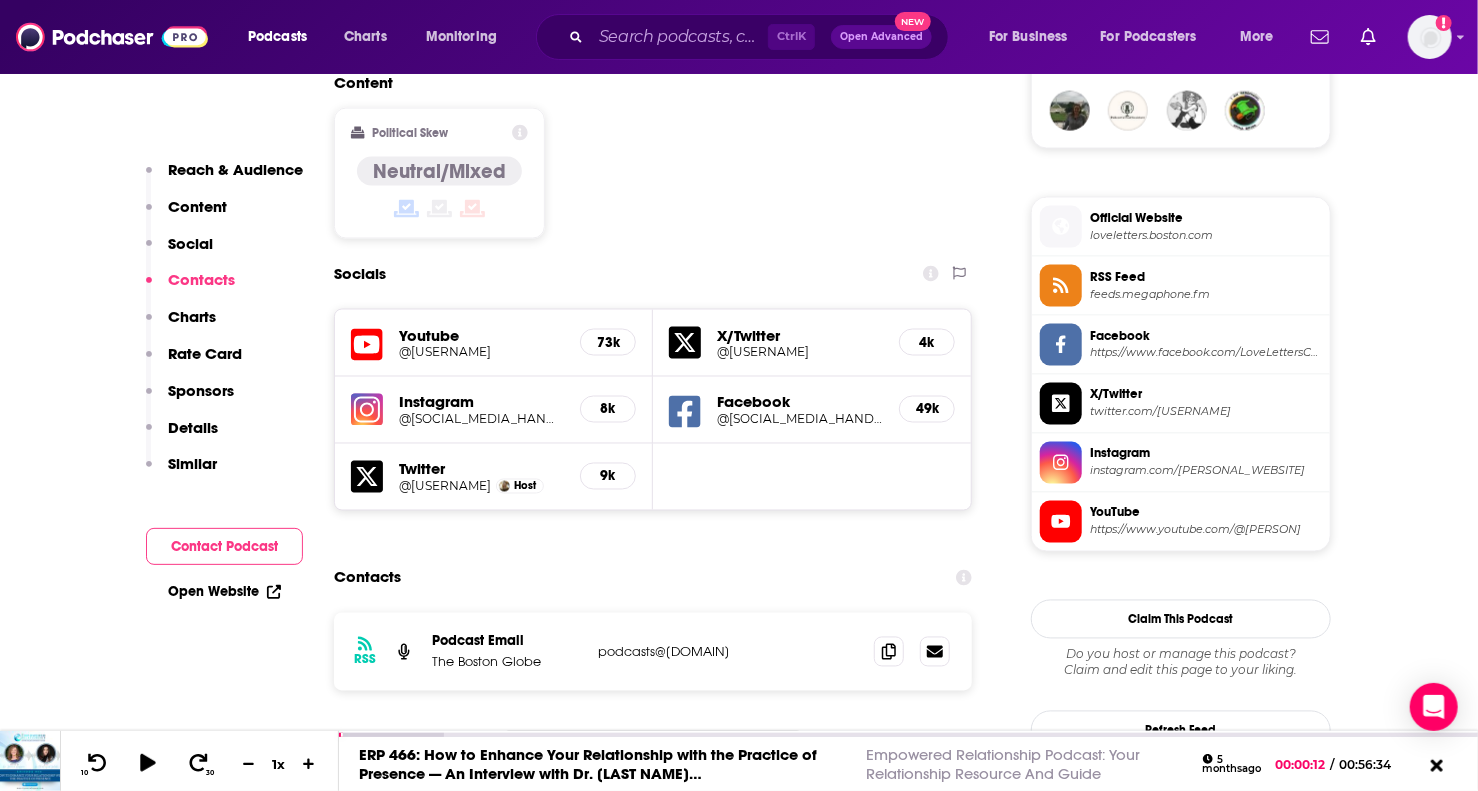 scroll, scrollTop: 1900, scrollLeft: 0, axis: vertical 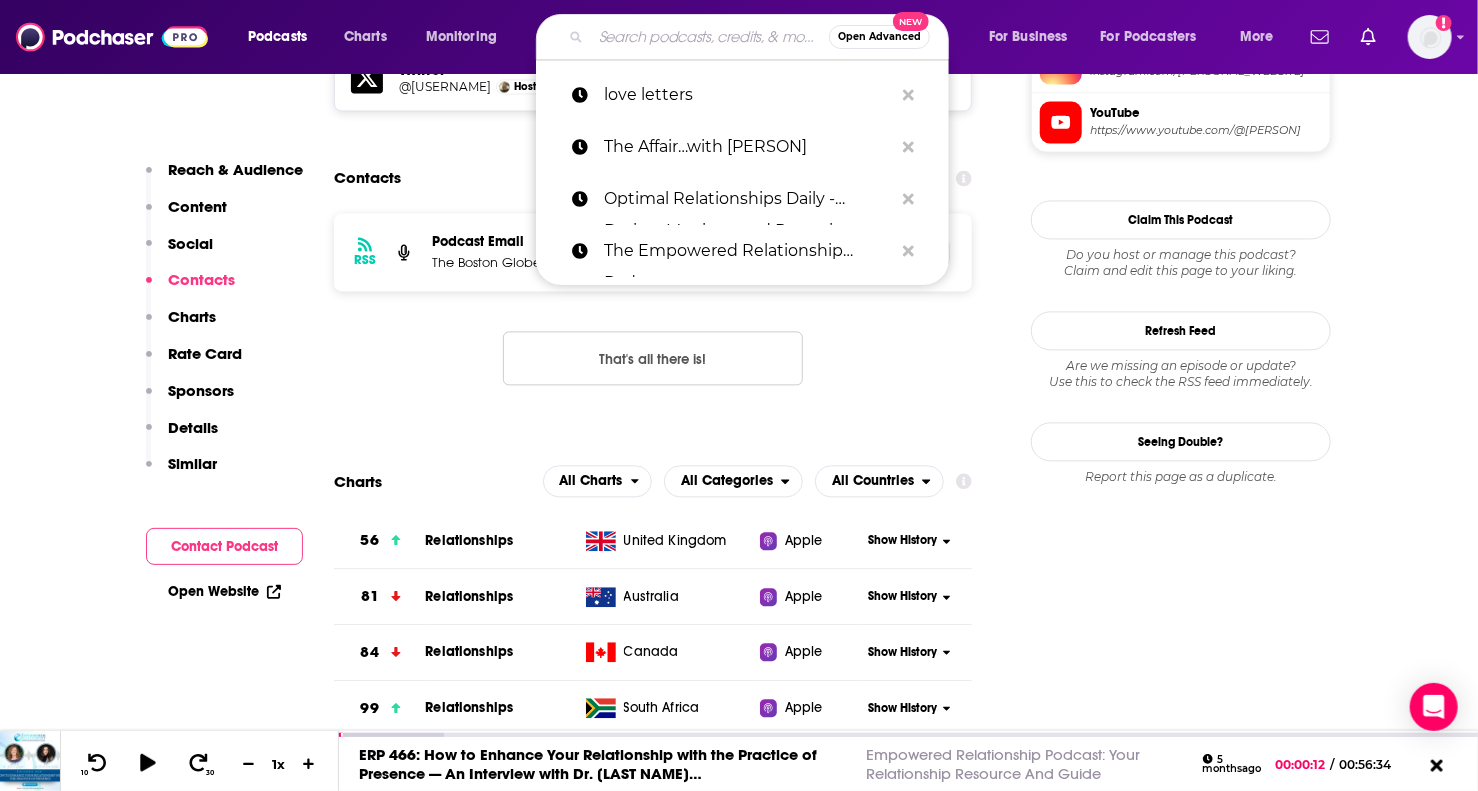 click at bounding box center (710, 37) 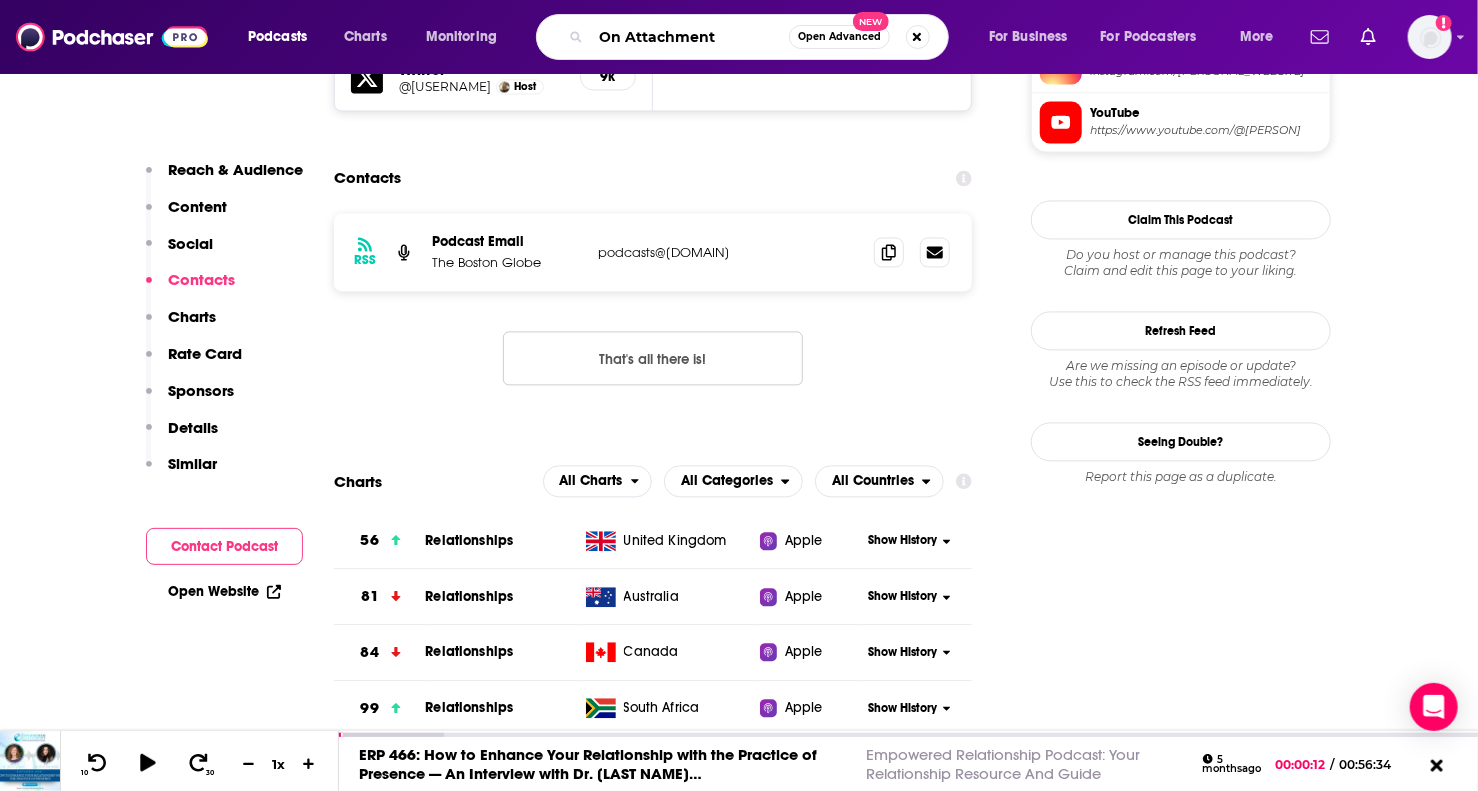type on "On Attachment" 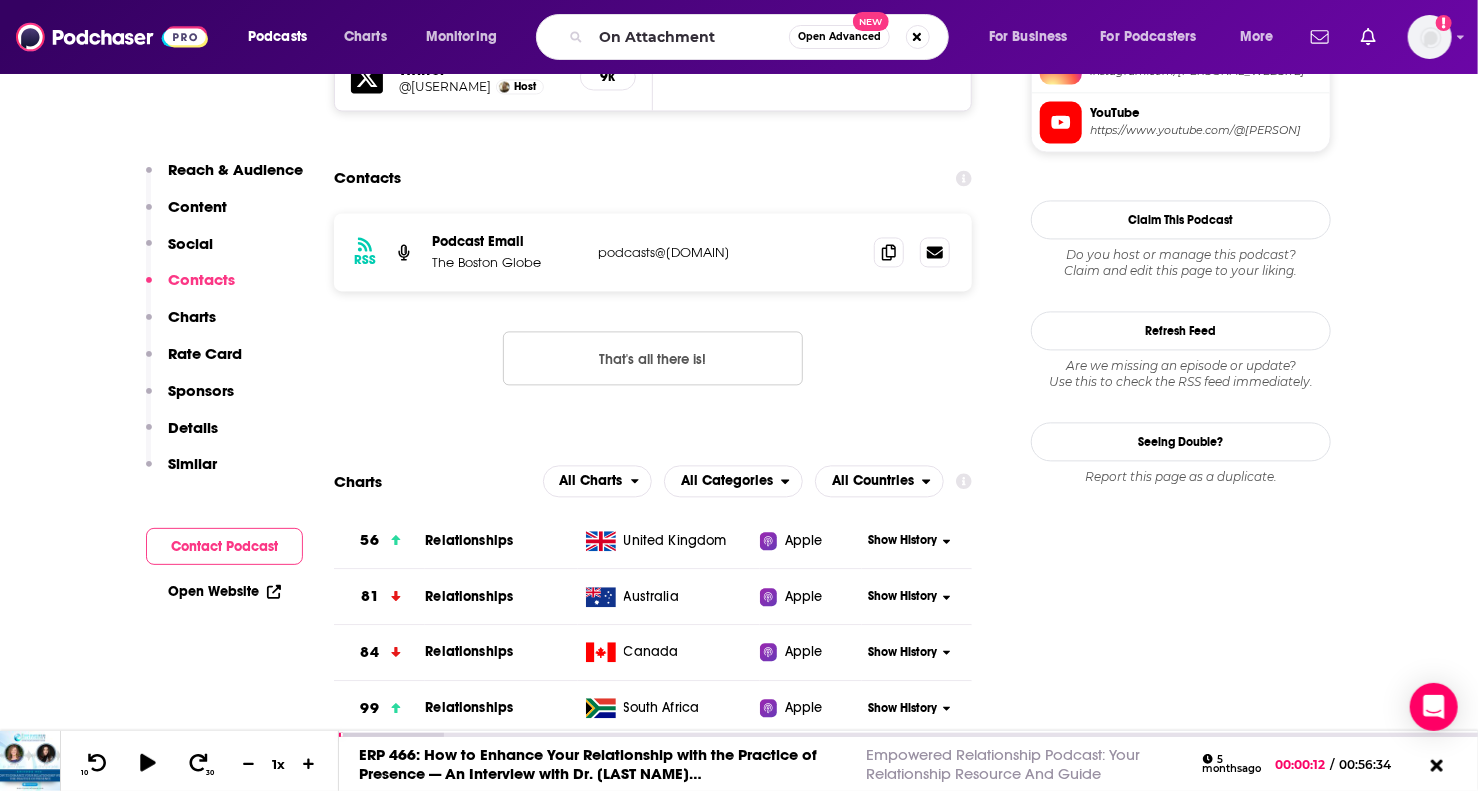 scroll, scrollTop: 0, scrollLeft: 0, axis: both 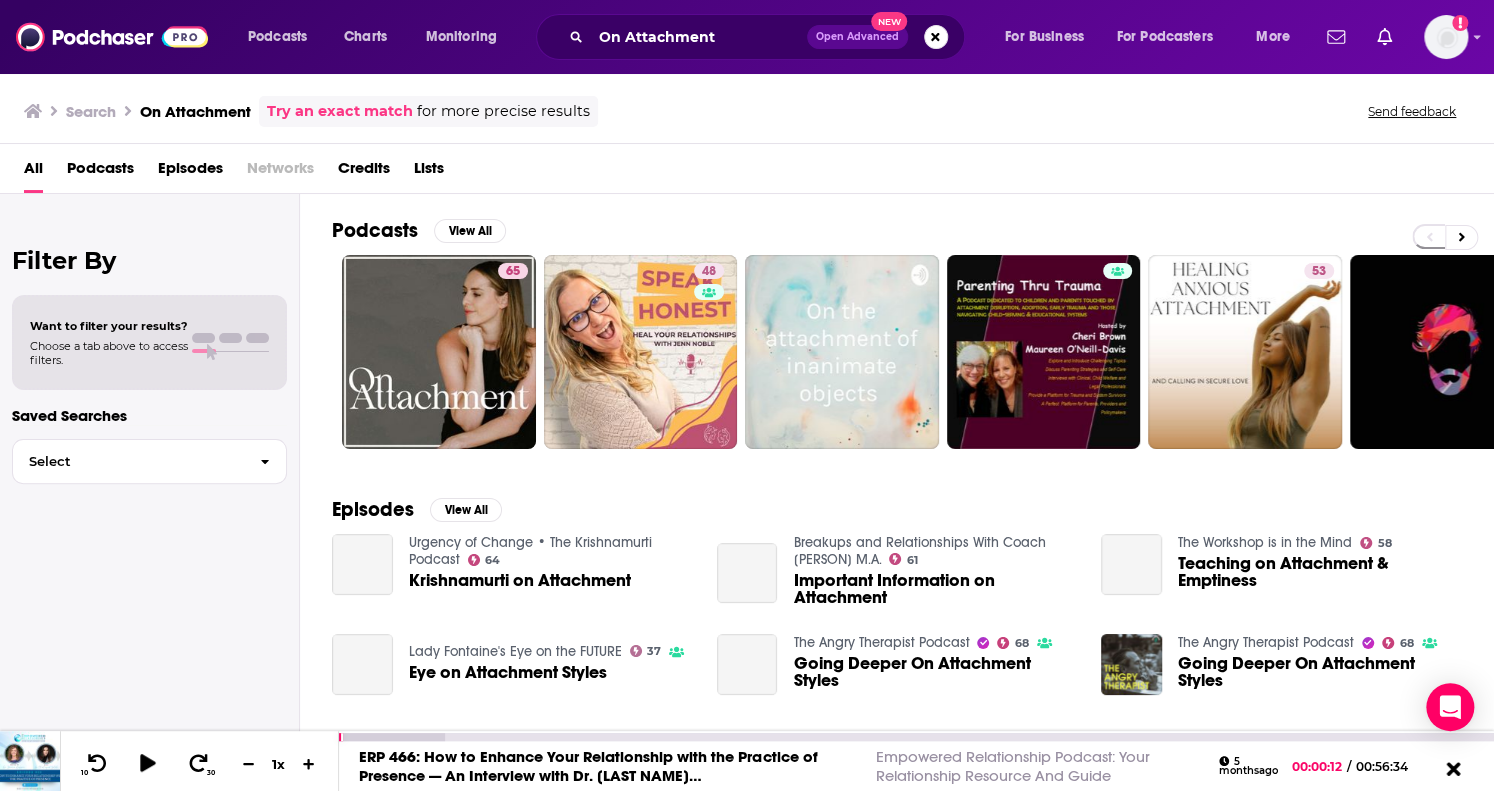 click 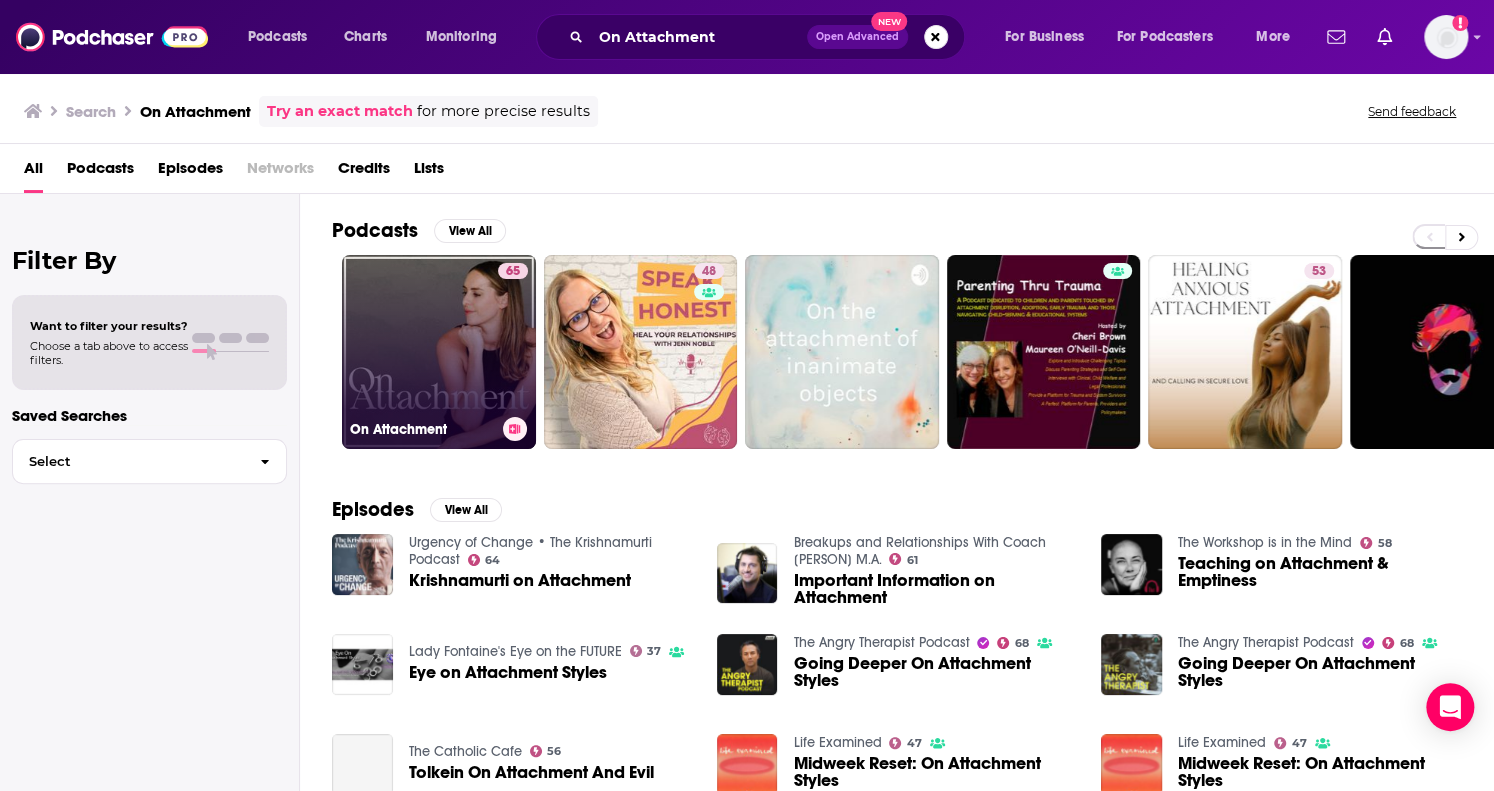 click on "65 On Attachment" at bounding box center (439, 352) 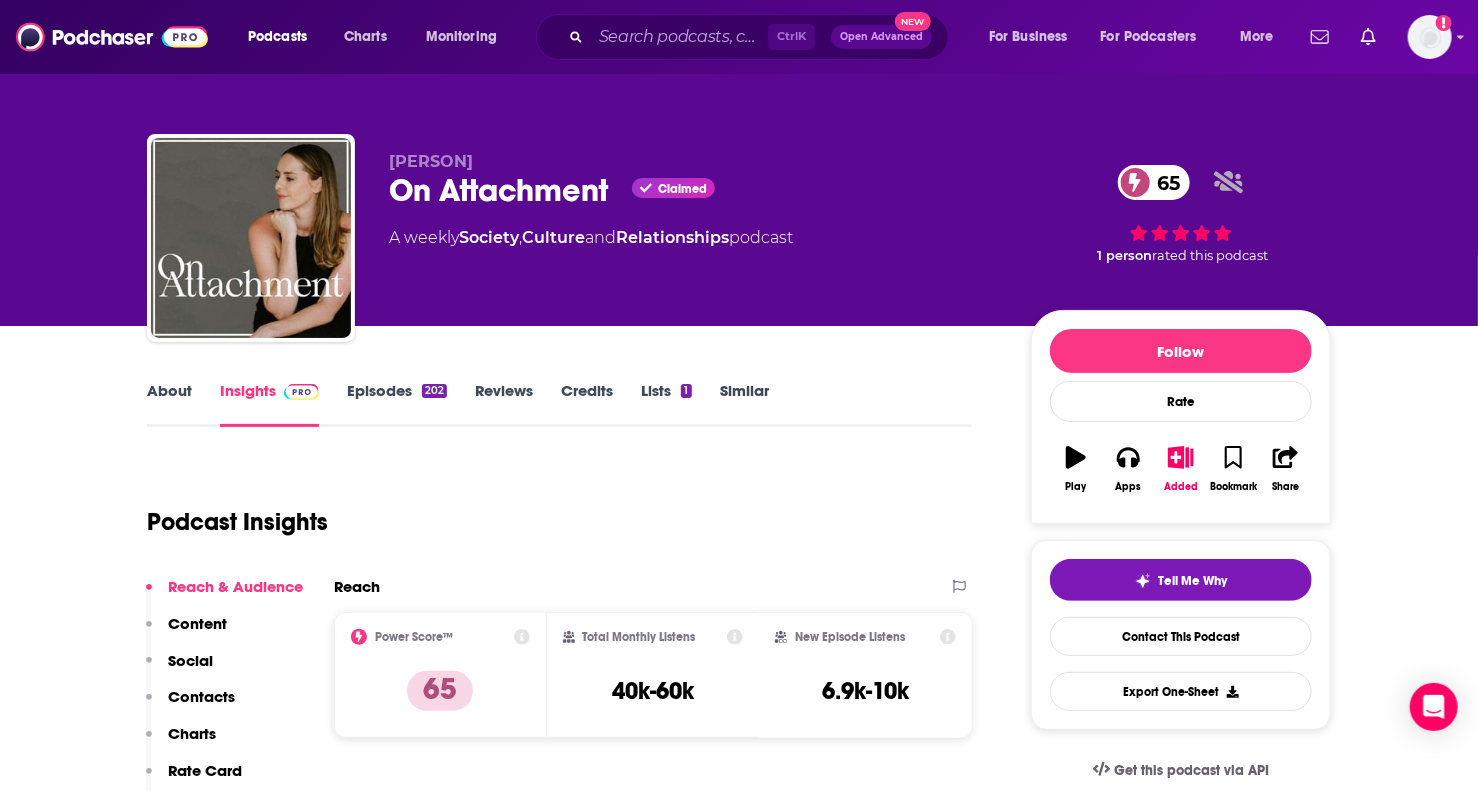 click on "About" at bounding box center (169, 404) 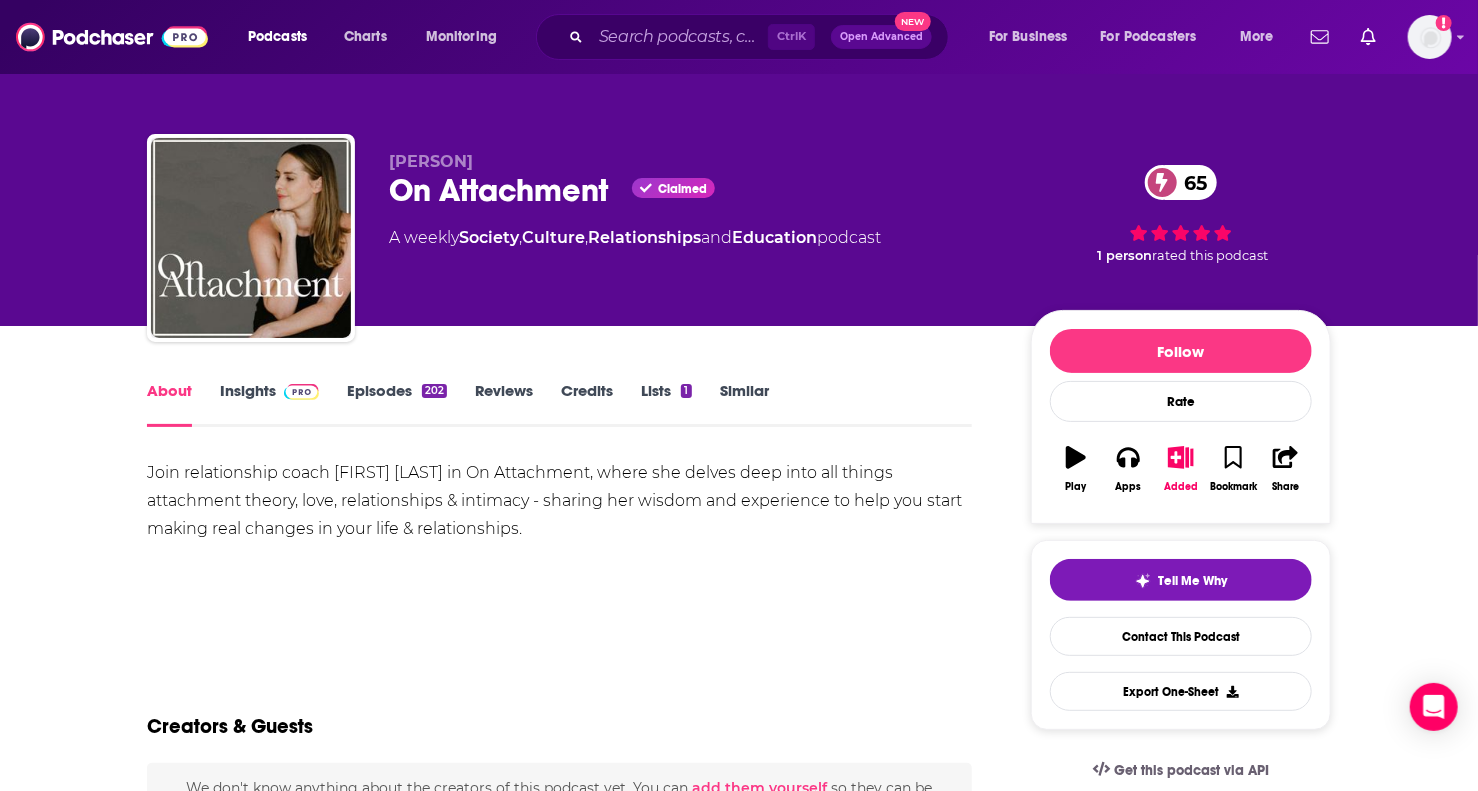 click on "Episodes 202" at bounding box center [397, 404] 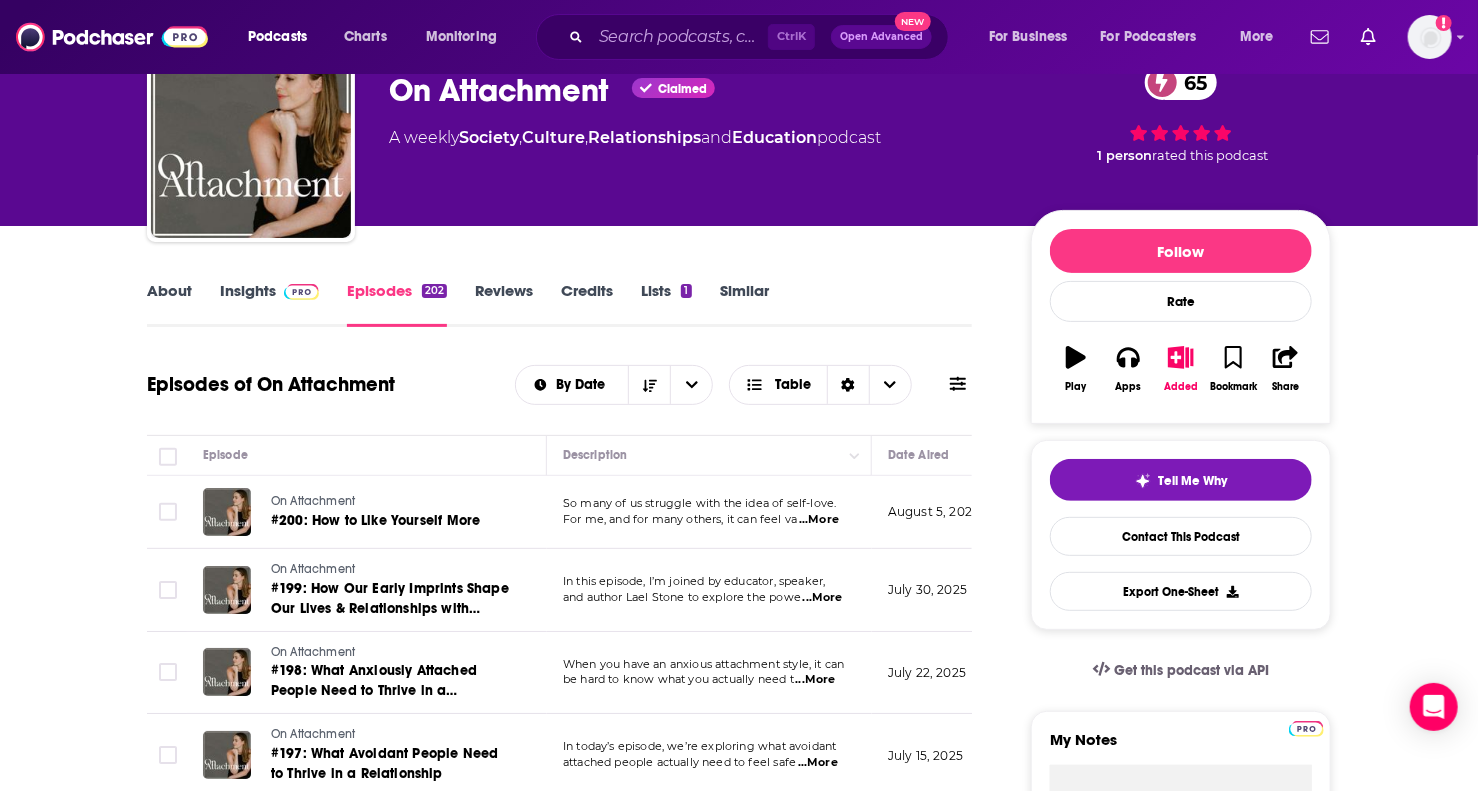 scroll, scrollTop: 200, scrollLeft: 0, axis: vertical 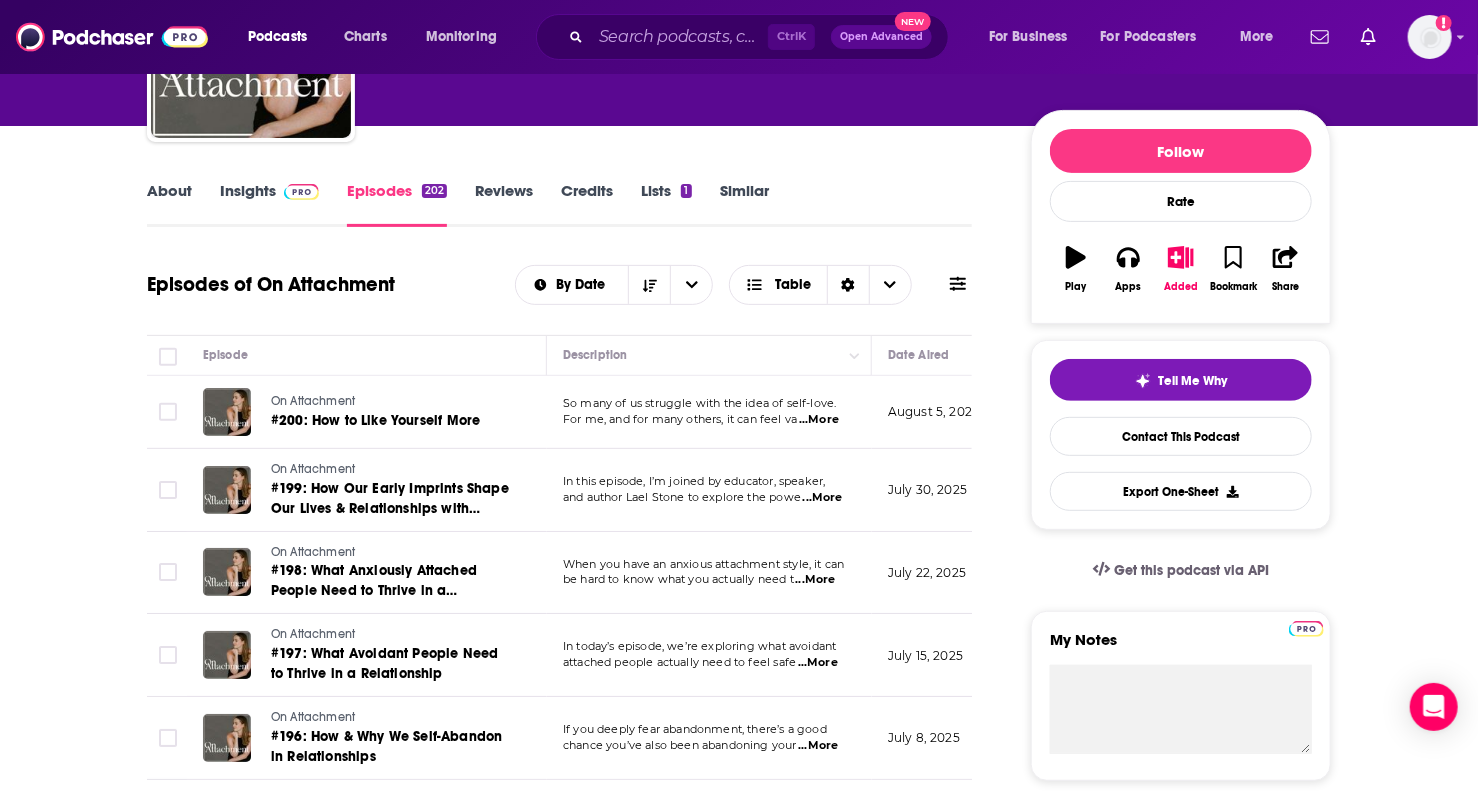 click on "...More" at bounding box center [819, 420] 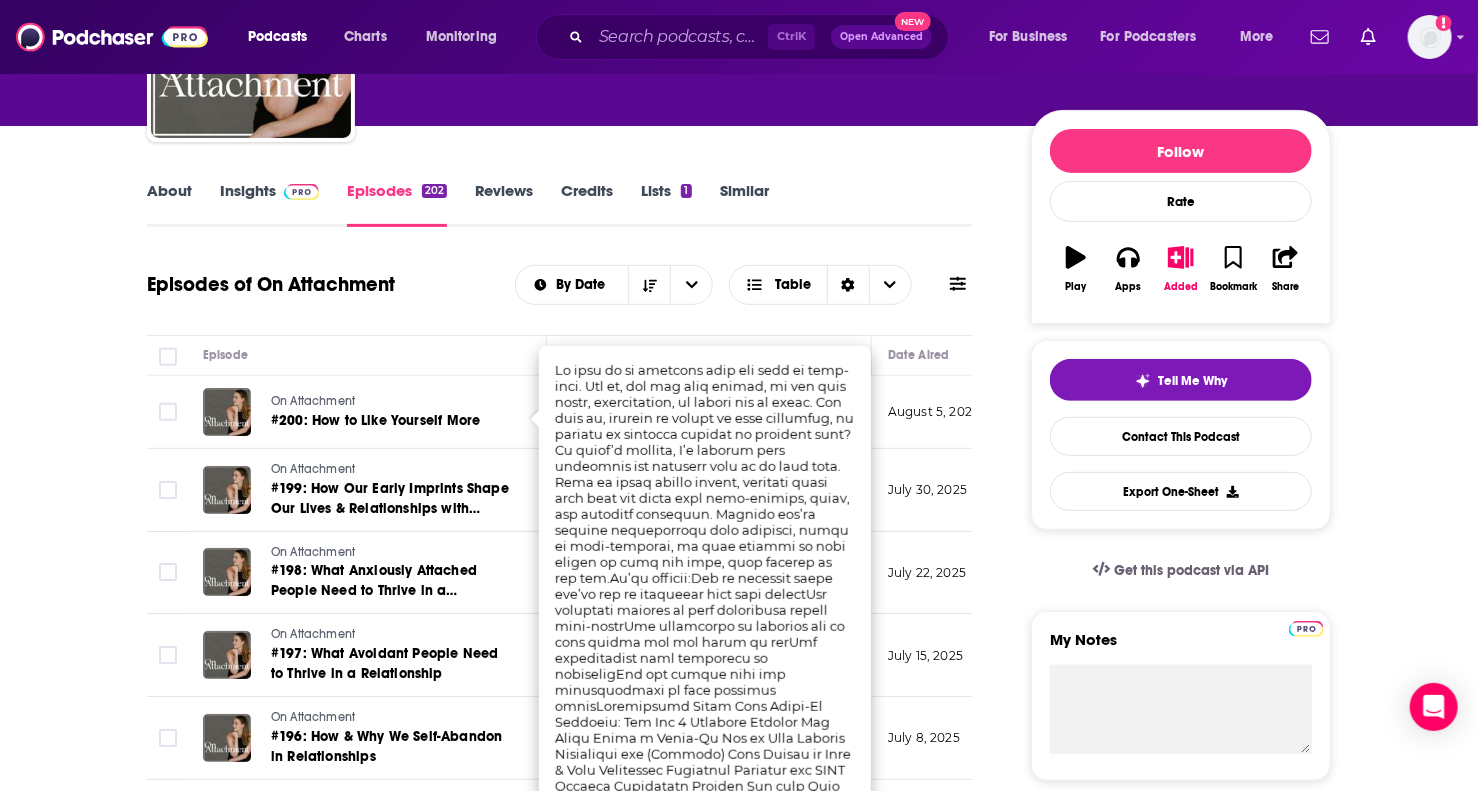 click on "About Insights Episodes 202 Reviews Credits Lists 1 Similar Episodes of On Attachment By Date Table Episode Description Date Aired Reach Episode Guests Length On Attachment #200: How to Like Yourself More So many of us struggle with the idea of self-love. For me, and for many others, it can feel va  ...More August 5, 2025   6.9k-10k -- 23:03 s On Attachment #199: How Our Early Imprints Shape Our Lives & Relationships with Lael Stone In this episode, I’m joined by educator, speaker, and author Lael Stone to explore the powe  ...More July 30, 2025 7.6k-11k -- 53:31 s On Attachment #198: What Anxiously Attached People Need to Thrive in a Relationship When you have an anxious attachment style, it can be hard to know what you actually need t  ...More July 22, 2025 6.6k-9.9k -- 21:59 s On Attachment #197: What Avoidant People Need to Thrive in a Relationship In today’s episode, we’re exploring what avoidant attached people actually need to feel safe   ...More July 15, 2025 7.8k-12k -- 21:39 s On Attachment --" at bounding box center (573, 1490) 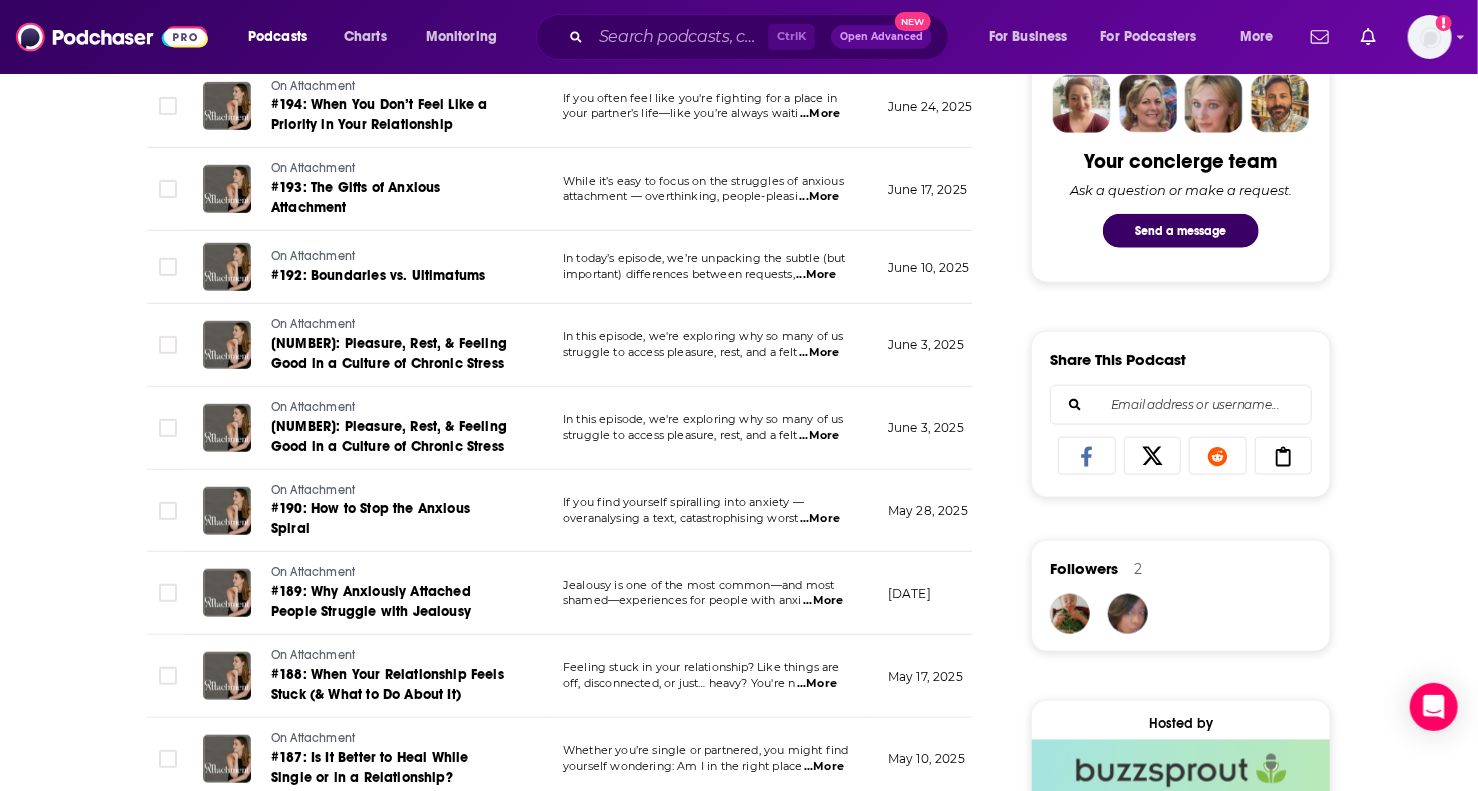 scroll, scrollTop: 1000, scrollLeft: 0, axis: vertical 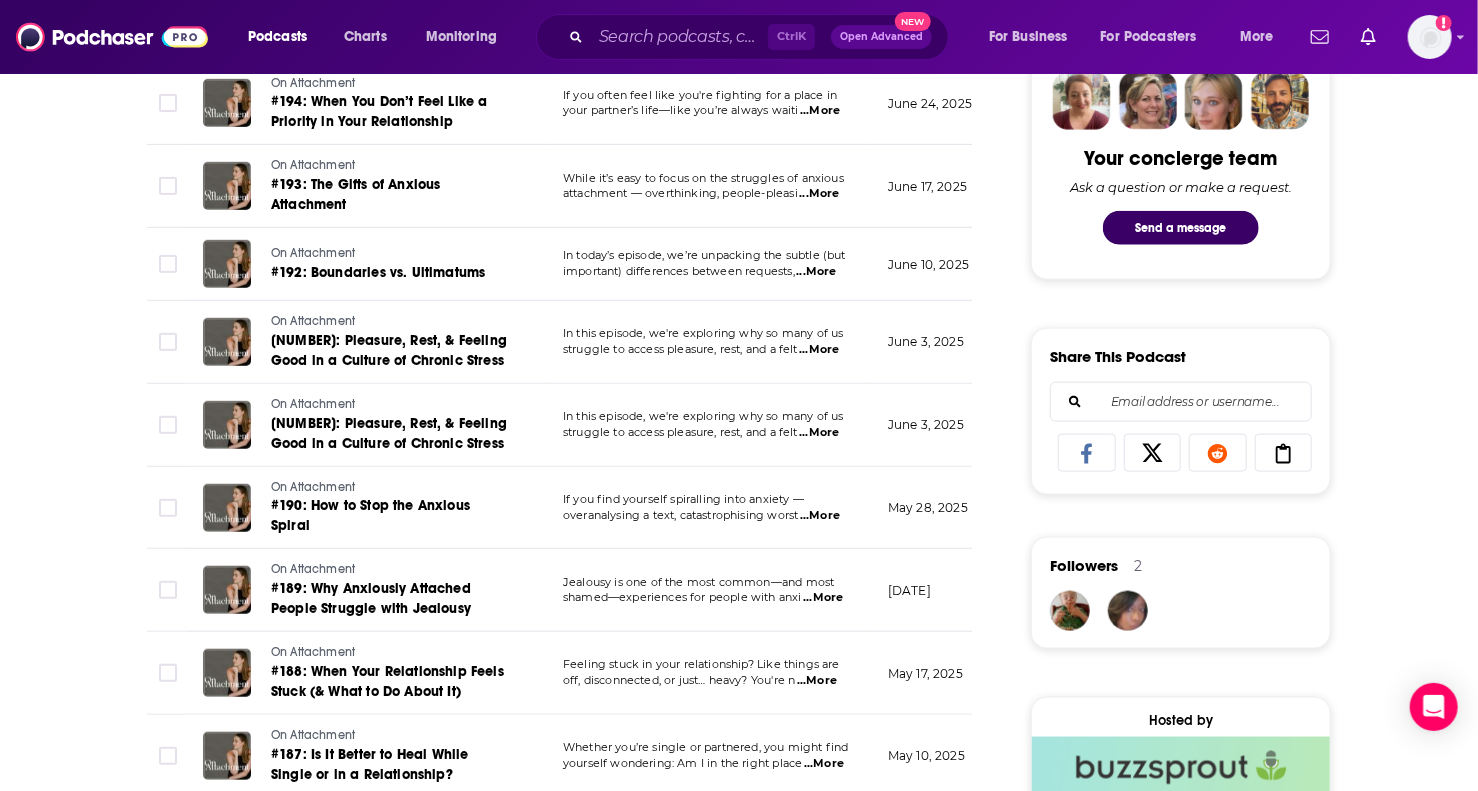 click on "...More" at bounding box center [823, 598] 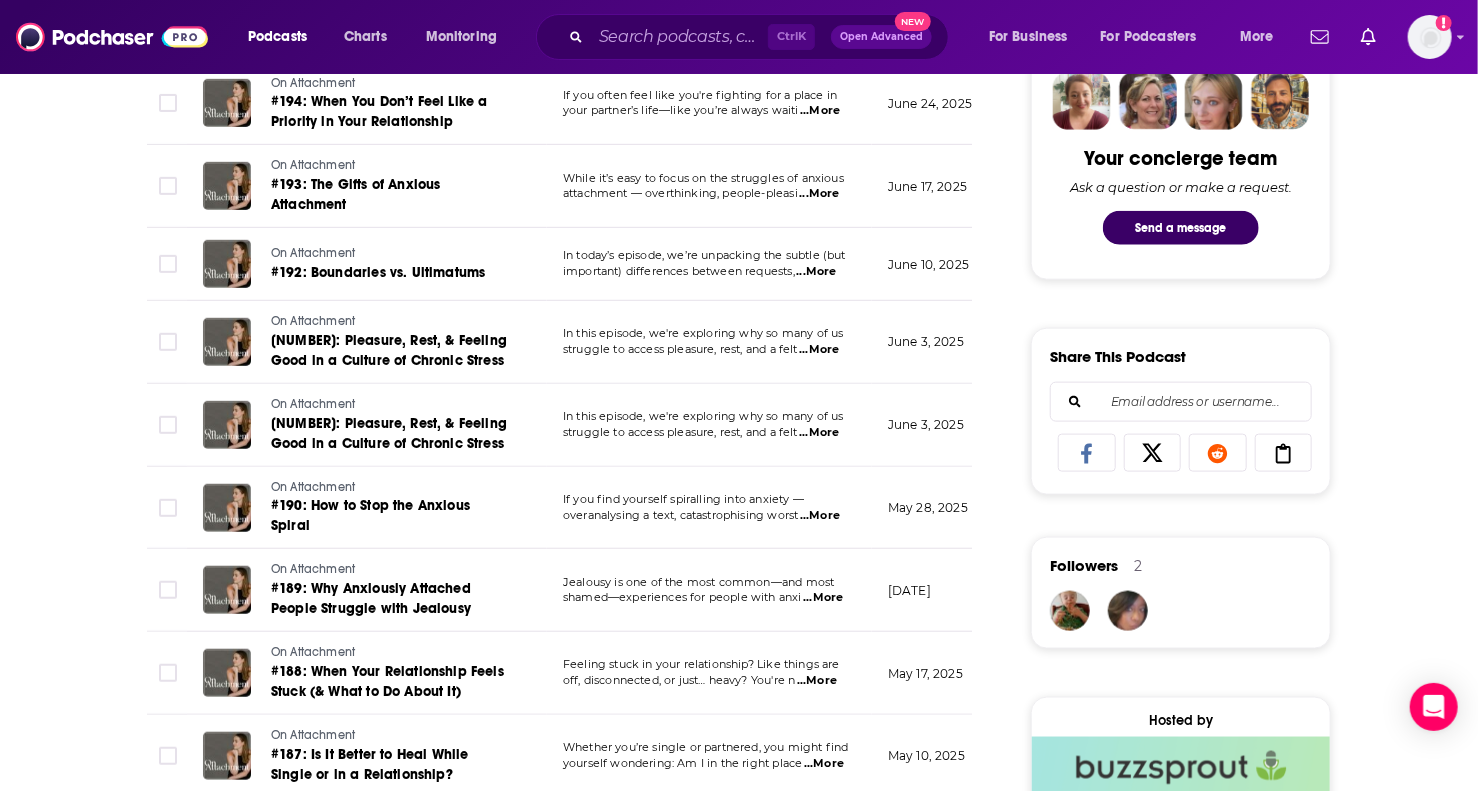 click on "About Insights Episodes 202 Reviews Credits Lists 1 Similar Episodes of On Attachment By Date Table Episode Description Date Aired Reach Episode Guests Length On Attachment #200: How to Like Yourself More So many of us struggle with the idea of self-love. For me, and for many others, it can feel va  ...More August 5, 2025   6.9k-10k -- 23:03 s On Attachment #199: How Our Early Imprints Shape Our Lives & Relationships with Lael Stone In this episode, I’m joined by educator, speaker, and author Lael Stone to explore the powe  ...More July 30, 2025 7.6k-11k -- 53:31 s On Attachment #198: What Anxiously Attached People Need to Thrive in a Relationship When you have an anxious attachment style, it can be hard to know what you actually need t  ...More July 22, 2025 6.6k-9.9k -- 21:59 s On Attachment #197: What Avoidant People Need to Thrive in a Relationship In today’s episode, we’re exploring what avoidant attached people actually need to feel safe   ...More July 15, 2025 7.8k-12k -- 21:39 s On Attachment --" at bounding box center [573, 690] 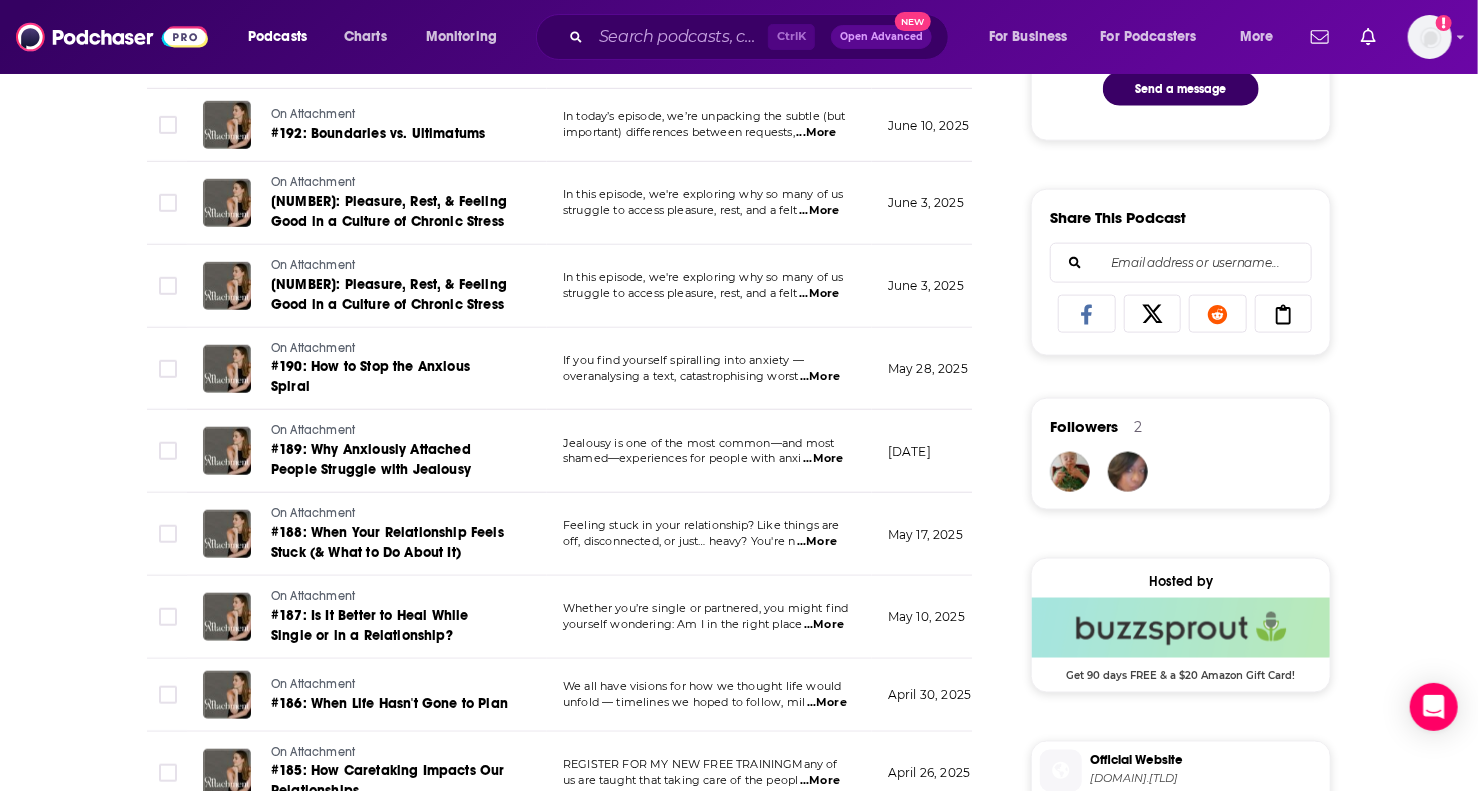 scroll, scrollTop: 1200, scrollLeft: 0, axis: vertical 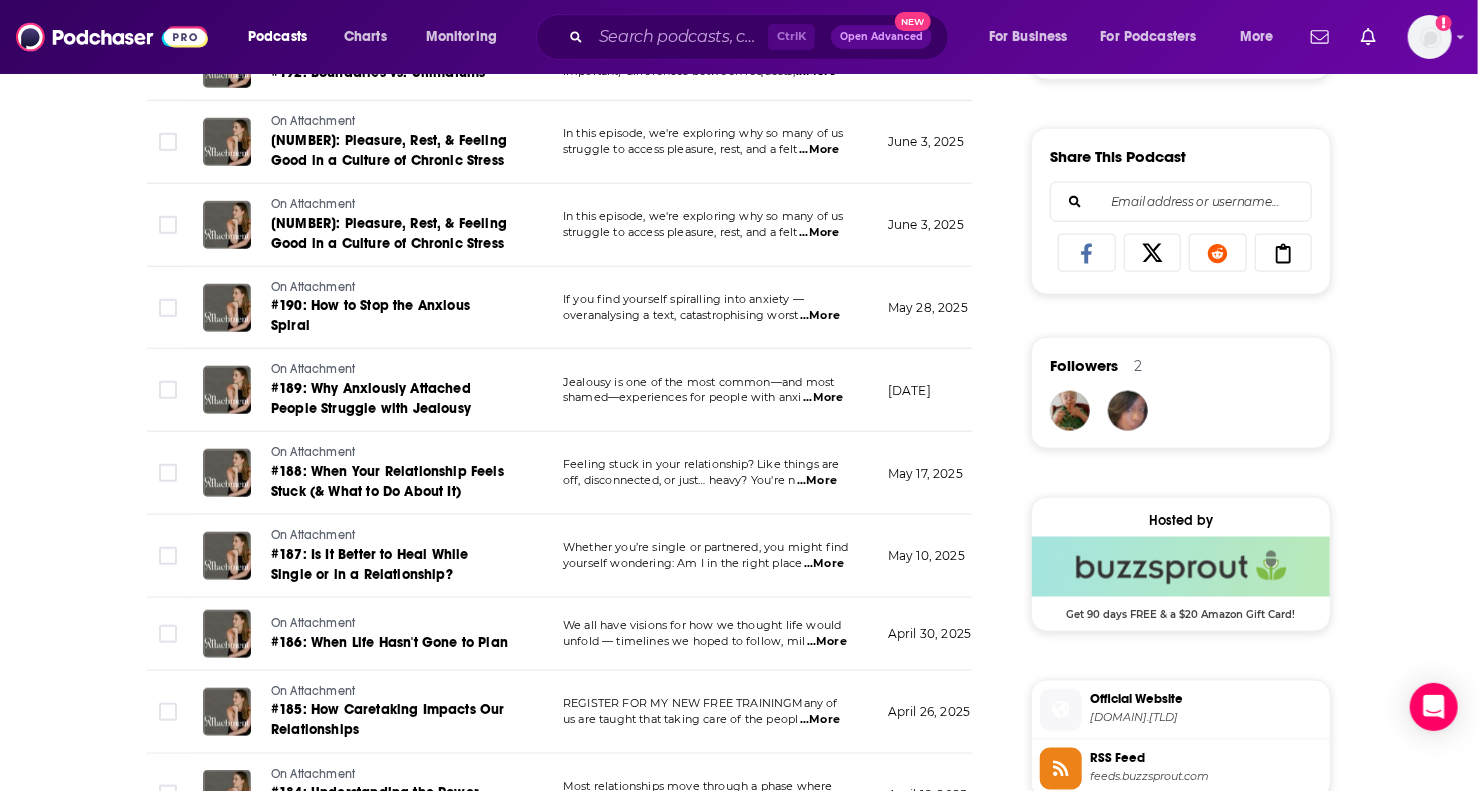 click on "...More" at bounding box center [817, 481] 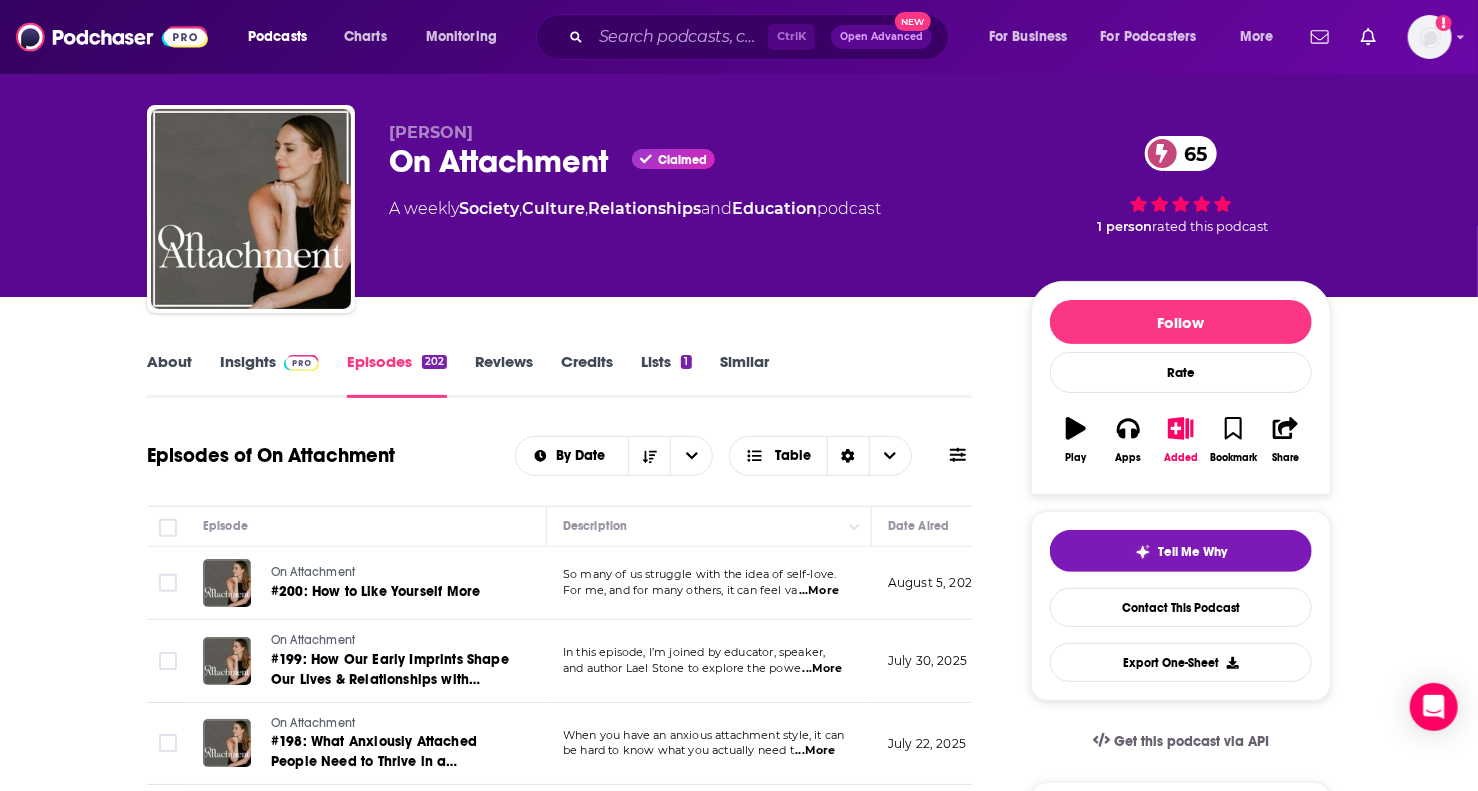 scroll, scrollTop: 0, scrollLeft: 0, axis: both 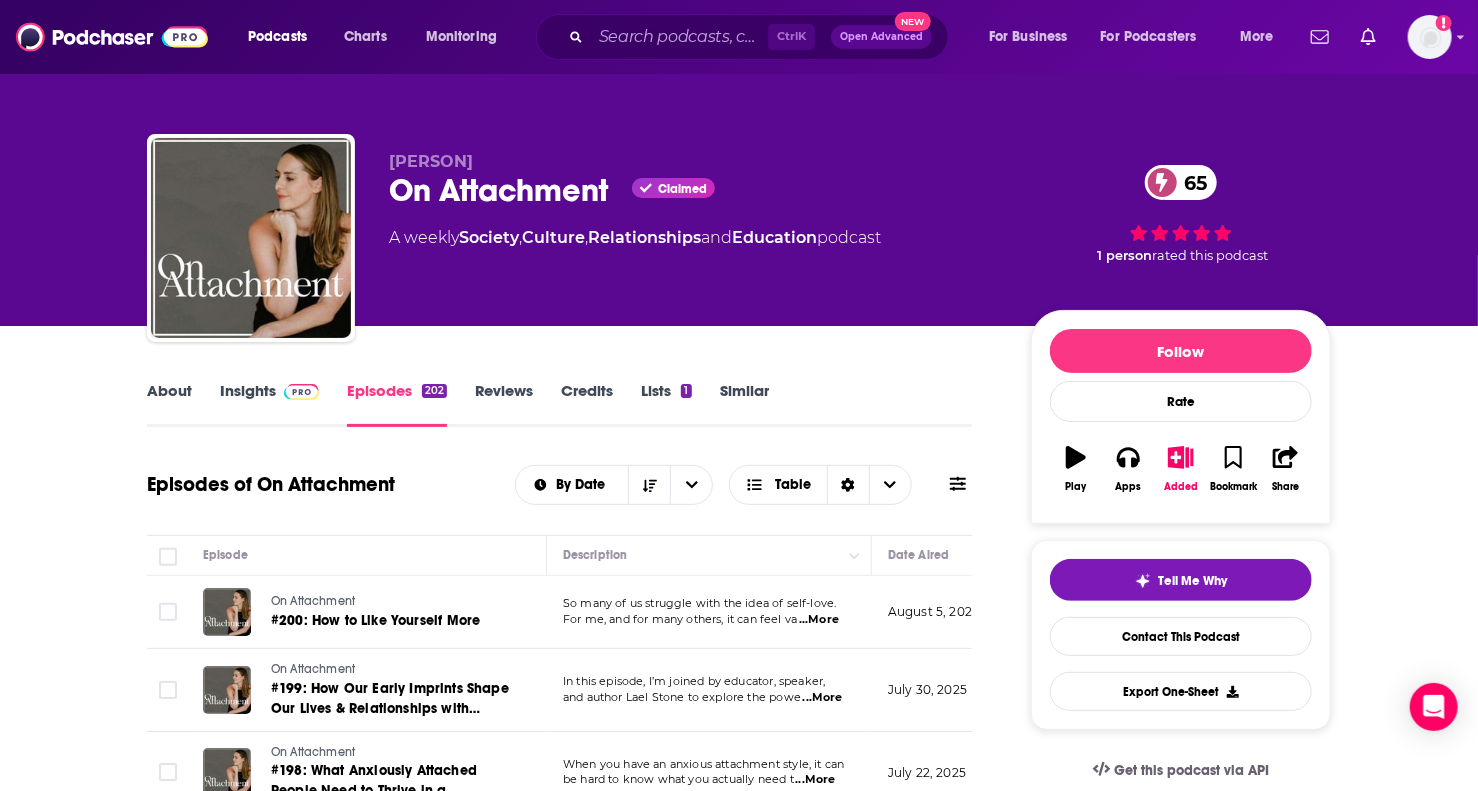 click on "Insights" at bounding box center (269, 404) 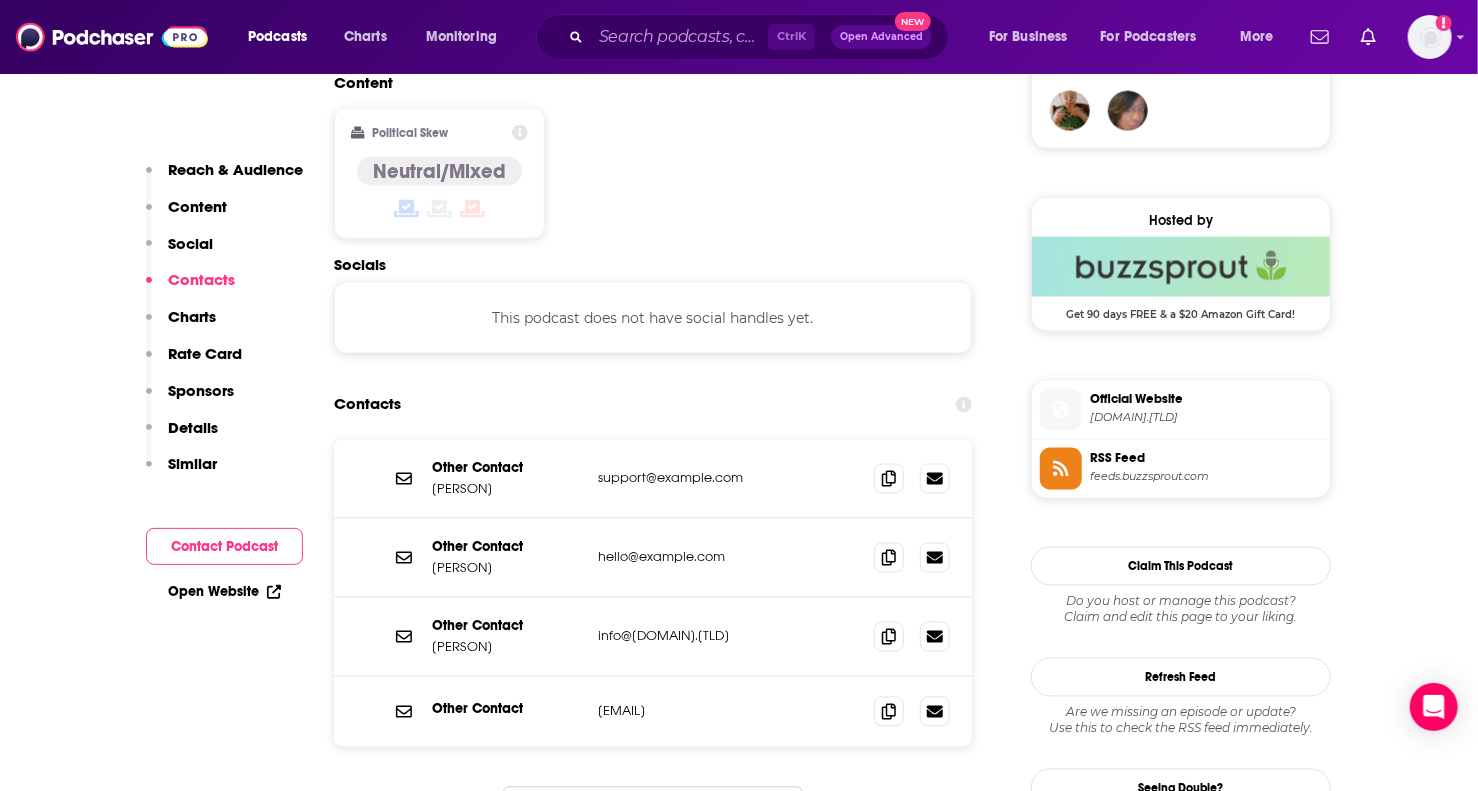 scroll, scrollTop: 1600, scrollLeft: 0, axis: vertical 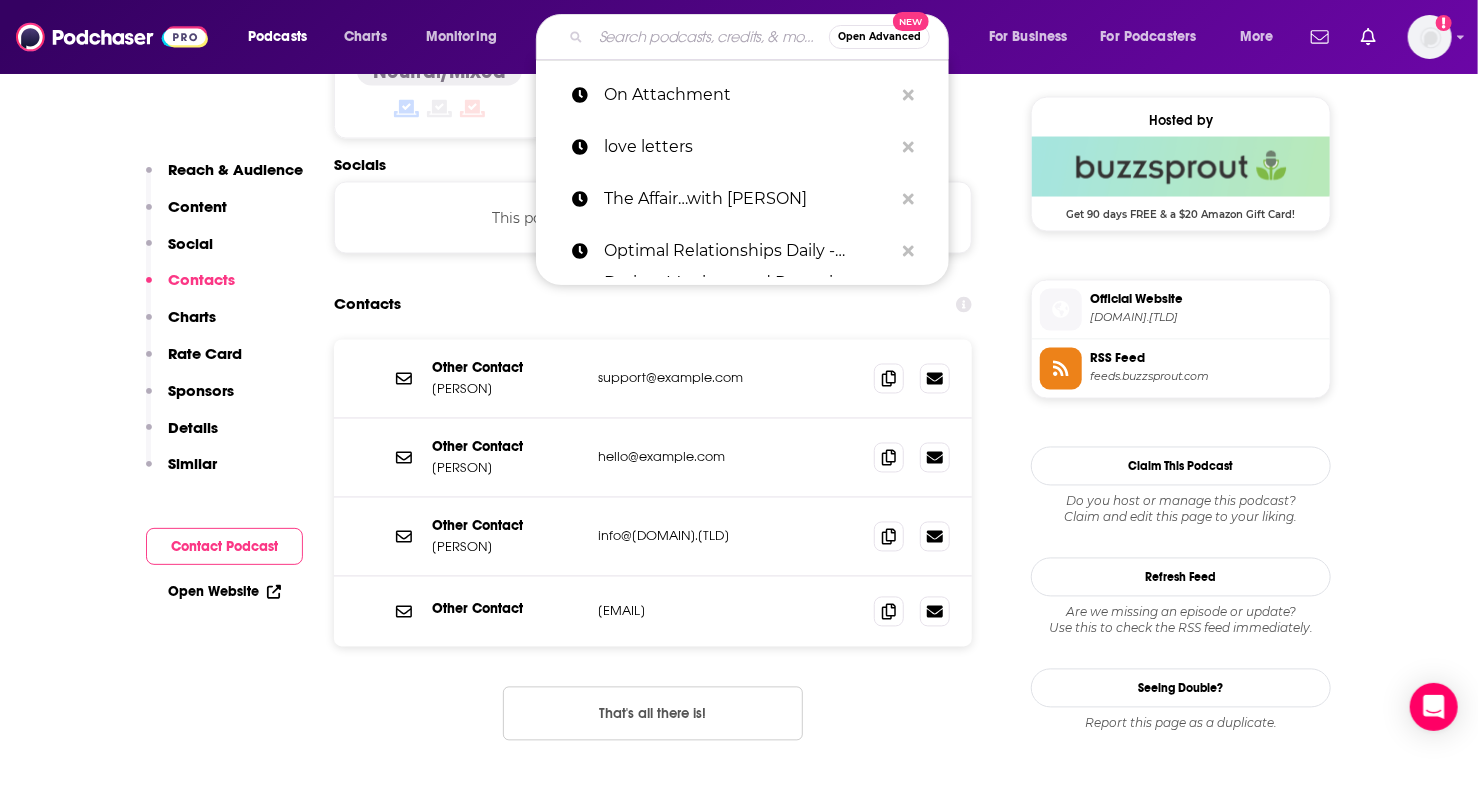 click at bounding box center [710, 37] 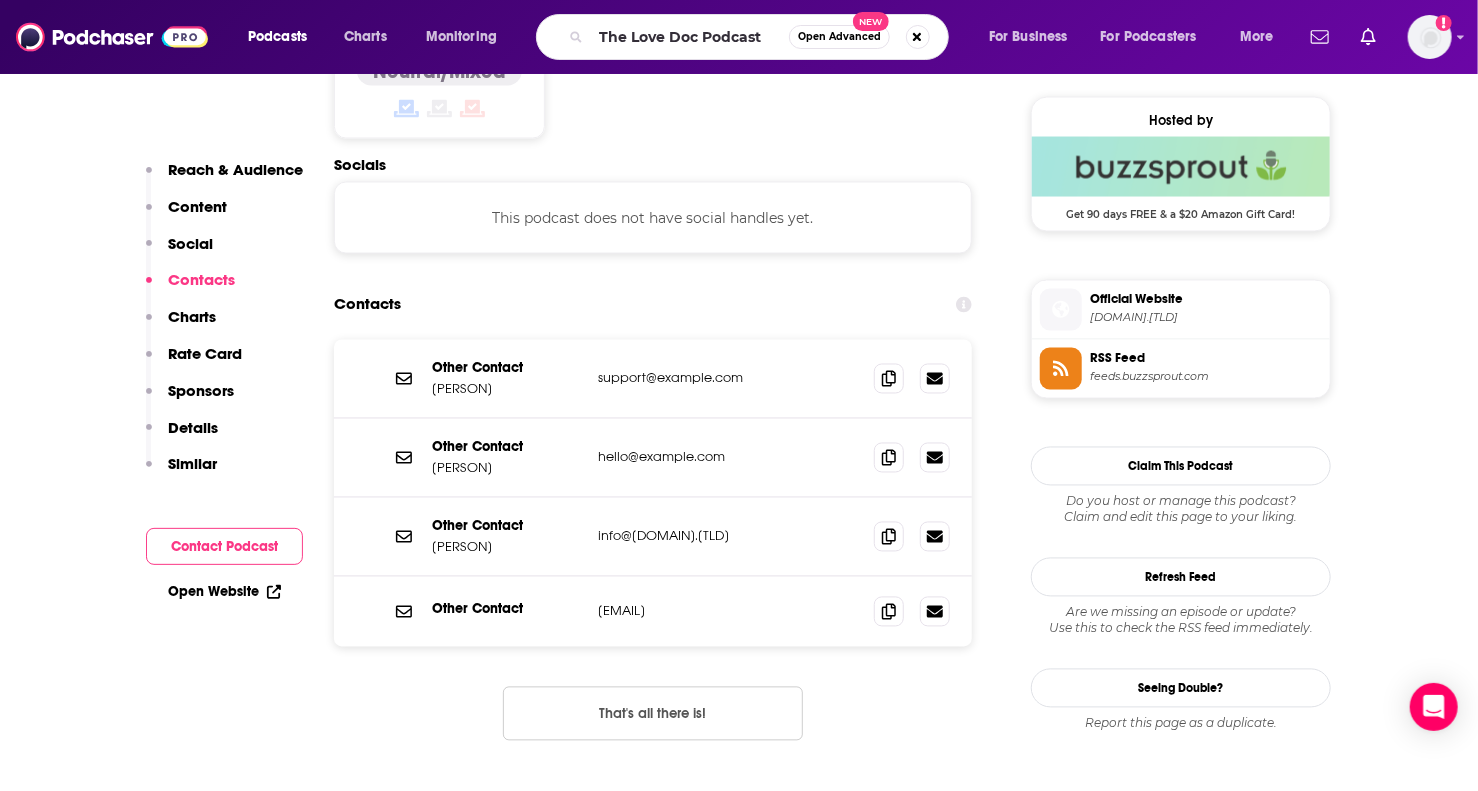 scroll, scrollTop: 0, scrollLeft: 0, axis: both 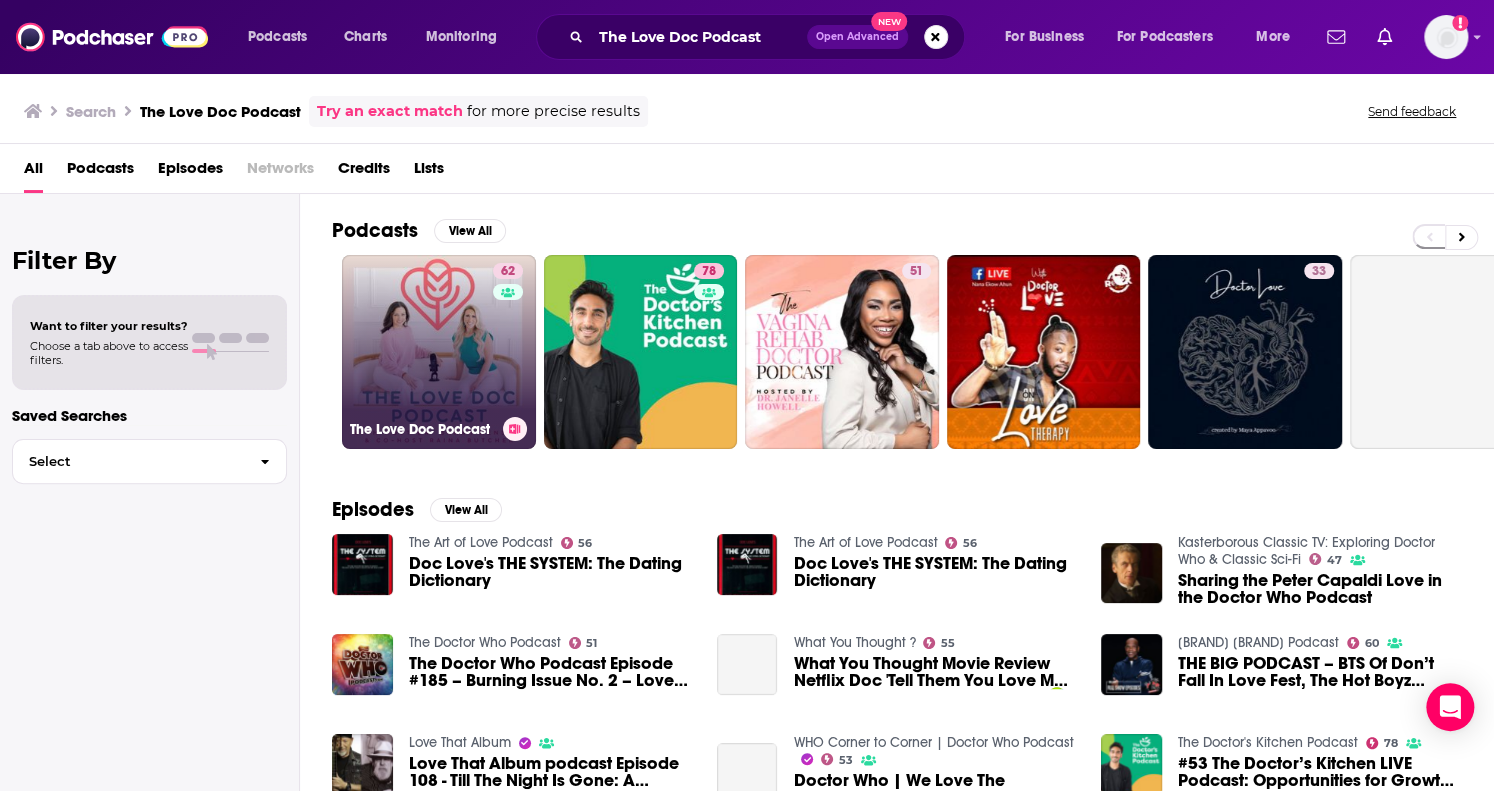 click on "62 The Love Doc Podcast" at bounding box center (439, 352) 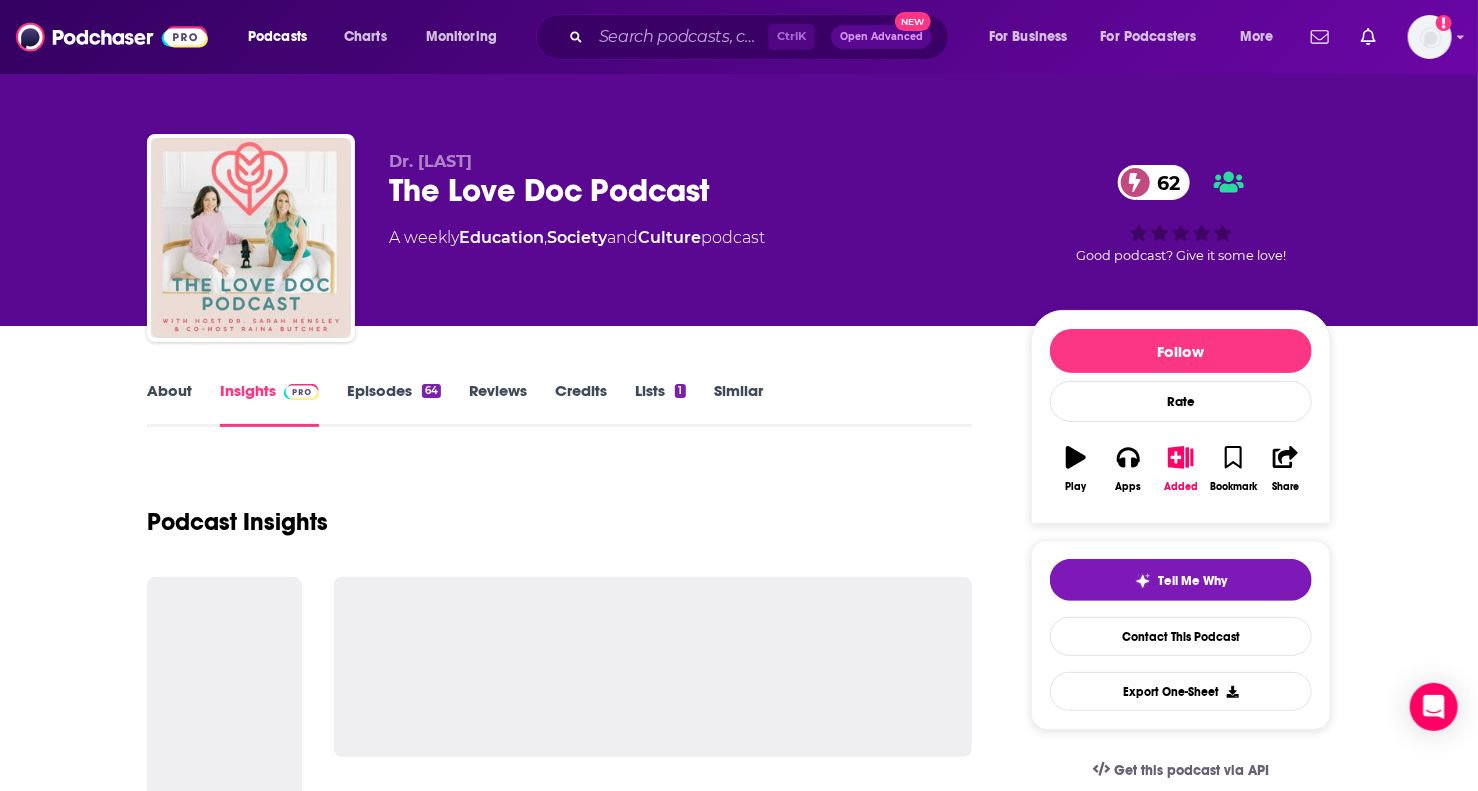 click on "About" at bounding box center (169, 404) 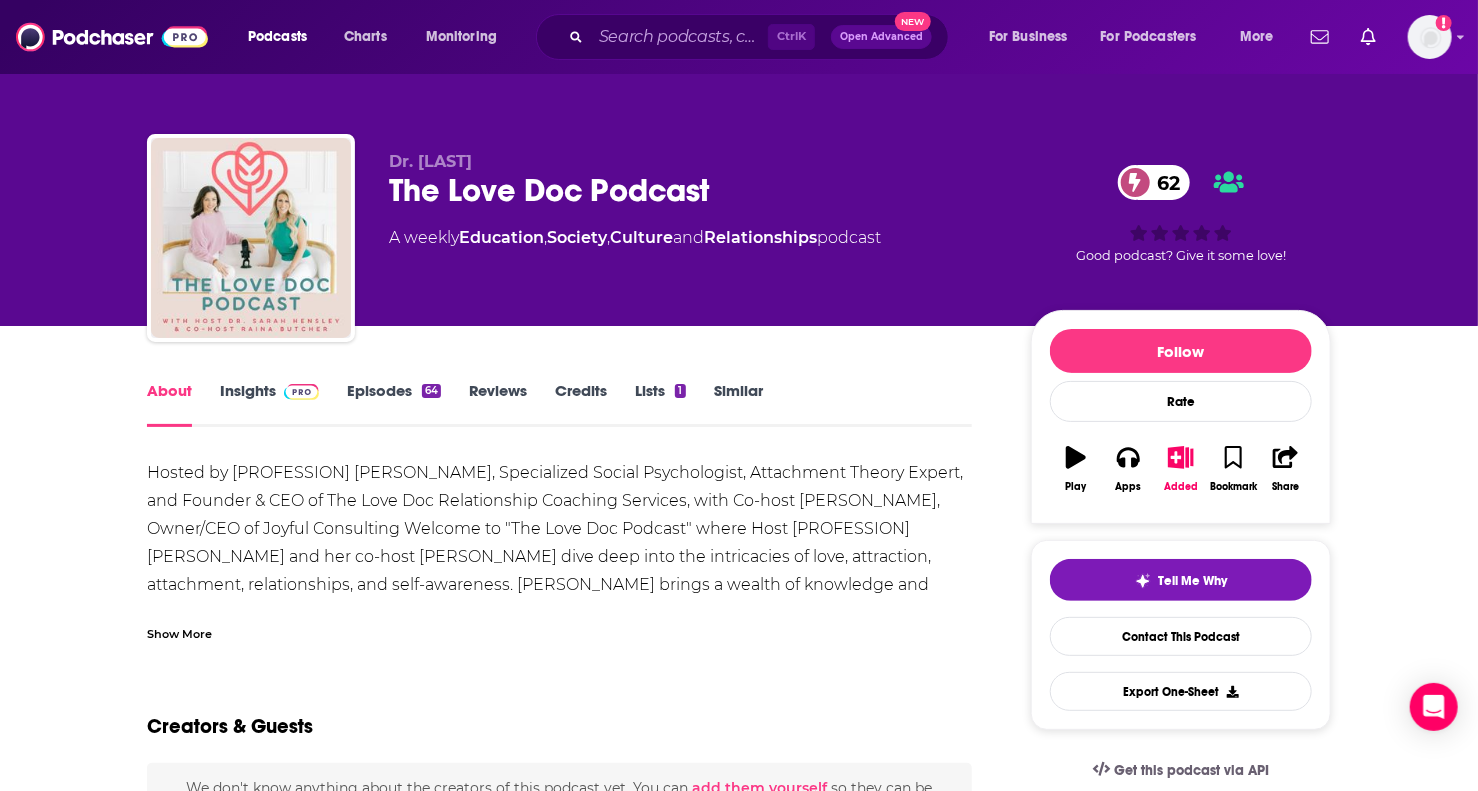 click on "Show More" at bounding box center (179, 632) 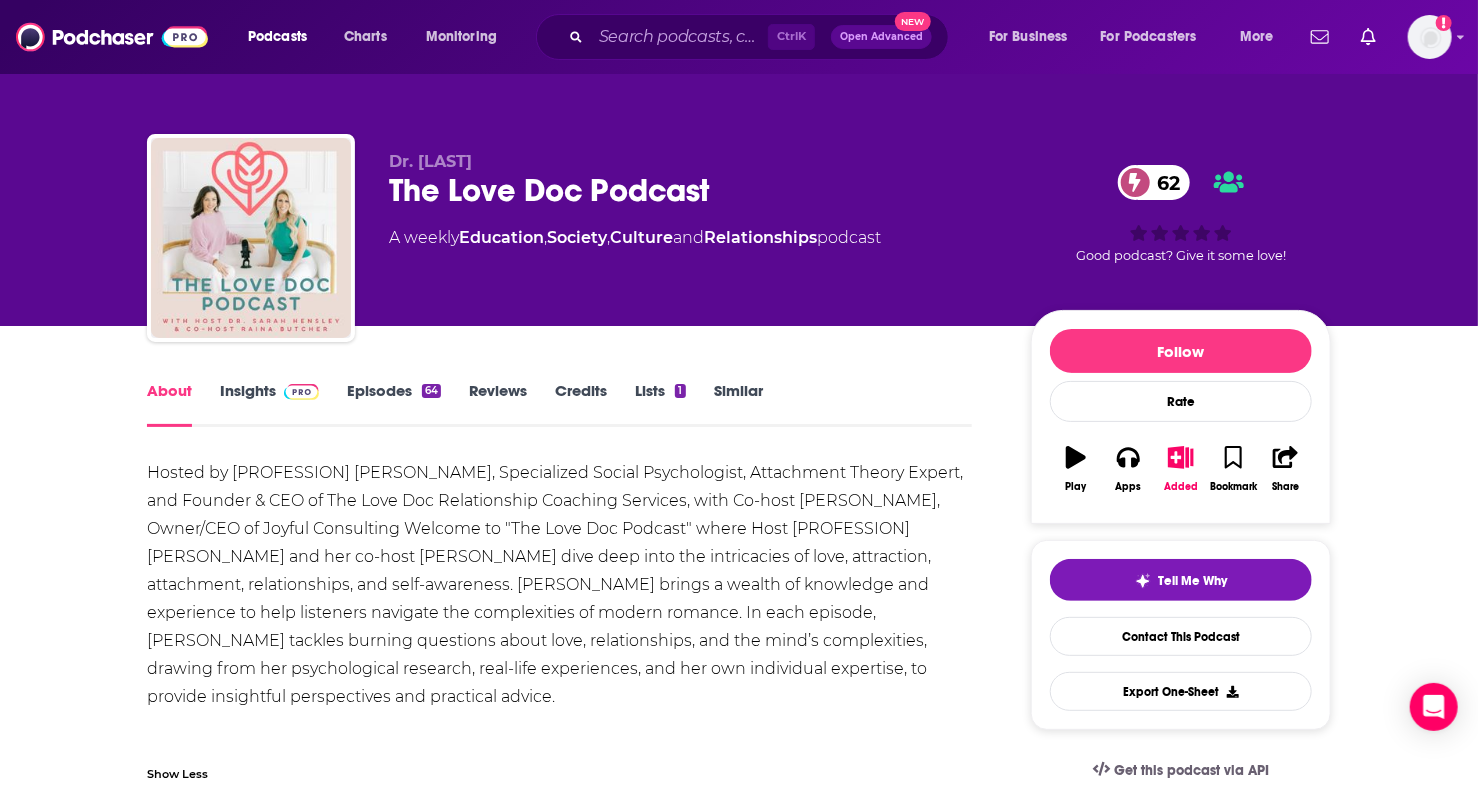 click on "Episodes 64" at bounding box center (394, 404) 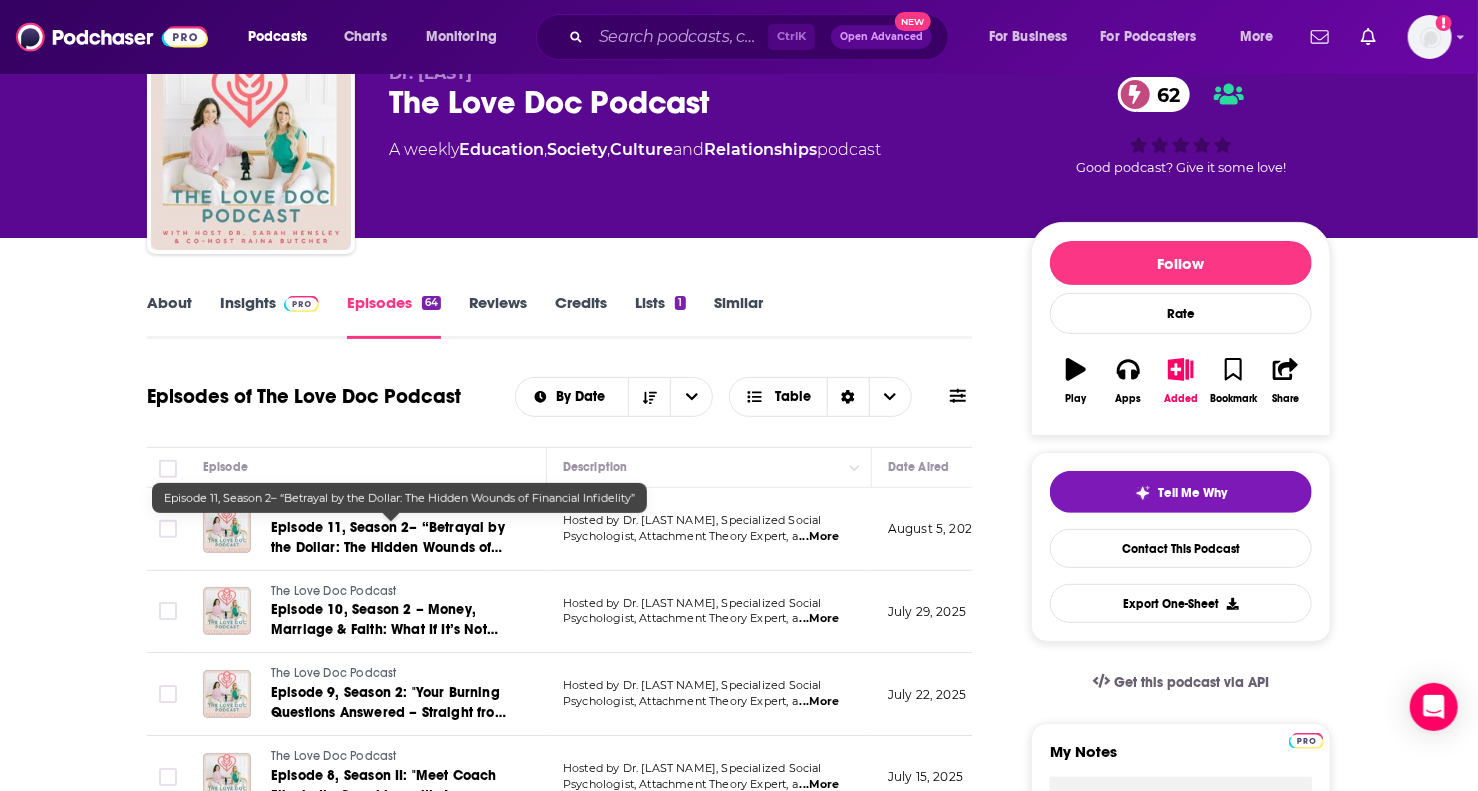 scroll, scrollTop: 100, scrollLeft: 0, axis: vertical 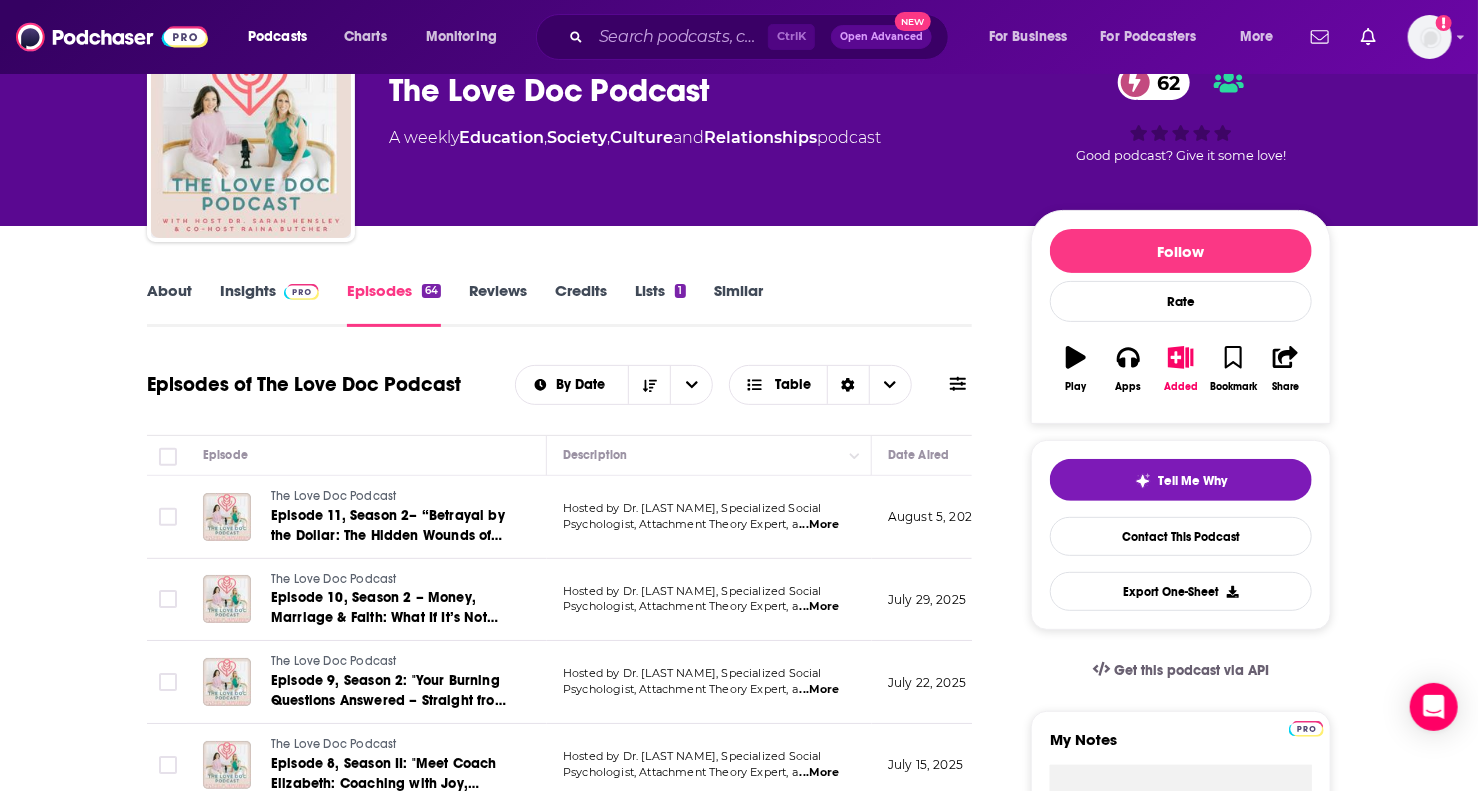 click on "...More" at bounding box center [820, 525] 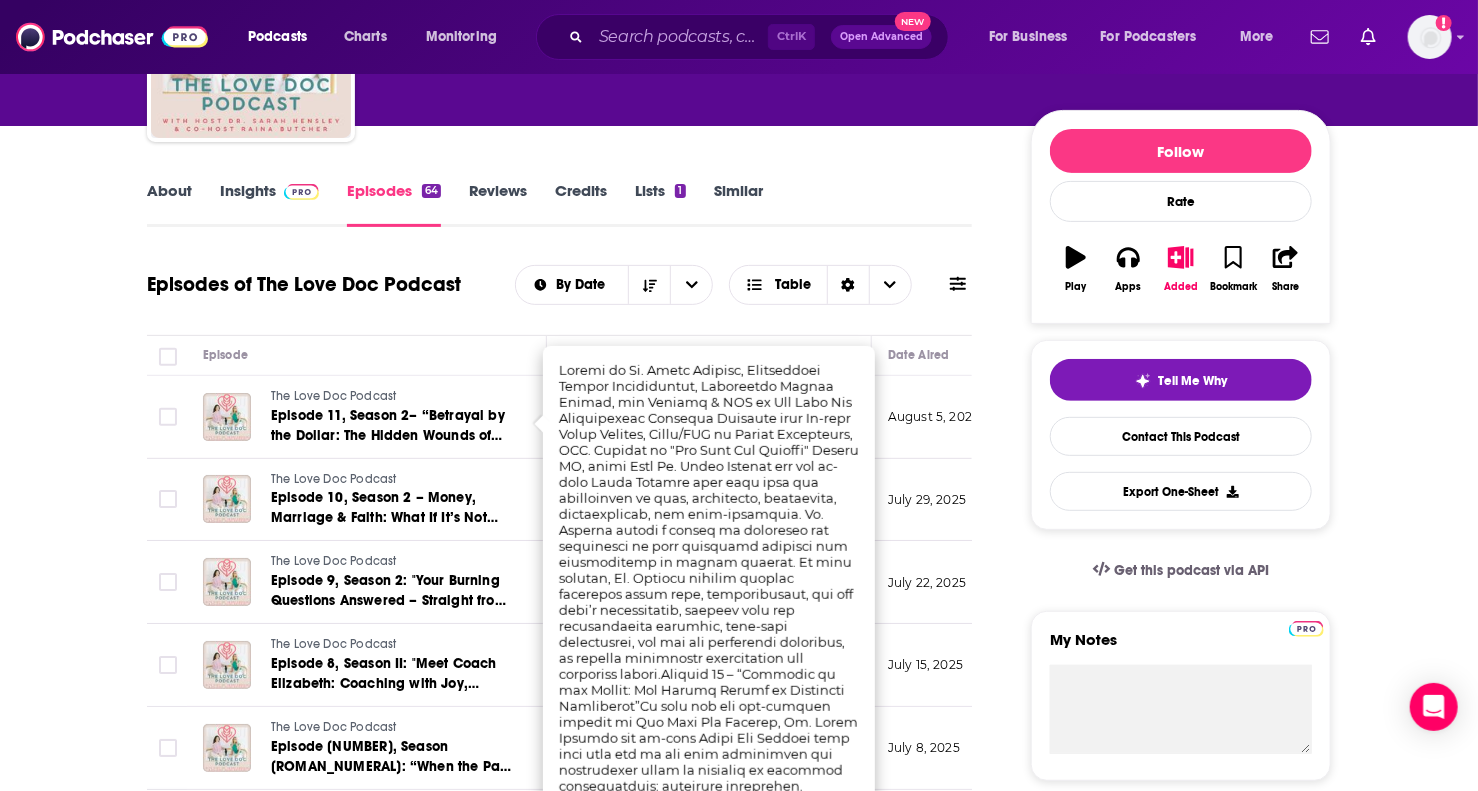 scroll, scrollTop: 300, scrollLeft: 0, axis: vertical 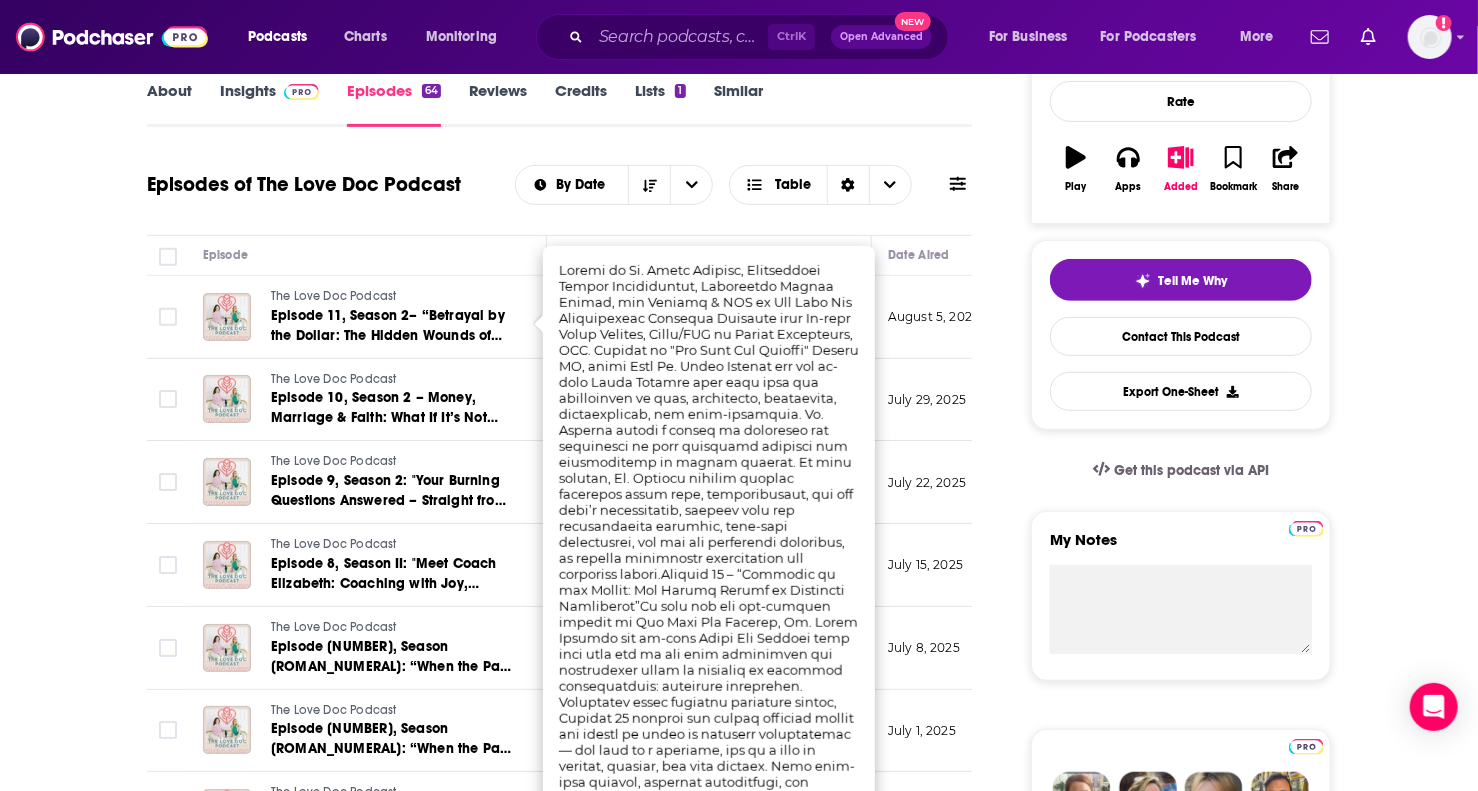 click on "About Insights Episodes 64 Reviews Credits Lists 1 Similar Episodes of The Love Doc Podcast By Date Table Episode Description Date Aired Reach Episode Guests Length The Love Doc Podcast Episode 11, Season 2– “Betrayal by the Dollar: The Hidden Wounds of Financial Infidelity” Hosted by Dr. Sarah Hensley, Specialized Social Psychologist, Attachment Theory Expert, a  ...More August 5, 2025   9k-13k -- 52:35 s The Love Doc Podcast Episode 10, Season 2 – Money, Marriage & Faith: What If It’s Not About the Money? With Special Guest Clint Jasperson" Hosted by Dr. Sarah Hensley, Specialized Social Psychologist, Attachment Theory Expert, a  ...More July 29, 2025 12k-17k -- 1:02:03 s The Love Doc Podcast Episode 9, Season 2: "Your Burning Questions Answered – Straight from Our Private Community" Hosted by Dr. Sarah Hensley, Specialized Social Psychologist, Attachment Theory Expert, a  ...More July 22, 2025 8.6k-13k -- 1:02:59 s The Love Doc Podcast Hosted by Dr. Sarah Hensley, Specialized Social  ...More --" at bounding box center [573, 1390] 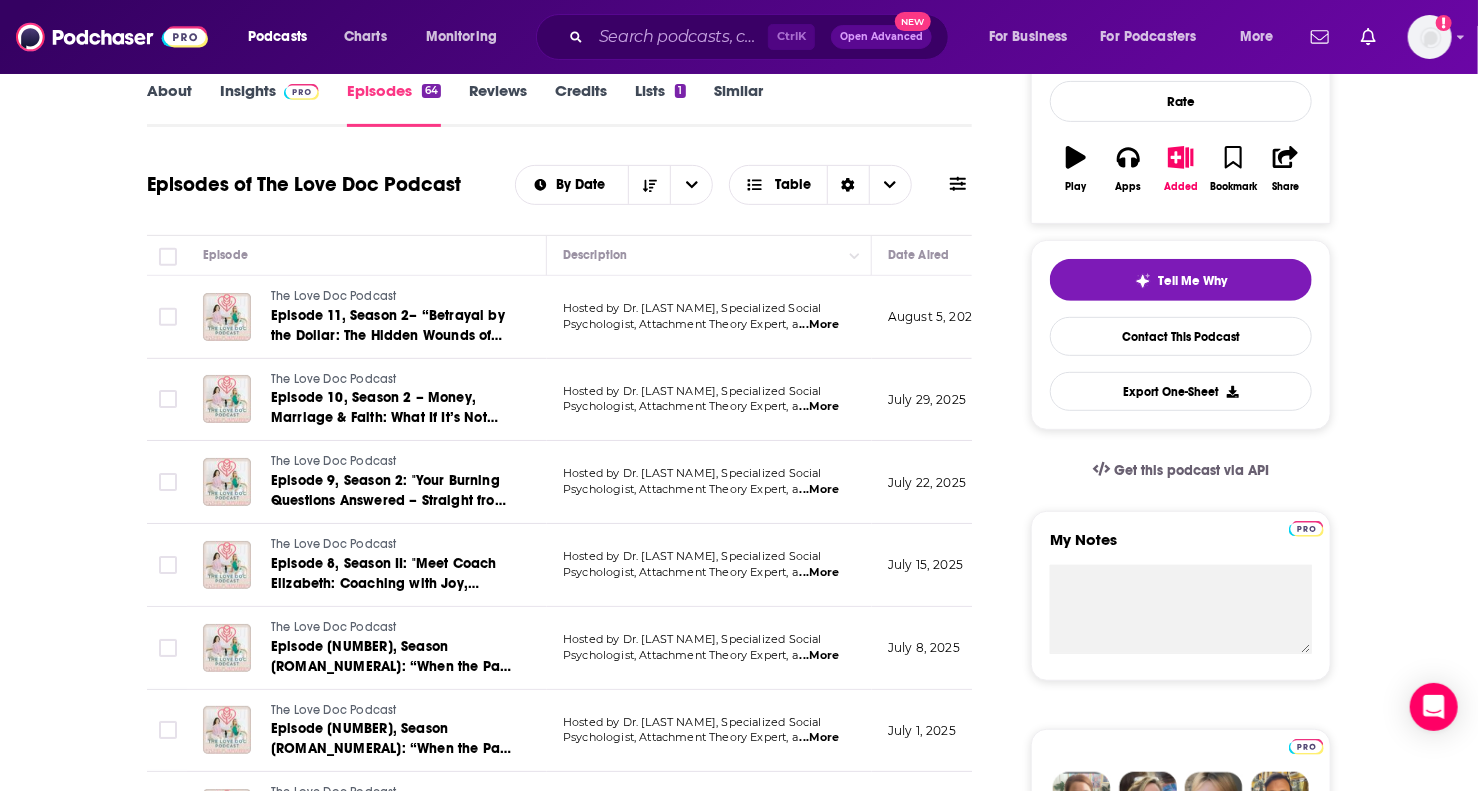 click on "...More" at bounding box center [820, 407] 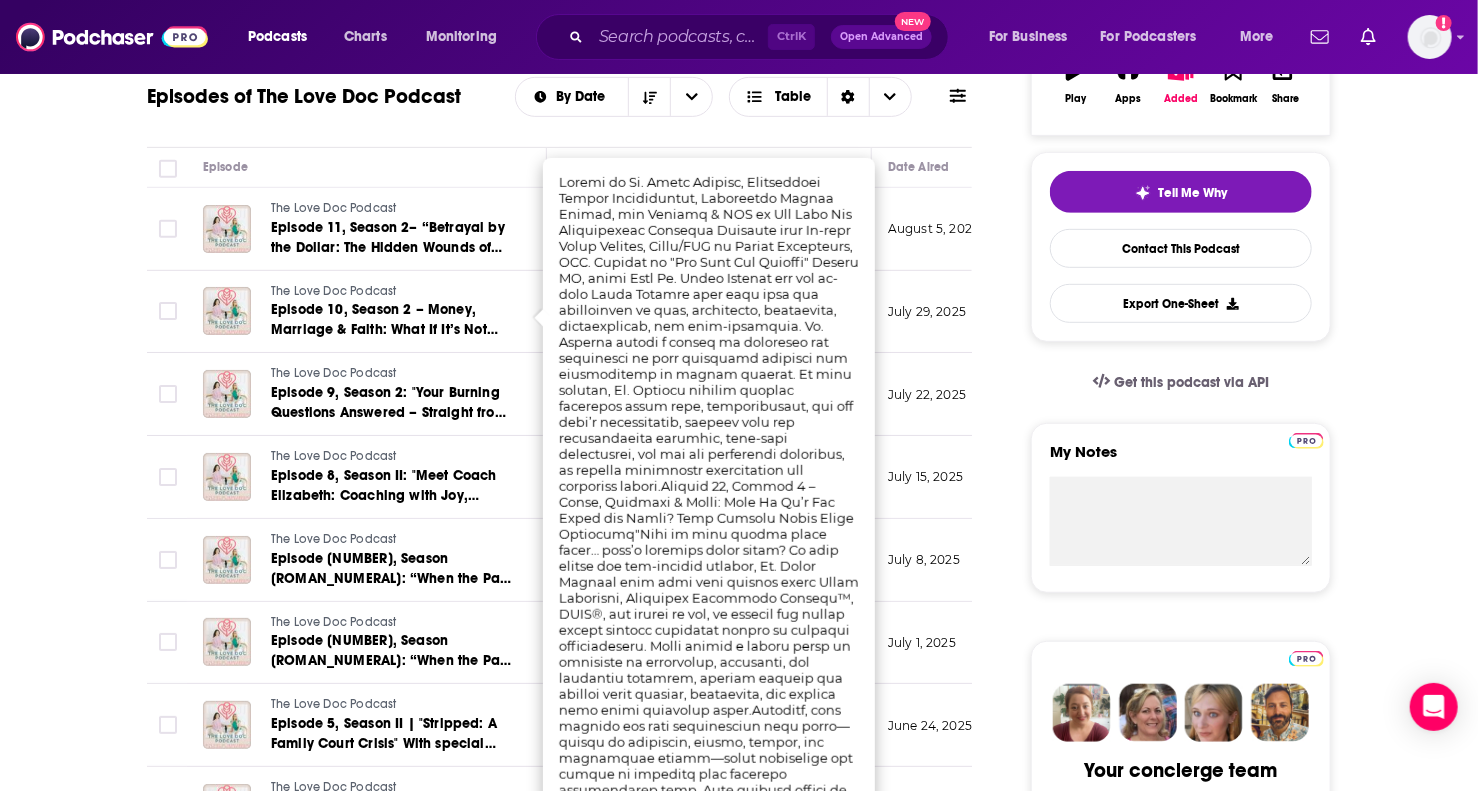 scroll, scrollTop: 400, scrollLeft: 0, axis: vertical 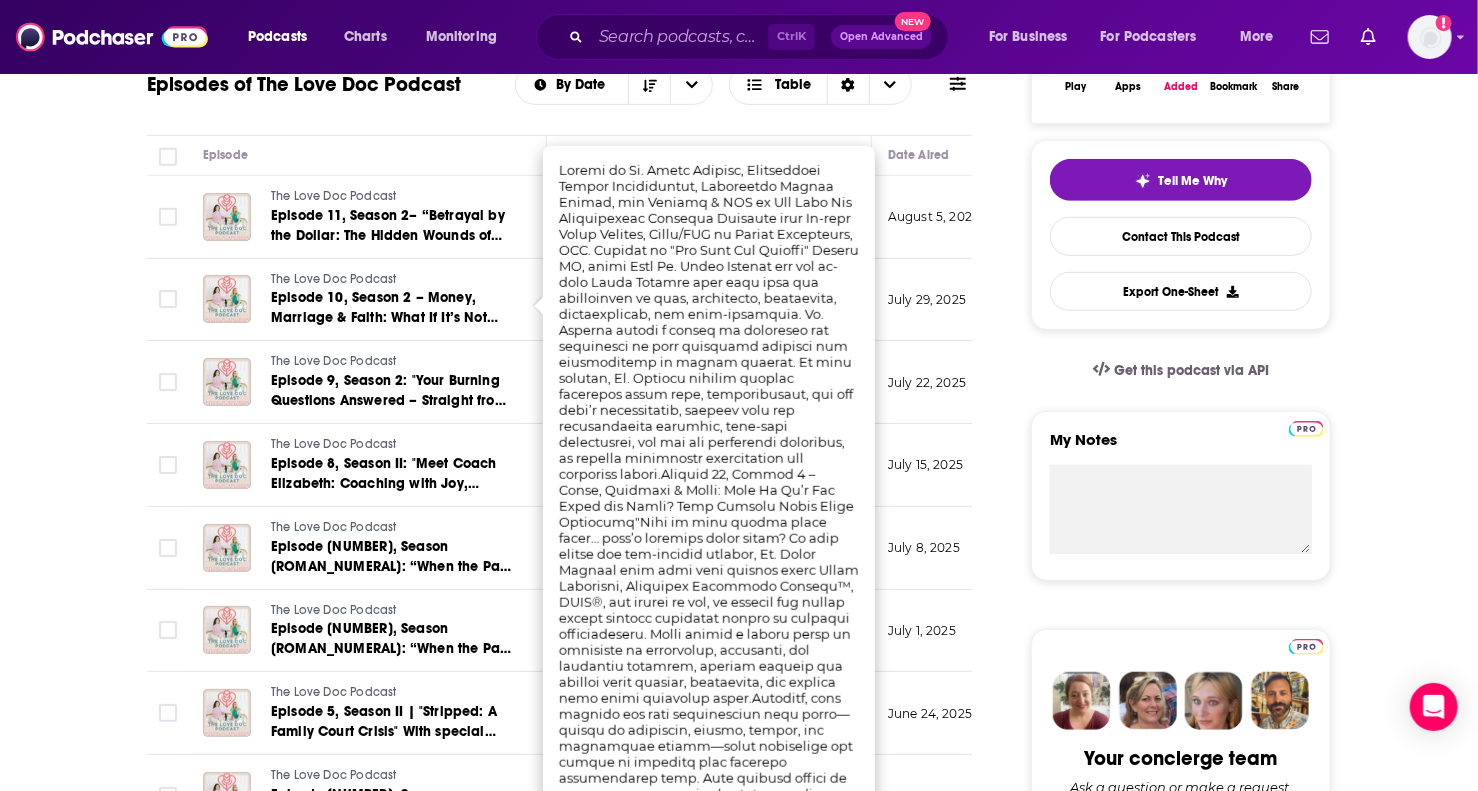 click on "About Insights Episodes 64 Reviews Credits Lists 1 Similar Episodes of The Love Doc Podcast By Date Table Episode Description Date Aired Reach Episode Guests Length The Love Doc Podcast Episode 11, Season 2– “Betrayal by the Dollar: The Hidden Wounds of Financial Infidelity” Hosted by Dr. Sarah Hensley, Specialized Social Psychologist, Attachment Theory Expert, a  ...More August 5, 2025   9k-13k -- 52:35 s The Love Doc Podcast Episode 10, Season 2 – Money, Marriage & Faith: What If It’s Not About the Money? With Special Guest Clint Jasperson" Hosted by Dr. Sarah Hensley, Specialized Social Psychologist, Attachment Theory Expert, a  ...More July 29, 2025 12k-17k -- 1:02:03 s The Love Doc Podcast Episode 9, Season 2: "Your Burning Questions Answered – Straight from Our Private Community" Hosted by Dr. Sarah Hensley, Specialized Social Psychologist, Attachment Theory Expert, a  ...More July 22, 2025 8.6k-13k -- 1:02:59 s The Love Doc Podcast Hosted by Dr. Sarah Hensley, Specialized Social  ...More --" at bounding box center [573, 1290] 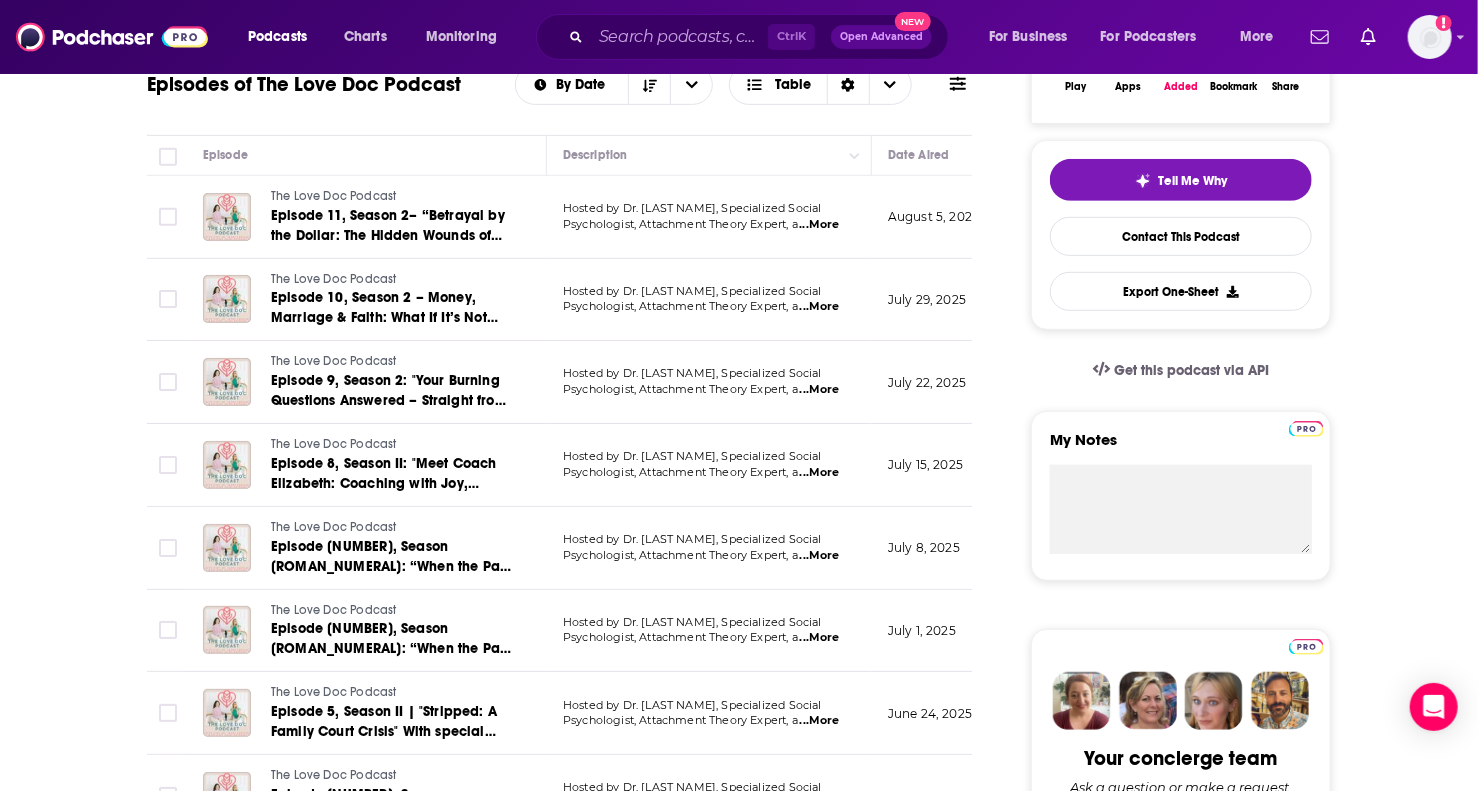 click on "...More" at bounding box center [820, 473] 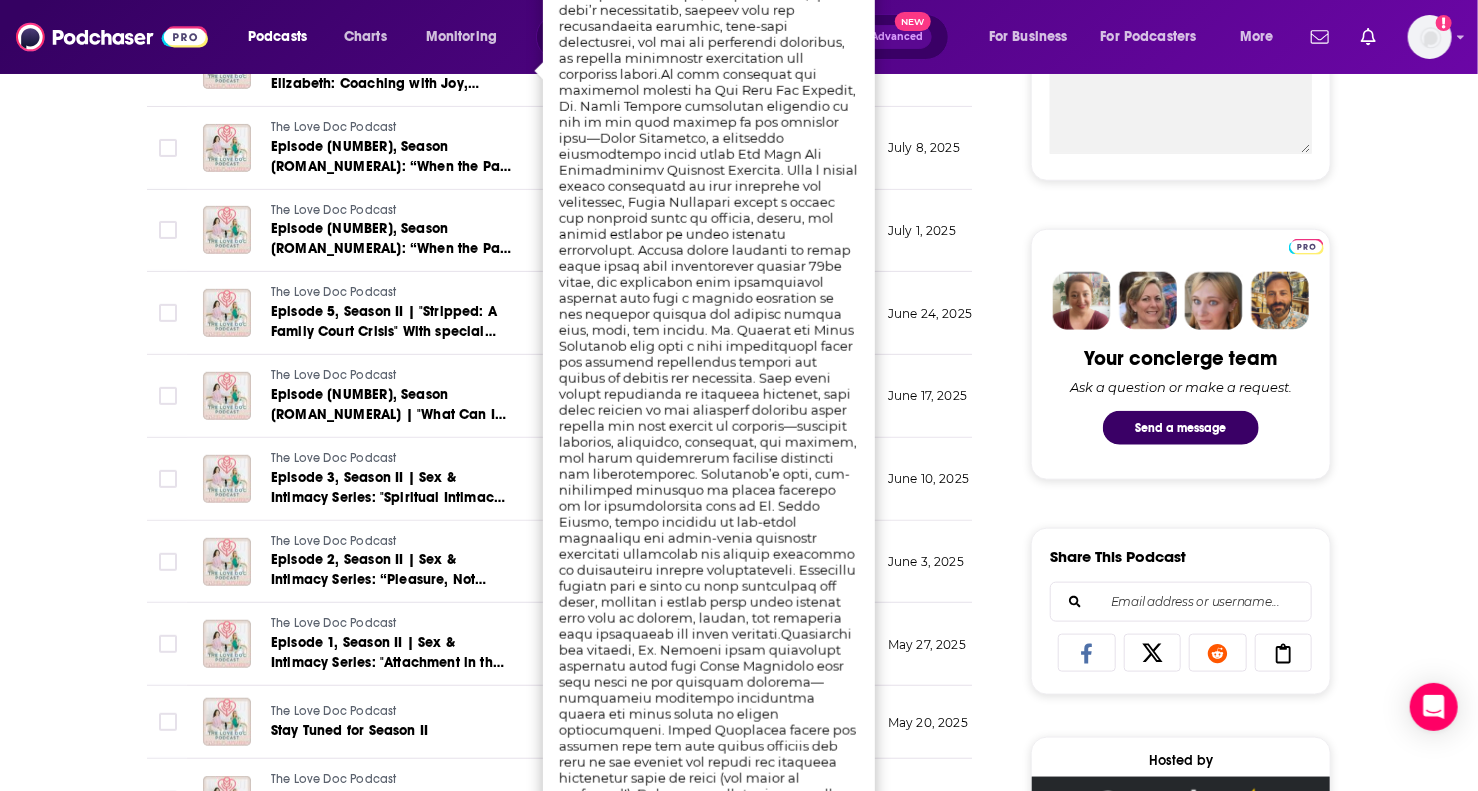 scroll, scrollTop: 1100, scrollLeft: 0, axis: vertical 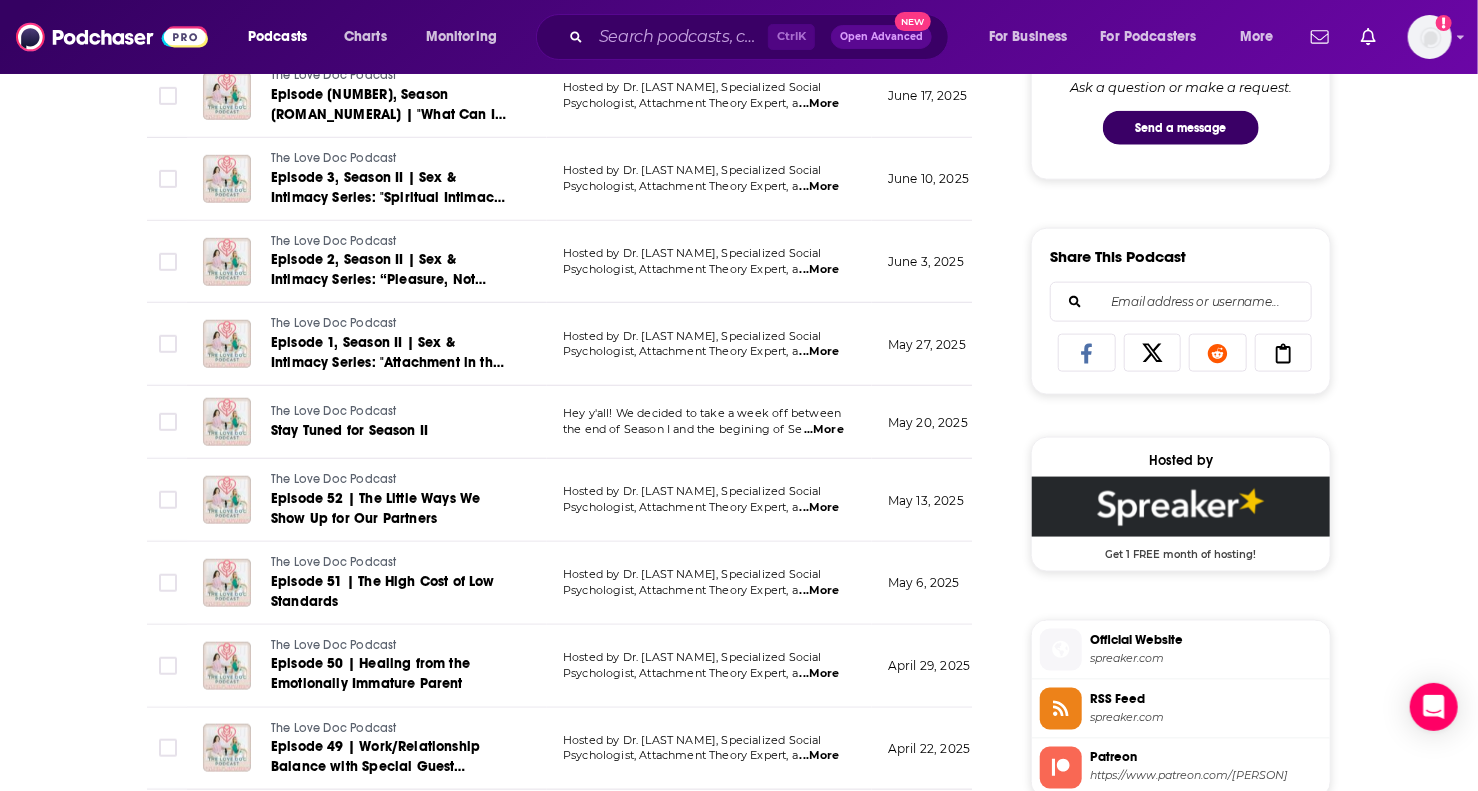 click on "About Insights Episodes 64 Reviews Credits Lists 1 Similar Episodes of The Love Doc Podcast By Date Table Episode Description Date Aired Reach Episode Guests Length The Love Doc Podcast Episode 11, Season 2– “Betrayal by the Dollar: The Hidden Wounds of Financial Infidelity” Hosted by Dr. Sarah Hensley, Specialized Social Psychologist, Attachment Theory Expert, a  ...More August 5, 2025   9k-13k -- 52:35 s The Love Doc Podcast Episode 10, Season 2 – Money, Marriage & Faith: What If It’s Not About the Money? With Special Guest Clint Jasperson" Hosted by Dr. Sarah Hensley, Specialized Social Psychologist, Attachment Theory Expert, a  ...More July 29, 2025 12k-17k -- 1:02:03 s The Love Doc Podcast Episode 9, Season 2: "Your Burning Questions Answered – Straight from Our Private Community" Hosted by Dr. Sarah Hensley, Specialized Social Psychologist, Attachment Theory Expert, a  ...More July 22, 2025 8.6k-13k -- 1:02:59 s The Love Doc Podcast Hosted by Dr. Sarah Hensley, Specialized Social  ...More --" at bounding box center (573, 590) 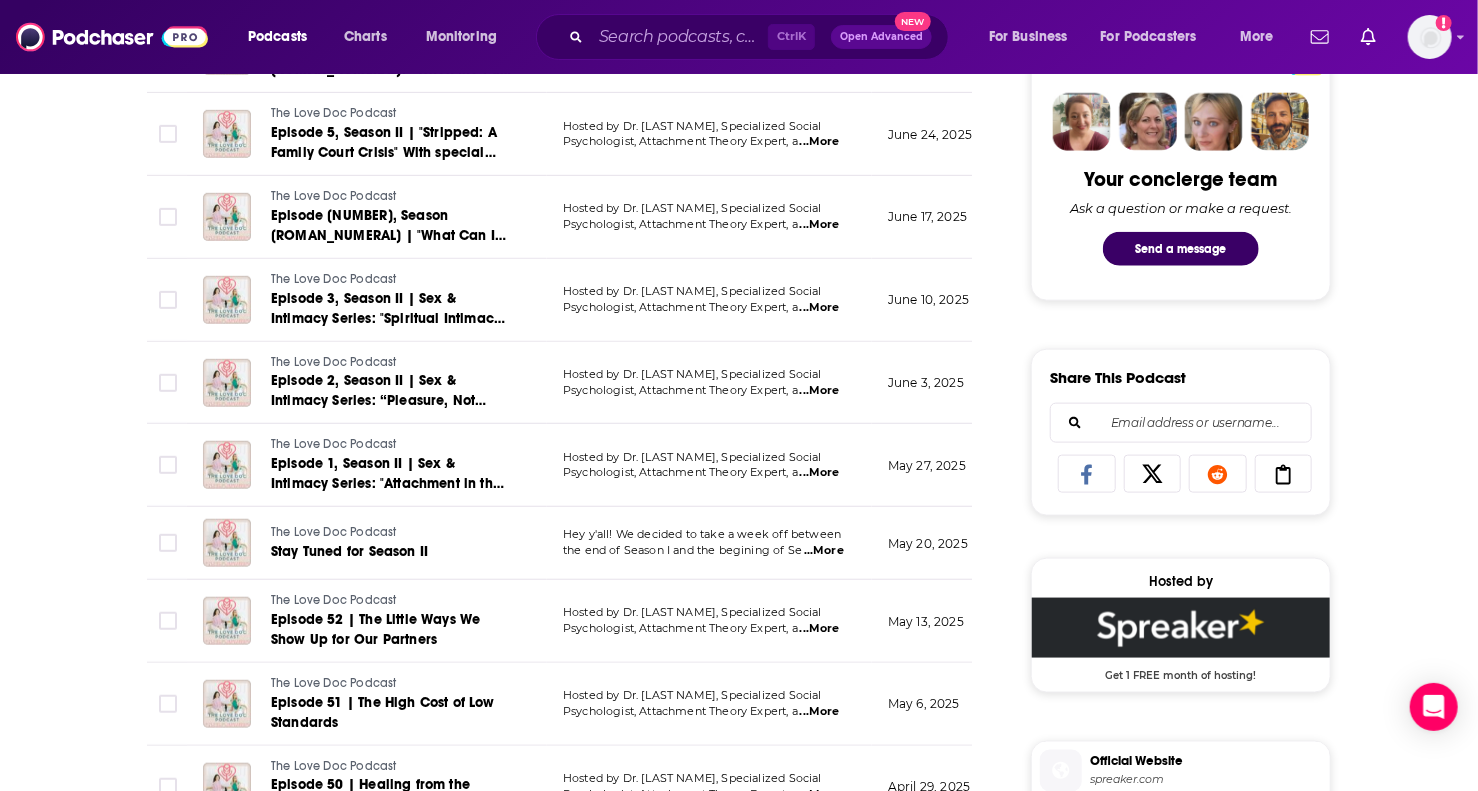 scroll, scrollTop: 900, scrollLeft: 0, axis: vertical 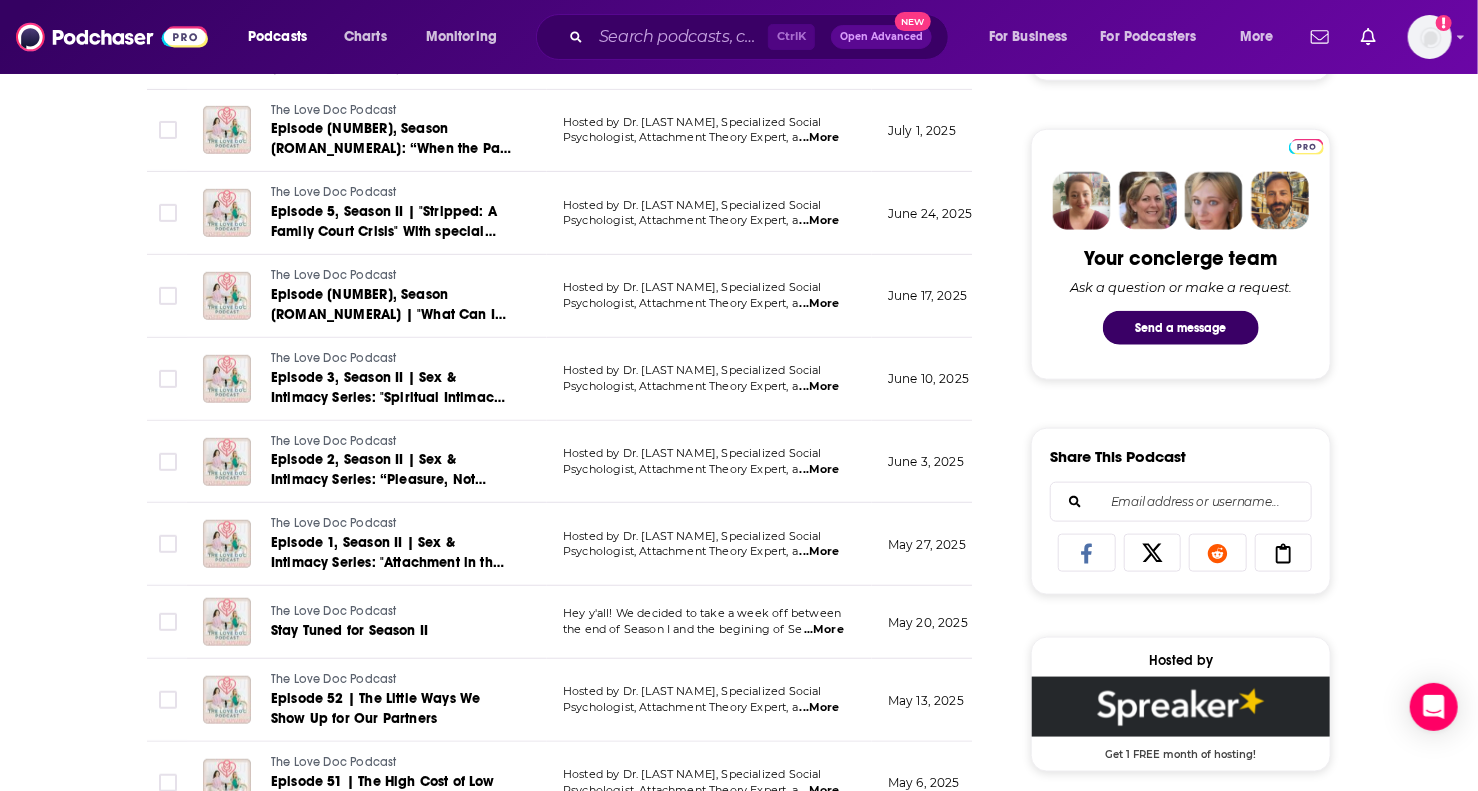 click on "...More" at bounding box center [820, 387] 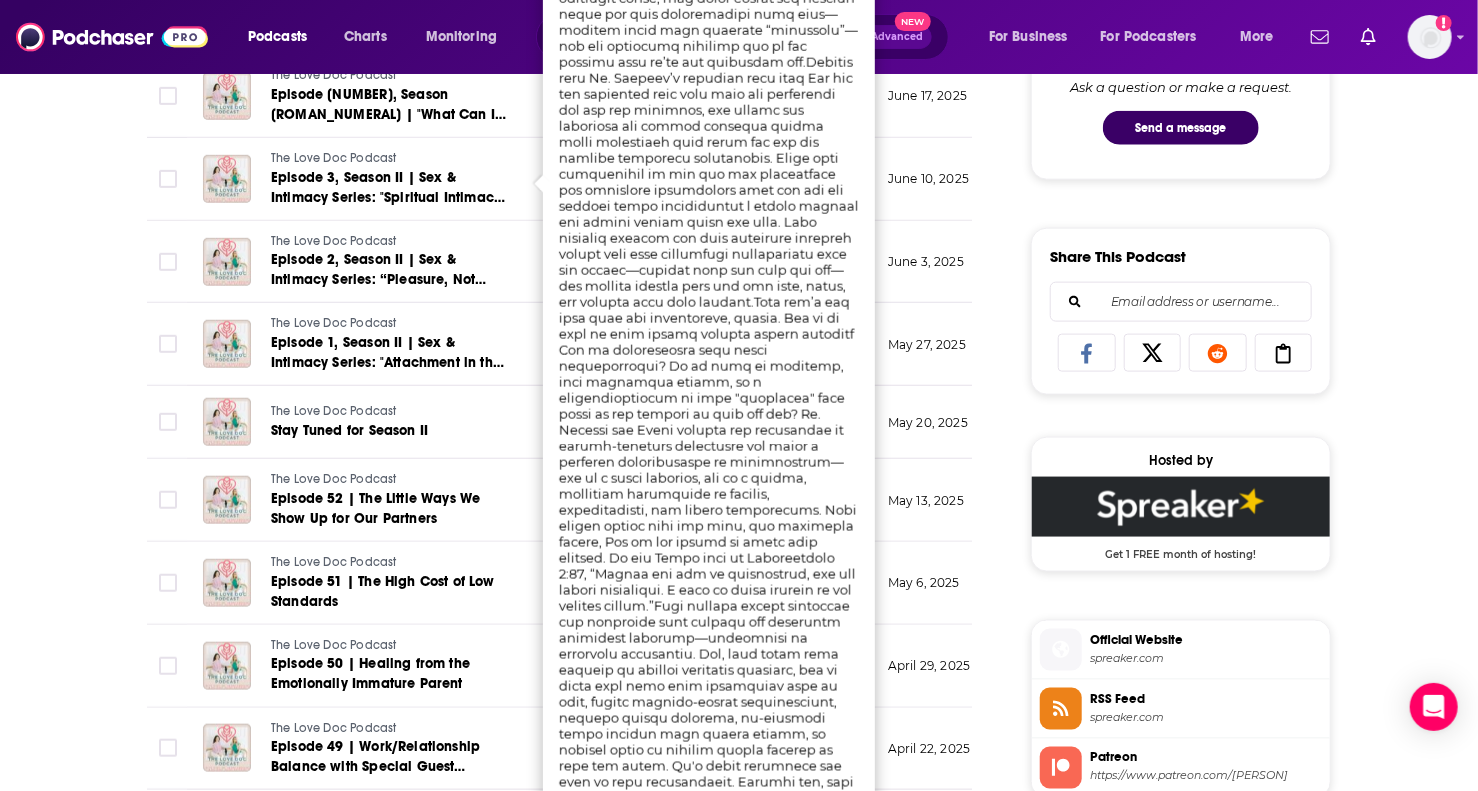 scroll, scrollTop: 1600, scrollLeft: 0, axis: vertical 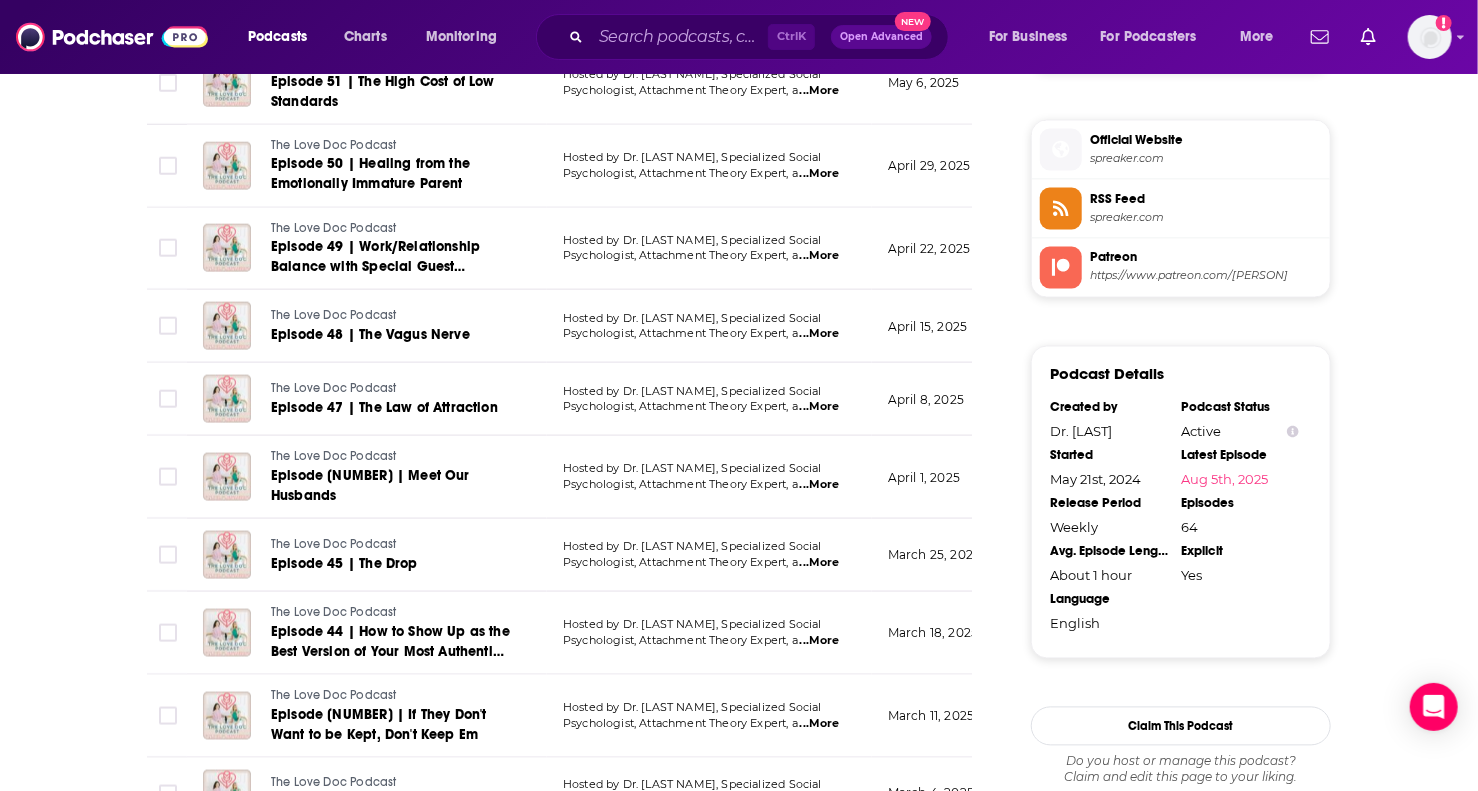 click on "About Insights Episodes 64 Reviews Credits Lists 1 Similar Episodes of The Love Doc Podcast By Date Table Episode Description Date Aired Reach Episode Guests Length The Love Doc Podcast Episode 11, Season 2– “Betrayal by the Dollar: The Hidden Wounds of Financial Infidelity” Hosted by Dr. Sarah Hensley, Specialized Social Psychologist, Attachment Theory Expert, a  ...More August 5, 2025   9k-13k -- 52:35 s The Love Doc Podcast Episode 10, Season 2 – Money, Marriage & Faith: What If It’s Not About the Money? With Special Guest Clint Jasperson" Hosted by Dr. Sarah Hensley, Specialized Social Psychologist, Attachment Theory Expert, a  ...More July 29, 2025 12k-17k -- 1:02:03 s The Love Doc Podcast Episode 9, Season 2: "Your Burning Questions Answered – Straight from Our Private Community" Hosted by Dr. Sarah Hensley, Specialized Social Psychologist, Attachment Theory Expert, a  ...More July 22, 2025 8.6k-13k -- 1:02:59 s The Love Doc Podcast Hosted by Dr. Sarah Hensley, Specialized Social  ...More --" at bounding box center (573, 90) 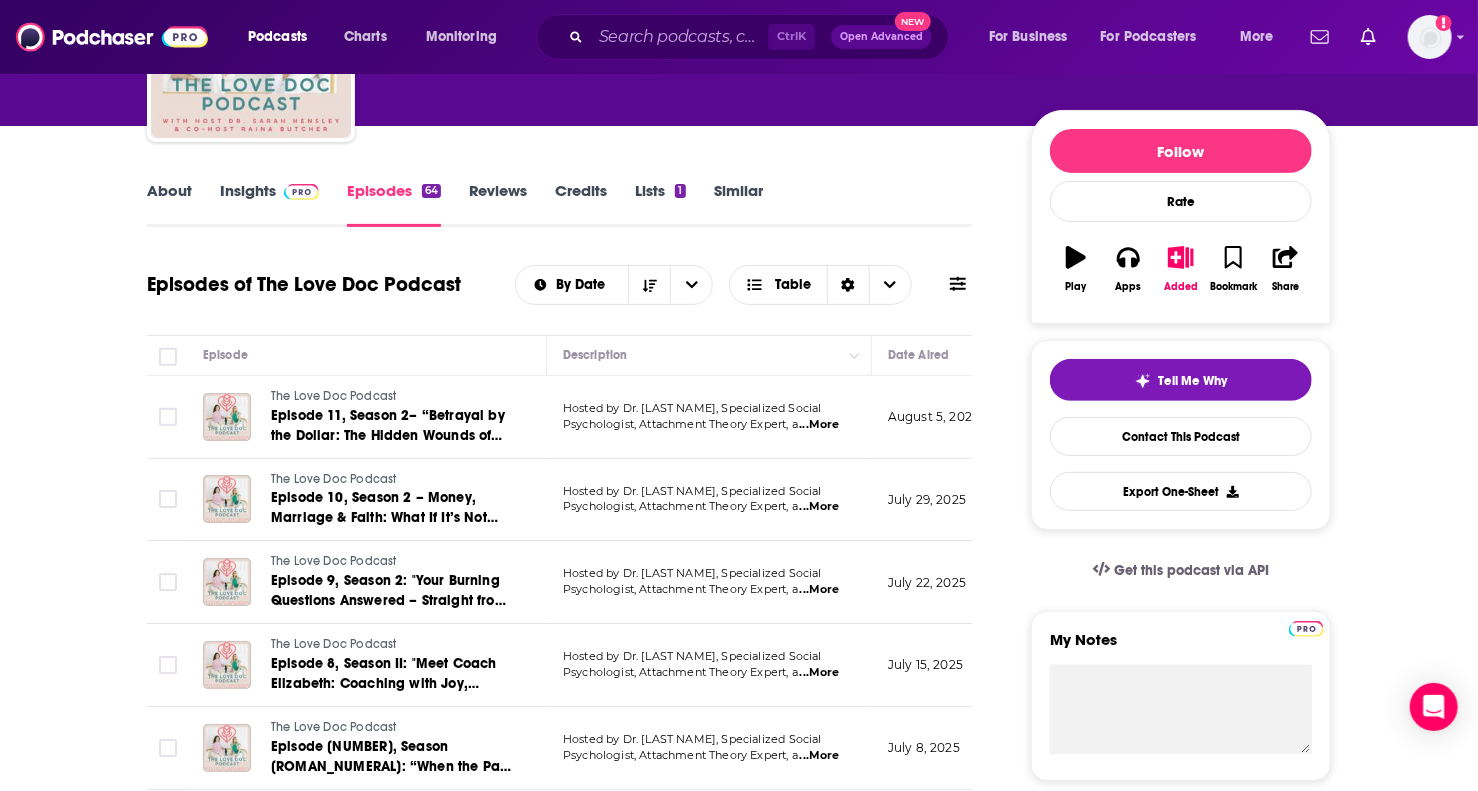 scroll, scrollTop: 0, scrollLeft: 0, axis: both 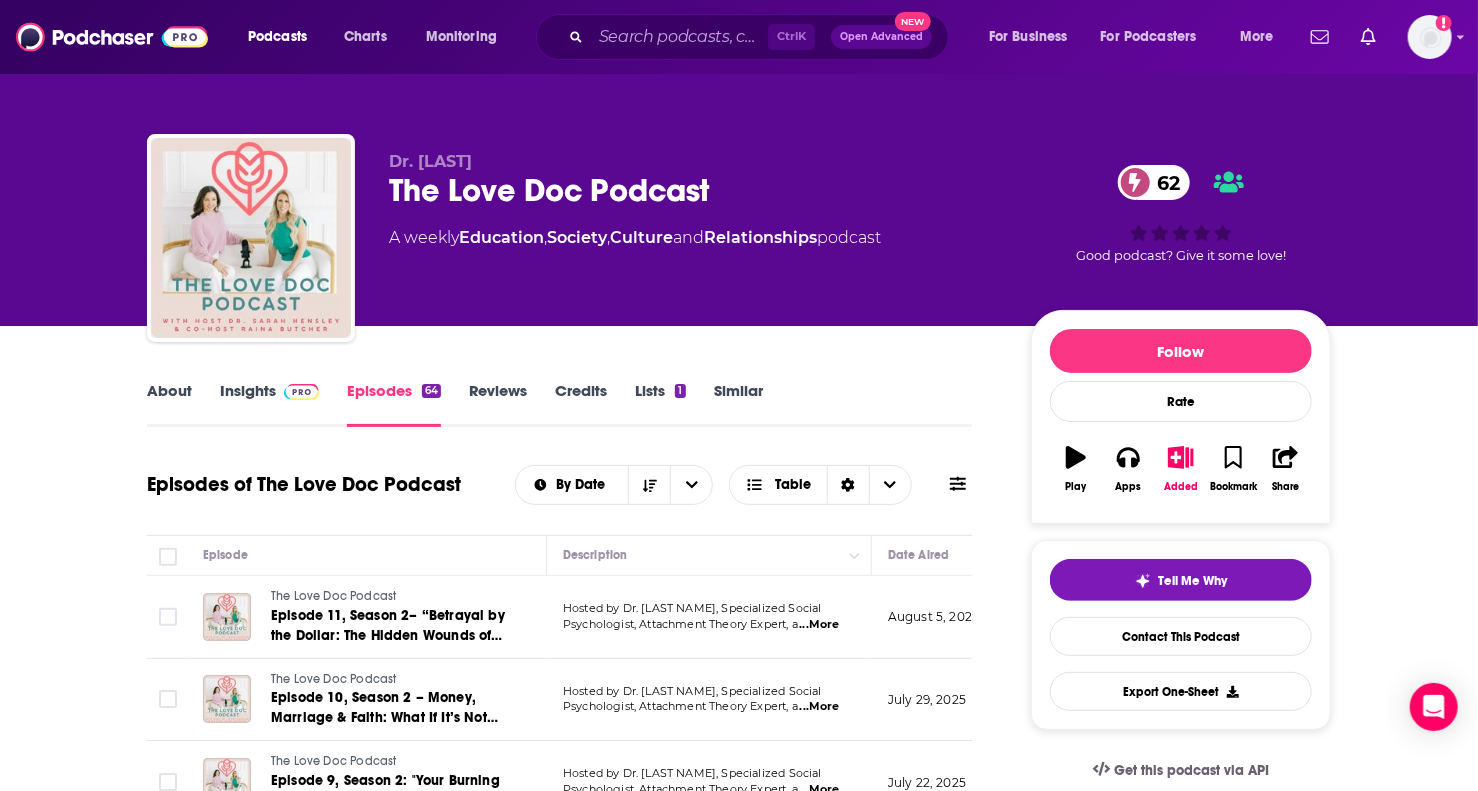 click on "Insights" at bounding box center (269, 404) 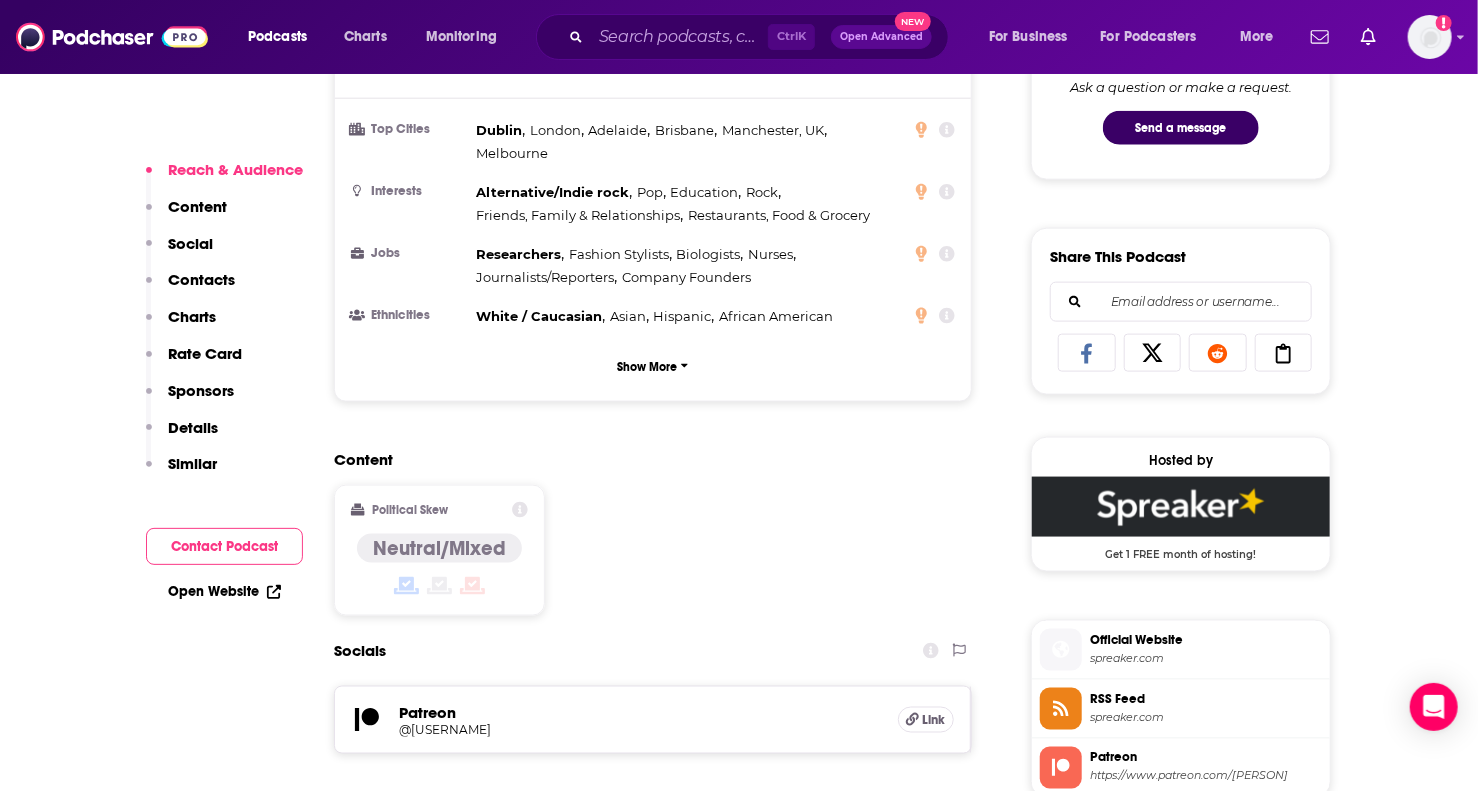 scroll, scrollTop: 1500, scrollLeft: 0, axis: vertical 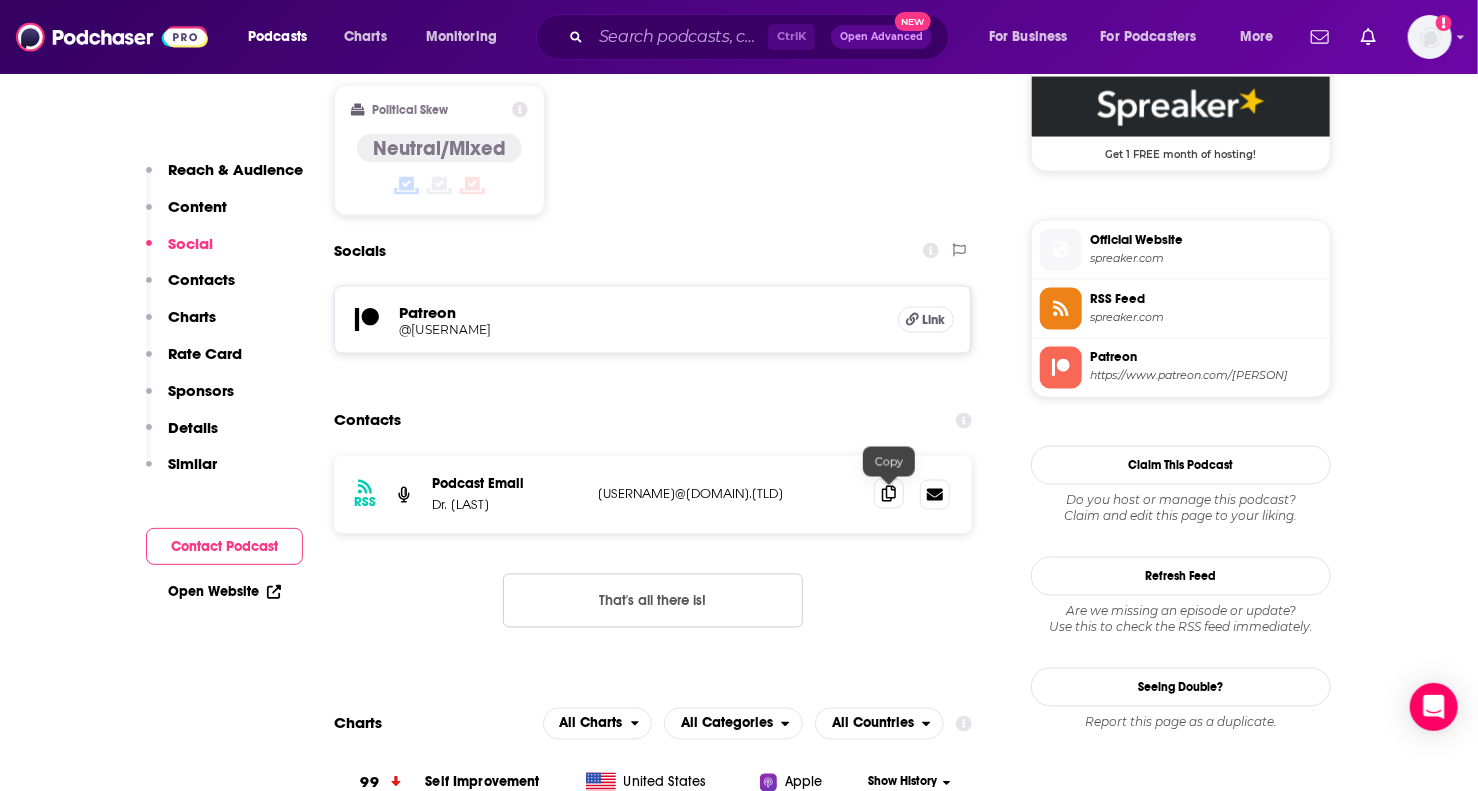 click 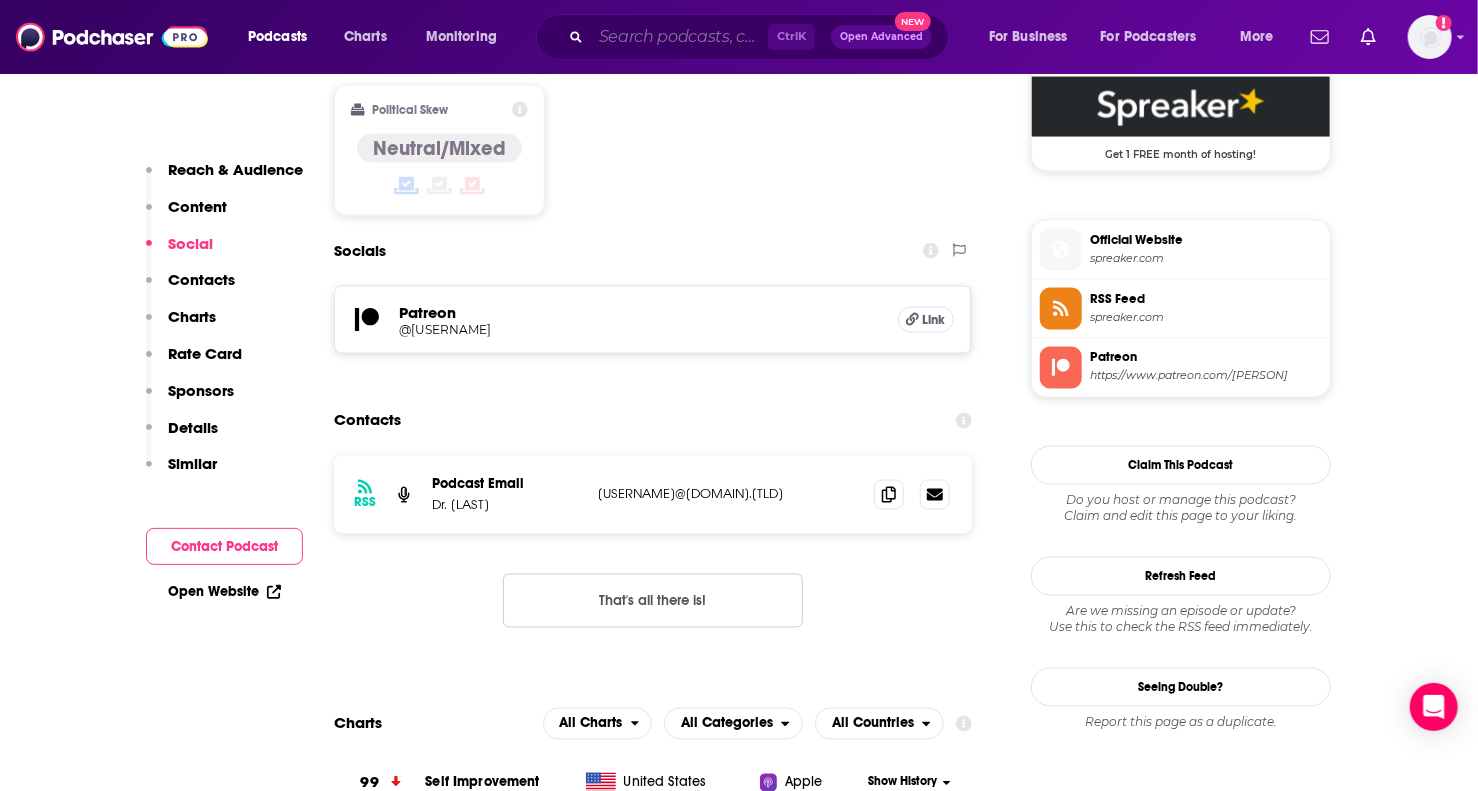 click at bounding box center [679, 37] 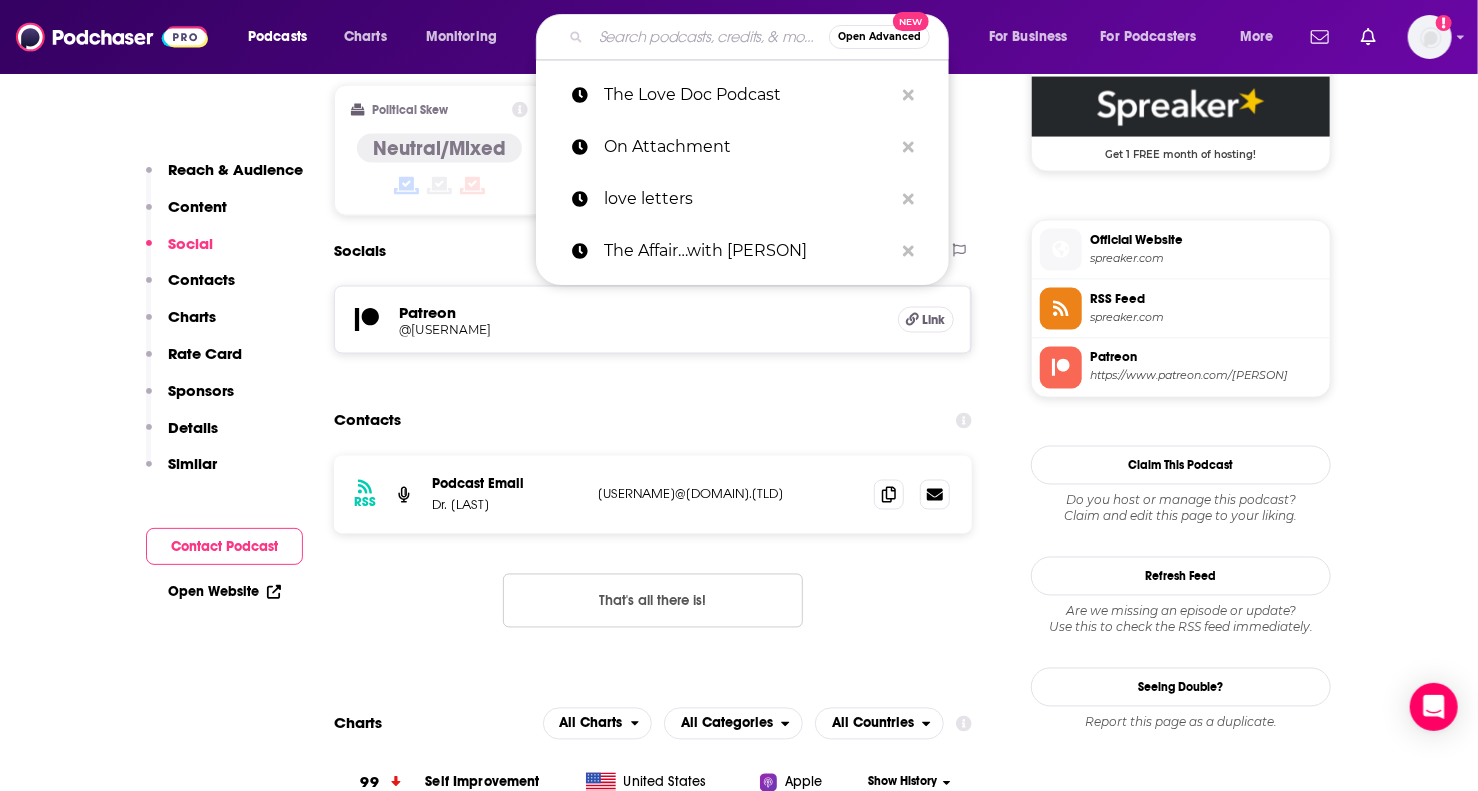 paste on "Dating Intentionally" 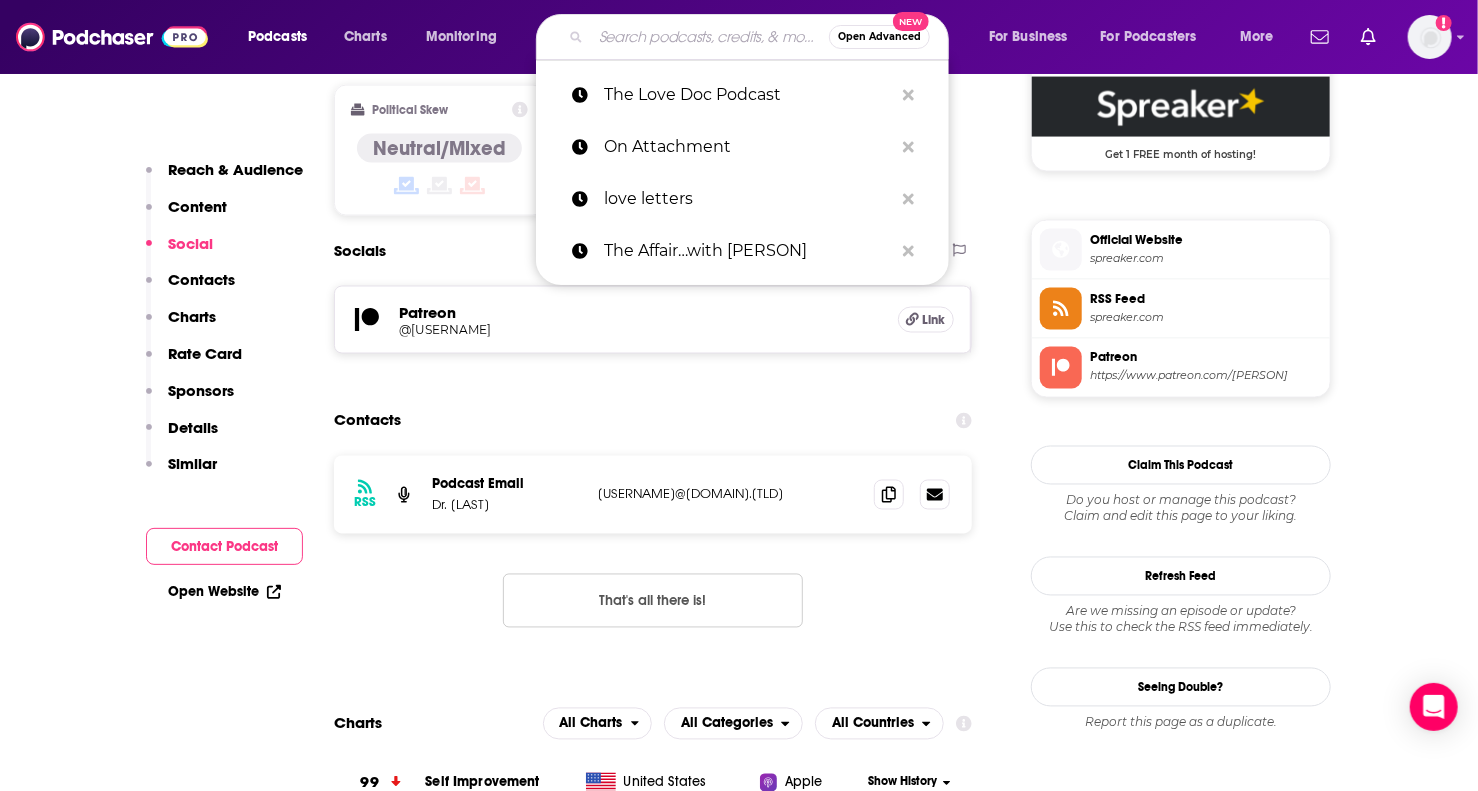 type on "Dating Intentionally" 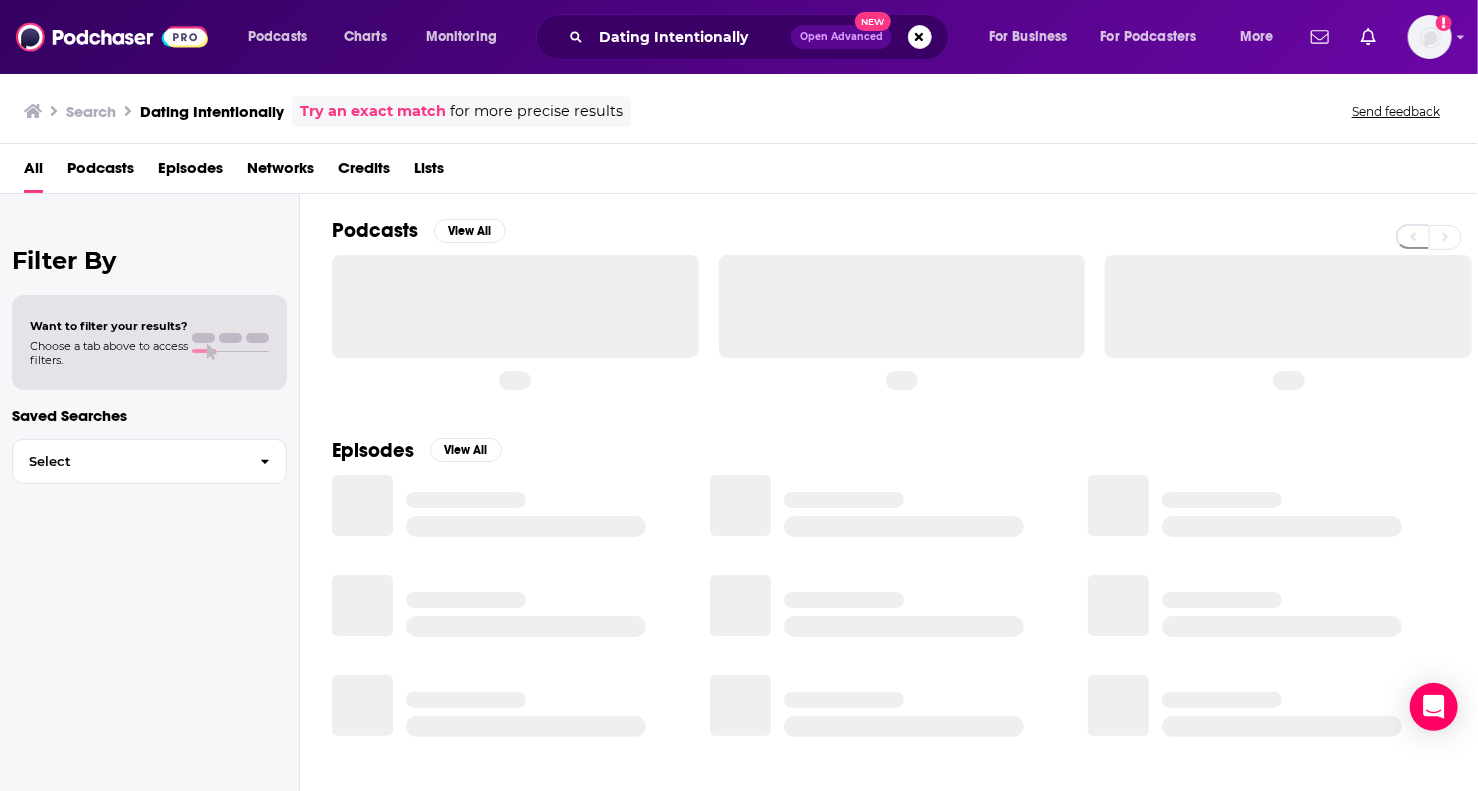 scroll, scrollTop: 0, scrollLeft: 0, axis: both 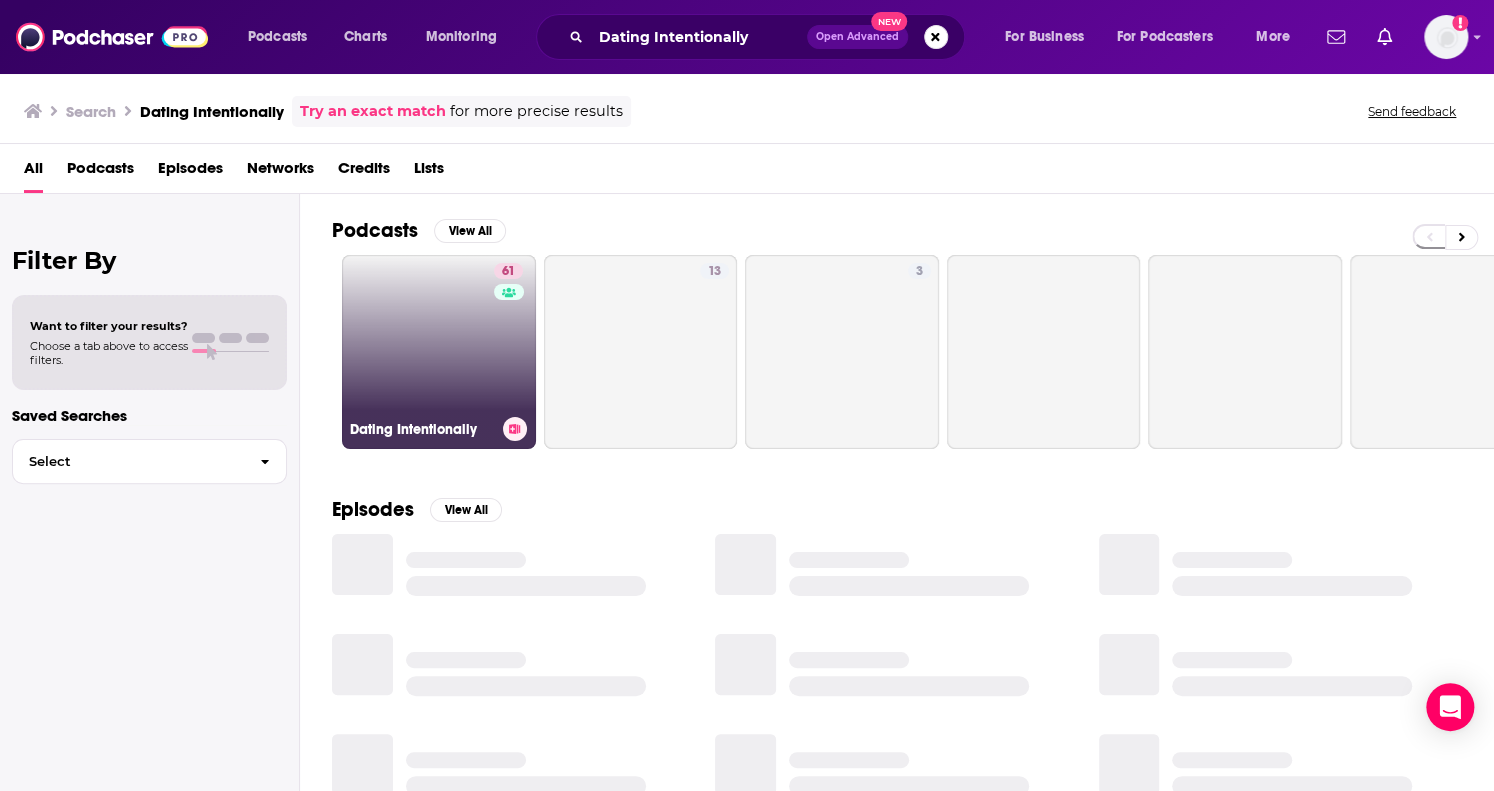 click on "61 Dating Intentionally" at bounding box center (439, 352) 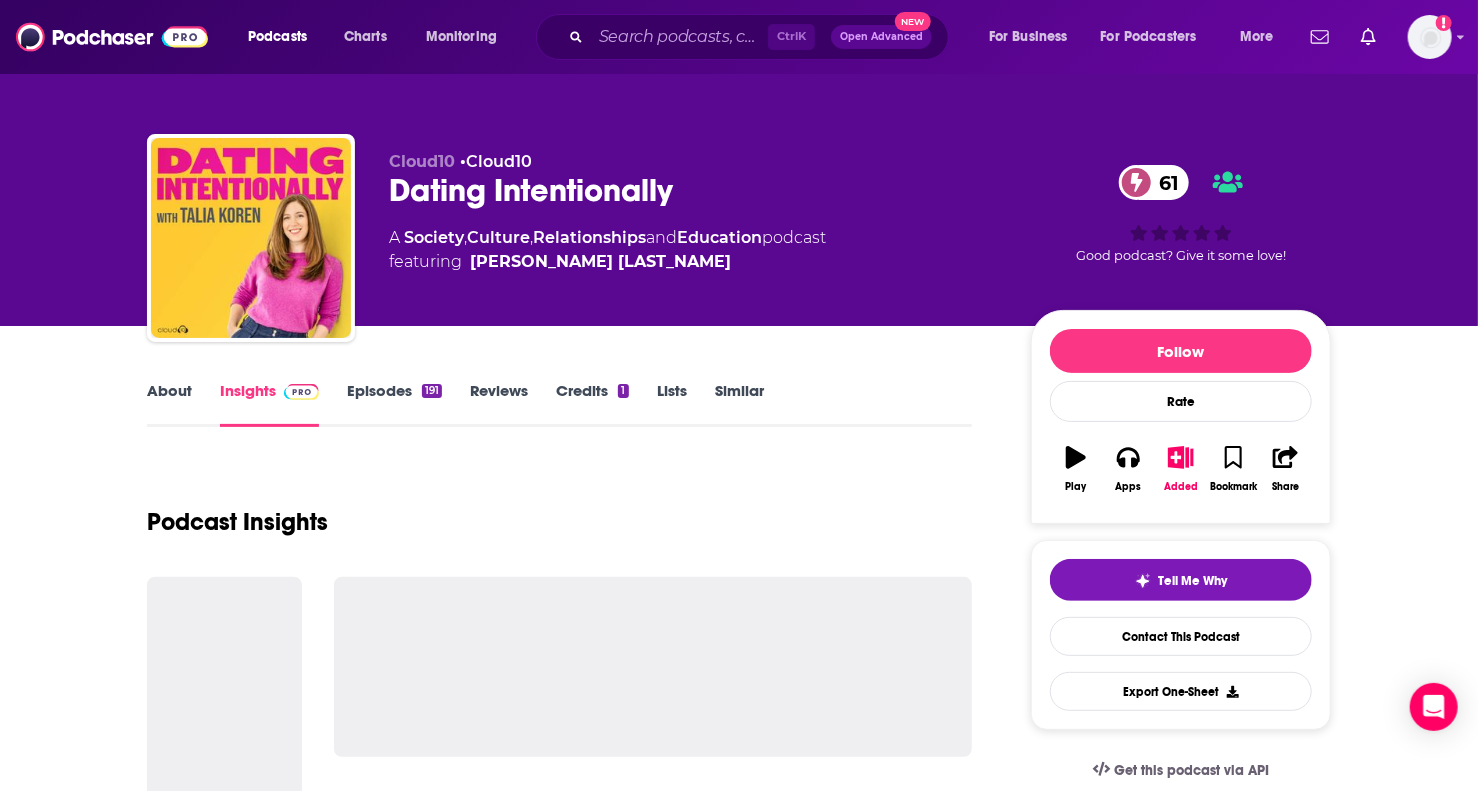 click on "About" at bounding box center (169, 404) 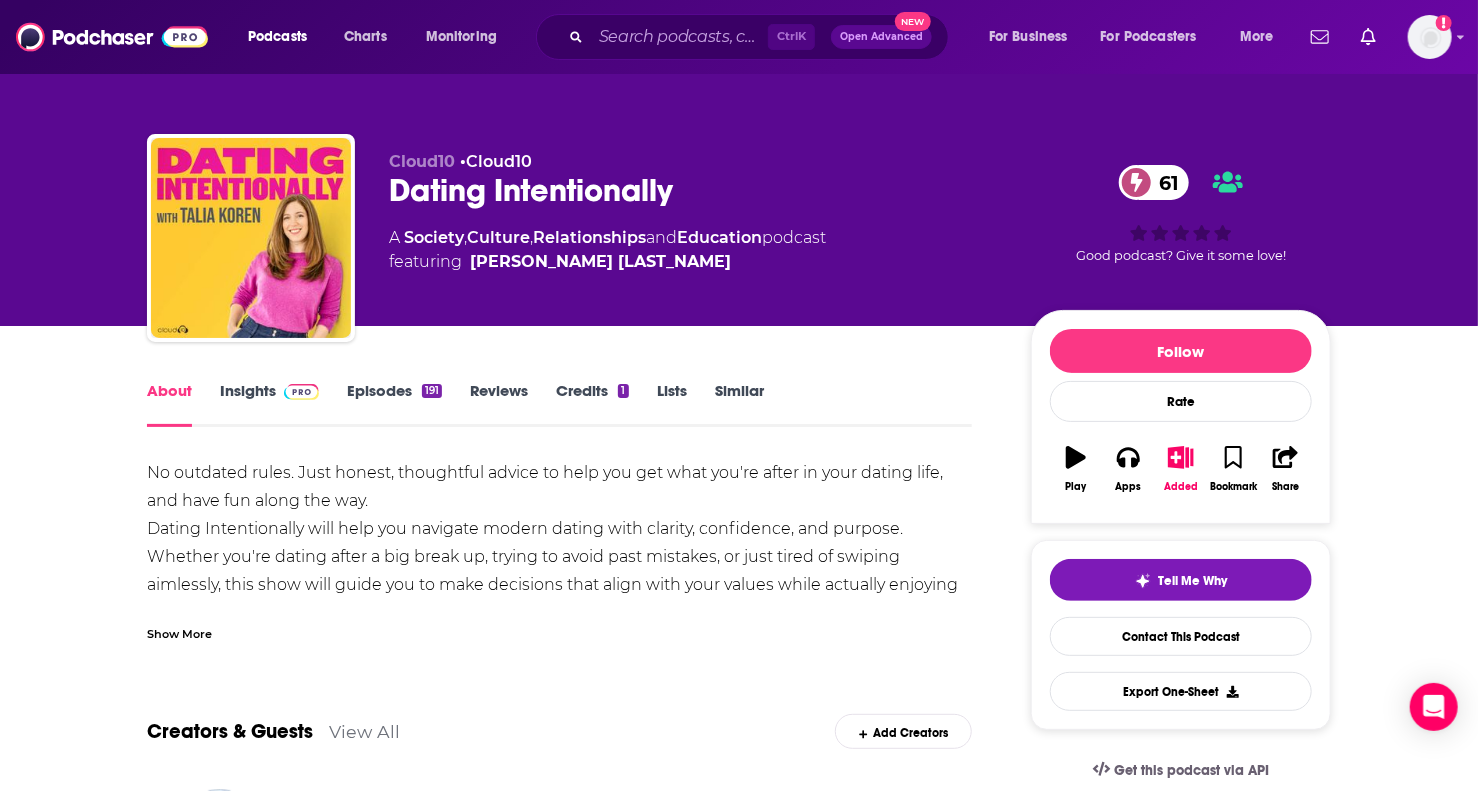 click on "Show More" at bounding box center [179, 632] 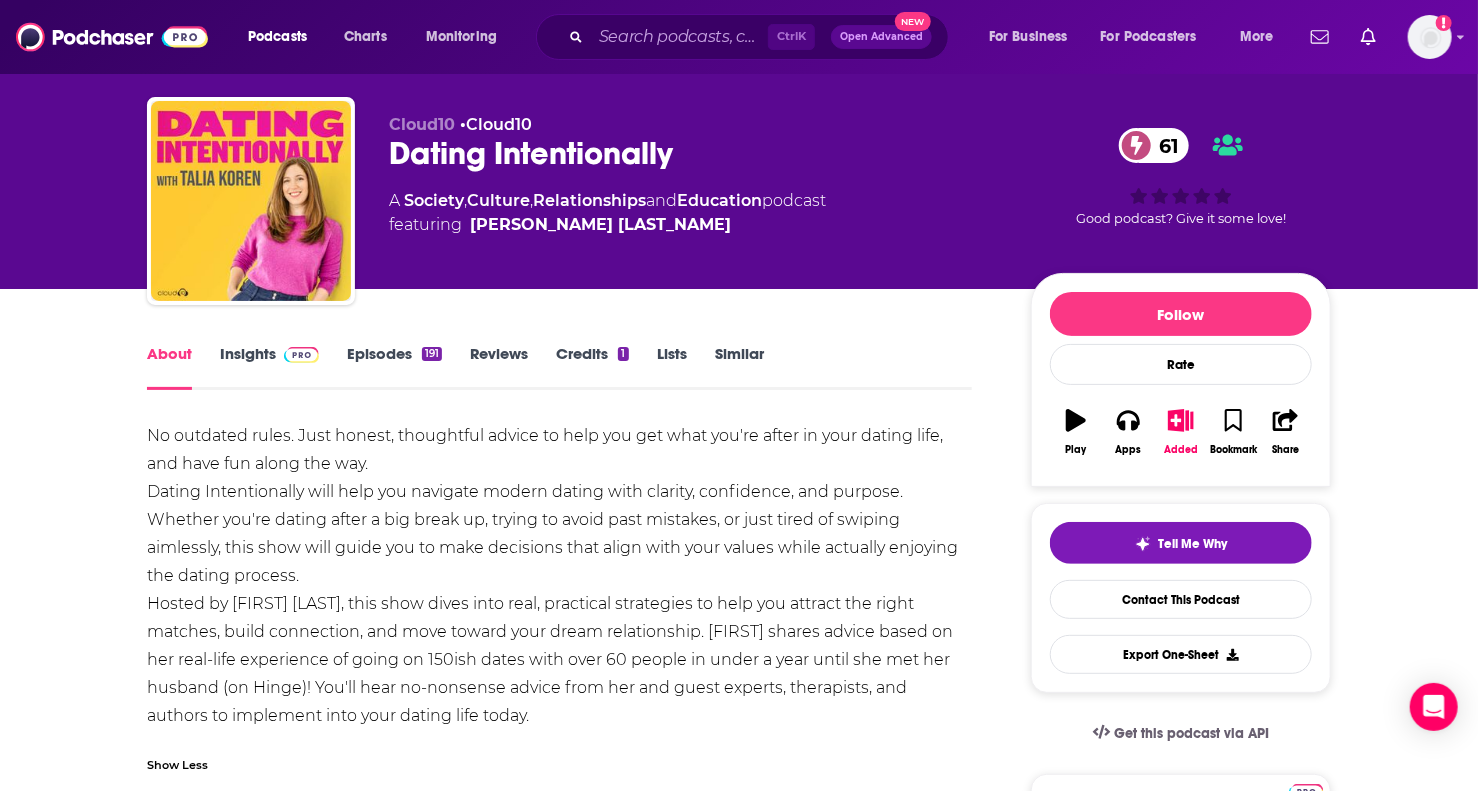 scroll, scrollTop: 100, scrollLeft: 0, axis: vertical 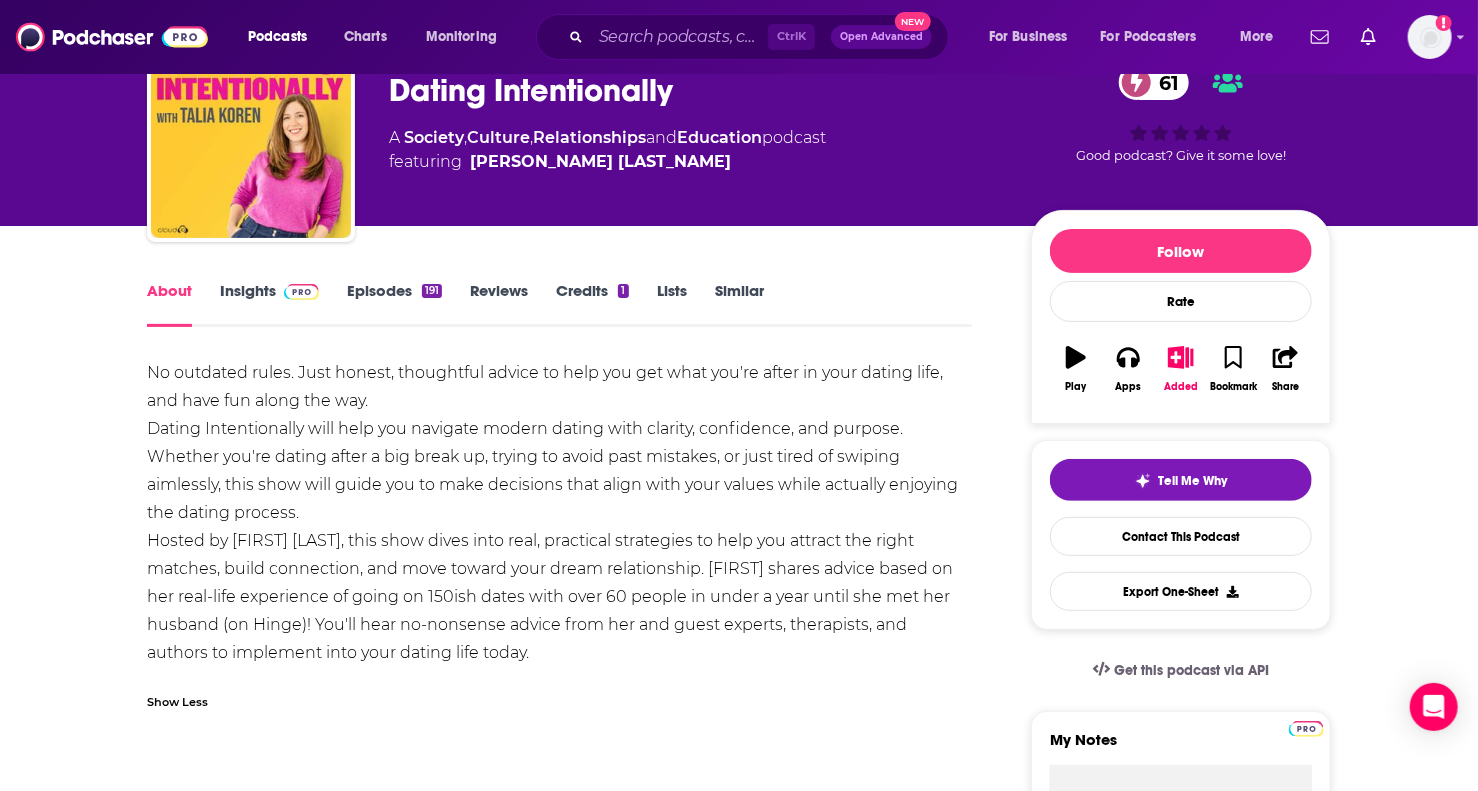 click on "Episodes 191" at bounding box center [394, 304] 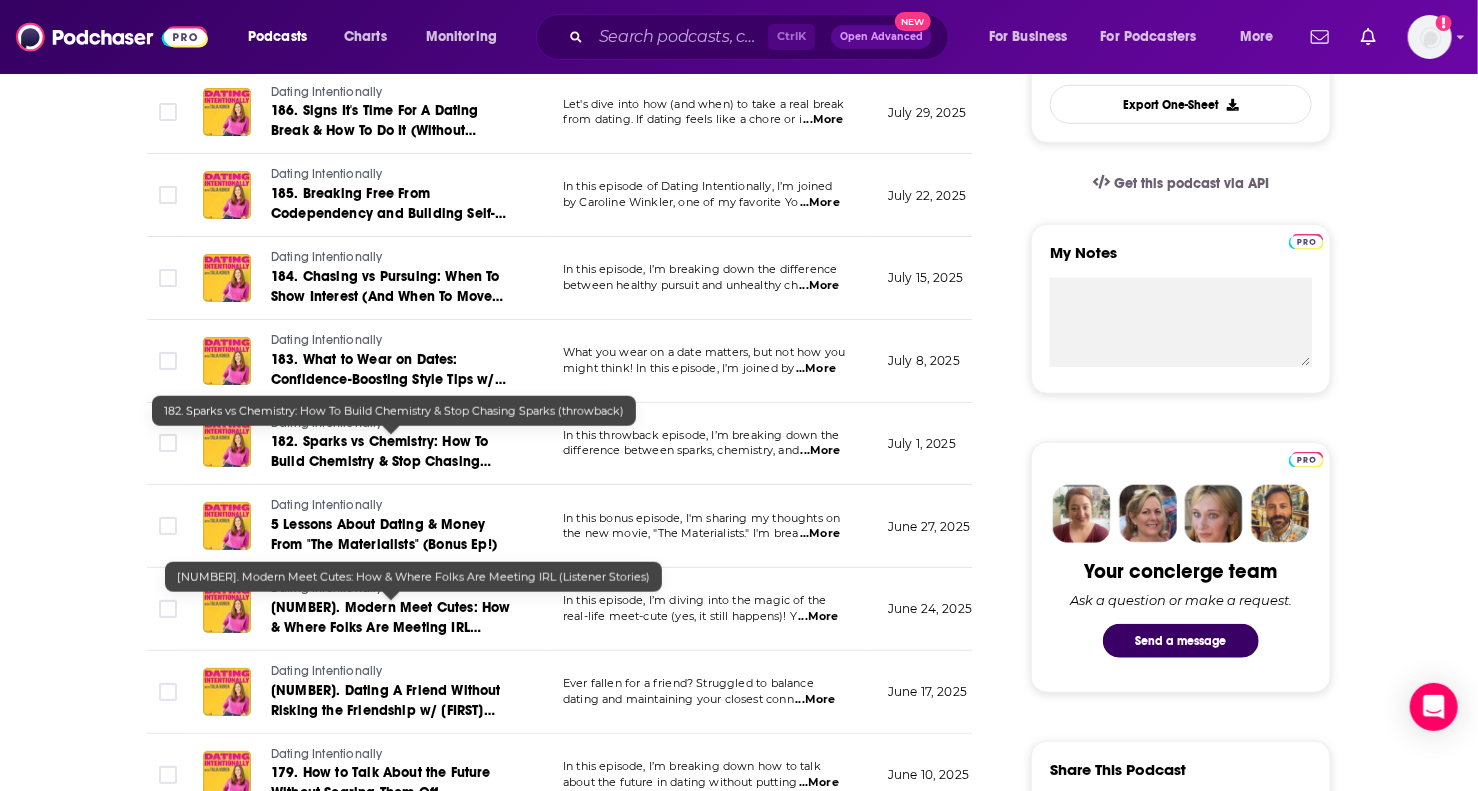 scroll, scrollTop: 600, scrollLeft: 0, axis: vertical 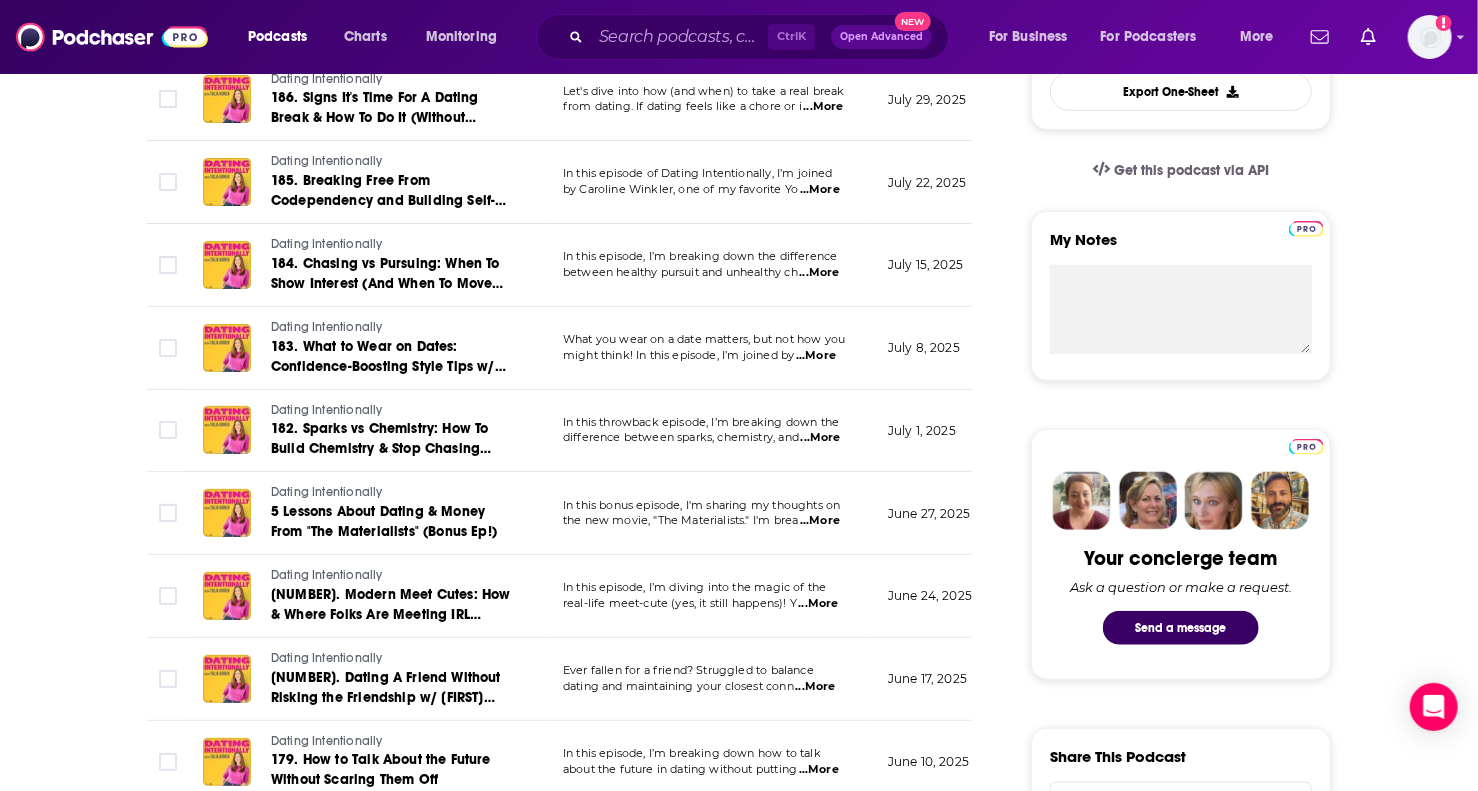 click on "...More" at bounding box center [820, 521] 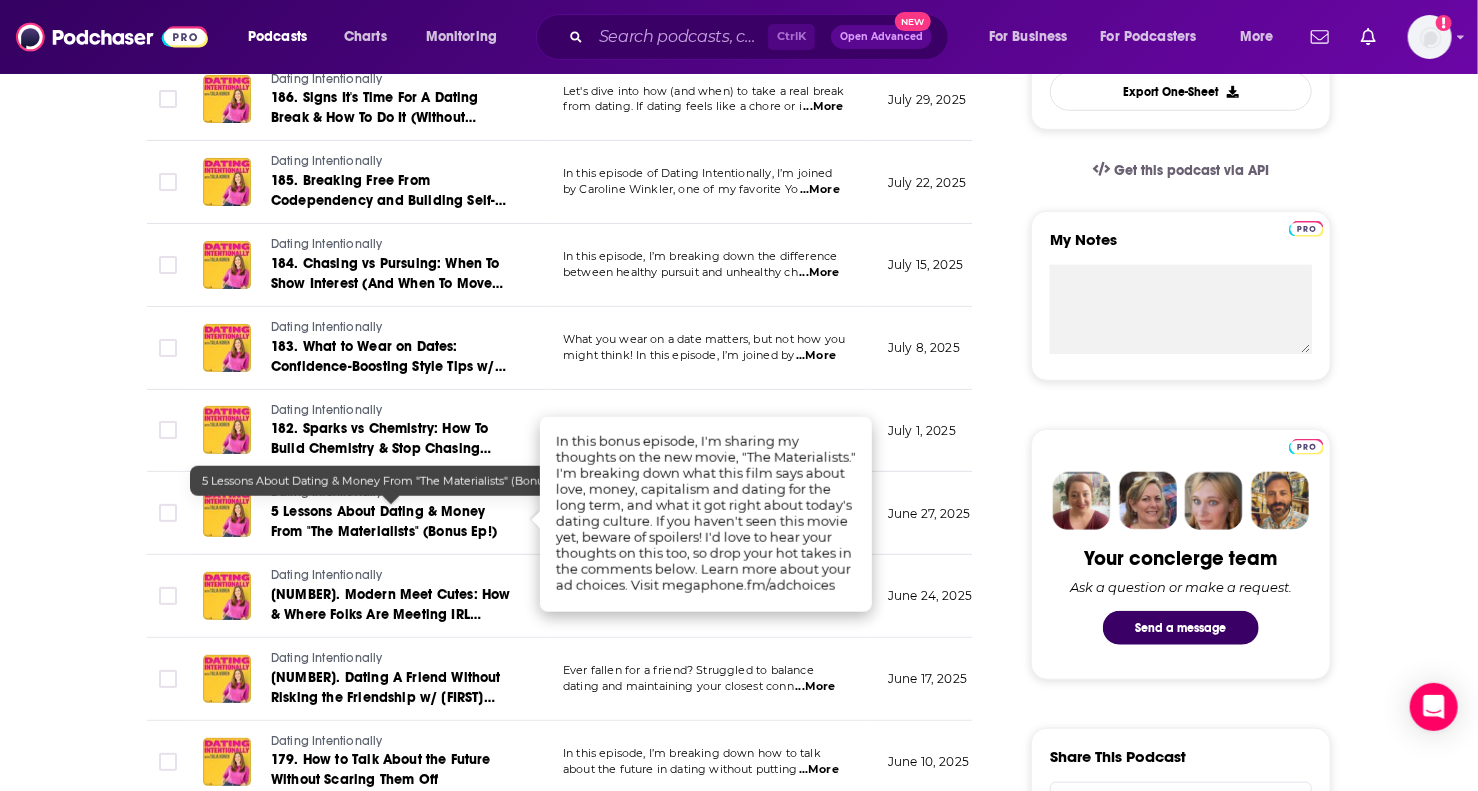 click on "5 Lessons About Dating & Money From "The Materialists" (Bonus Ep!)" at bounding box center (384, 521) 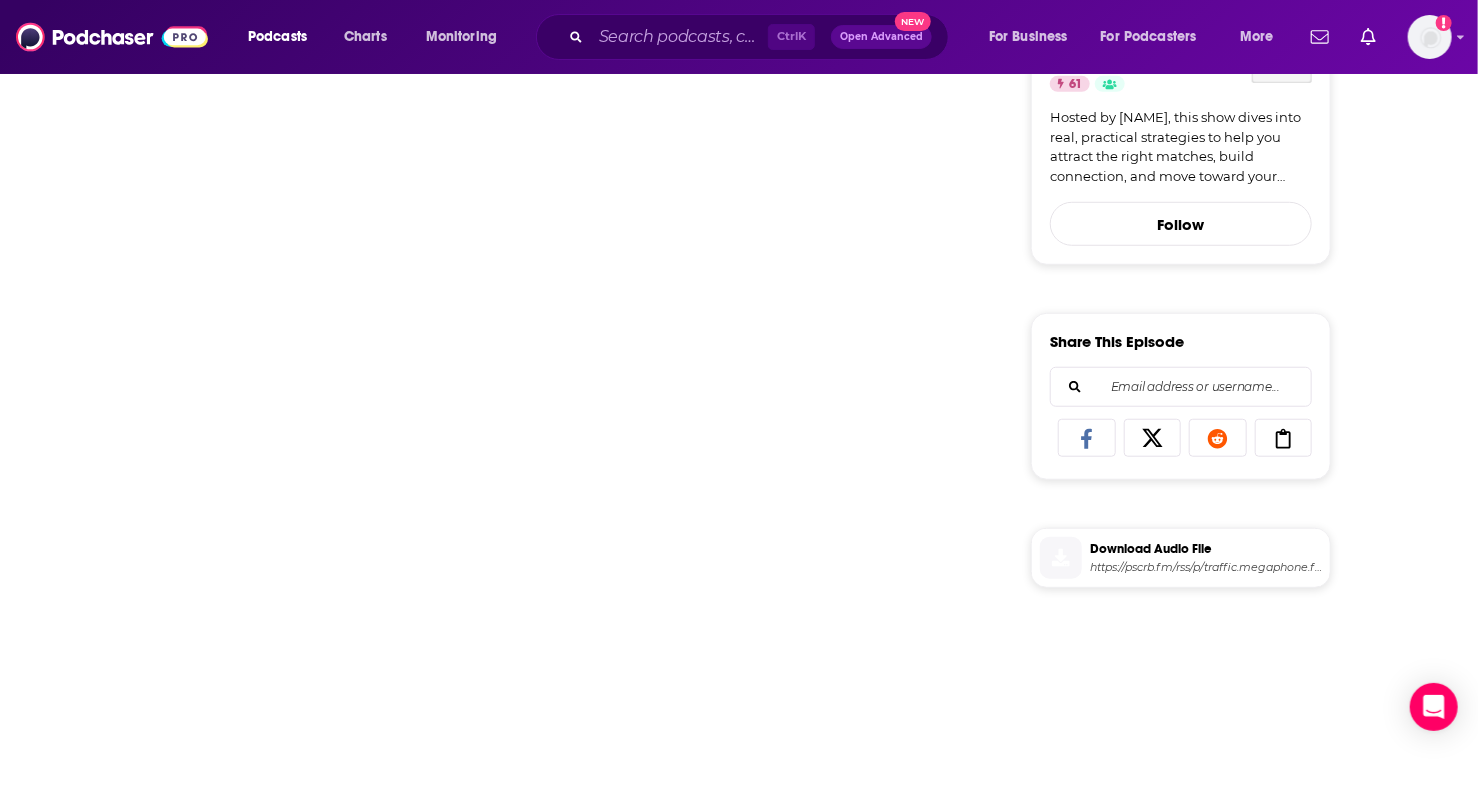 scroll, scrollTop: 0, scrollLeft: 0, axis: both 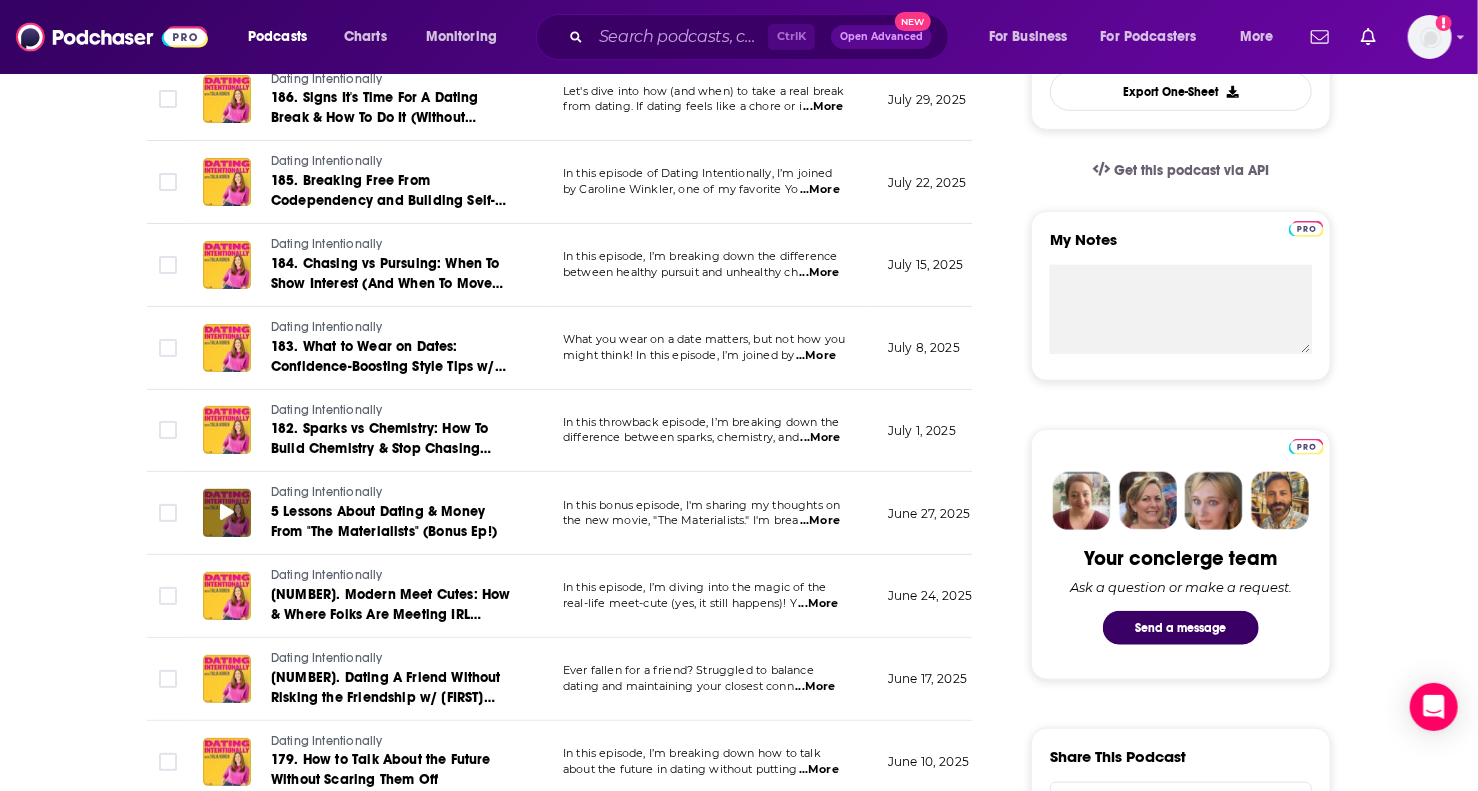 click 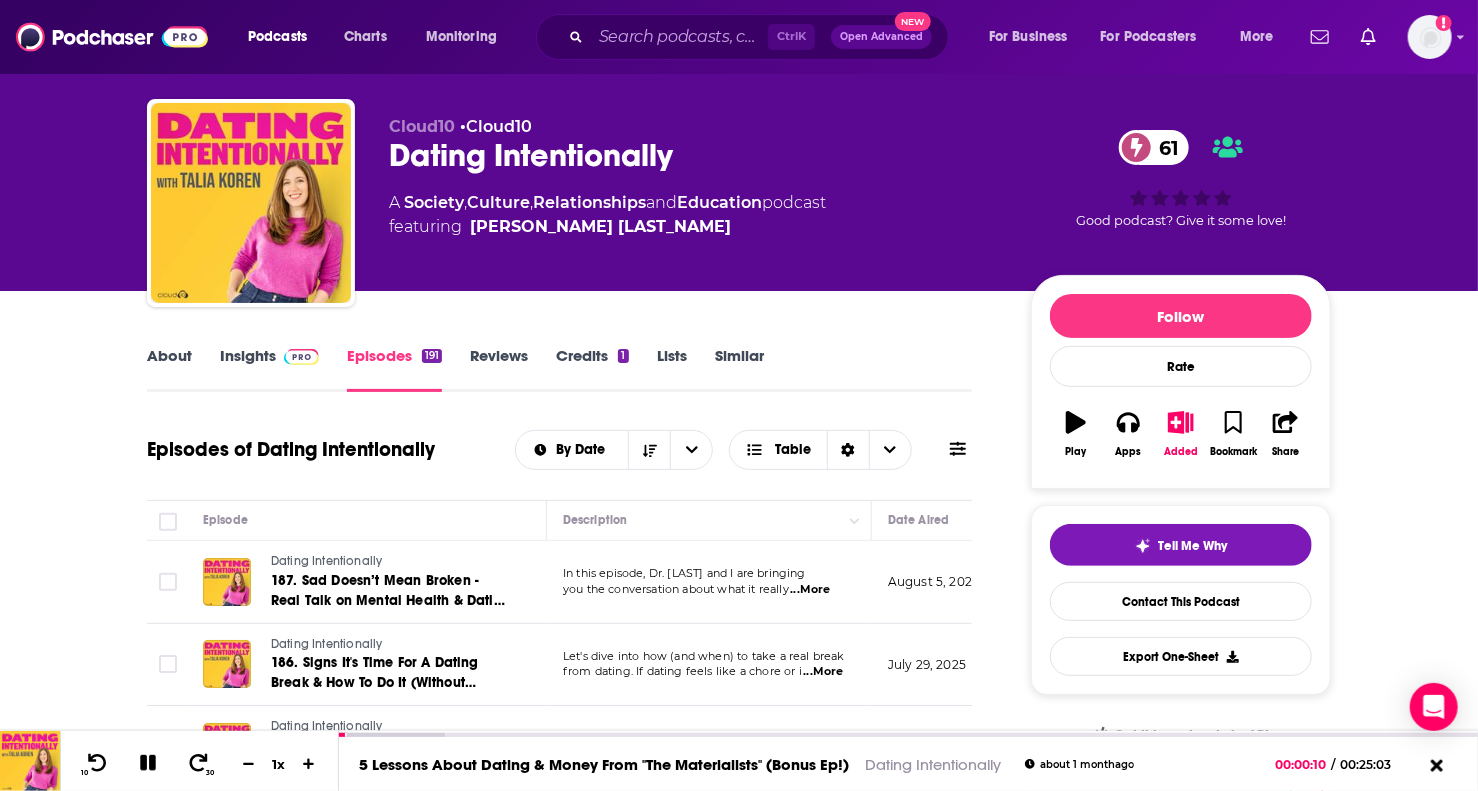 scroll, scrollTop: 0, scrollLeft: 0, axis: both 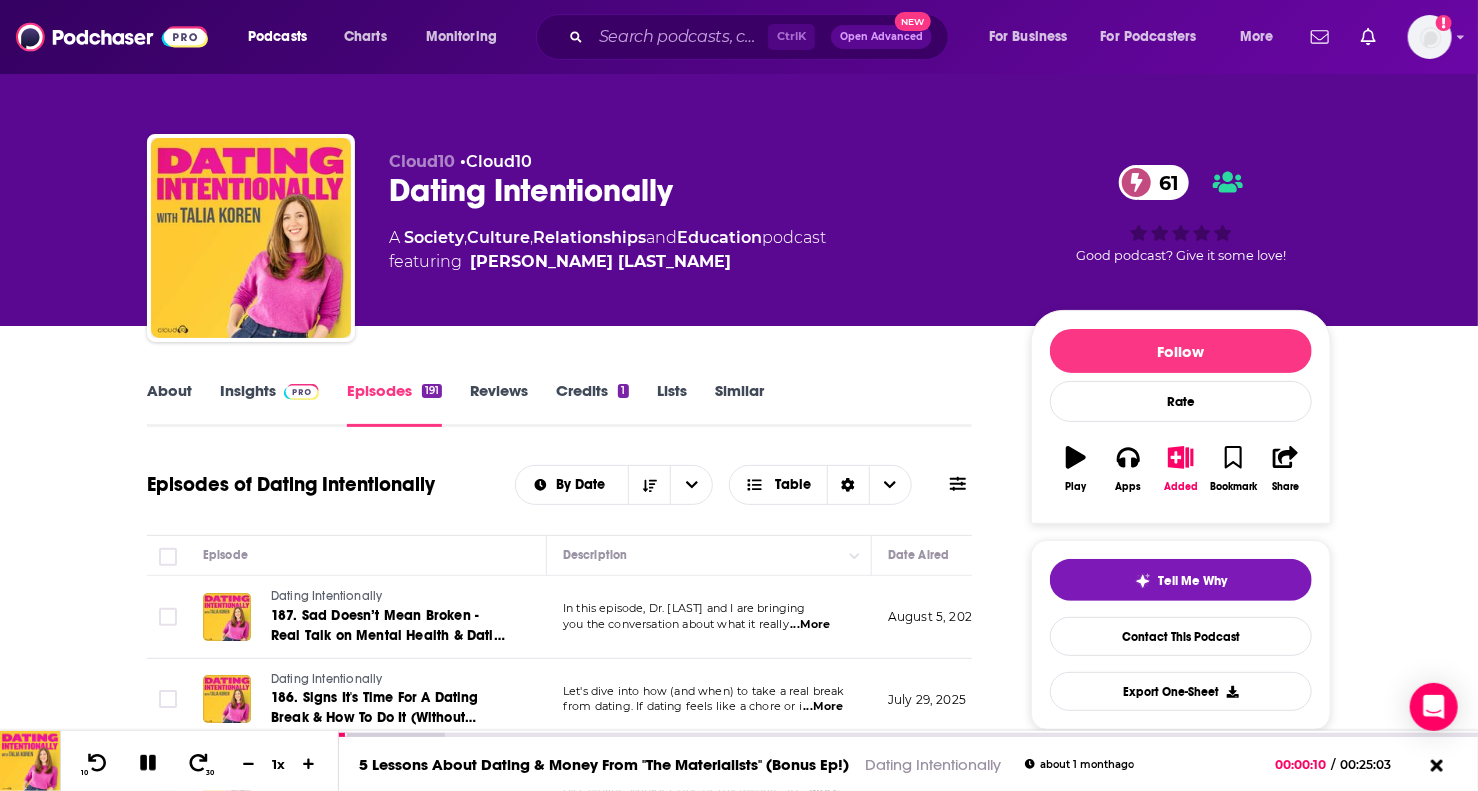 click on "About" at bounding box center (169, 404) 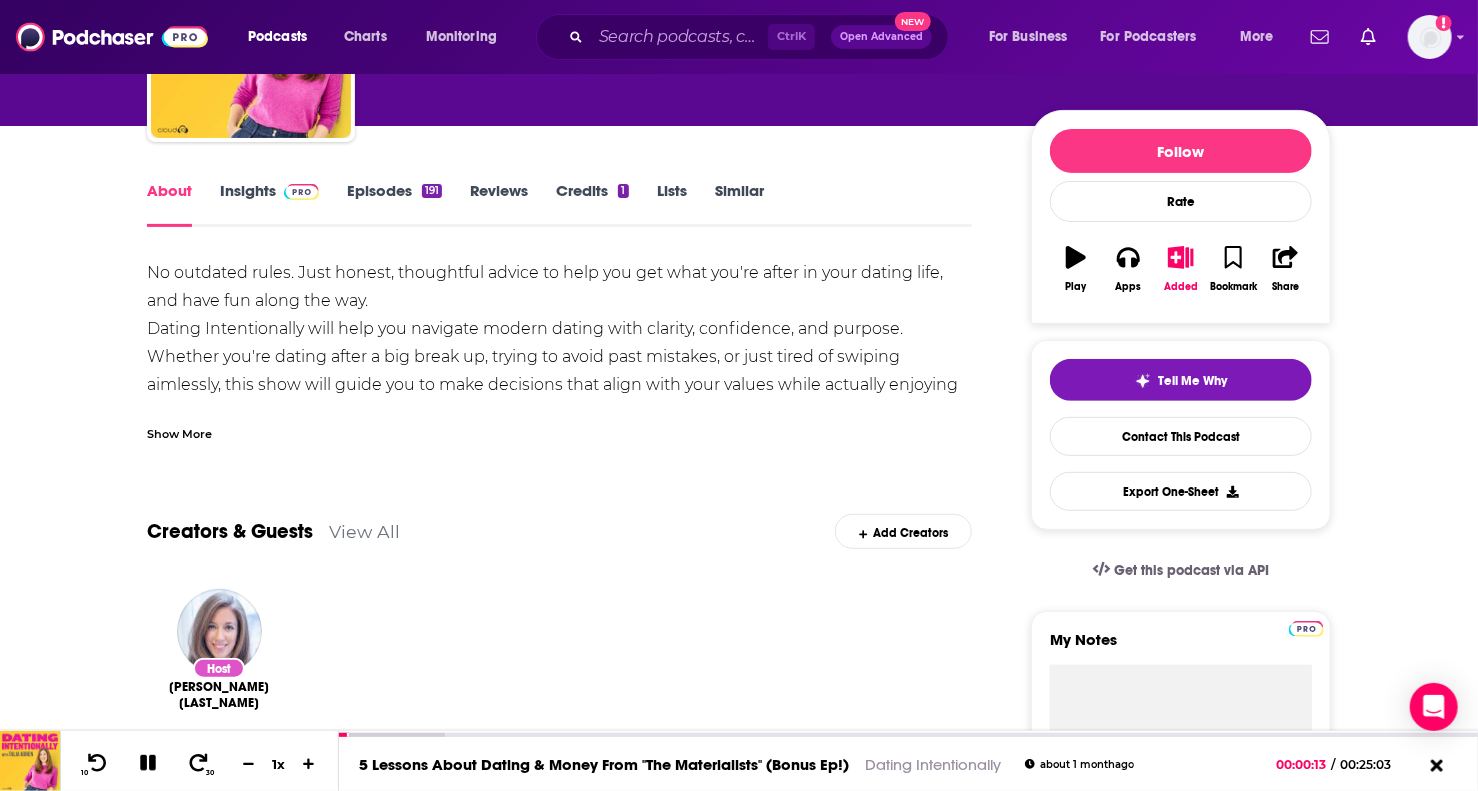 scroll, scrollTop: 0, scrollLeft: 0, axis: both 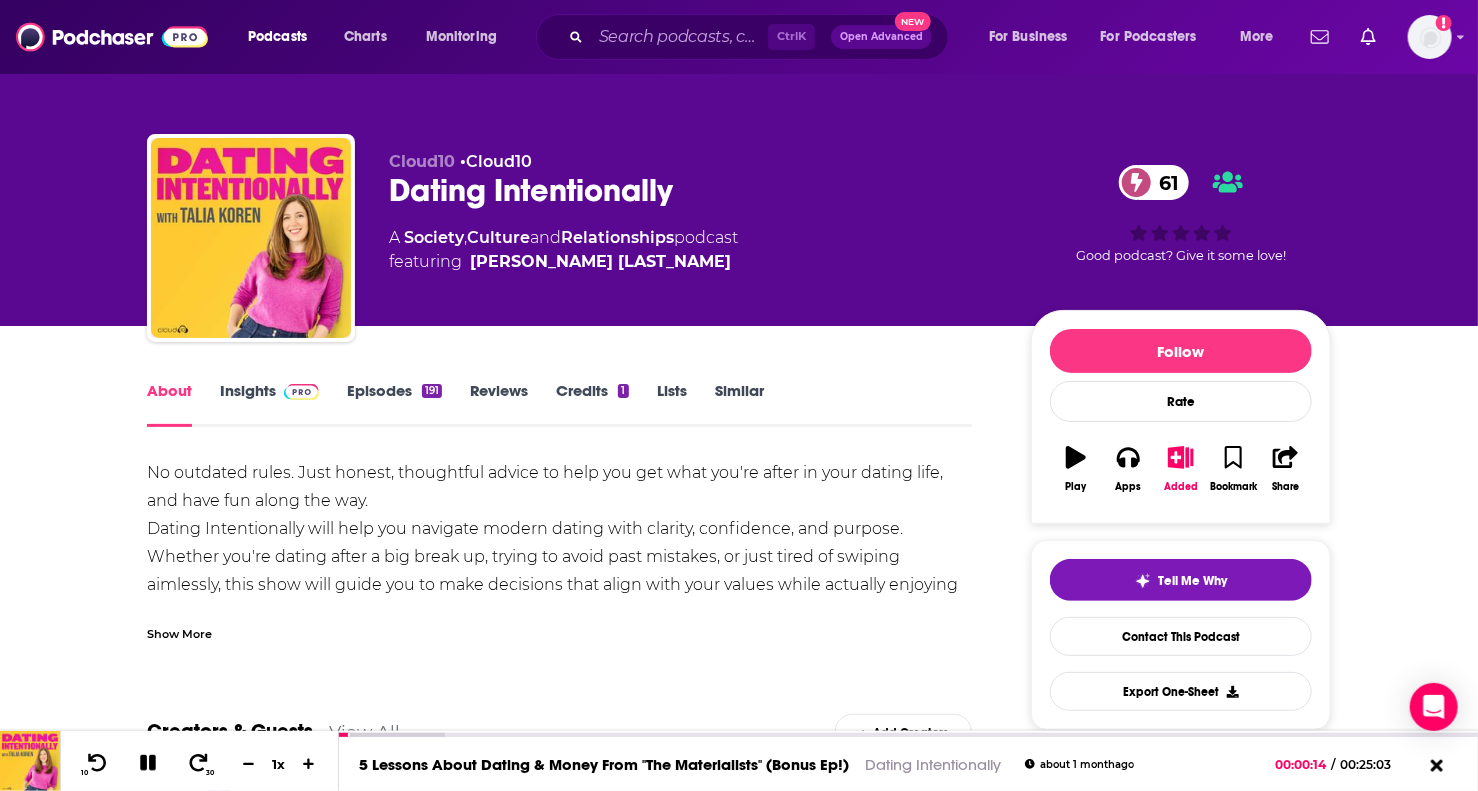 click on "Insights" at bounding box center [269, 404] 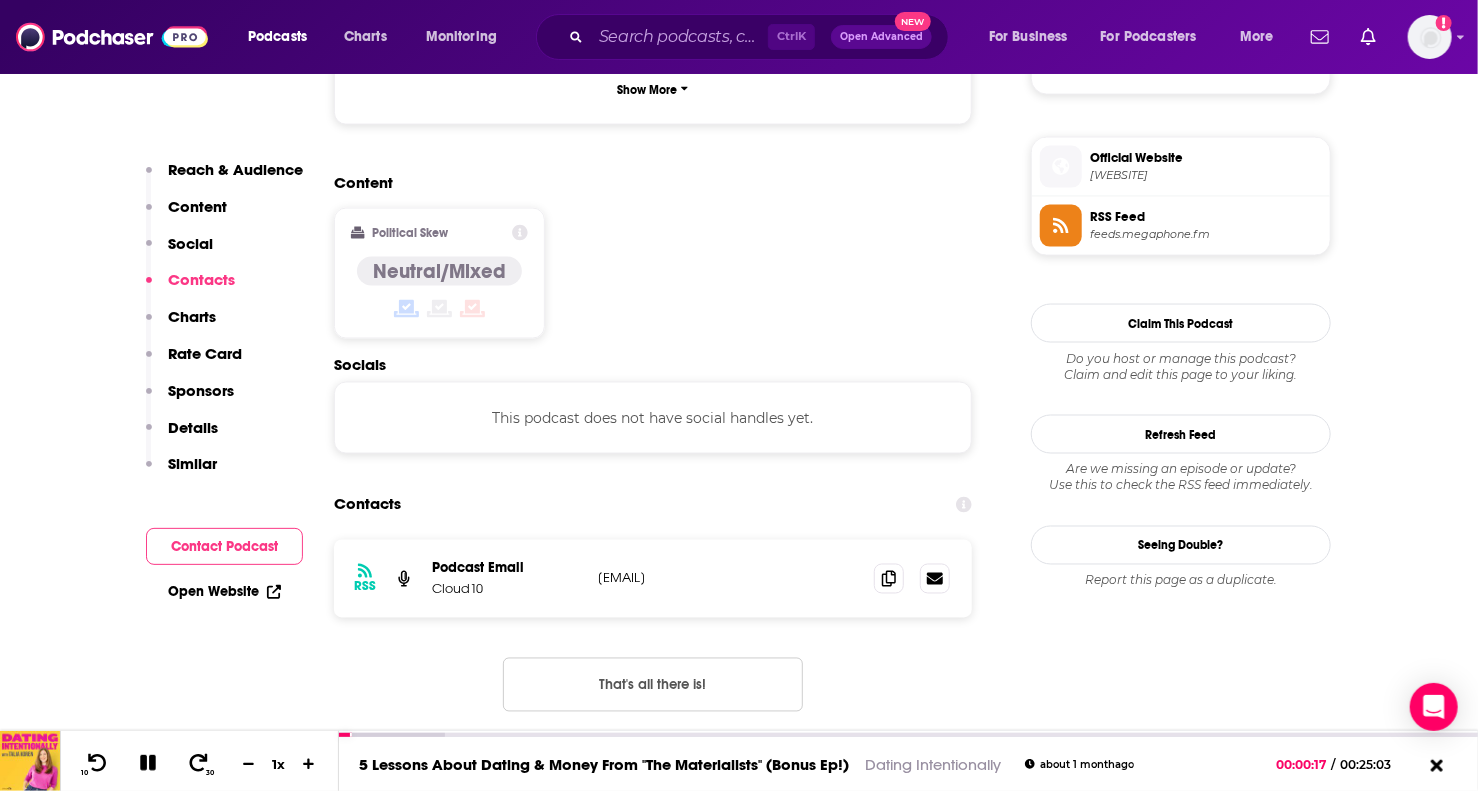scroll, scrollTop: 1700, scrollLeft: 0, axis: vertical 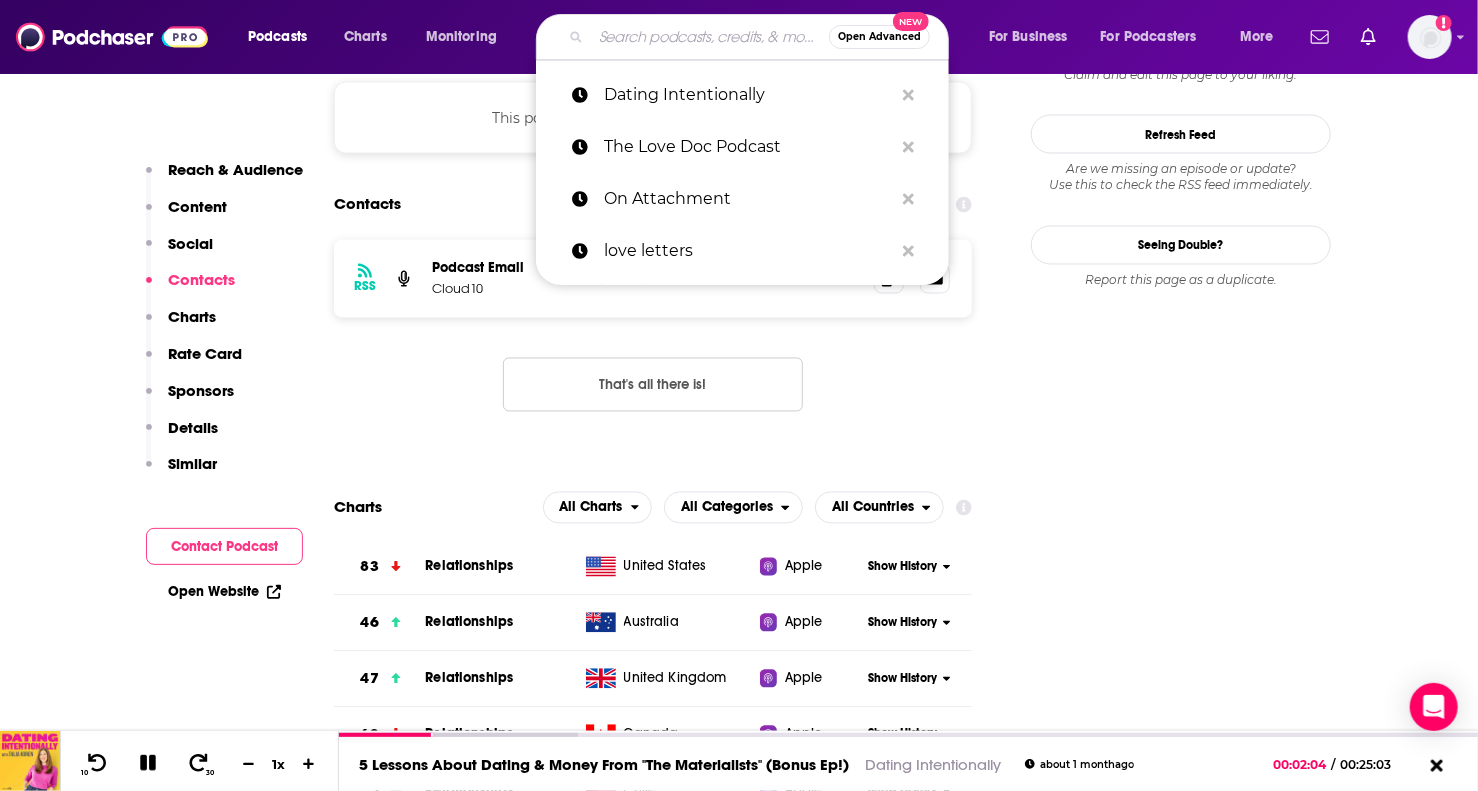 click at bounding box center [710, 37] 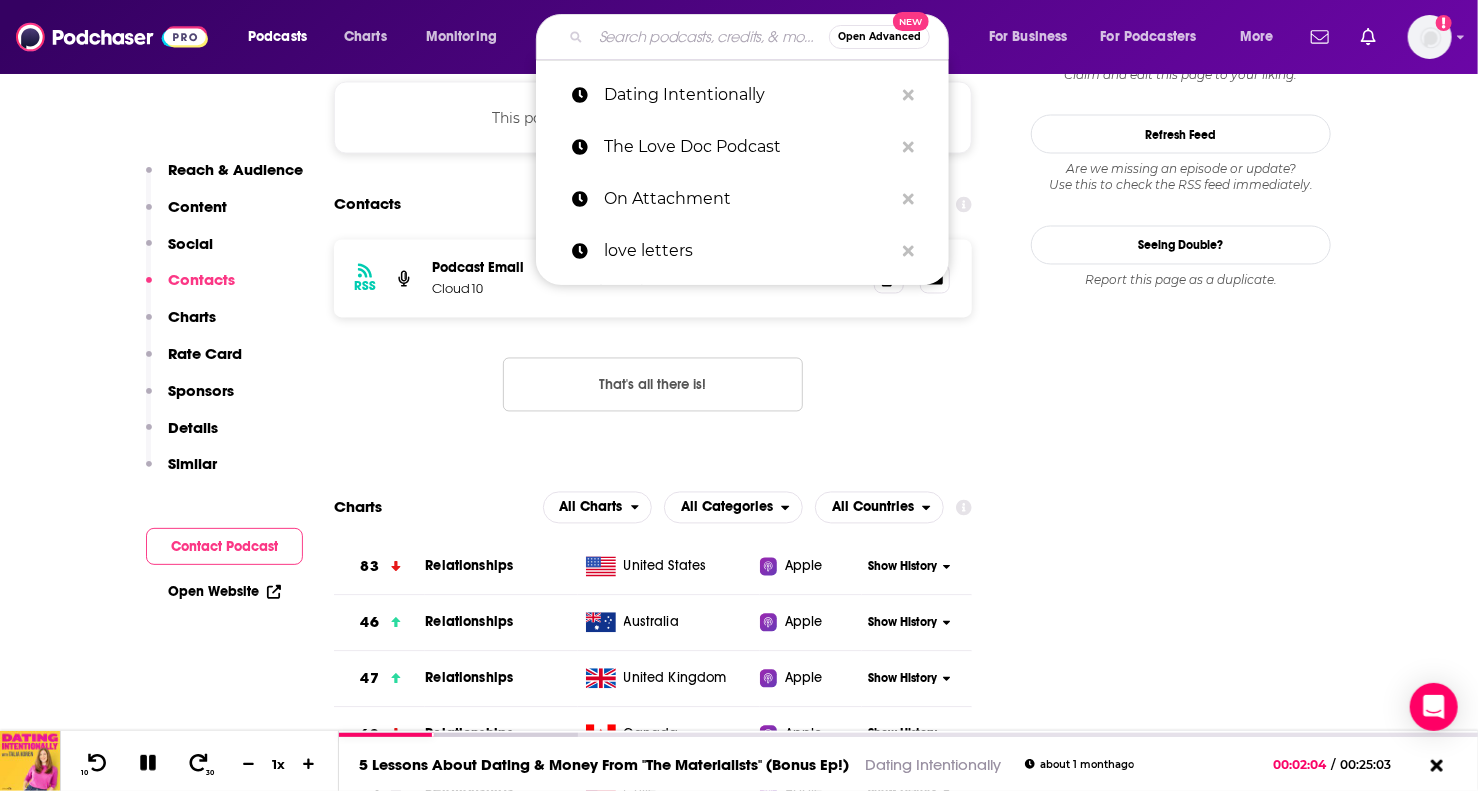 paste on "Ladies, We Need To Talk" 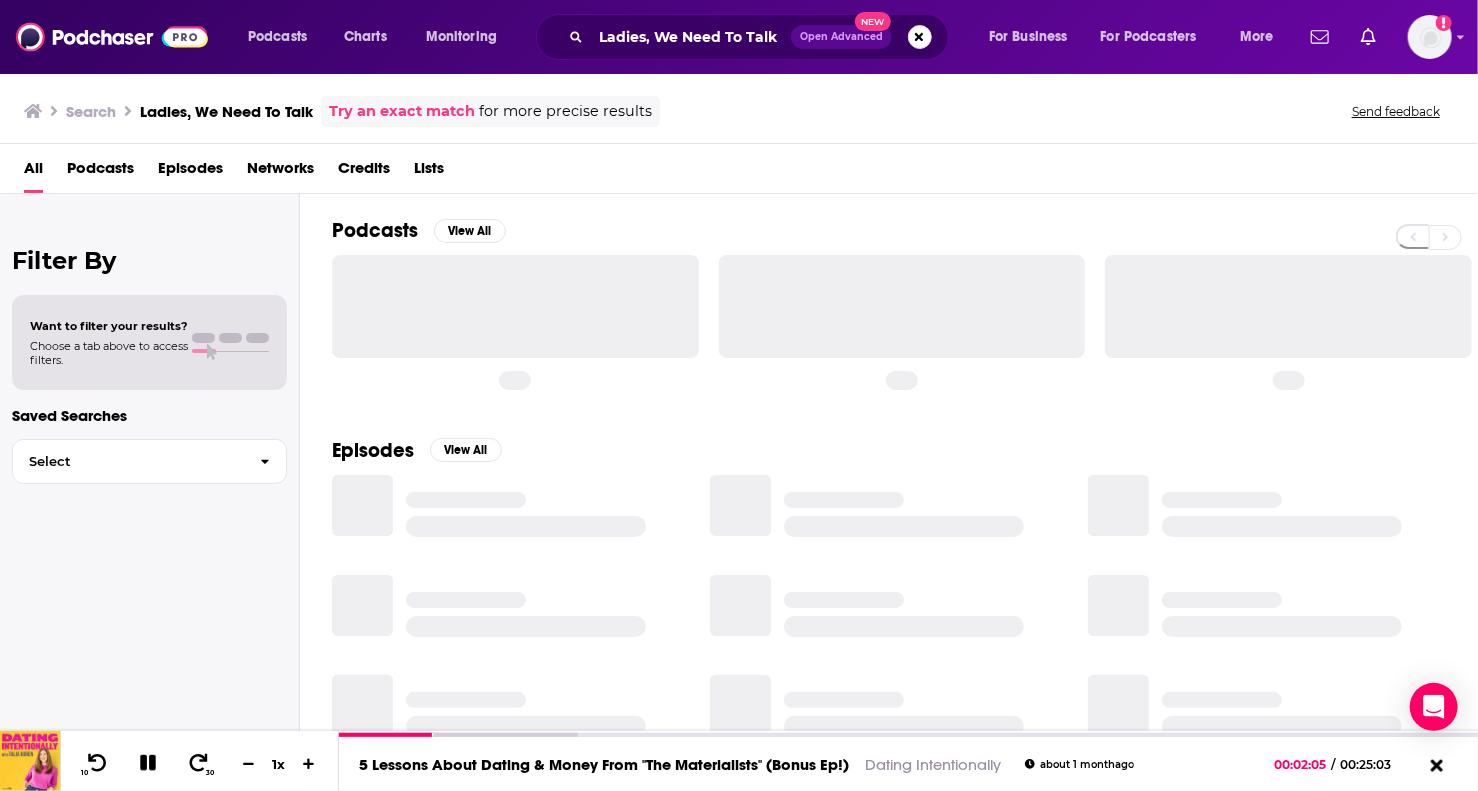 scroll, scrollTop: 0, scrollLeft: 0, axis: both 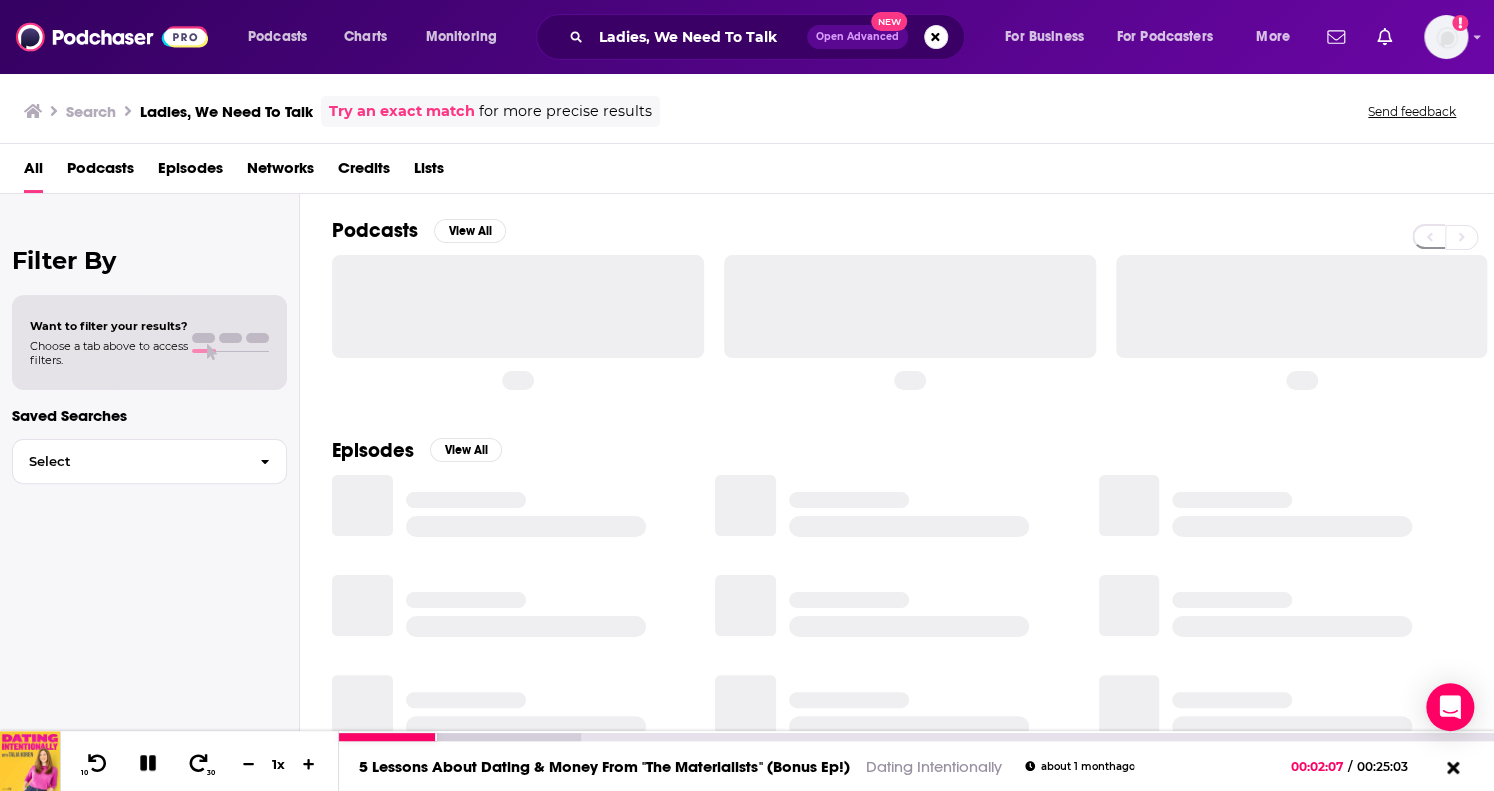 click 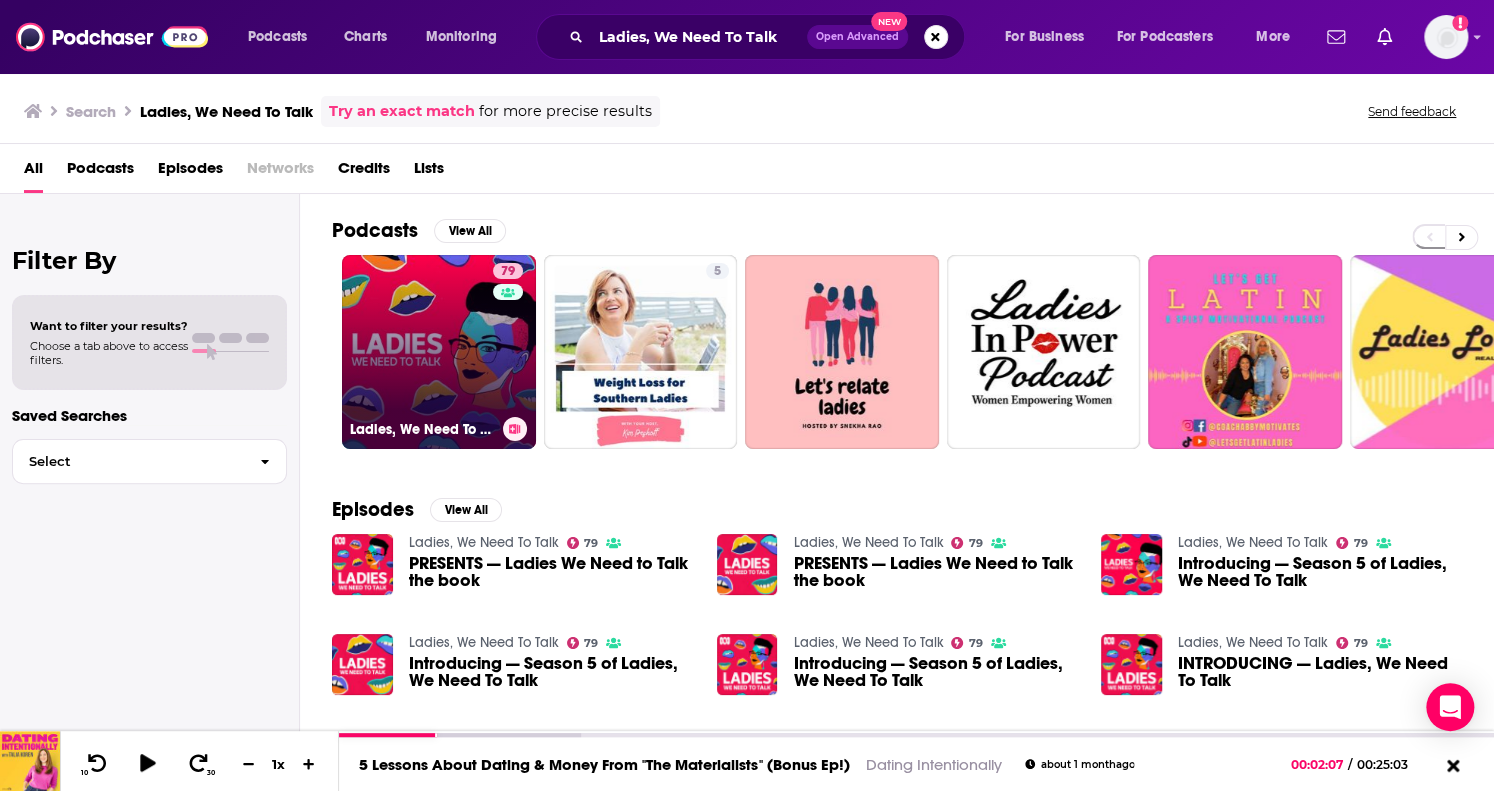 click on "79 Ladies, We Need To Talk" at bounding box center [439, 352] 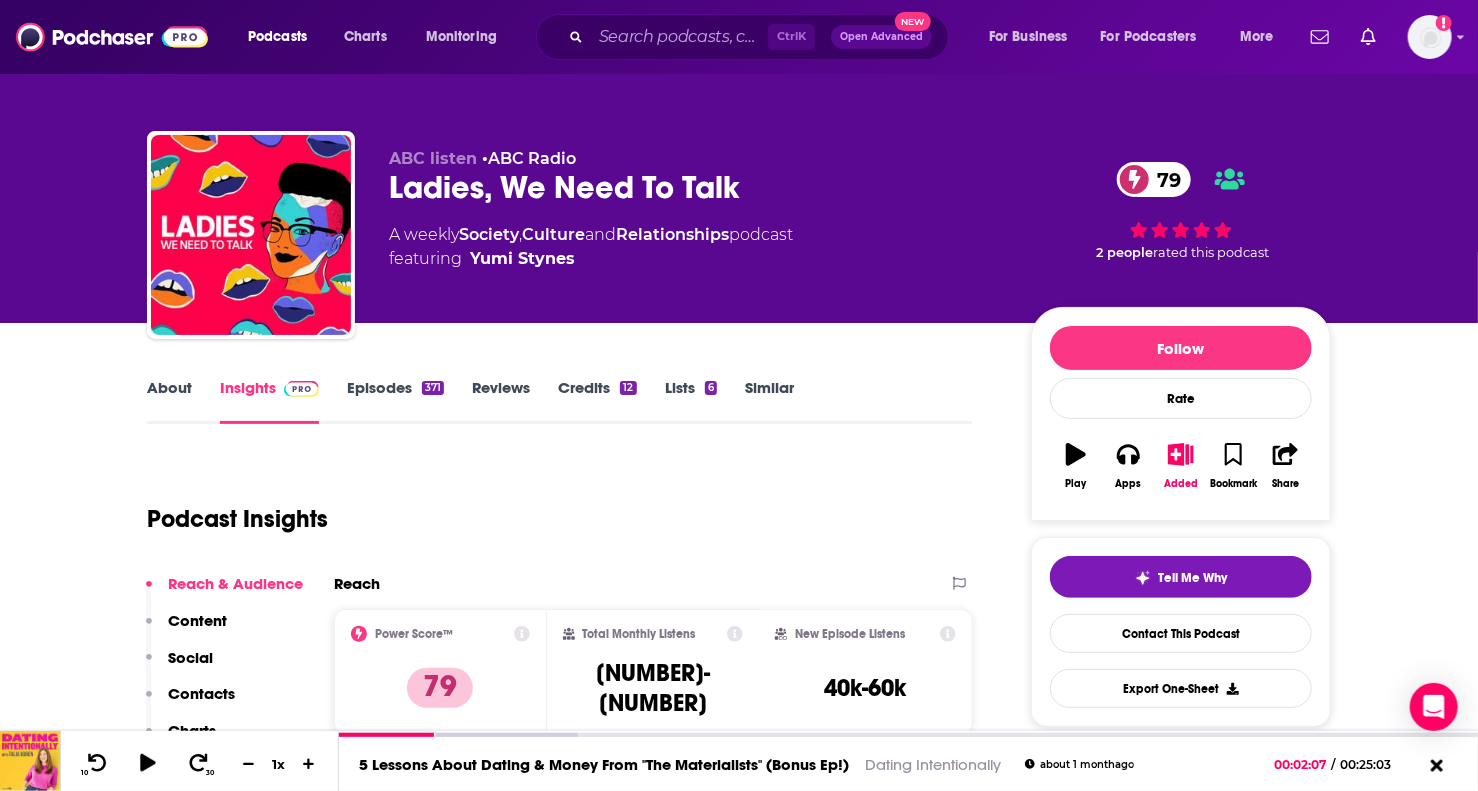 scroll, scrollTop: 0, scrollLeft: 0, axis: both 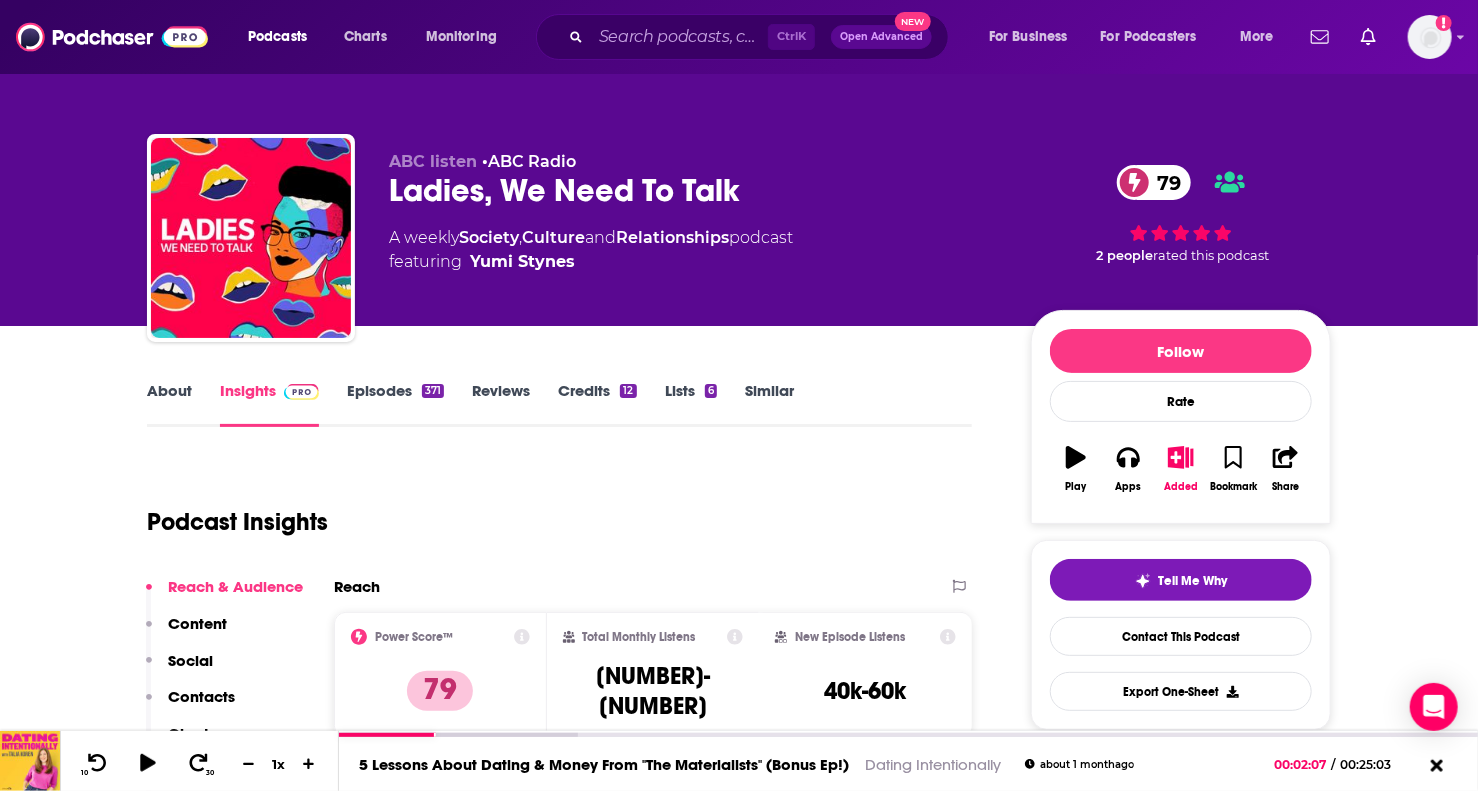 click on "About" at bounding box center [169, 404] 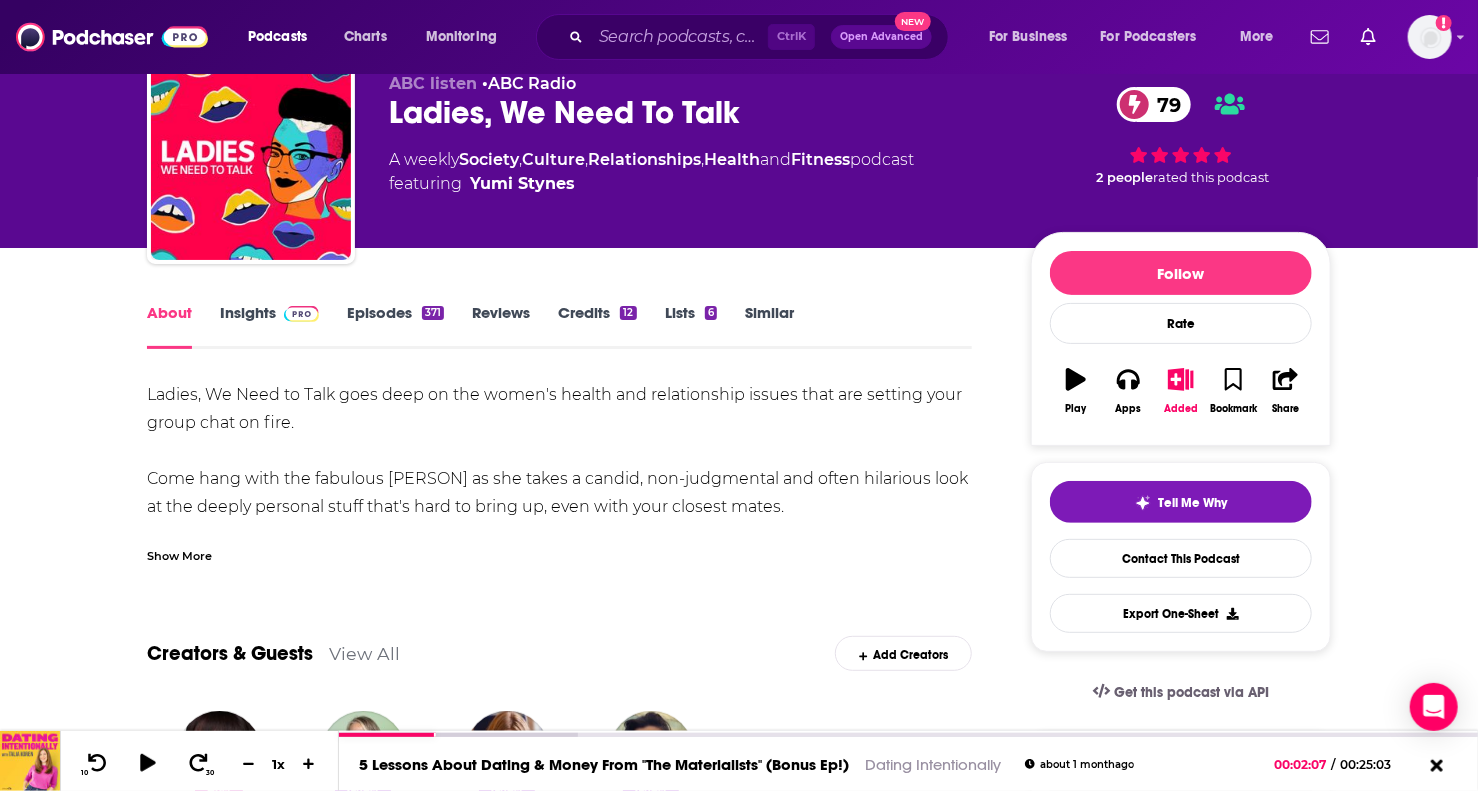 scroll, scrollTop: 100, scrollLeft: 0, axis: vertical 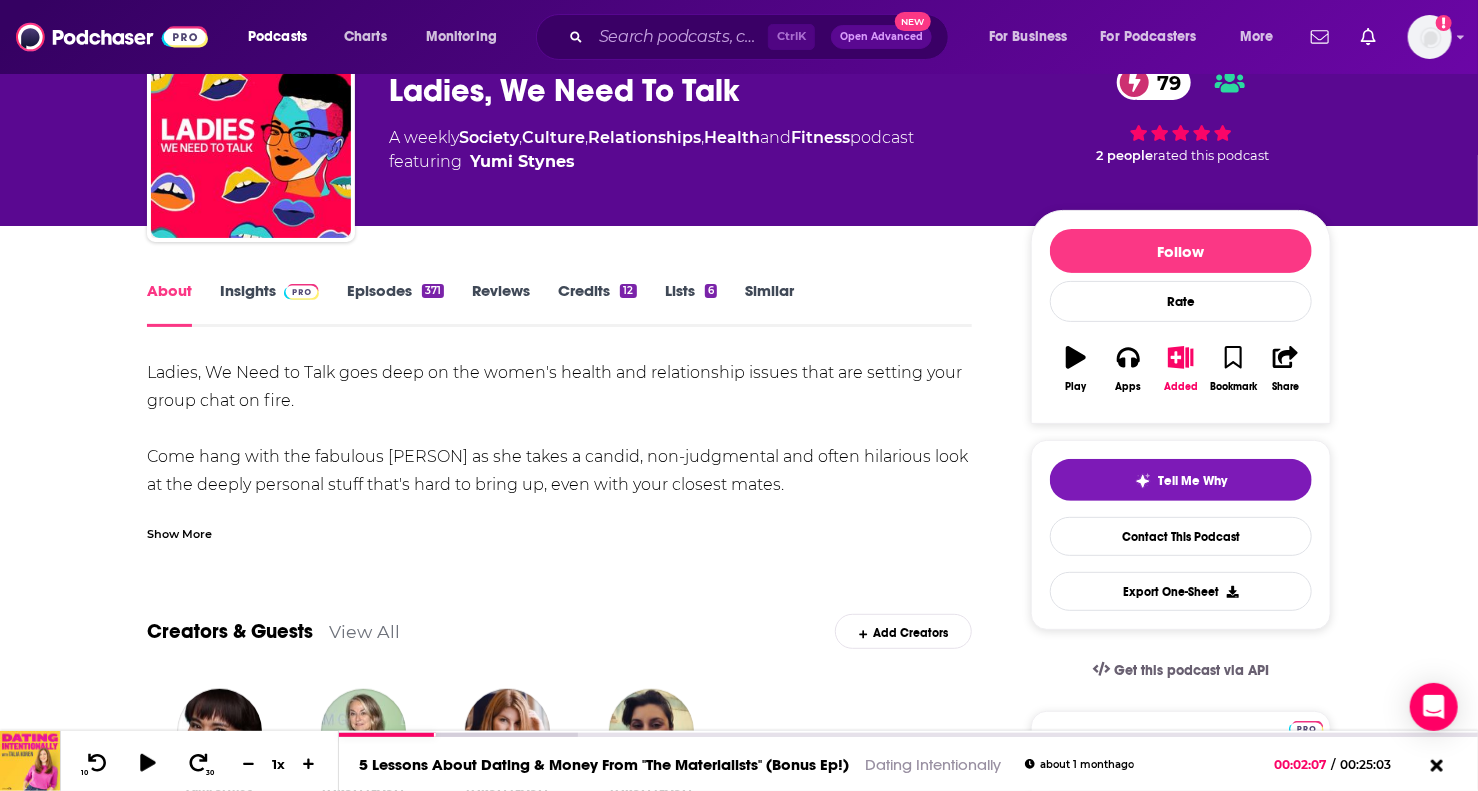 click on "Episodes 371" at bounding box center [395, 304] 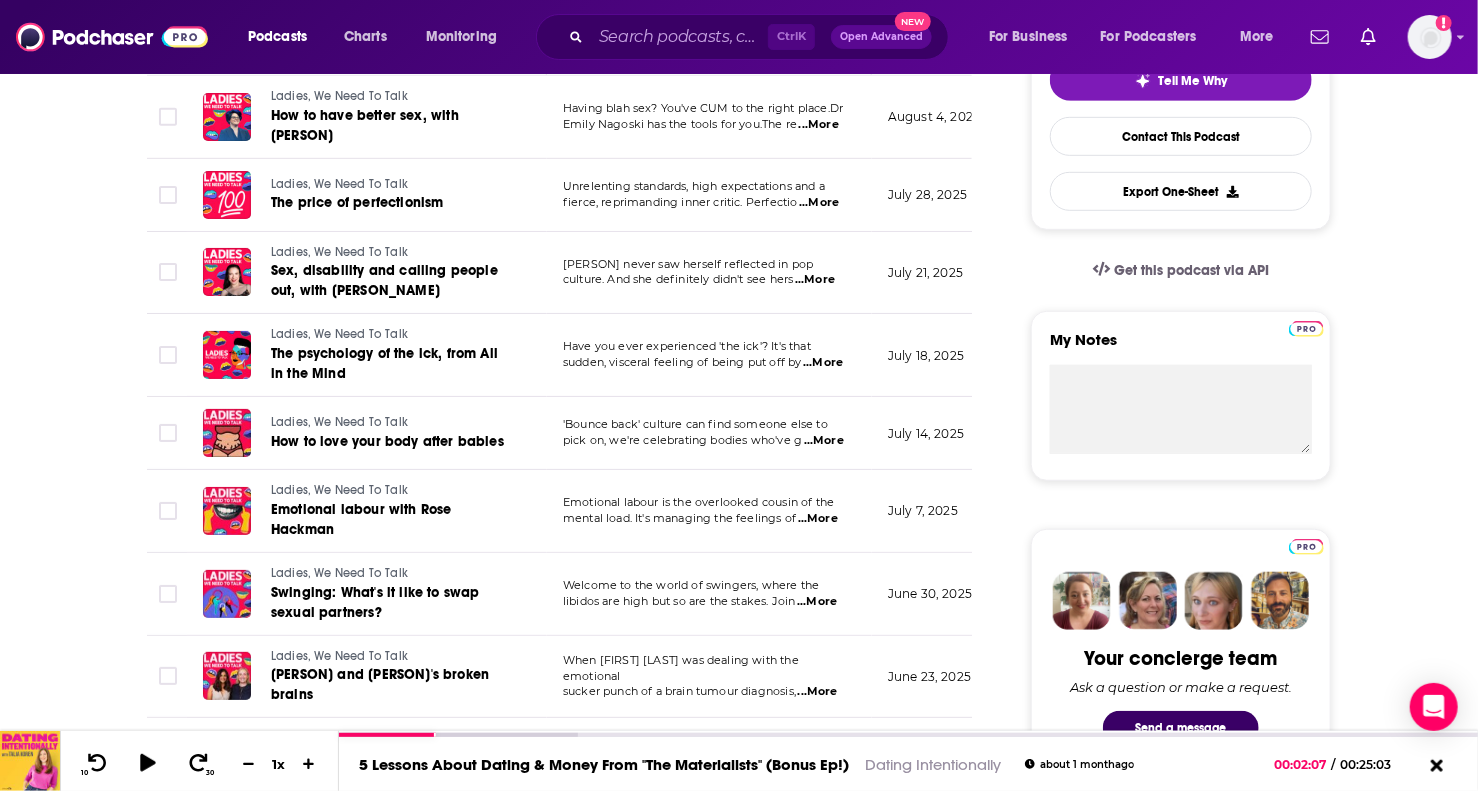 scroll, scrollTop: 600, scrollLeft: 0, axis: vertical 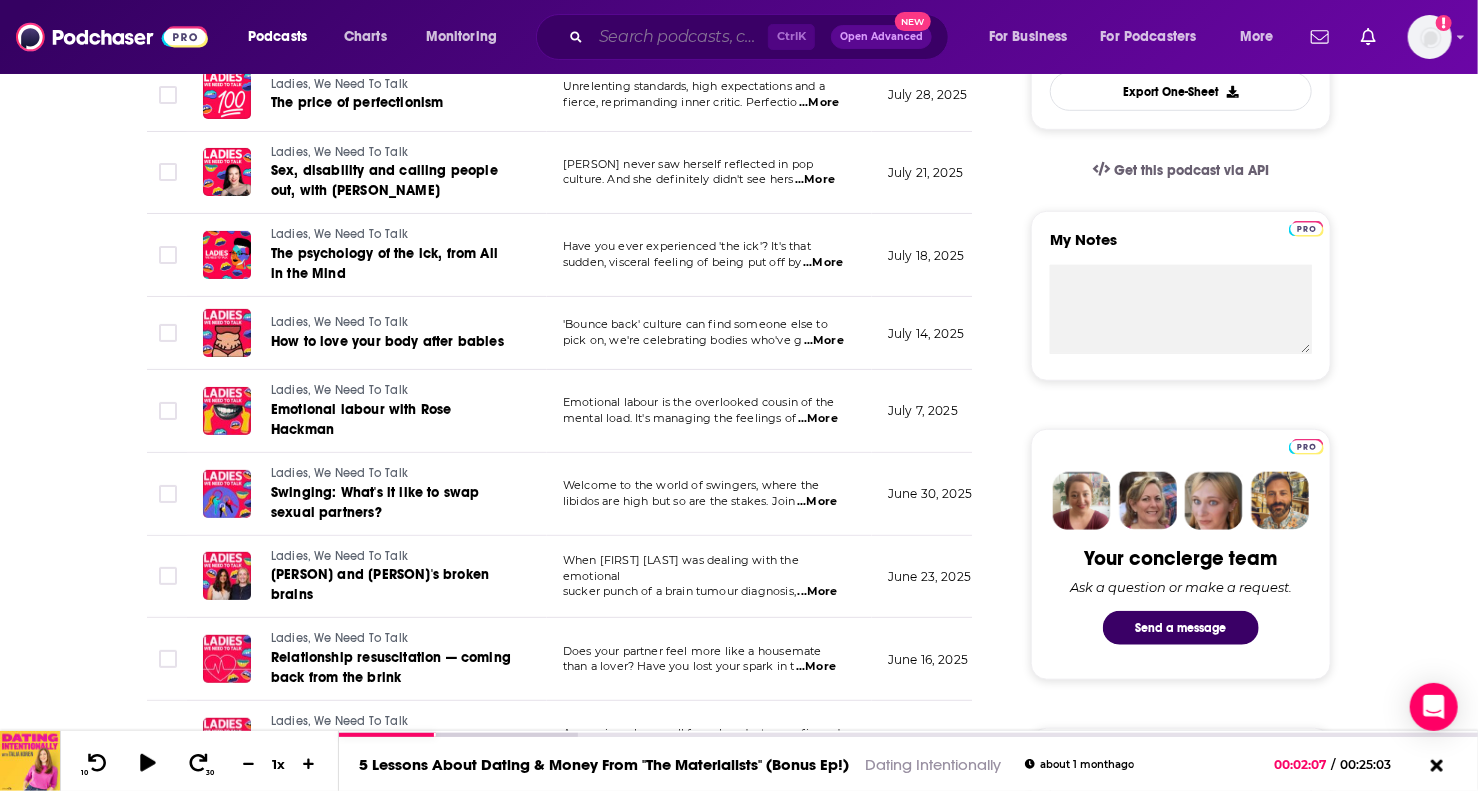 click at bounding box center [679, 37] 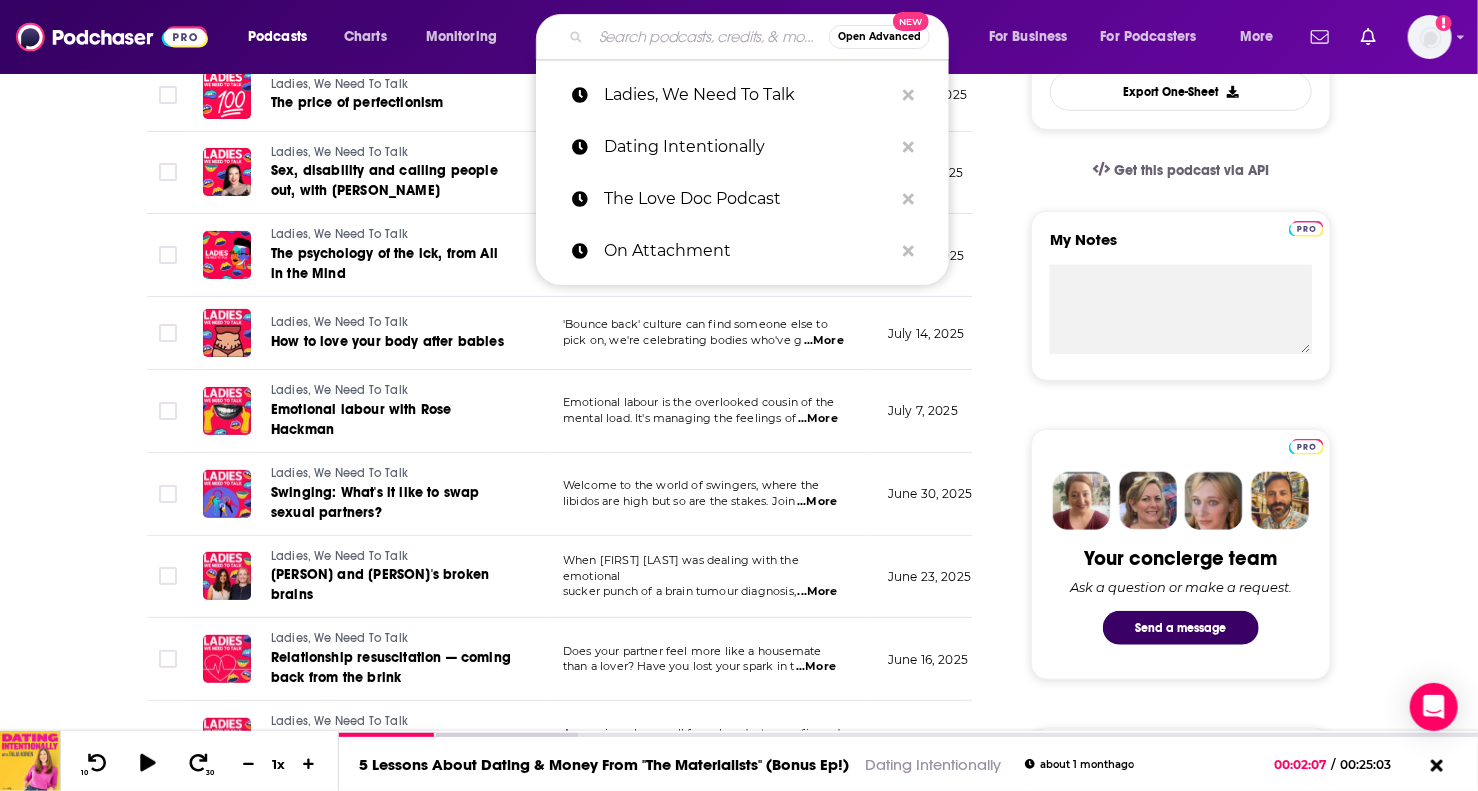 paste on "EmPowered Couples with The Freemans" 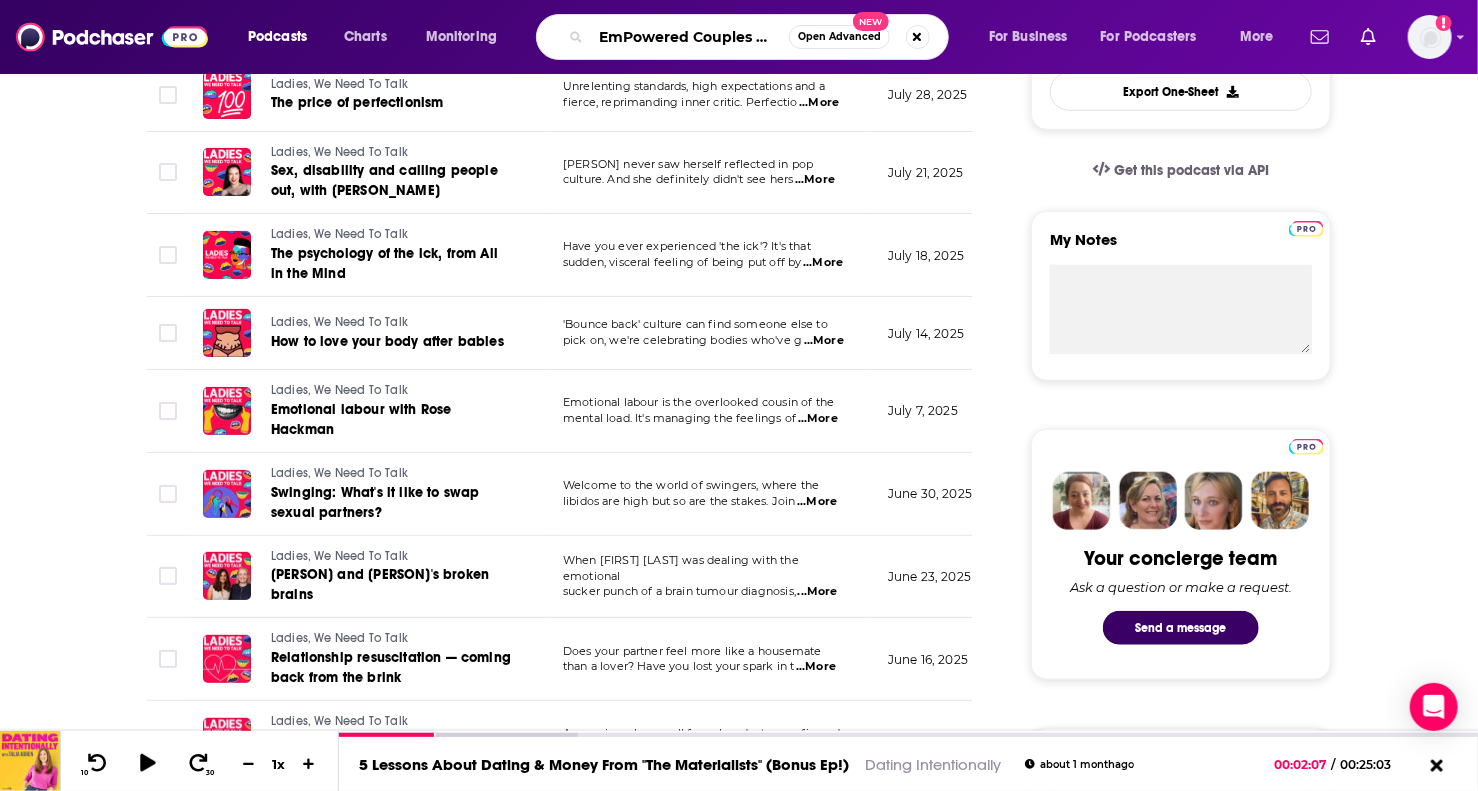 scroll, scrollTop: 0, scrollLeft: 116, axis: horizontal 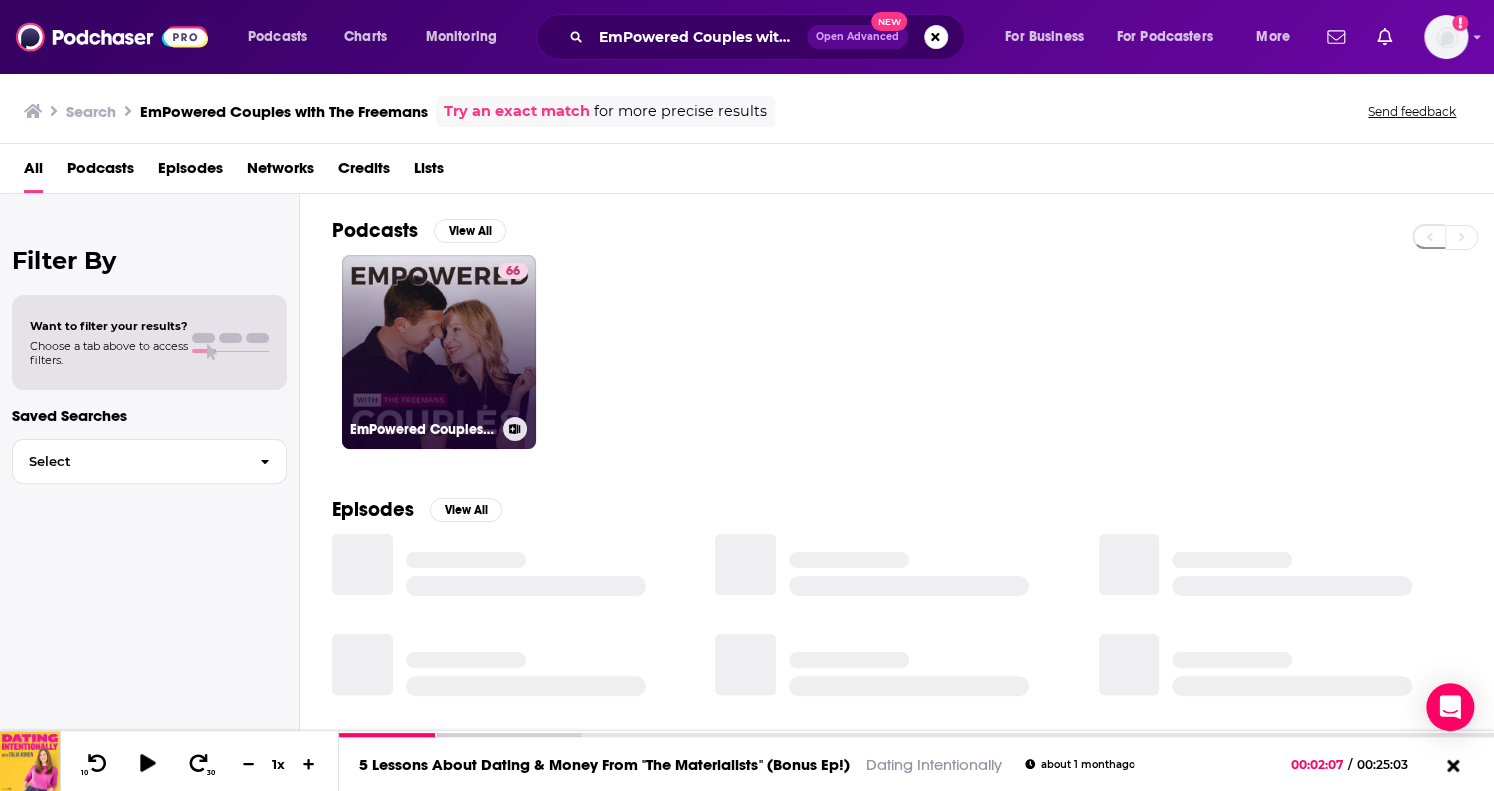 click on "66 EmPowered Couples with The Freemans" at bounding box center (439, 352) 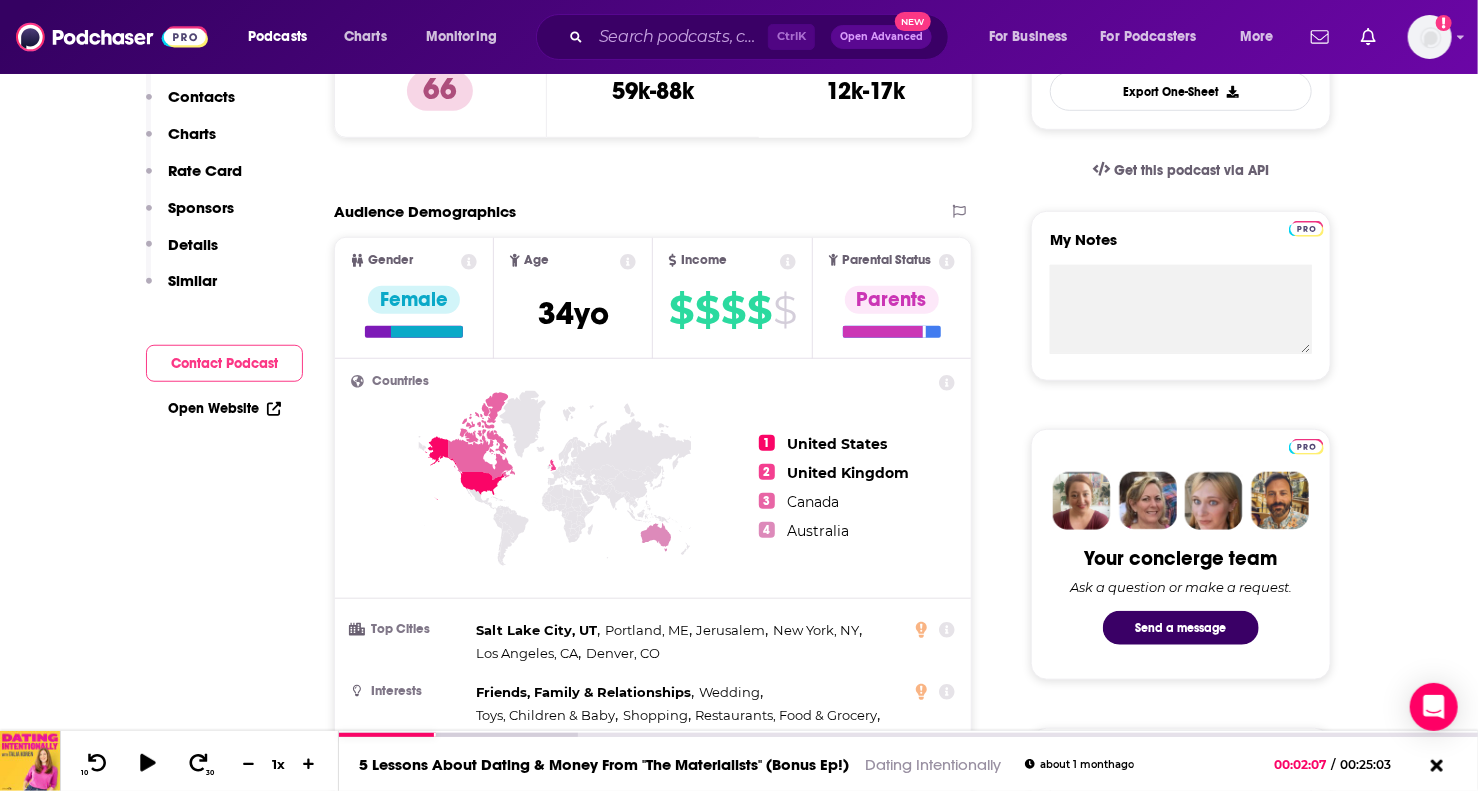 scroll, scrollTop: 100, scrollLeft: 0, axis: vertical 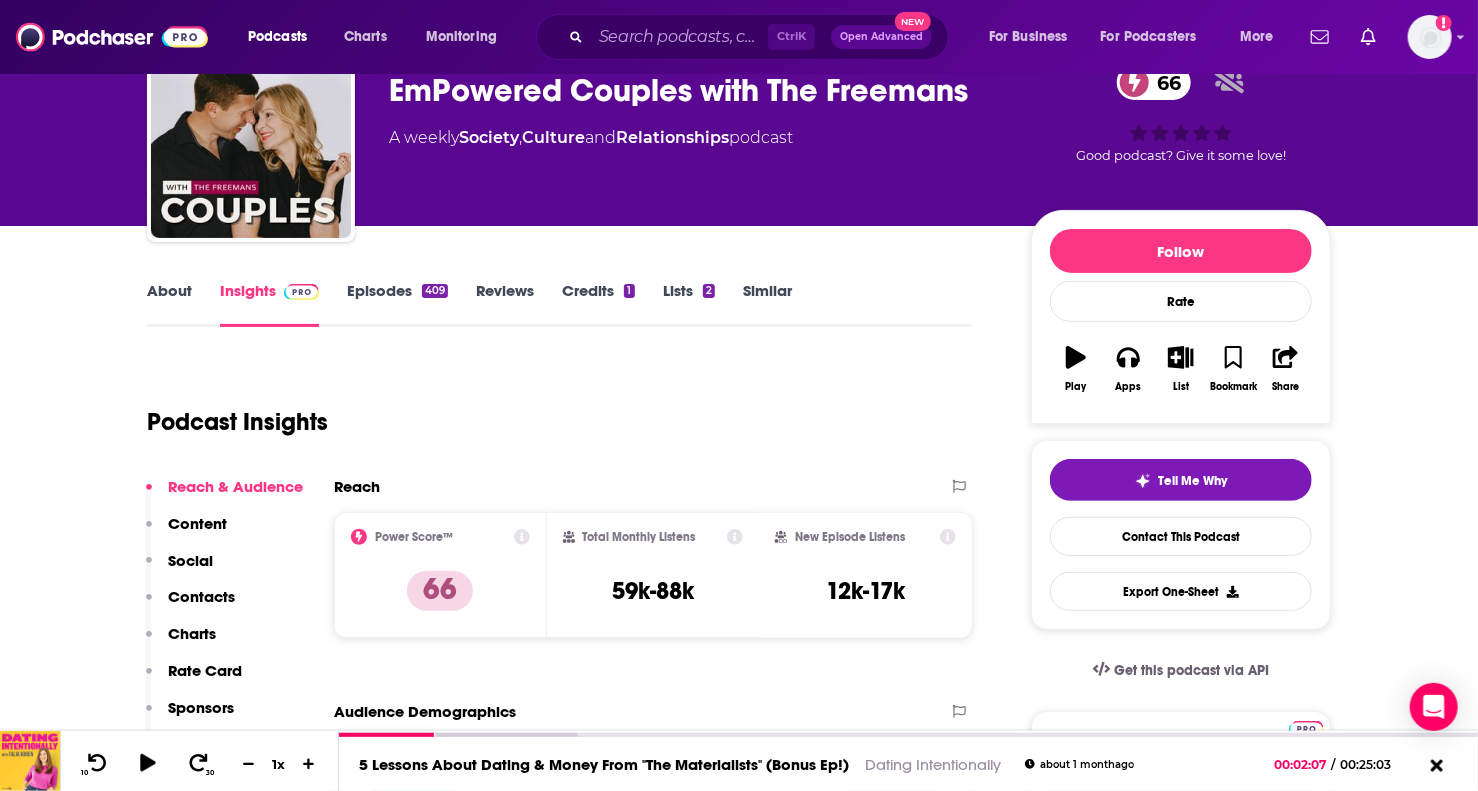 click on "About" at bounding box center (169, 304) 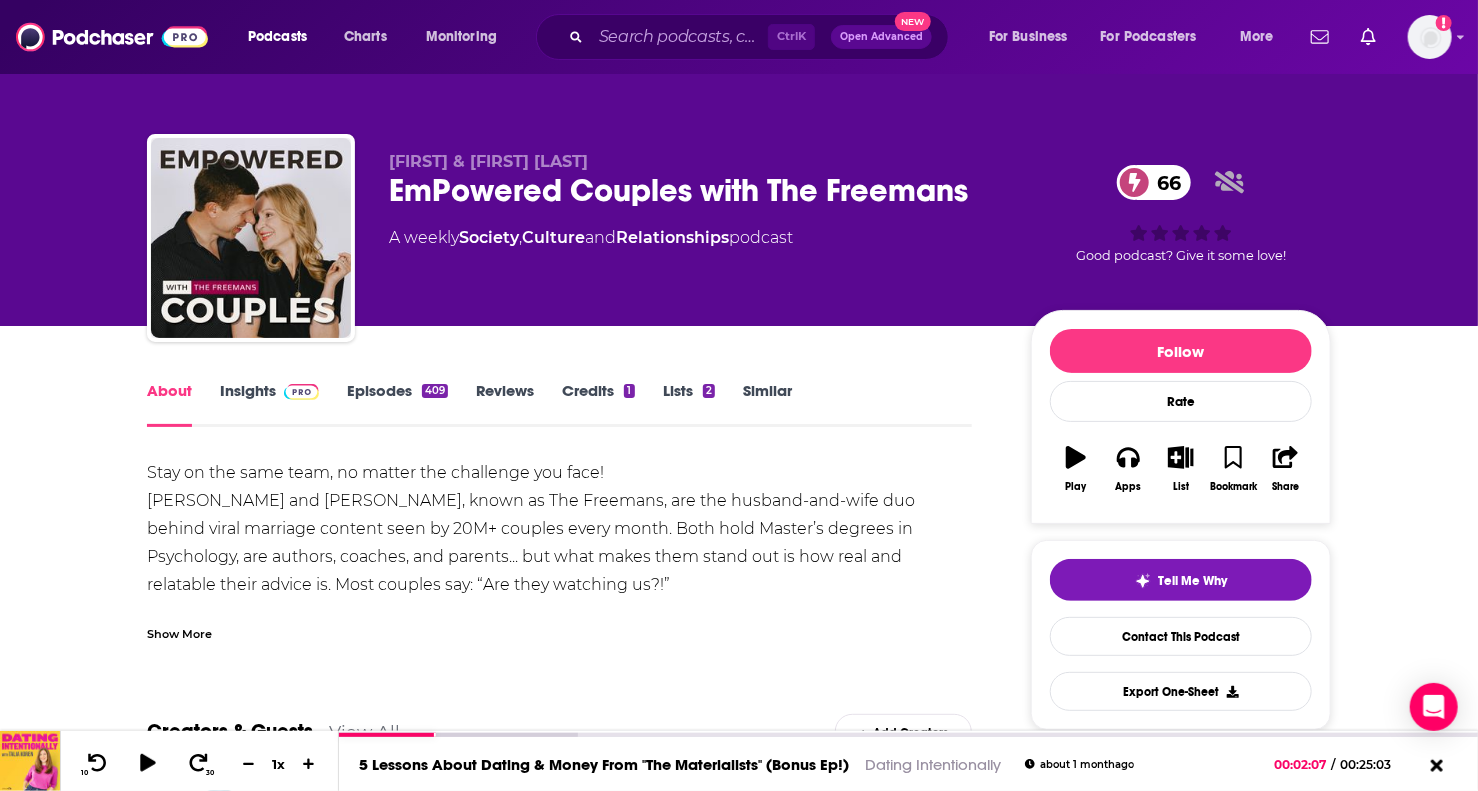click on "Show More" at bounding box center (179, 632) 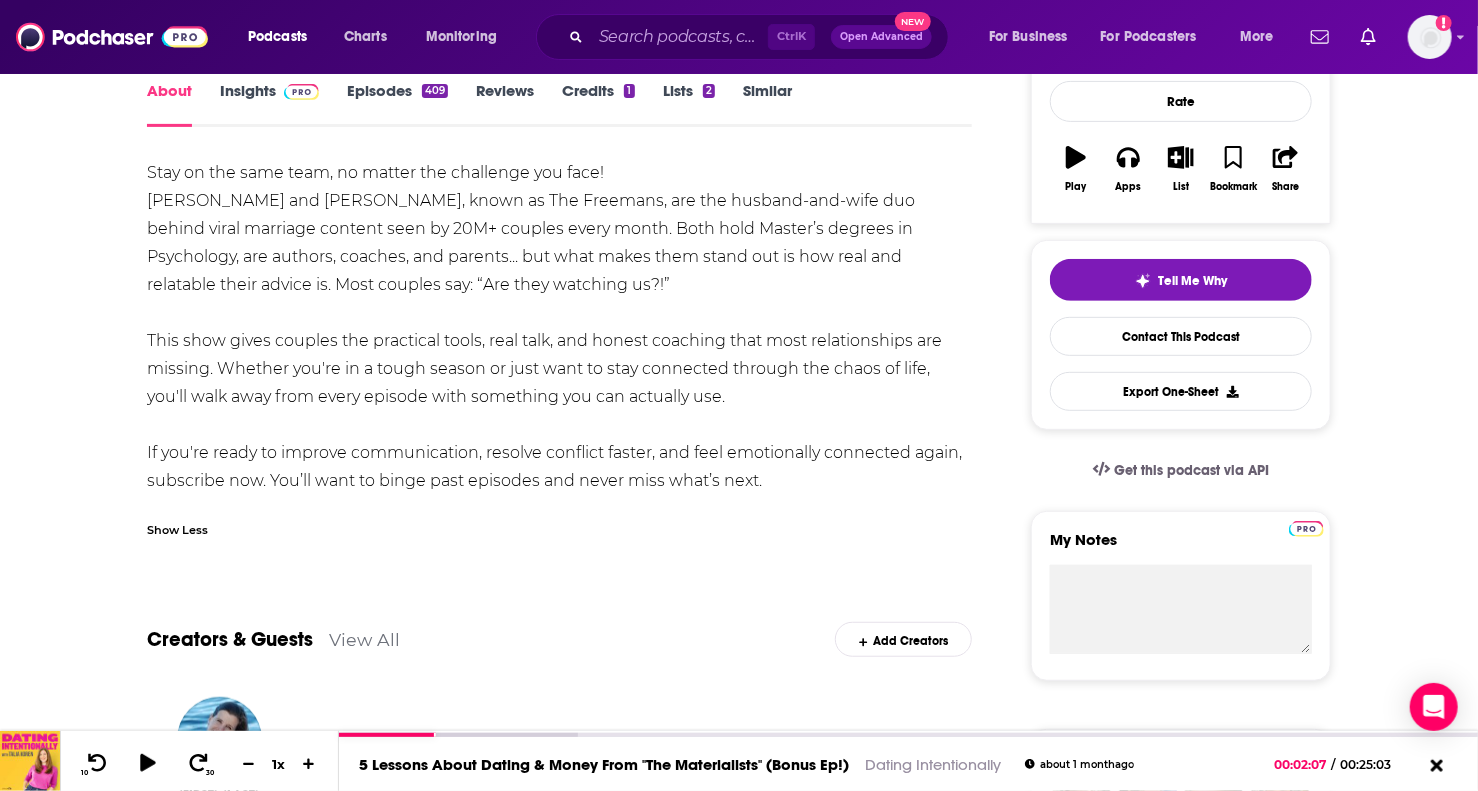 scroll, scrollTop: 0, scrollLeft: 0, axis: both 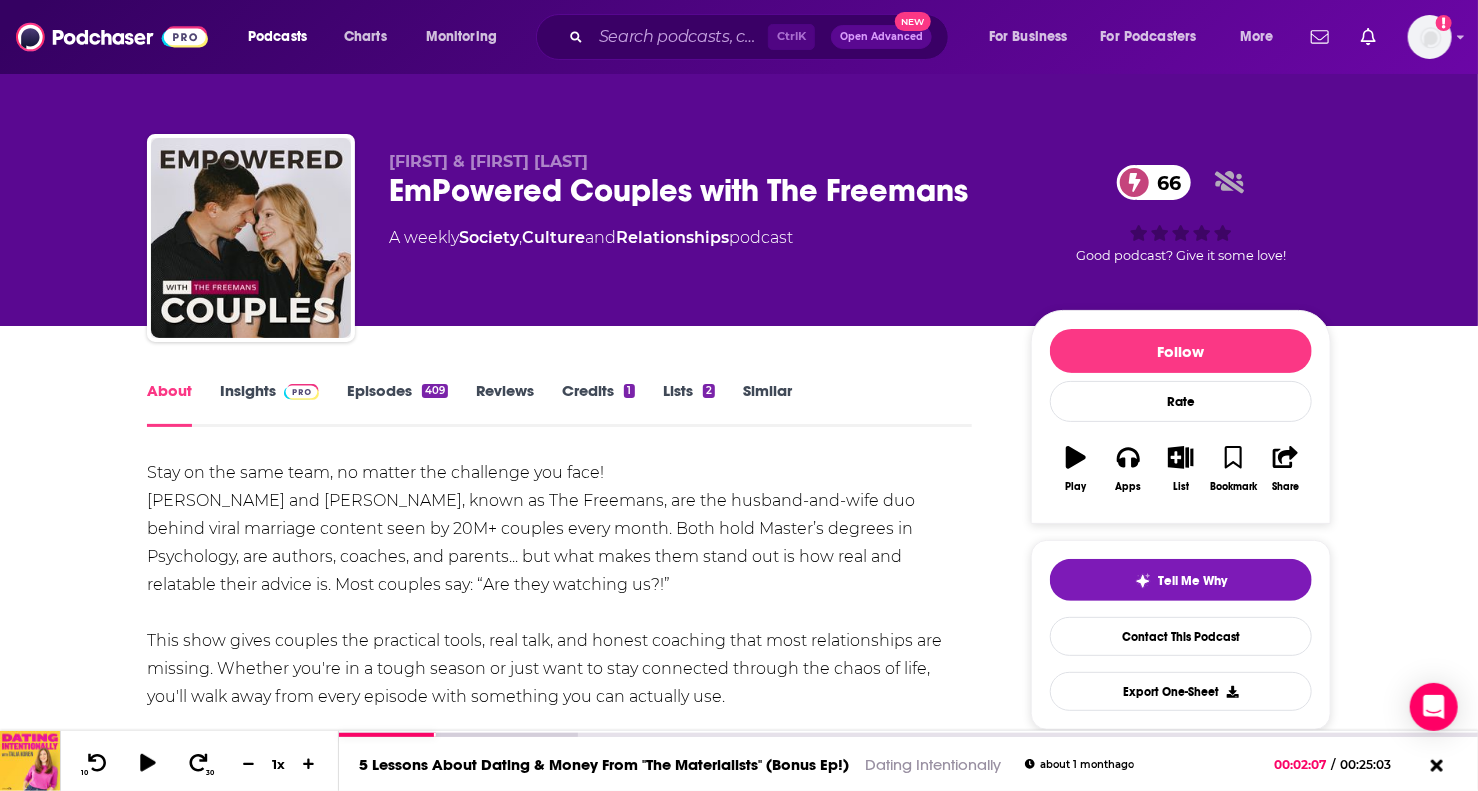 click on "Episodes 409" at bounding box center (397, 404) 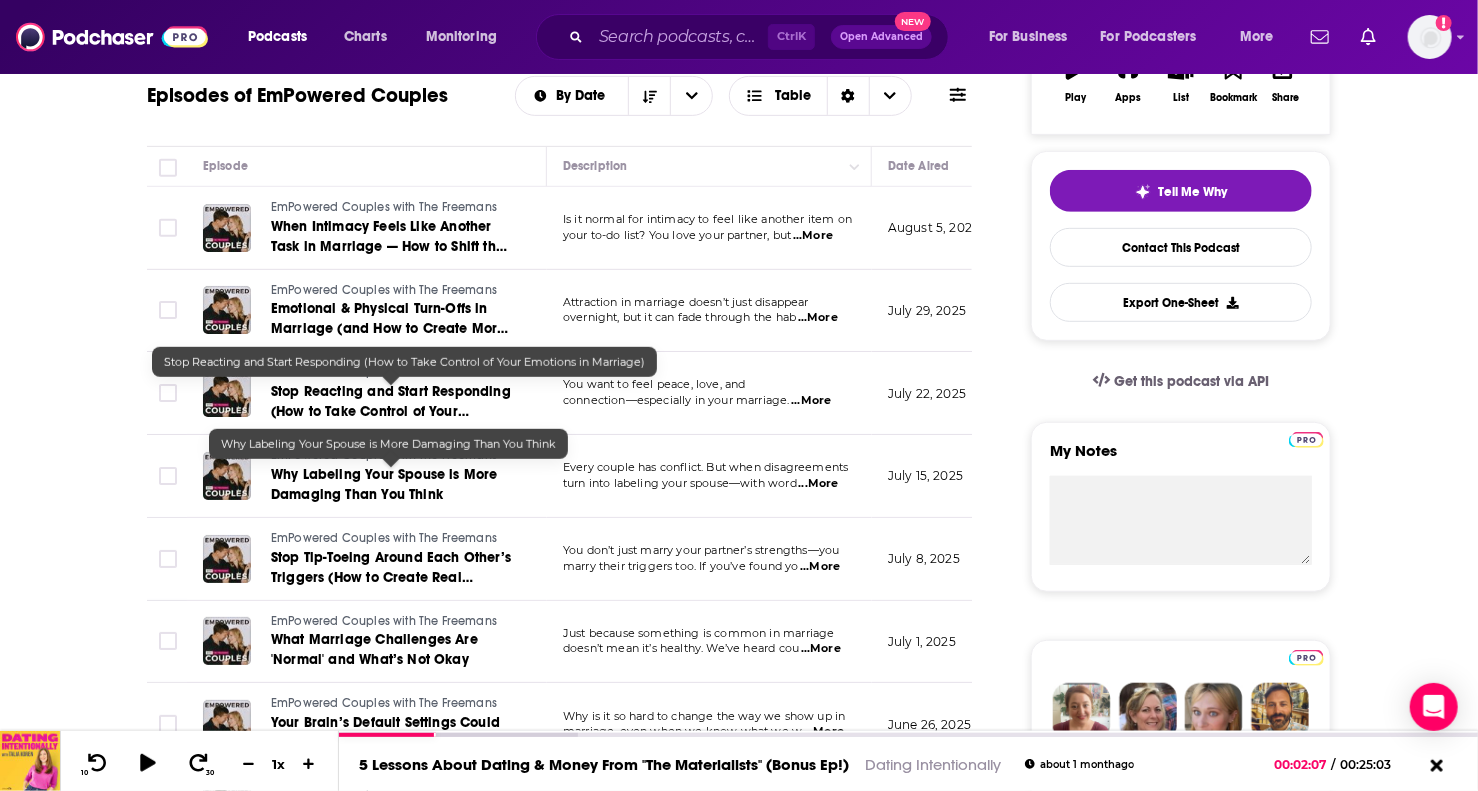 scroll, scrollTop: 400, scrollLeft: 0, axis: vertical 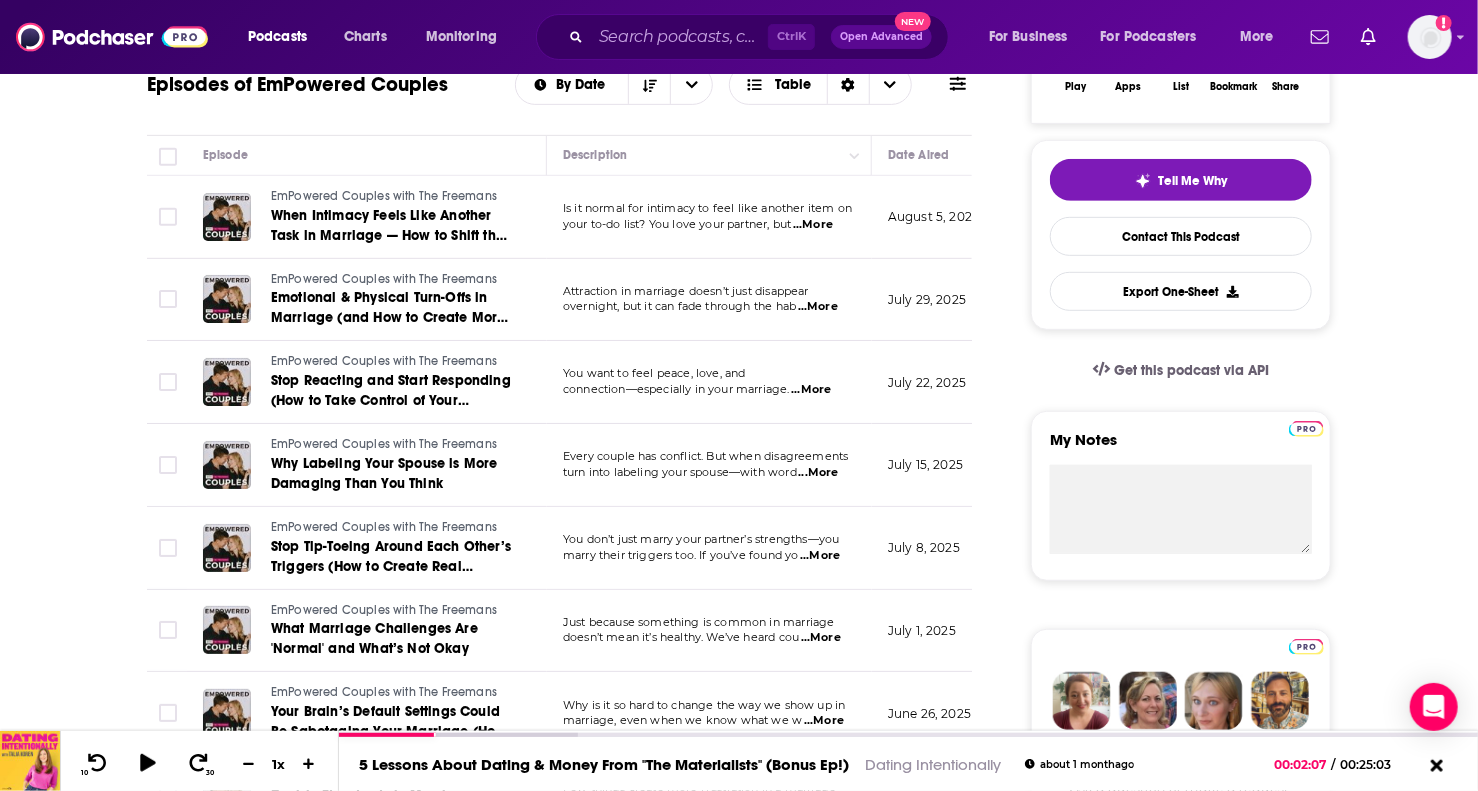 click on "...More" at bounding box center (818, 473) 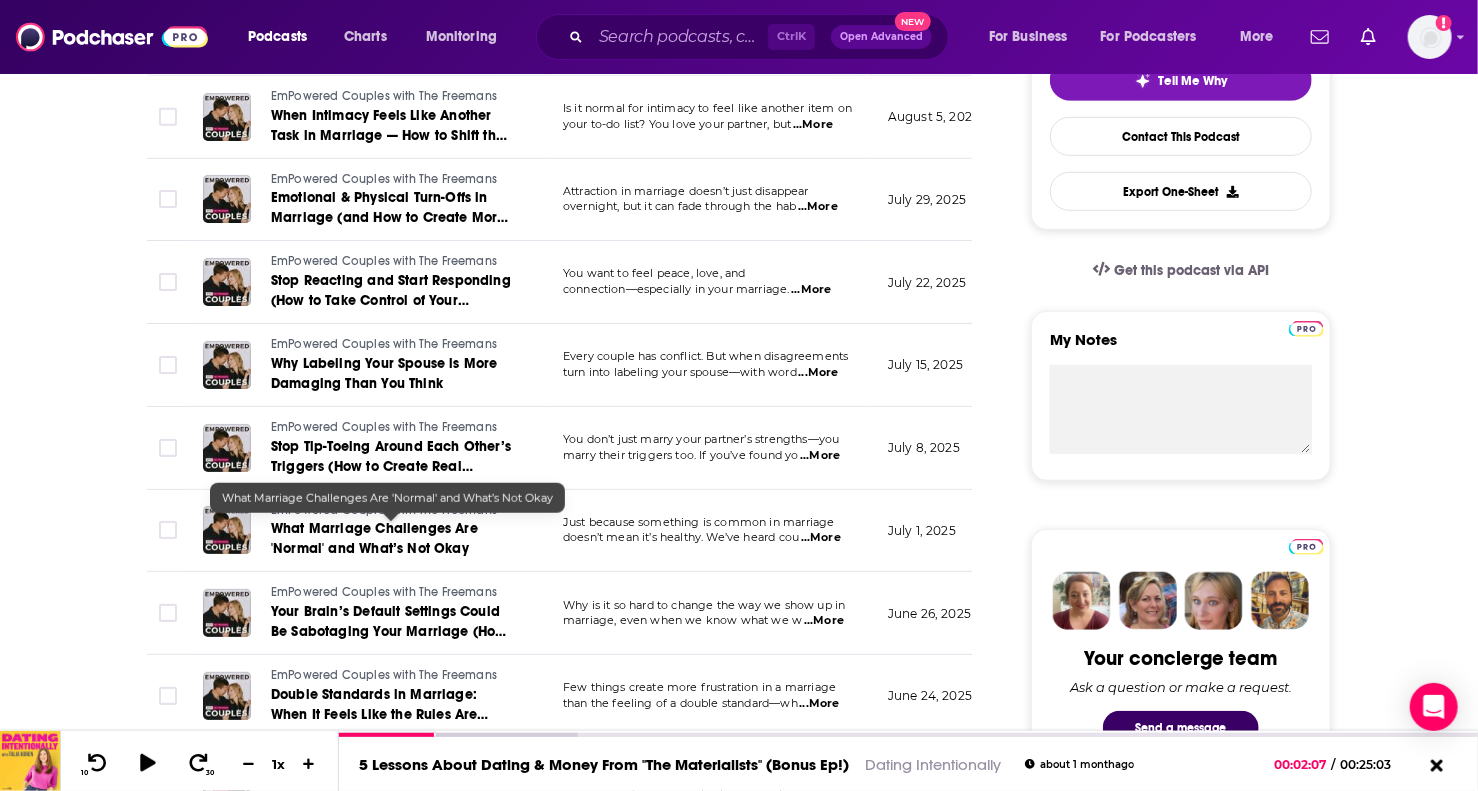 scroll, scrollTop: 600, scrollLeft: 0, axis: vertical 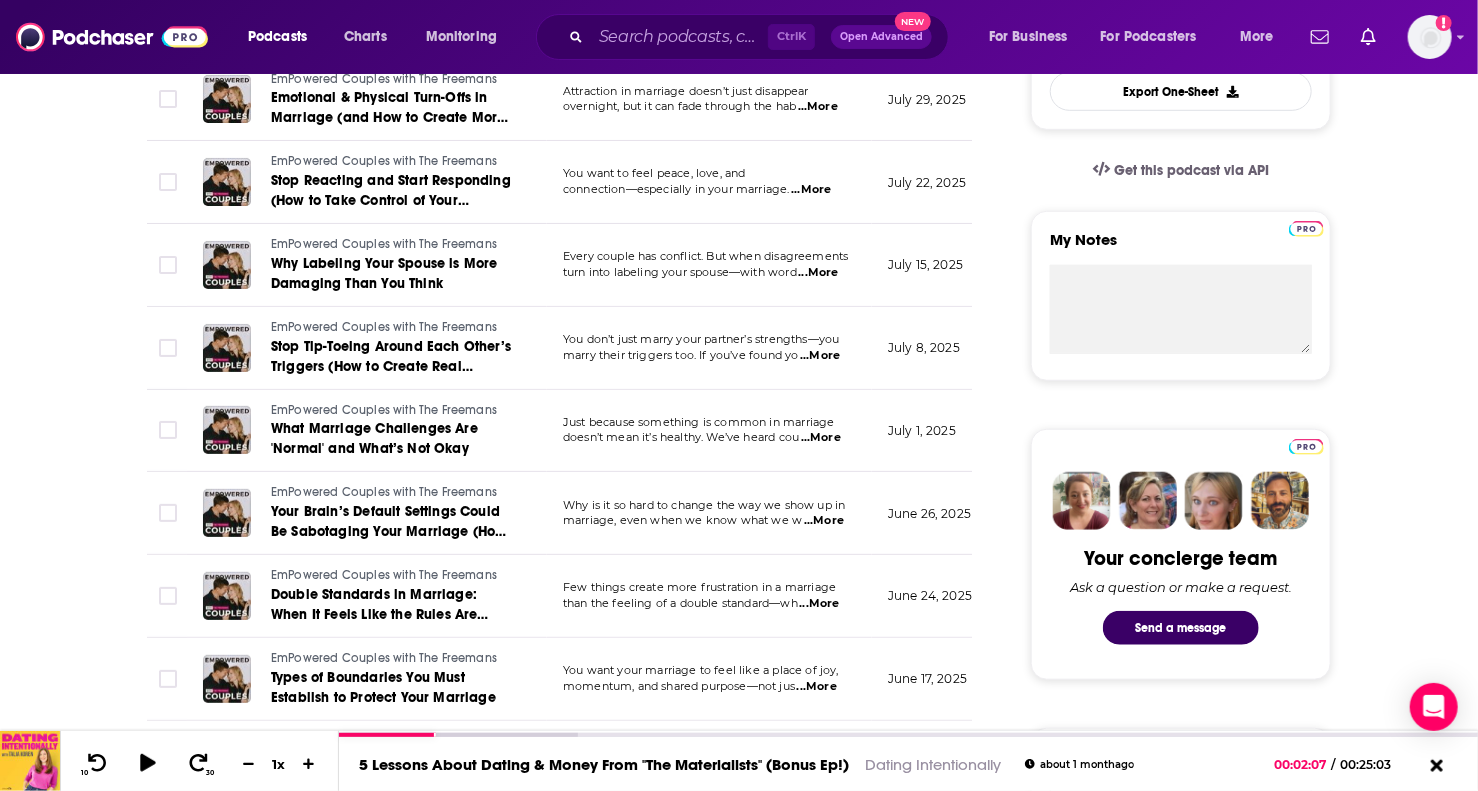 click on "...More" at bounding box center (824, 521) 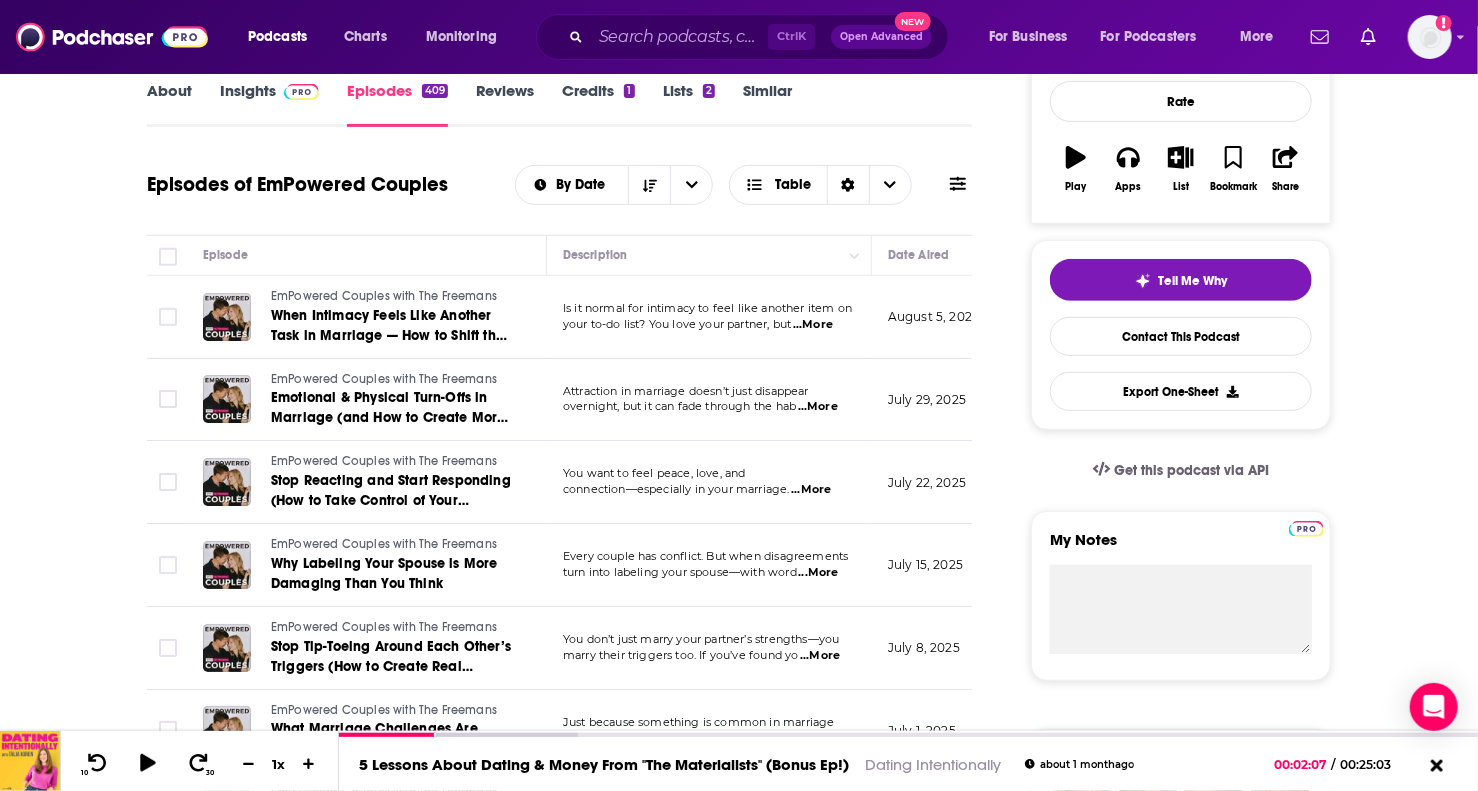 scroll, scrollTop: 0, scrollLeft: 0, axis: both 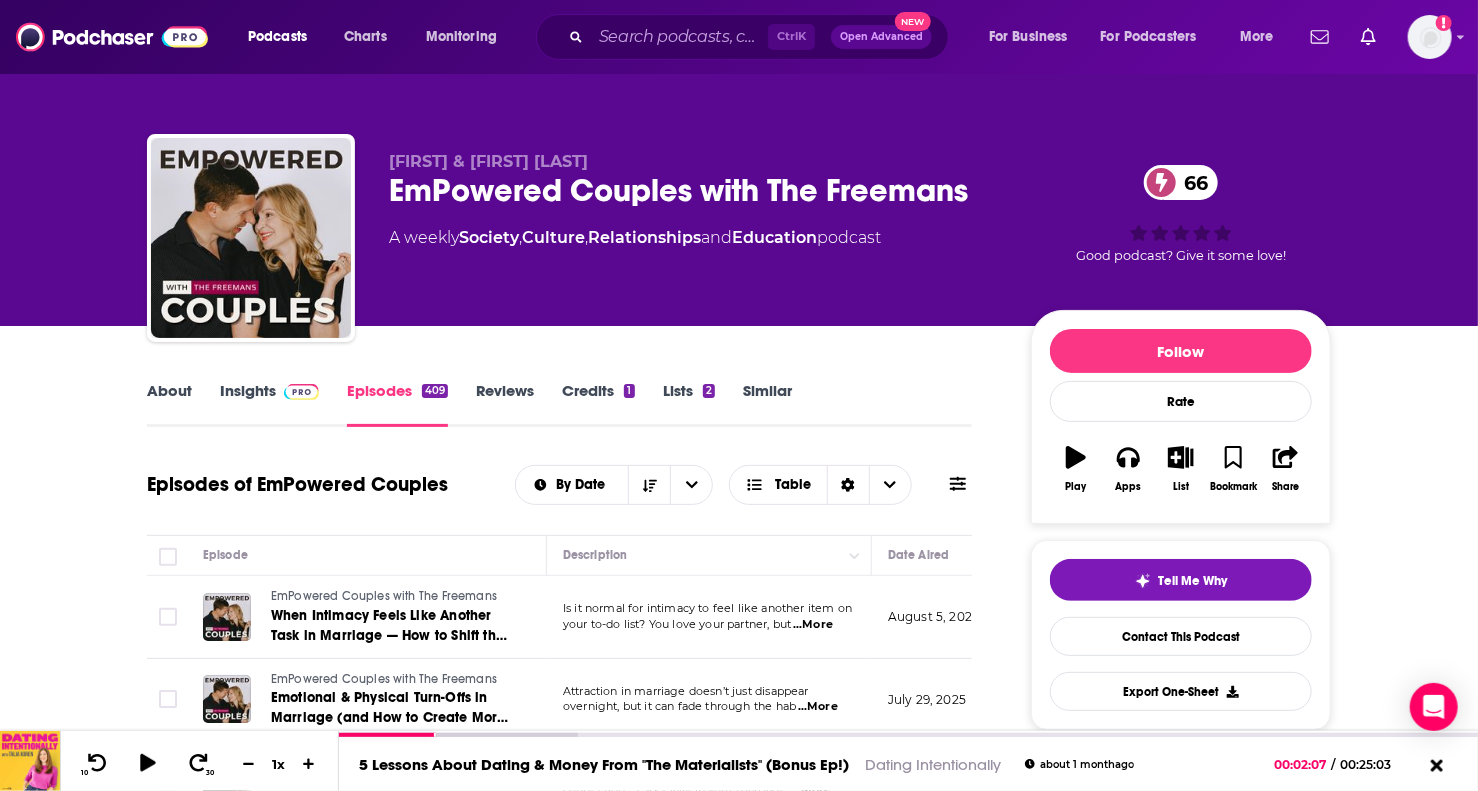 click on "Insights" at bounding box center [269, 404] 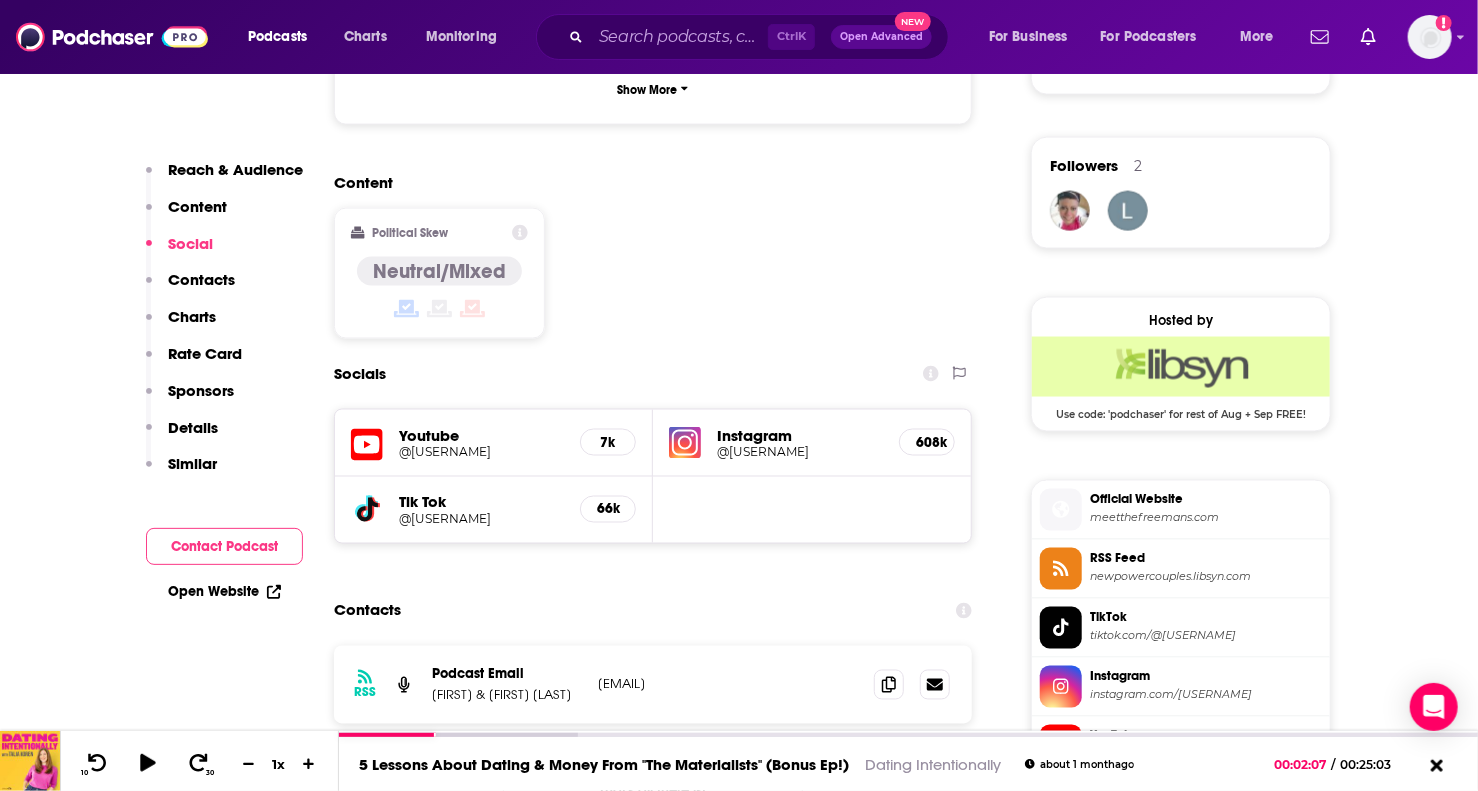 scroll, scrollTop: 1700, scrollLeft: 0, axis: vertical 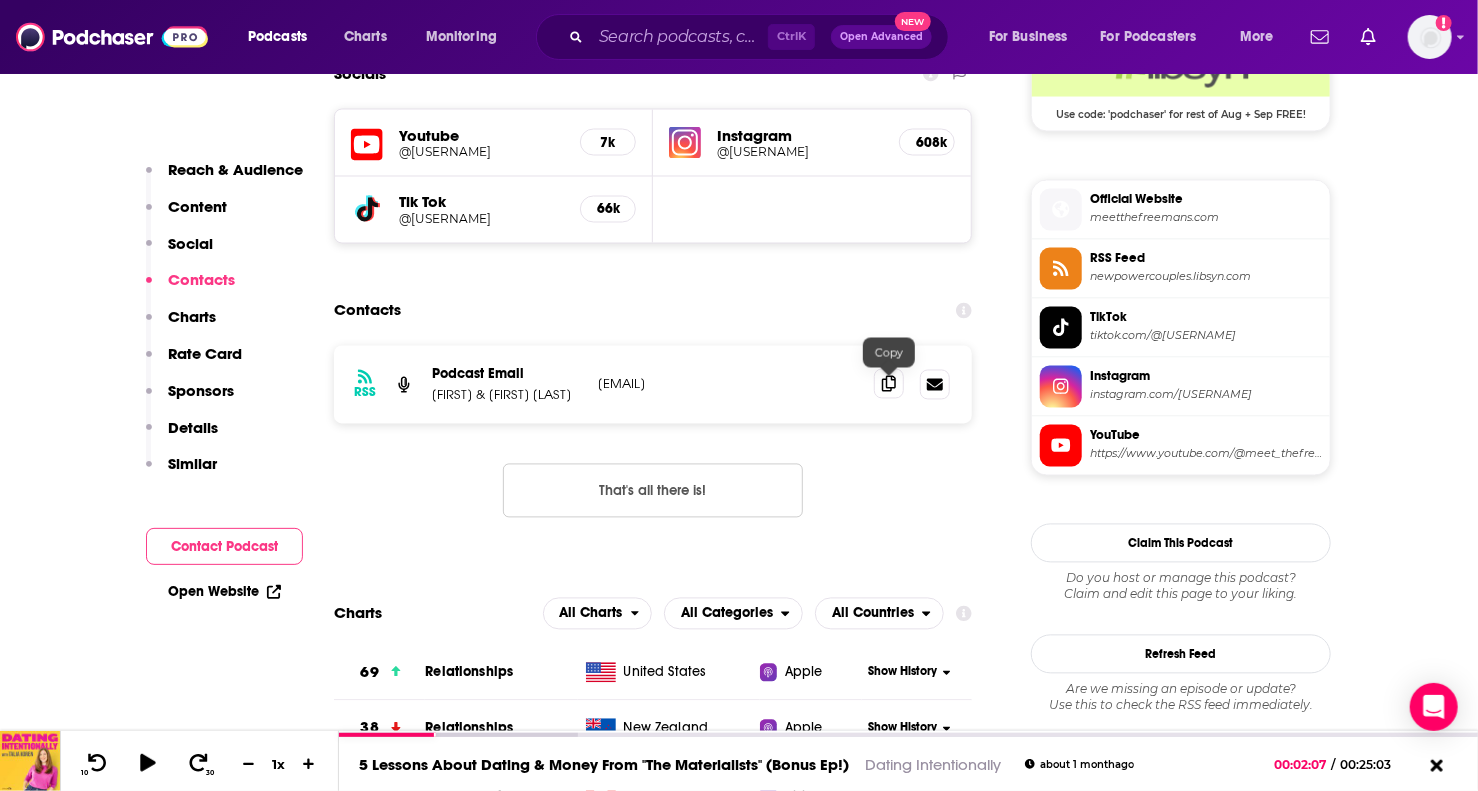 click 